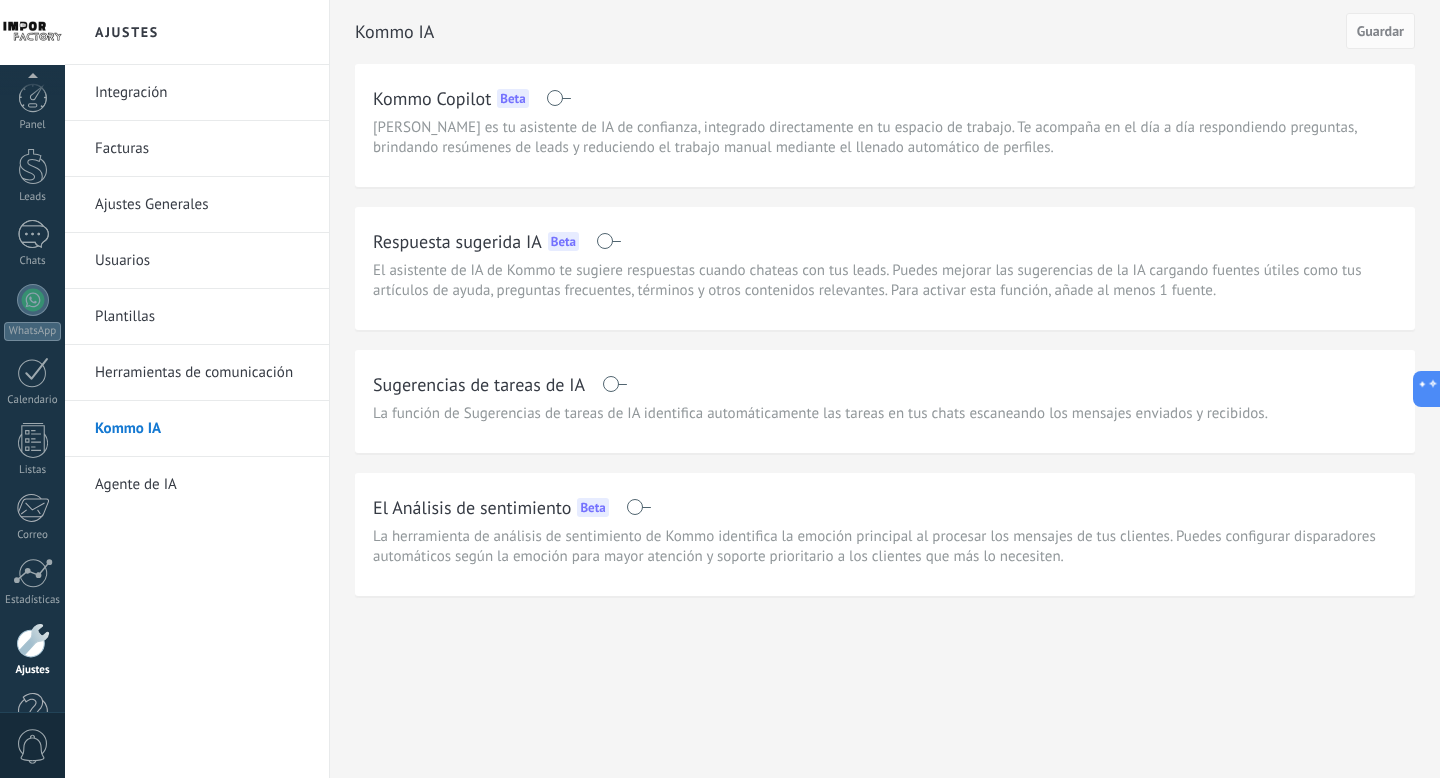 scroll, scrollTop: 0, scrollLeft: 0, axis: both 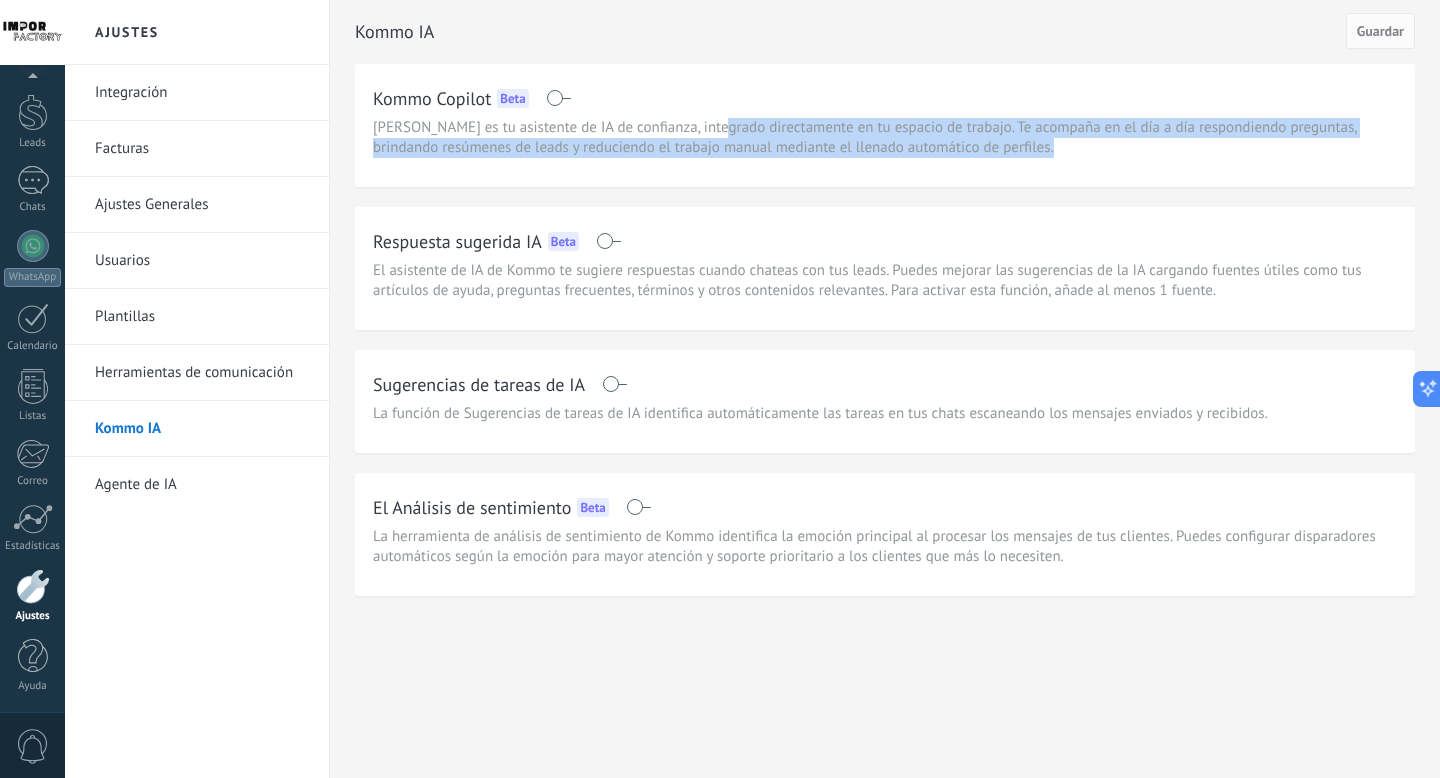 drag, startPoint x: 721, startPoint y: 134, endPoint x: 1067, endPoint y: 137, distance: 346.013 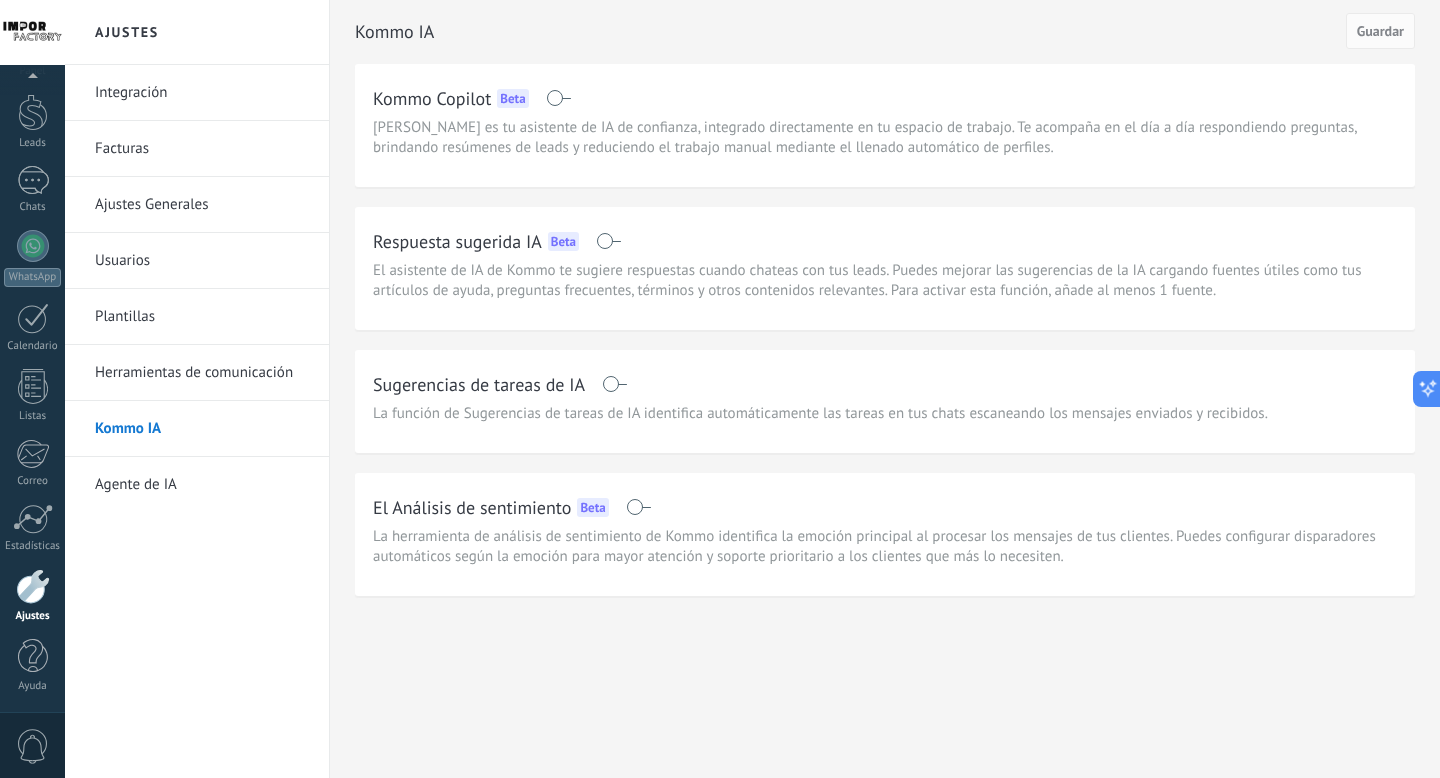 click at bounding box center [608, 241] 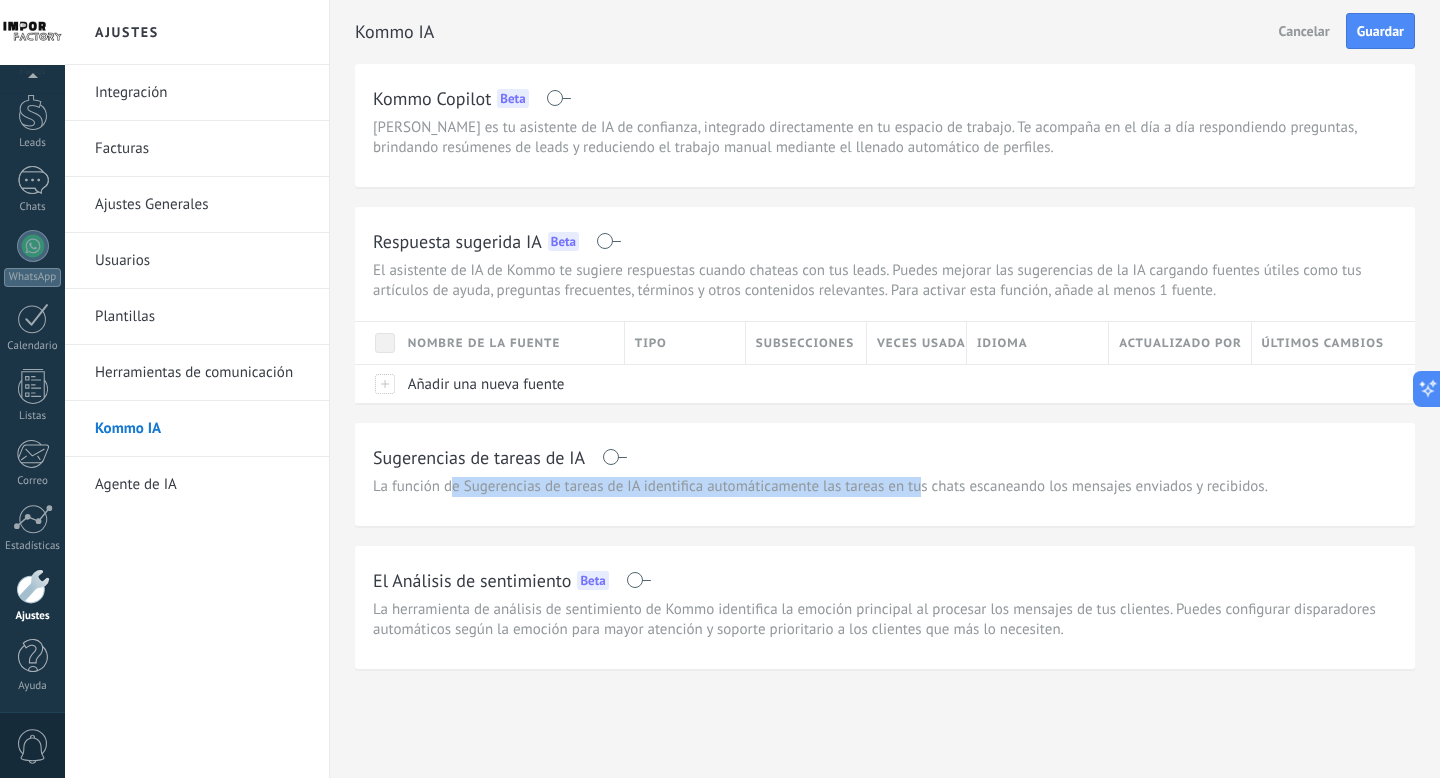 drag, startPoint x: 453, startPoint y: 484, endPoint x: 922, endPoint y: 490, distance: 469.0384 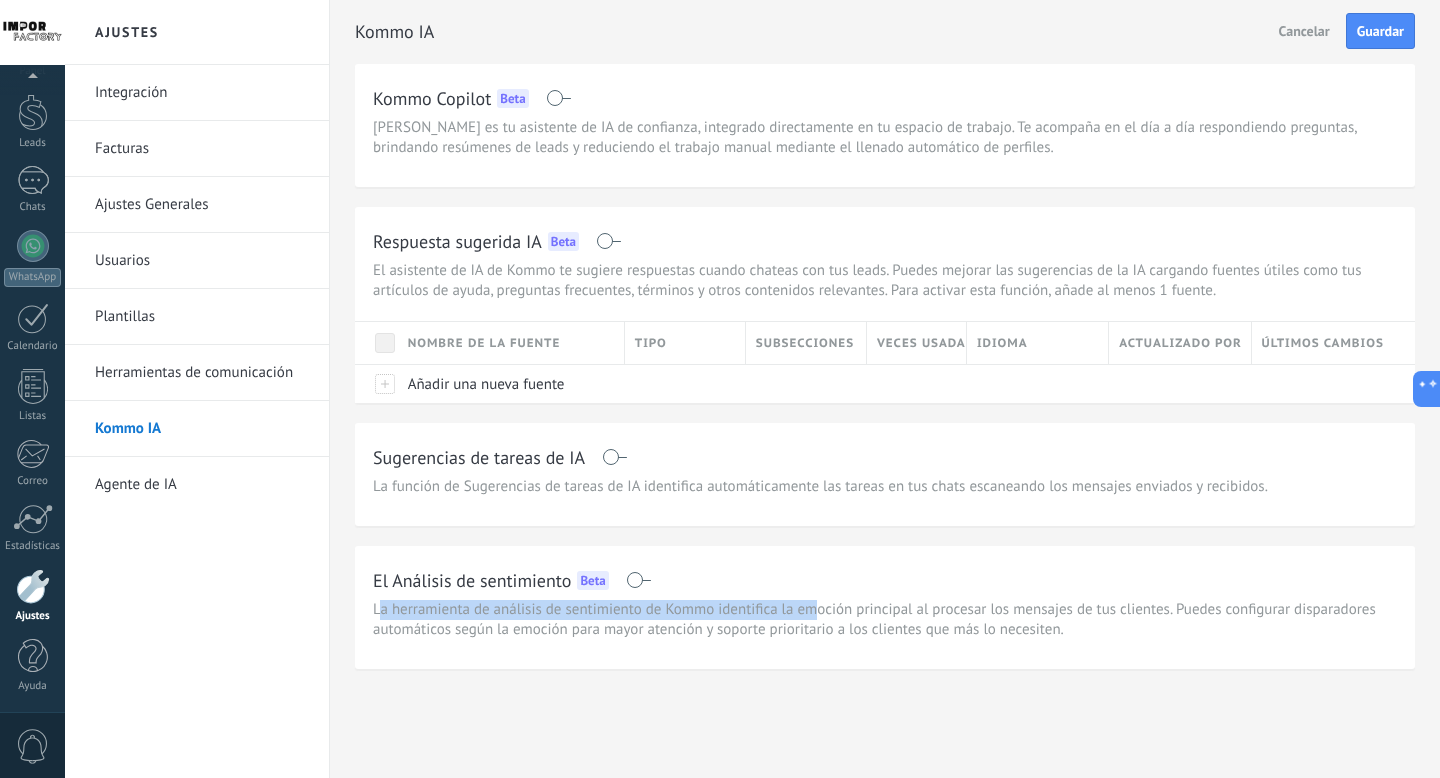 drag, startPoint x: 377, startPoint y: 609, endPoint x: 821, endPoint y: 597, distance: 444.16214 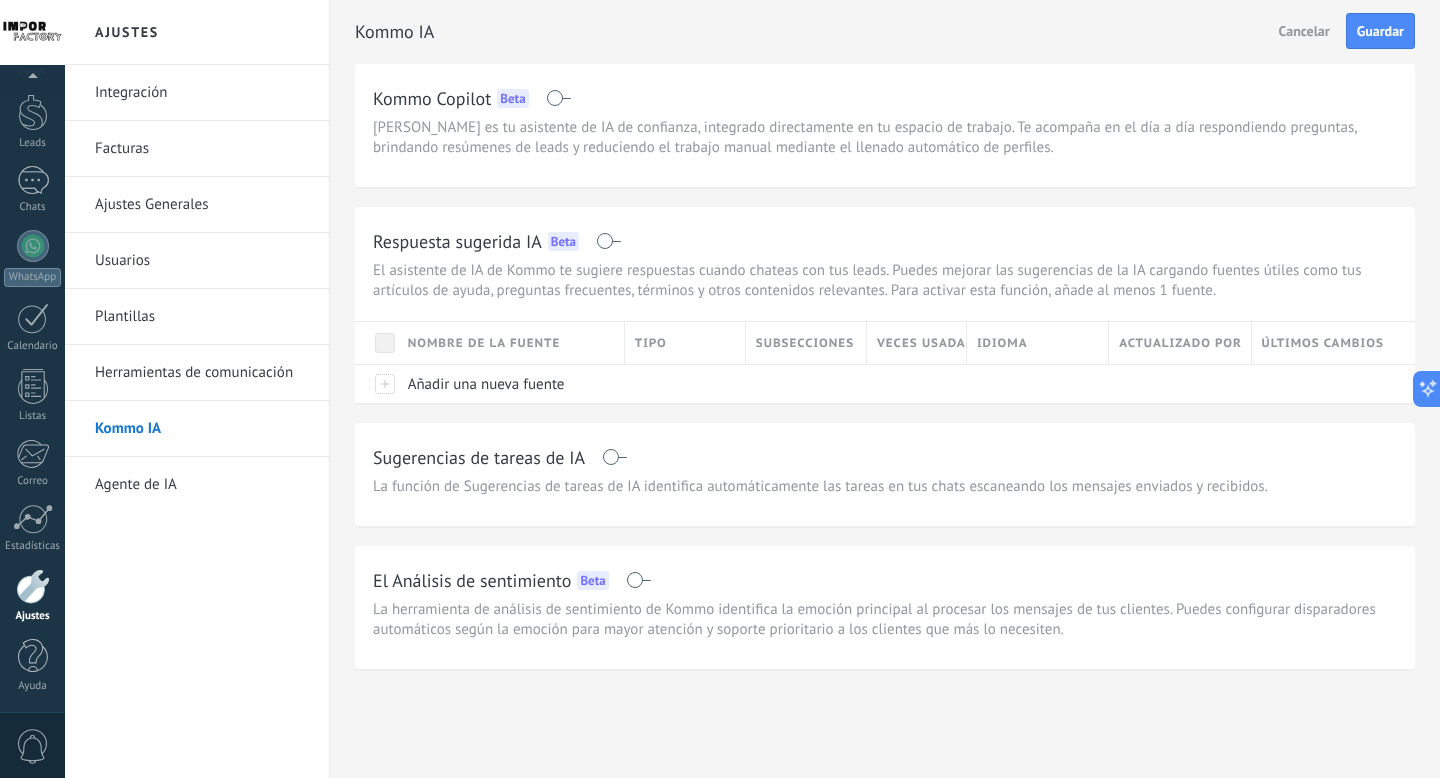 drag, startPoint x: 860, startPoint y: 611, endPoint x: 1049, endPoint y: 611, distance: 189 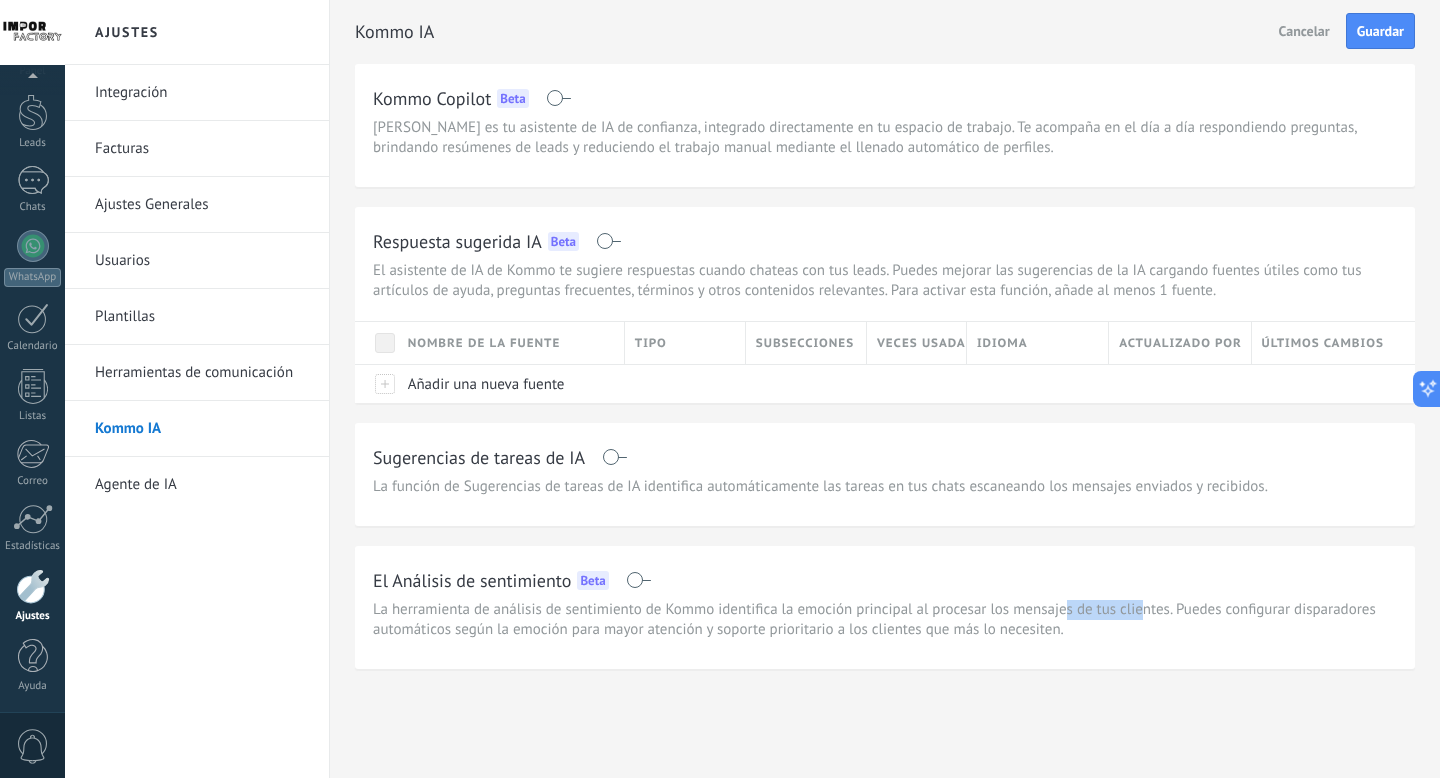 drag, startPoint x: 1068, startPoint y: 610, endPoint x: 1141, endPoint y: 607, distance: 73.061615 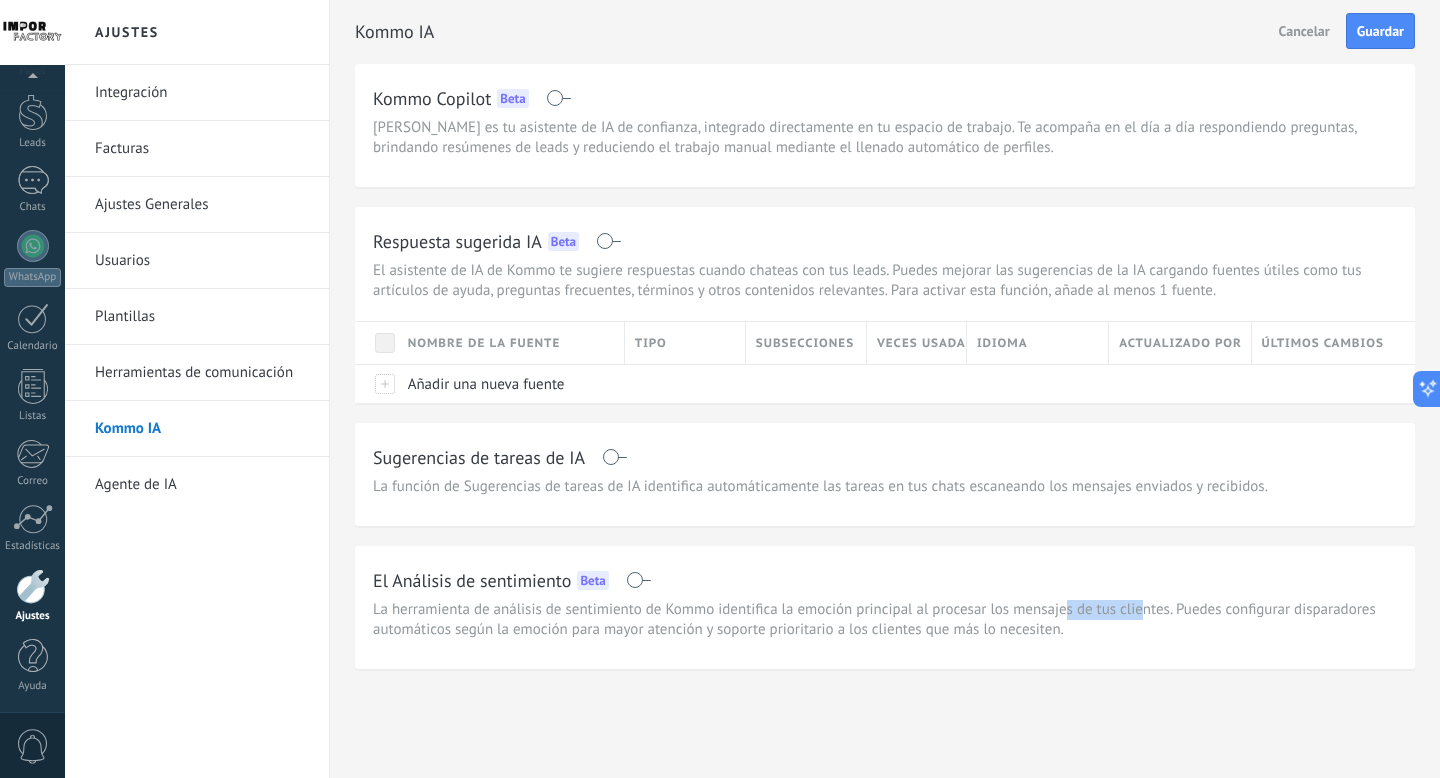click on "Agente de IA" at bounding box center (202, 485) 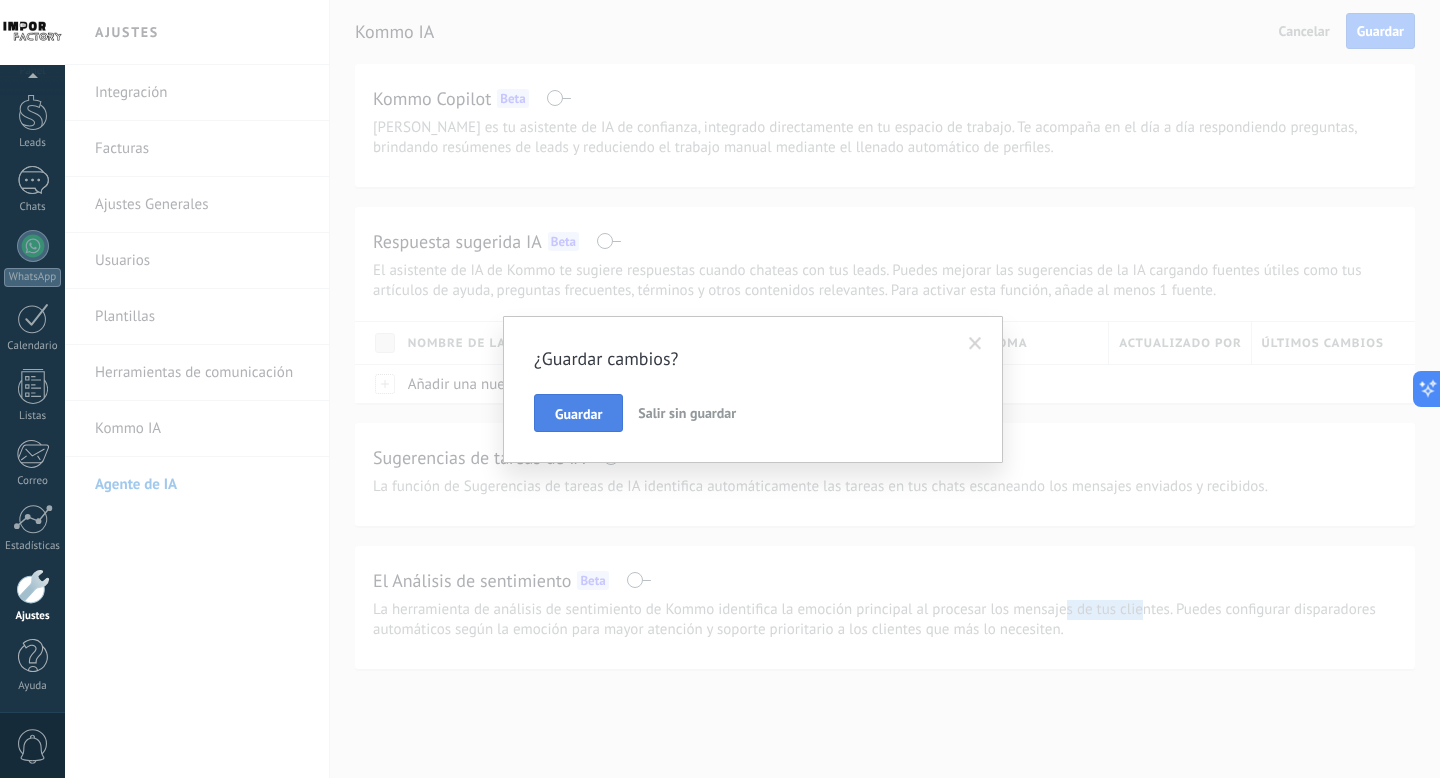 click on "Guardar" at bounding box center [578, 414] 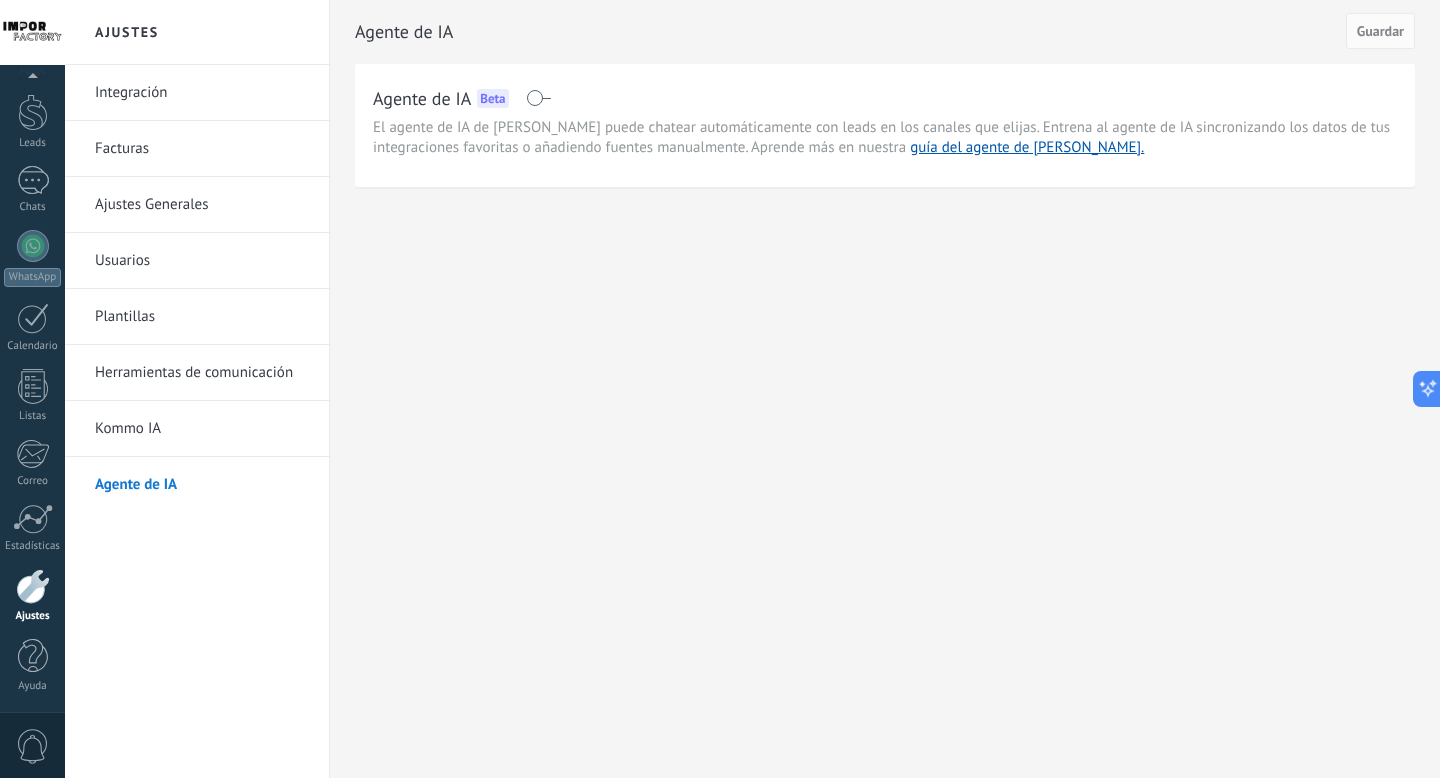 drag, startPoint x: 888, startPoint y: 129, endPoint x: 922, endPoint y: 129, distance: 34 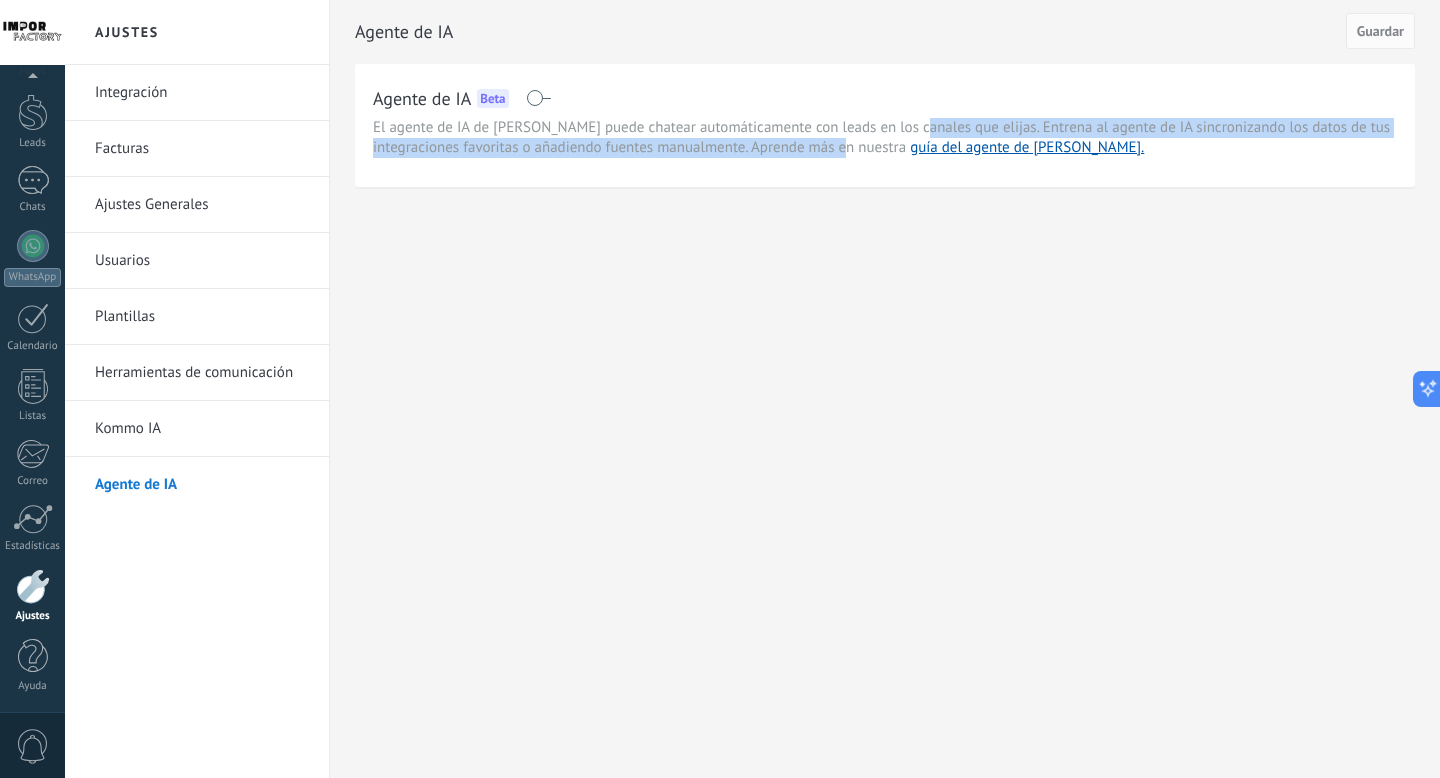 drag, startPoint x: 922, startPoint y: 129, endPoint x: 899, endPoint y: 145, distance: 28.01785 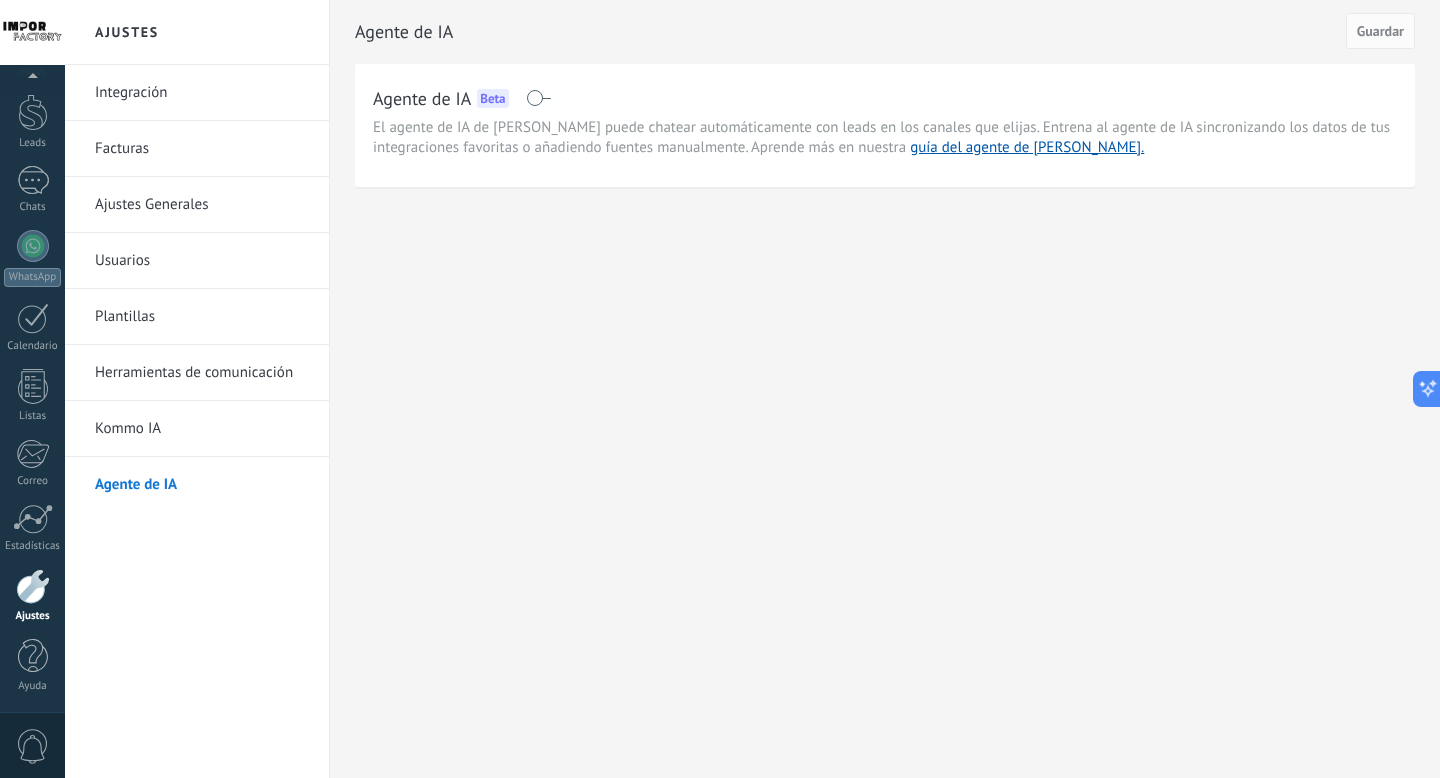 click at bounding box center [538, 98] 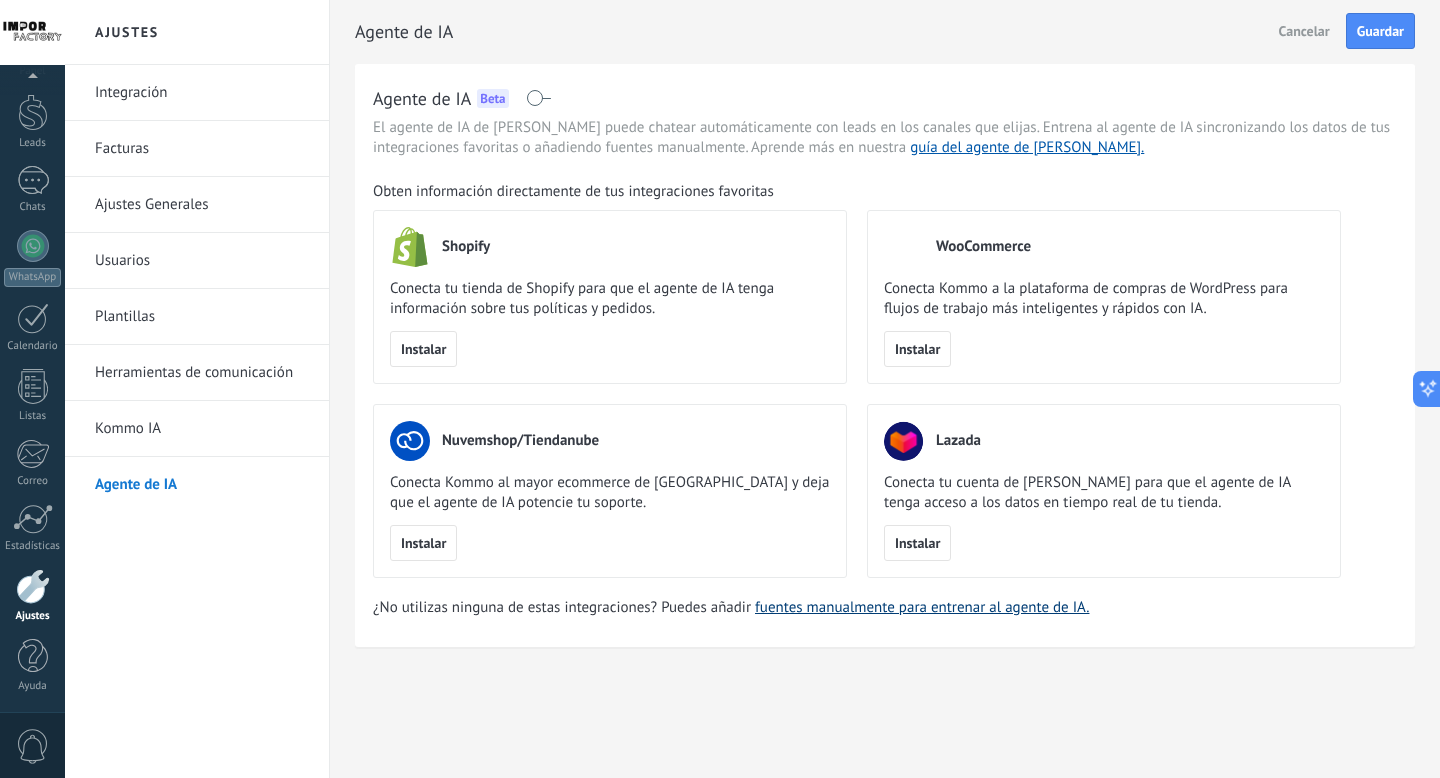 click on "fuentes manualmente para entrenar al agente de IA." at bounding box center [922, 607] 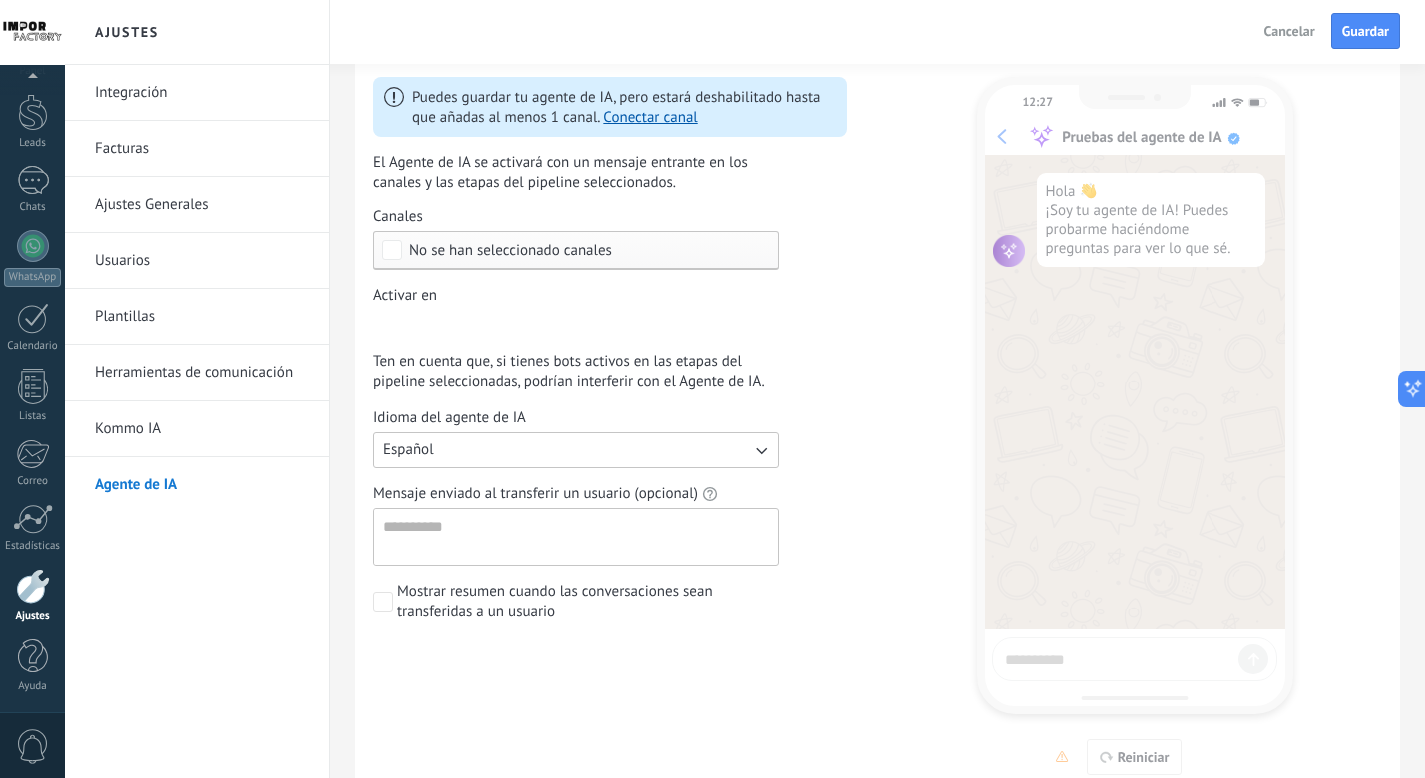scroll, scrollTop: 161, scrollLeft: 0, axis: vertical 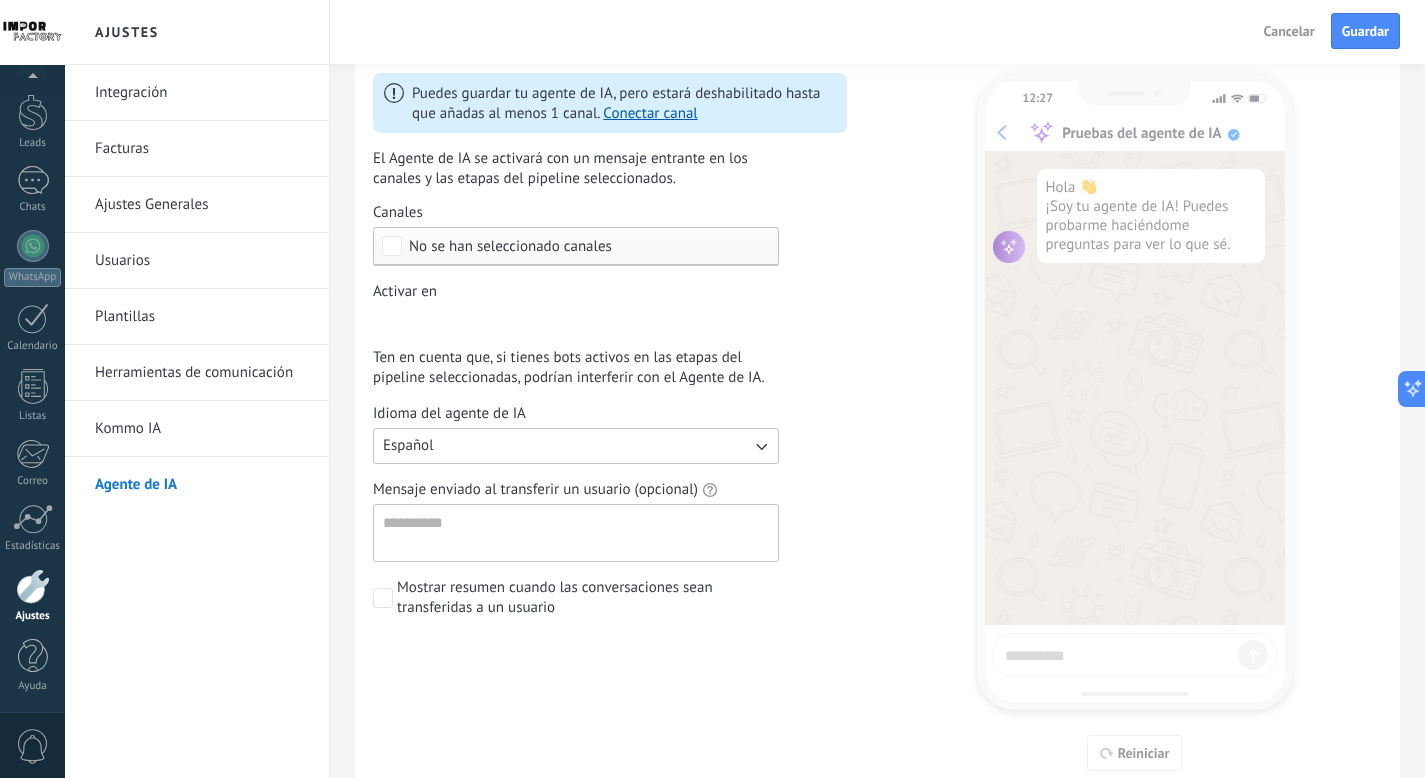 click on "No se han seleccionado canales" at bounding box center [576, 246] 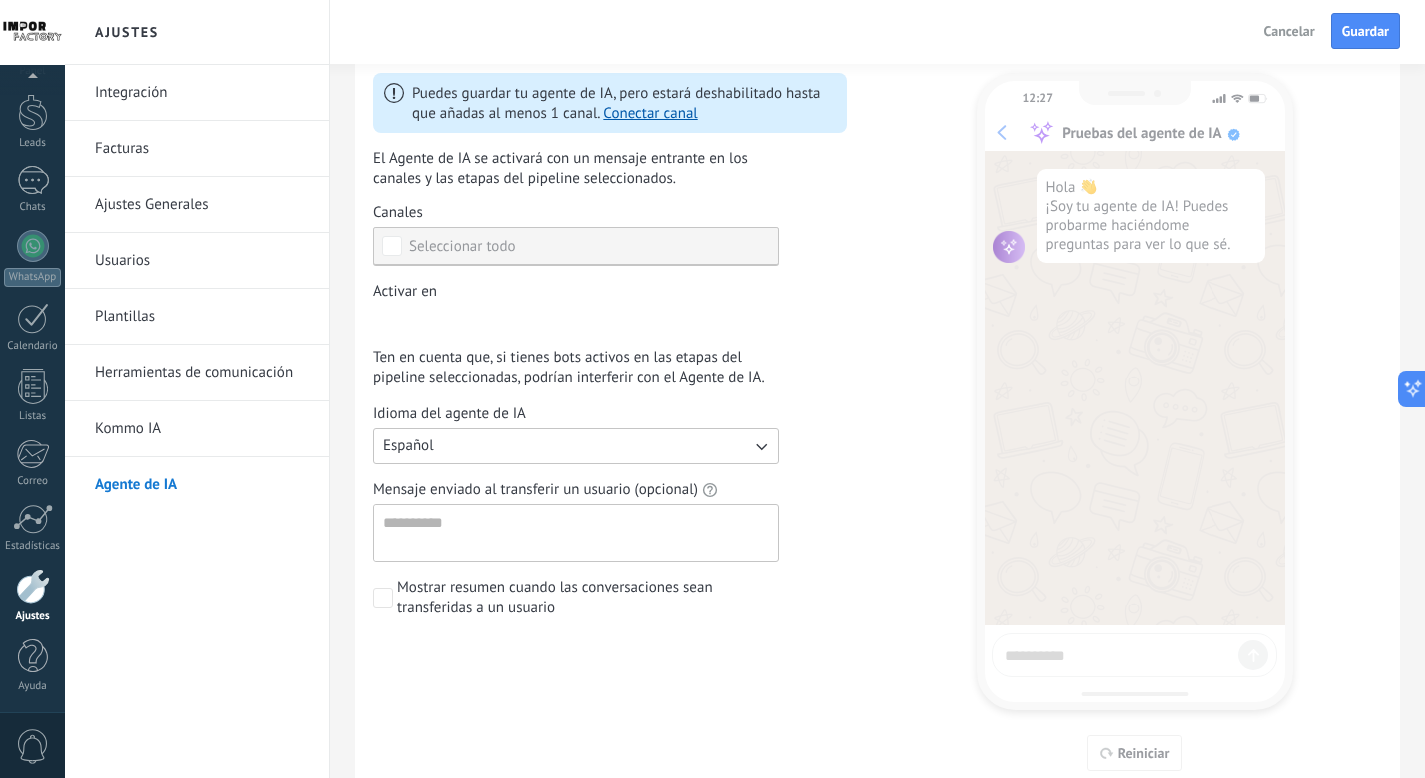 click on "Seleccionar todo" at bounding box center (576, 246) 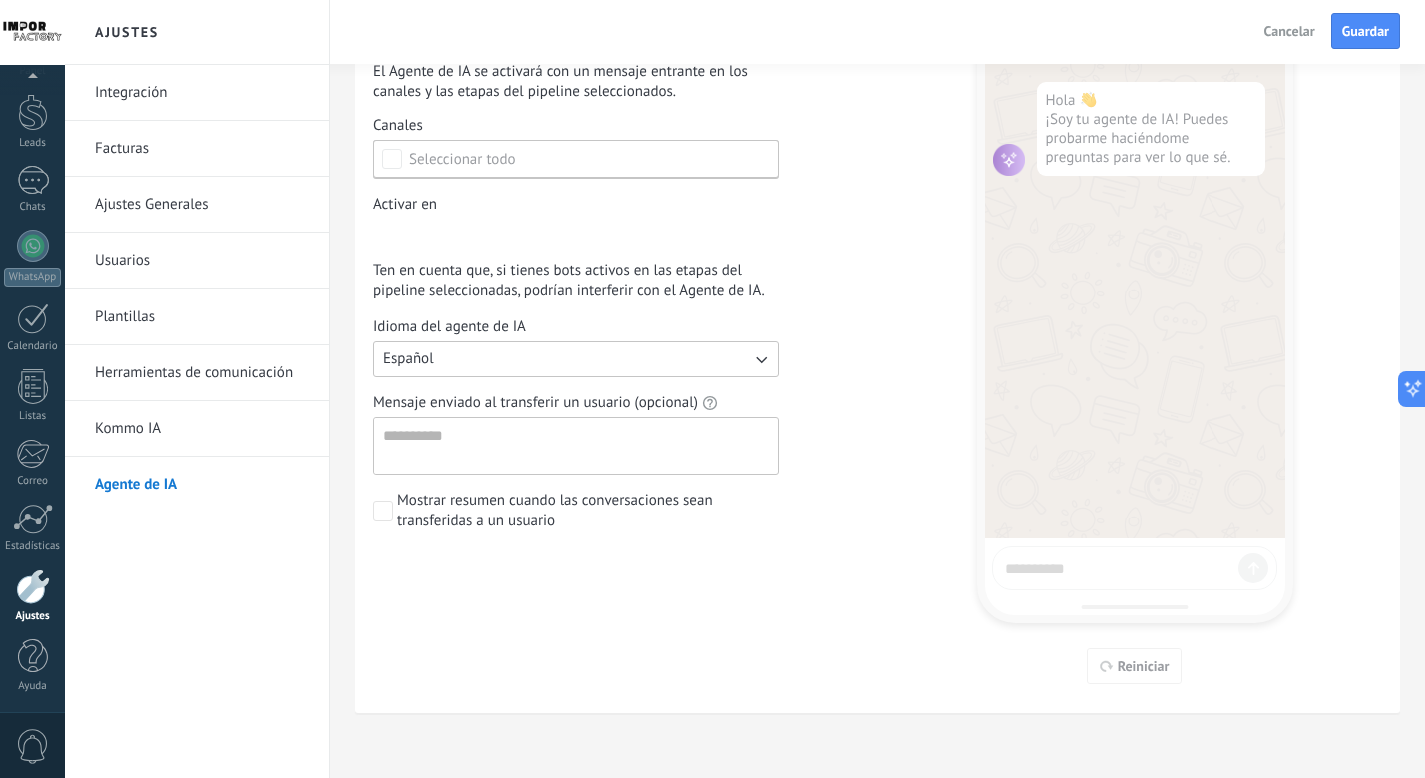 scroll, scrollTop: 0, scrollLeft: 0, axis: both 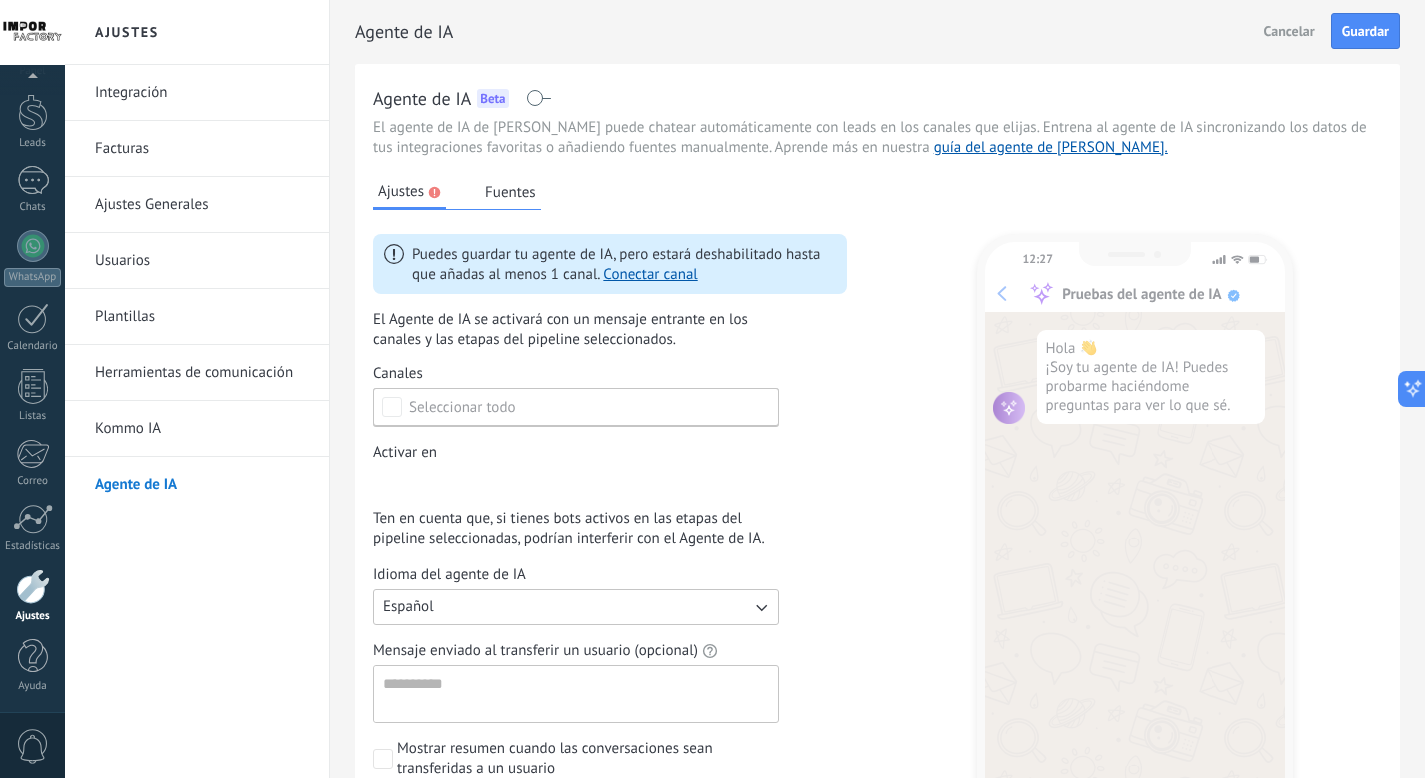 click on "Fuentes" at bounding box center [510, 192] 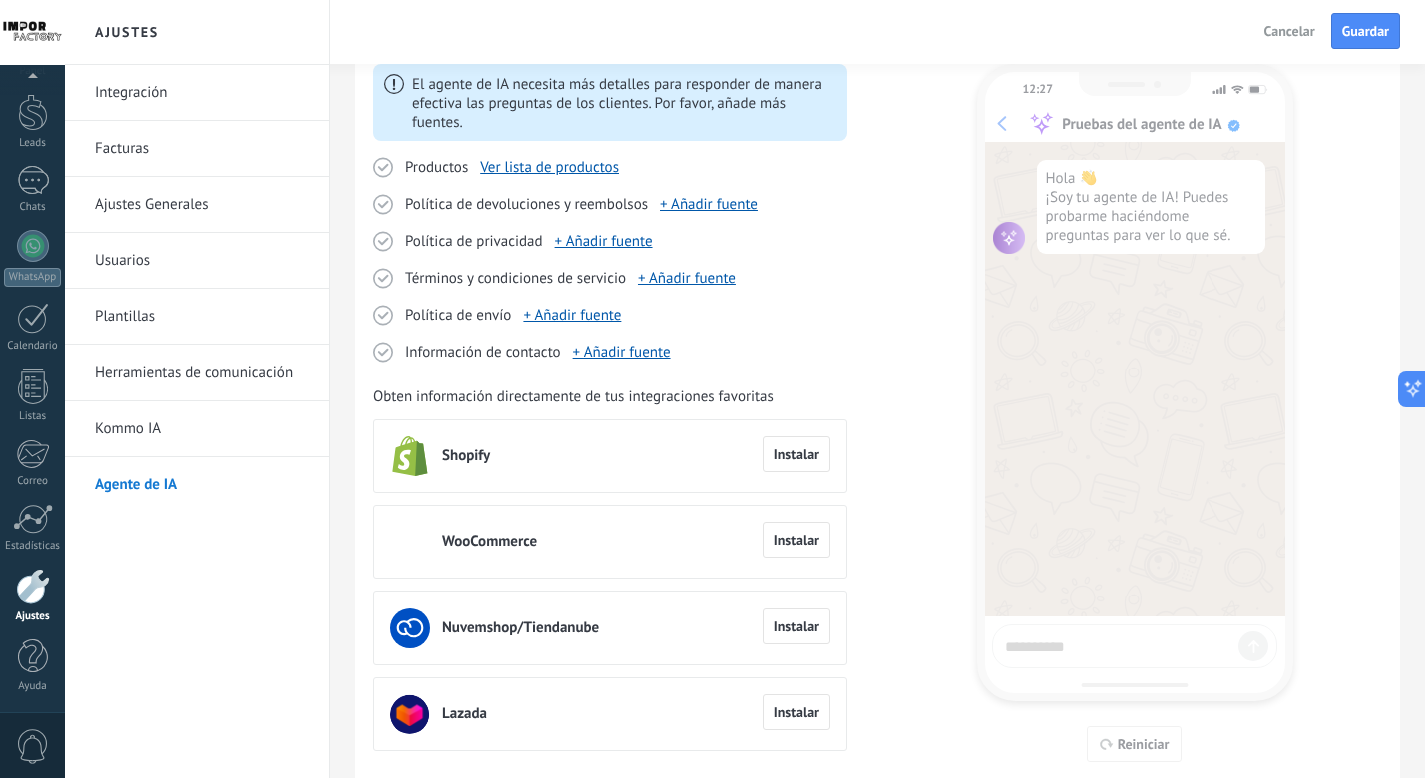 scroll, scrollTop: 248, scrollLeft: 0, axis: vertical 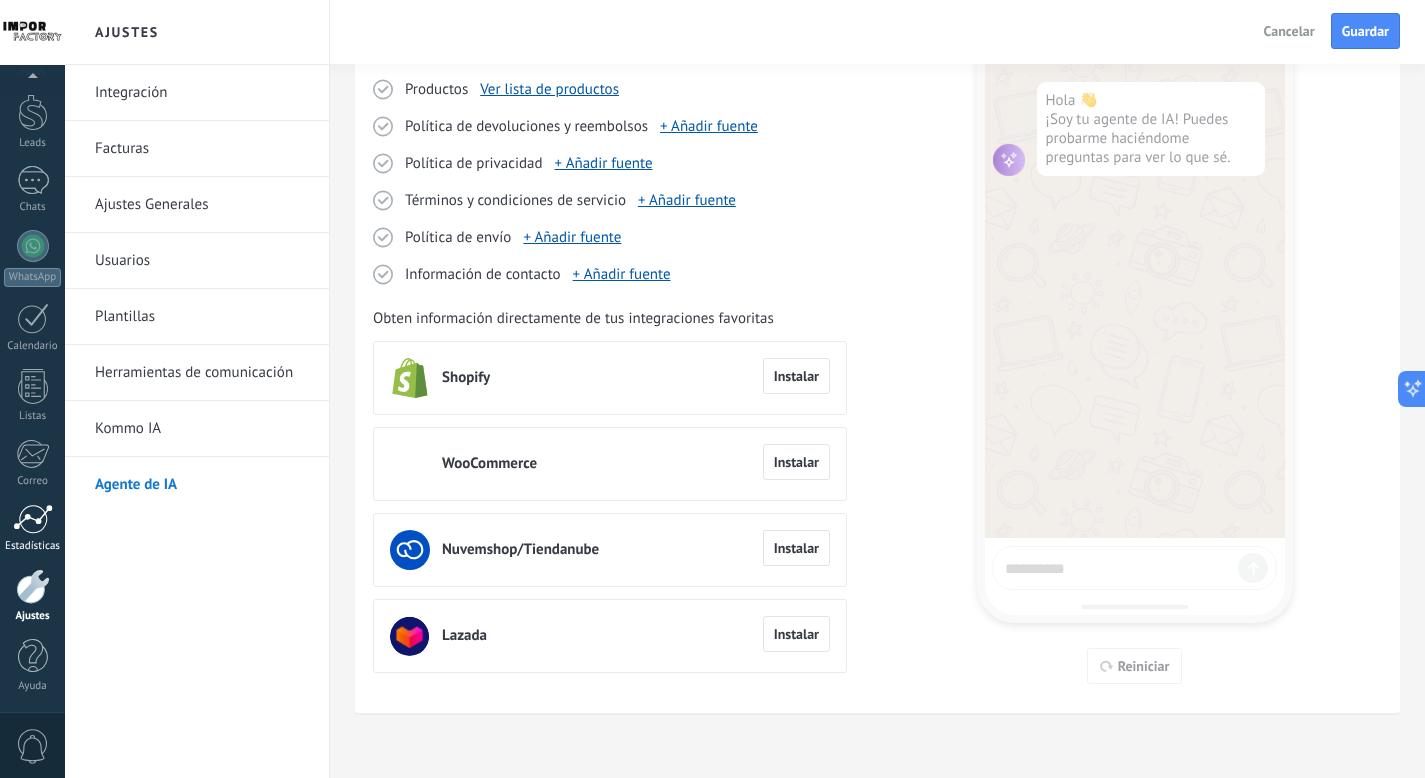 click at bounding box center (33, 519) 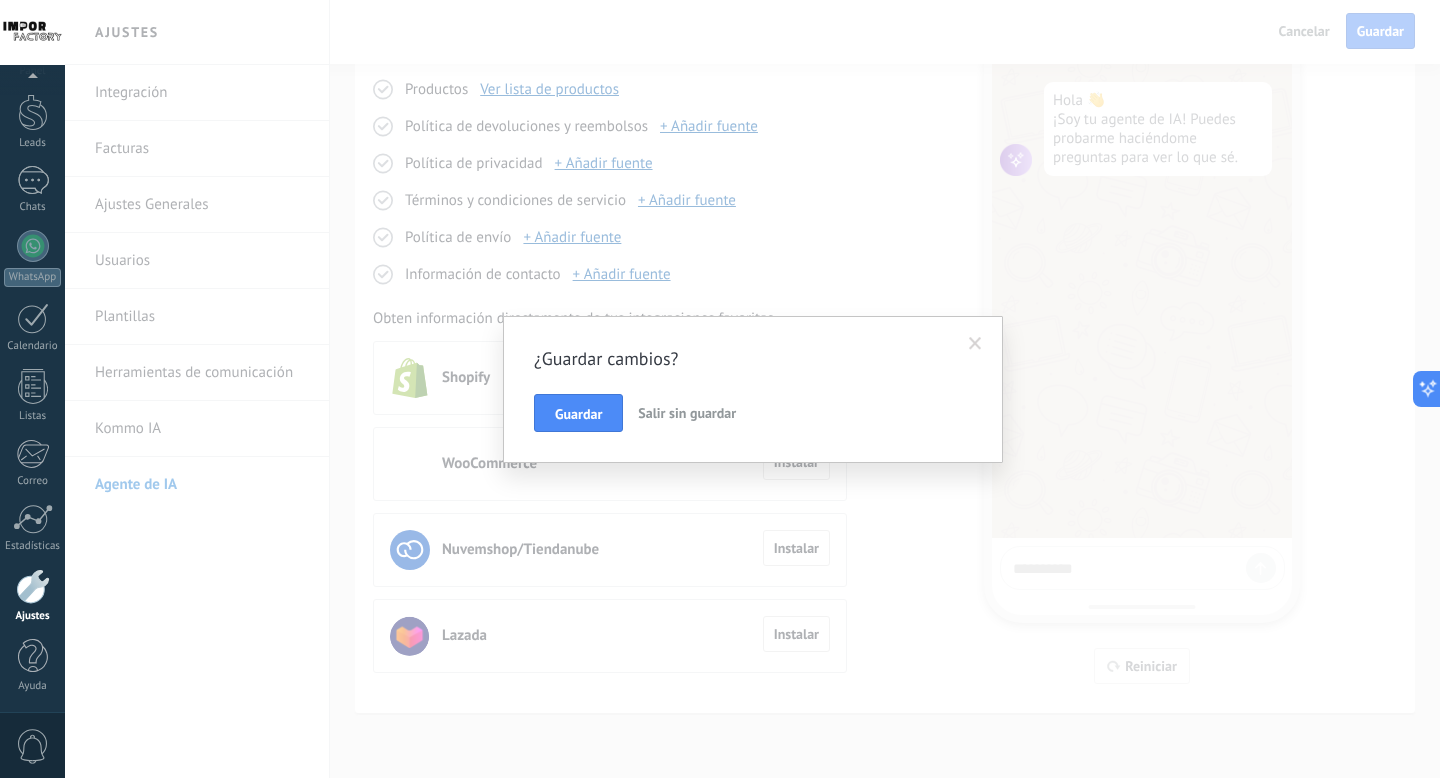 click on "Salir sin guardar" at bounding box center (687, 413) 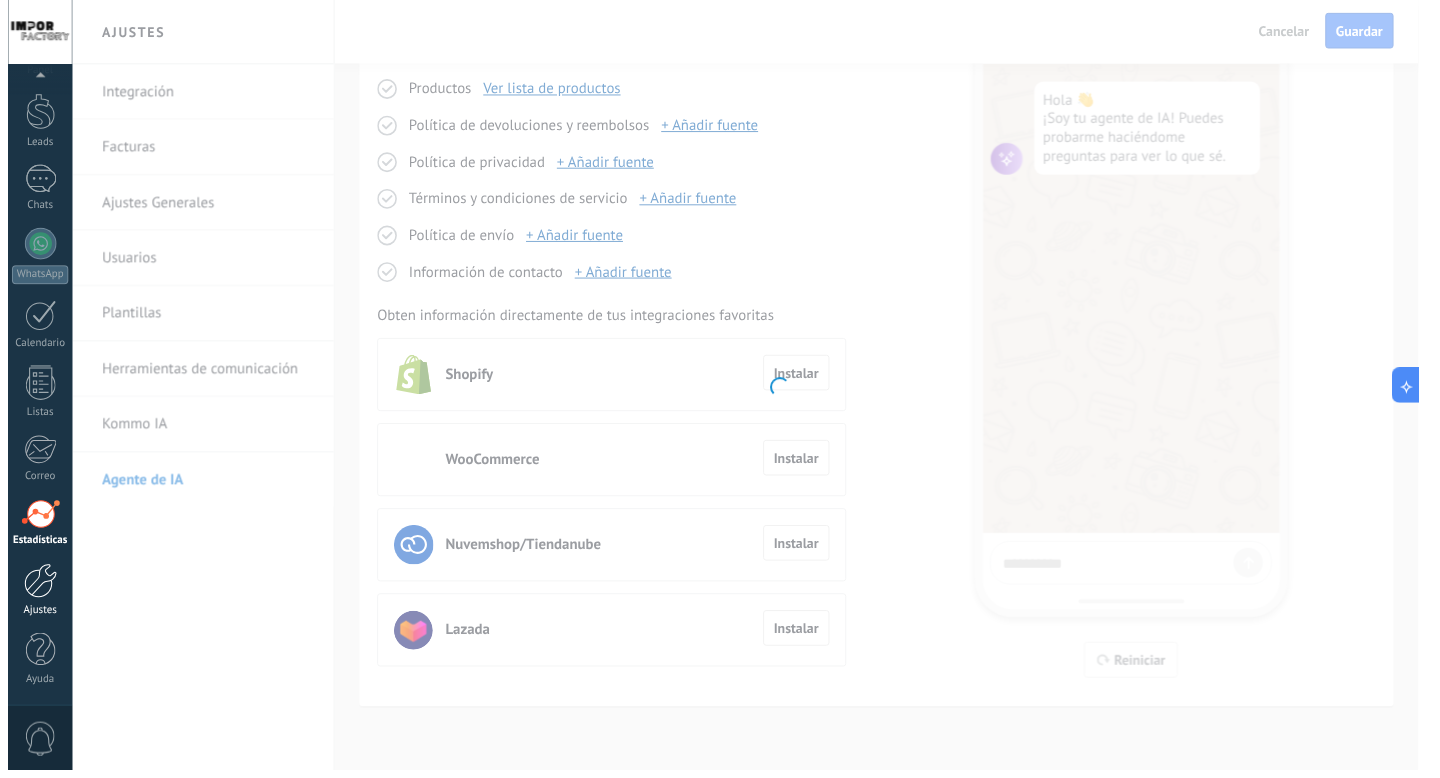 scroll, scrollTop: 0, scrollLeft: 0, axis: both 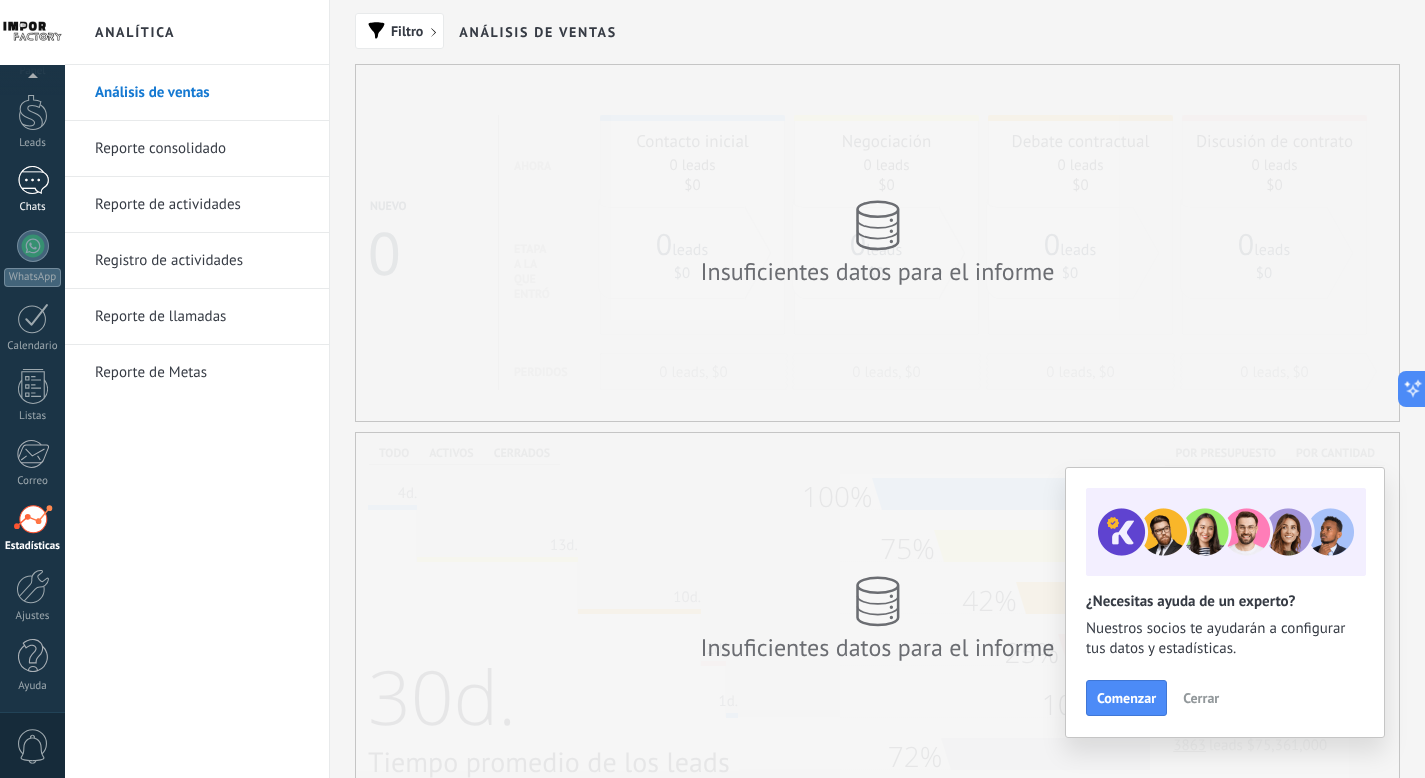 click at bounding box center [33, 180] 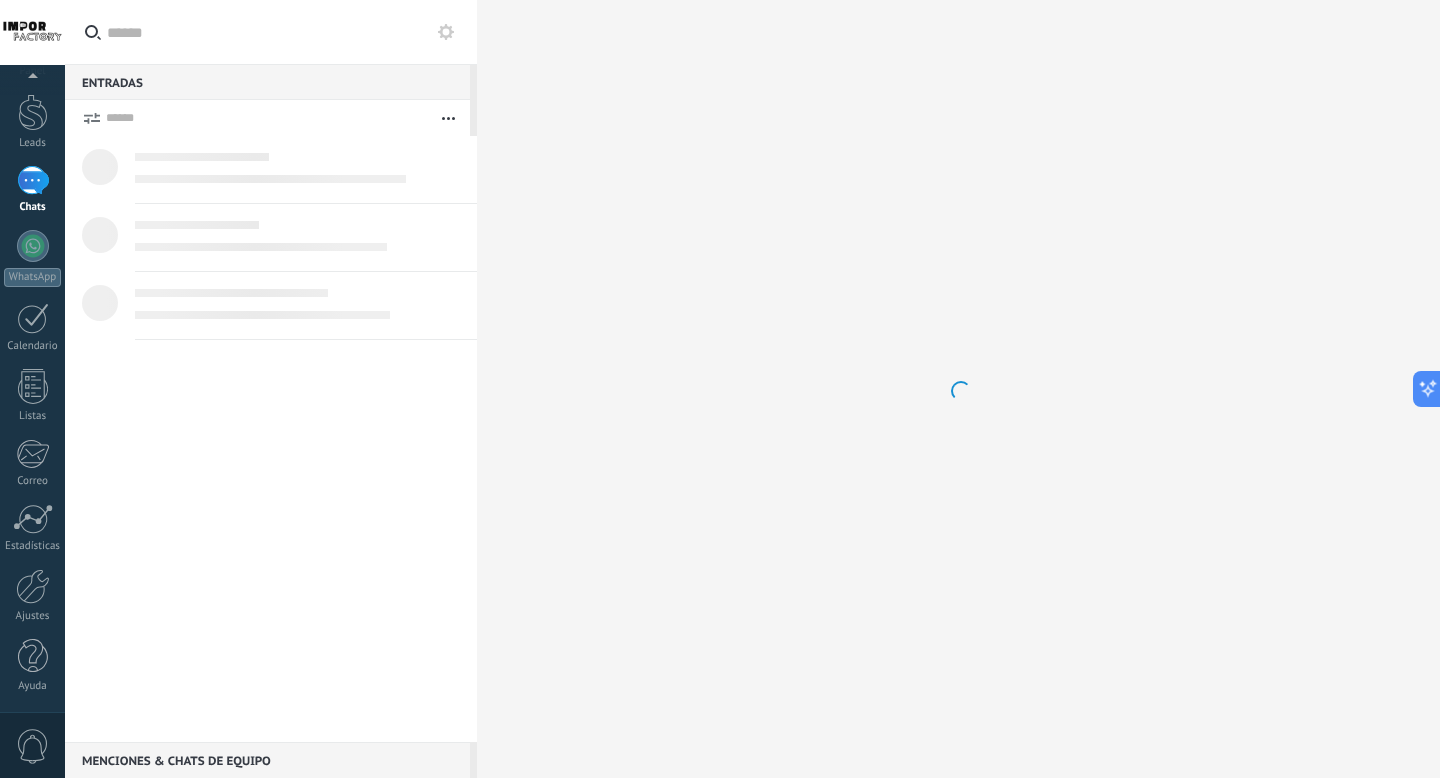 scroll, scrollTop: 0, scrollLeft: 0, axis: both 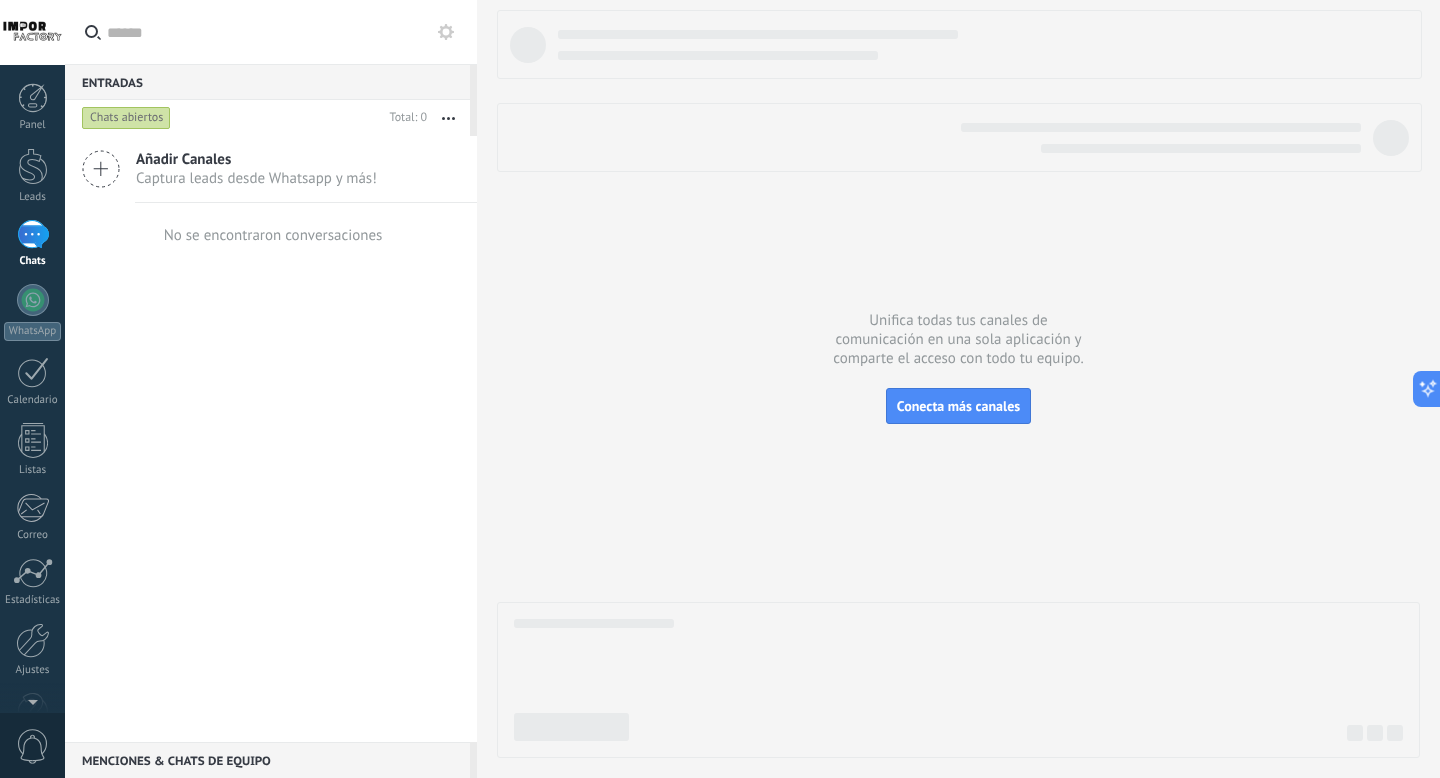 click 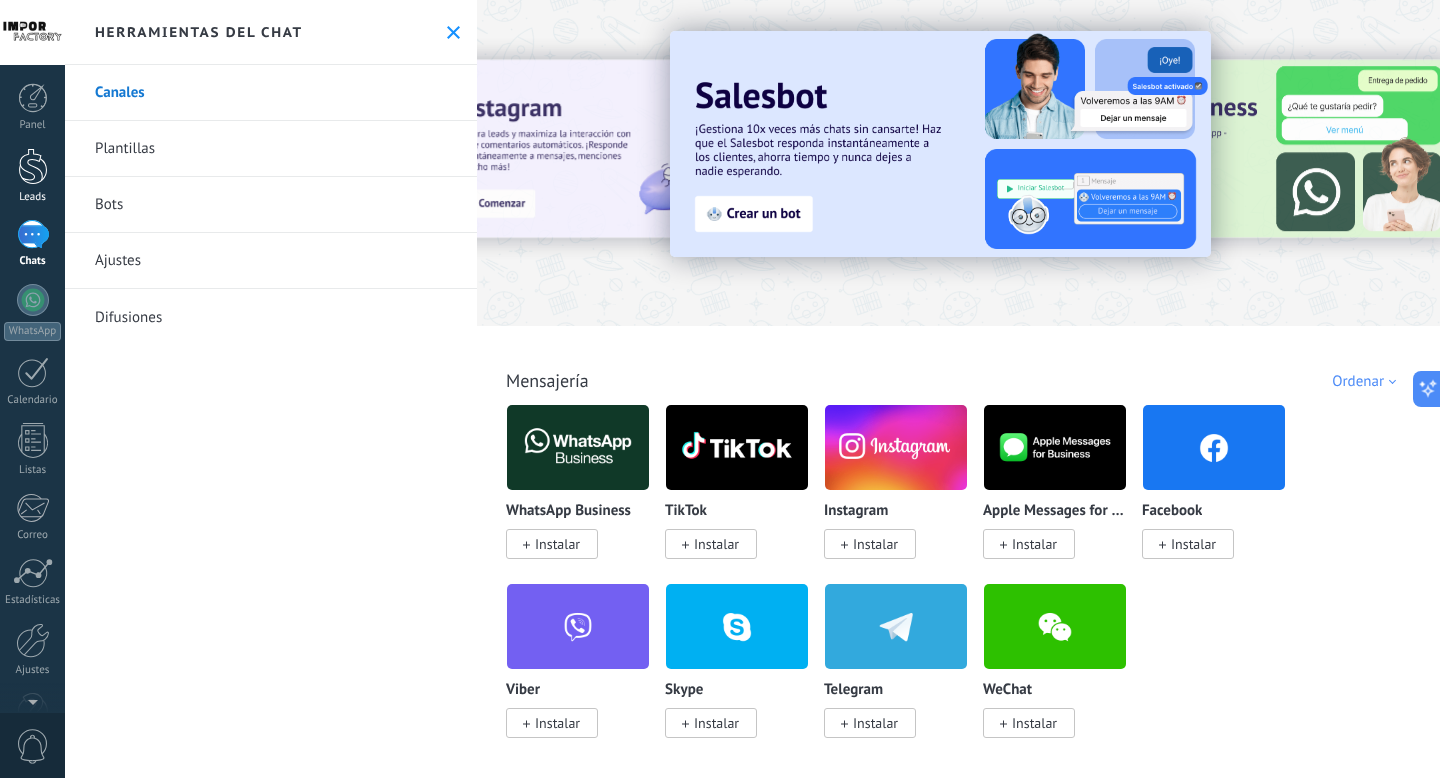 click at bounding box center [33, 166] 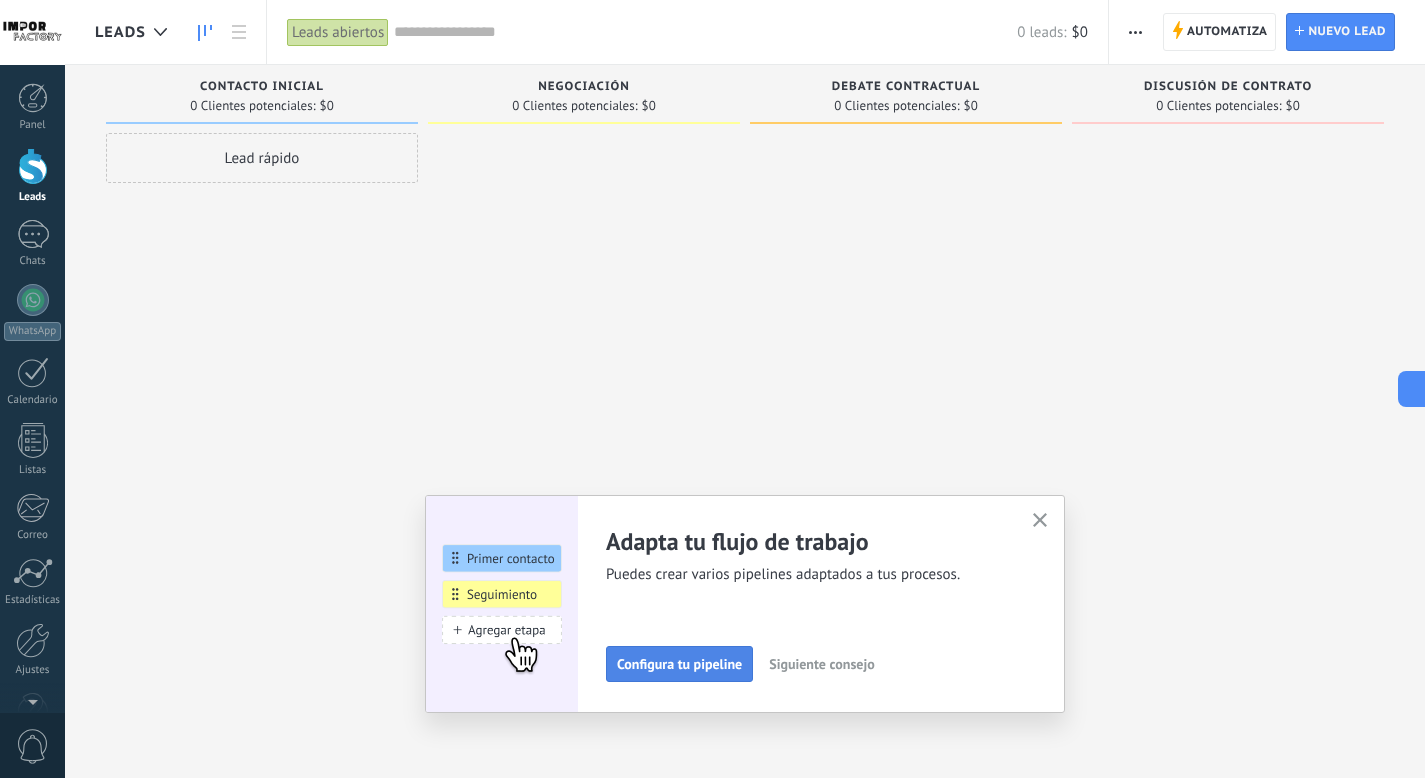 click on "Configura tu pipeline" at bounding box center (679, 664) 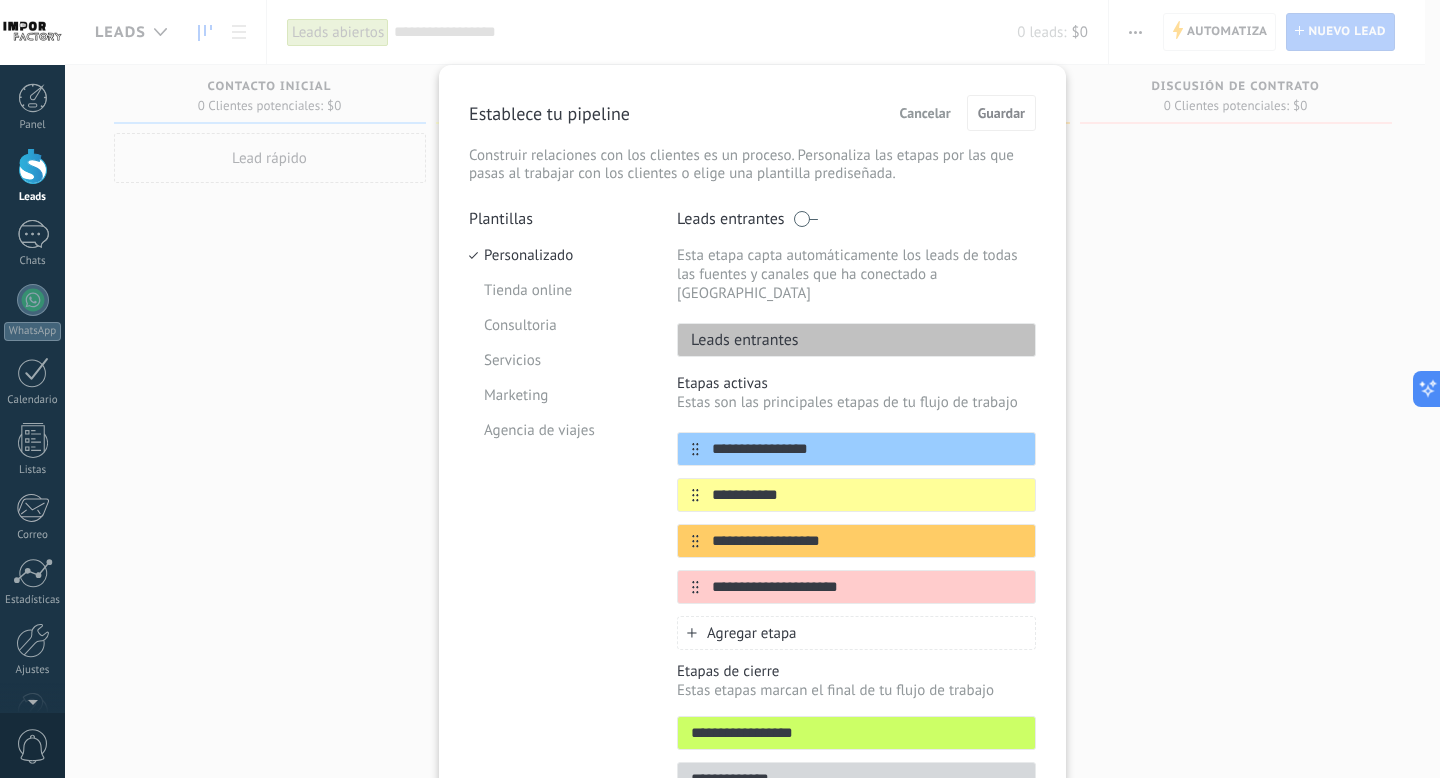 click on "Cancelar" at bounding box center (925, 113) 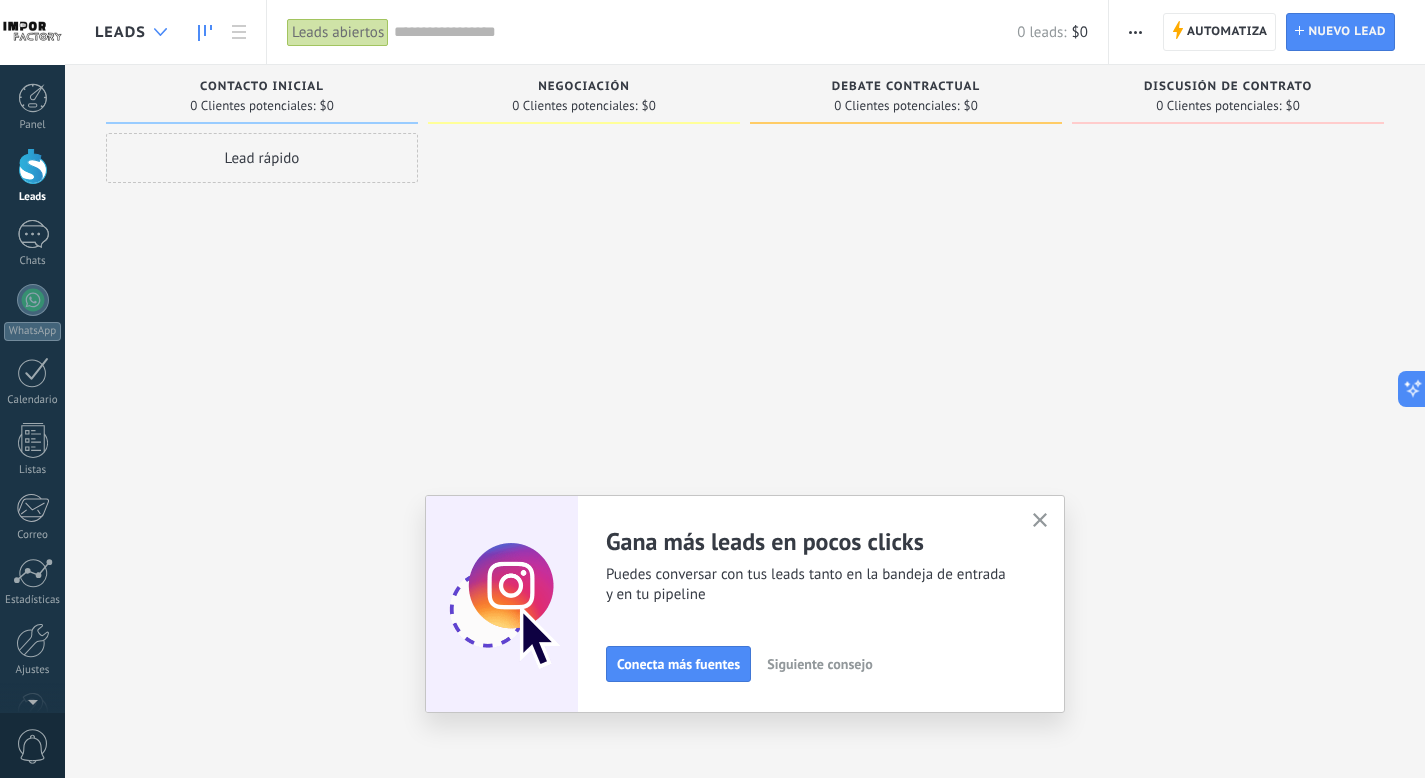 click at bounding box center (160, 32) 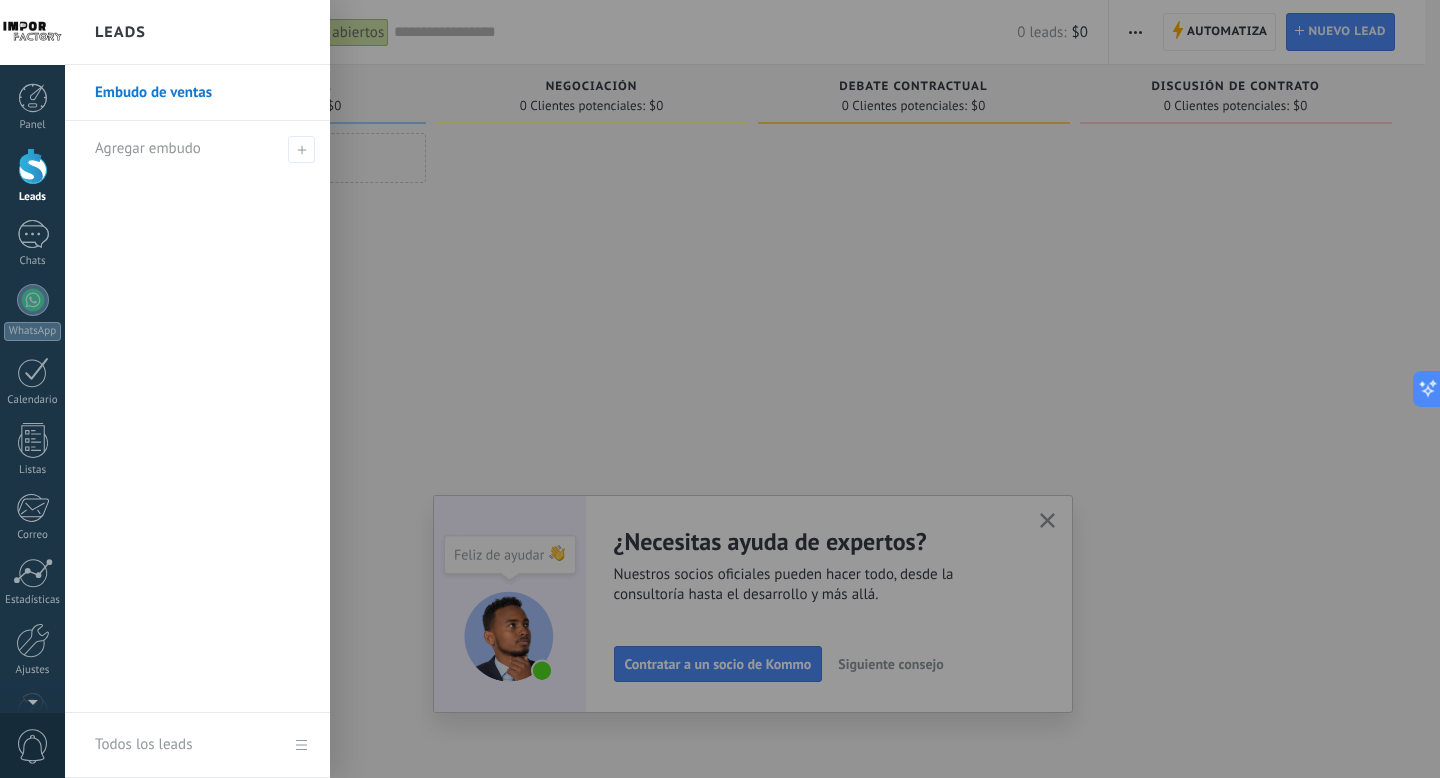click on "Embudo de ventas" at bounding box center [202, 93] 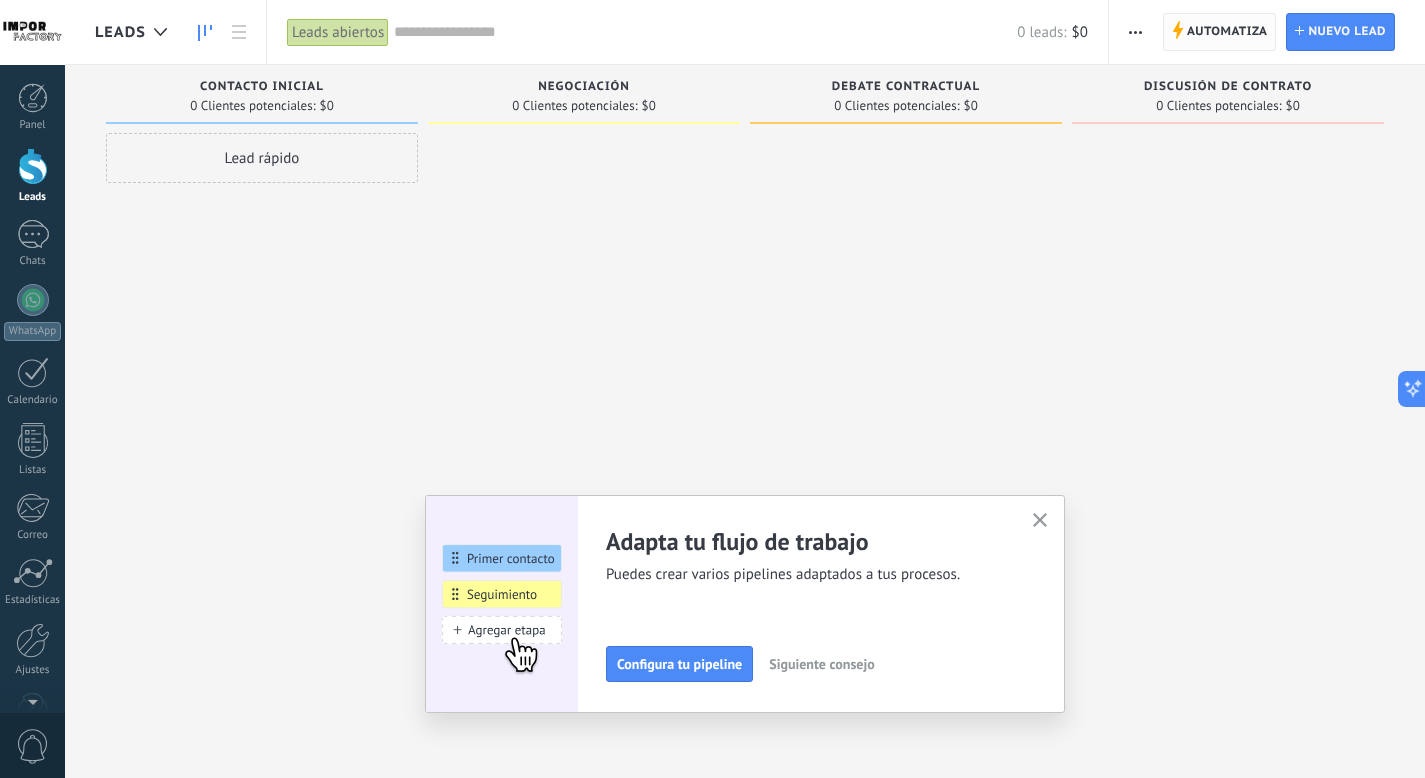 click on "Automatiza" at bounding box center (1227, 32) 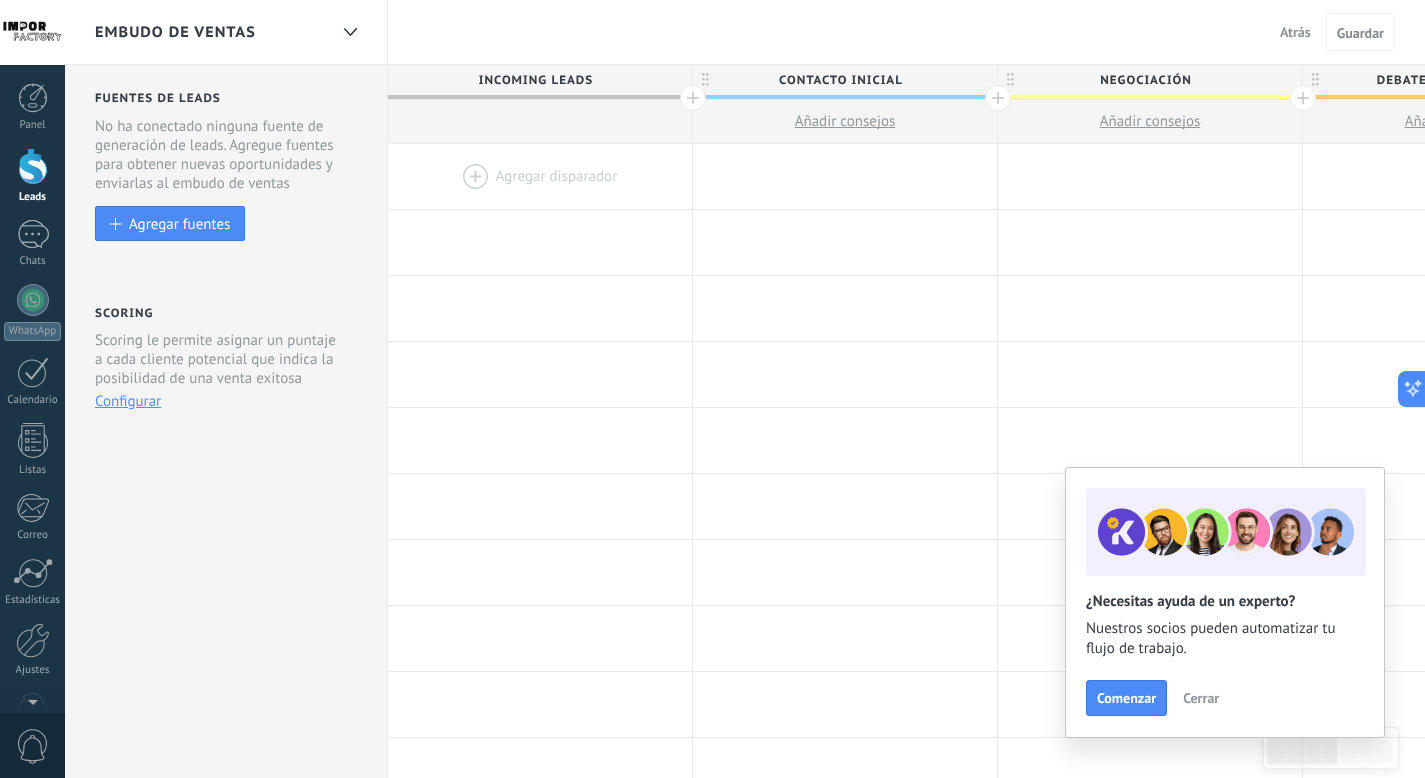 click on "Fuentes de leads" at bounding box center (228, 98) 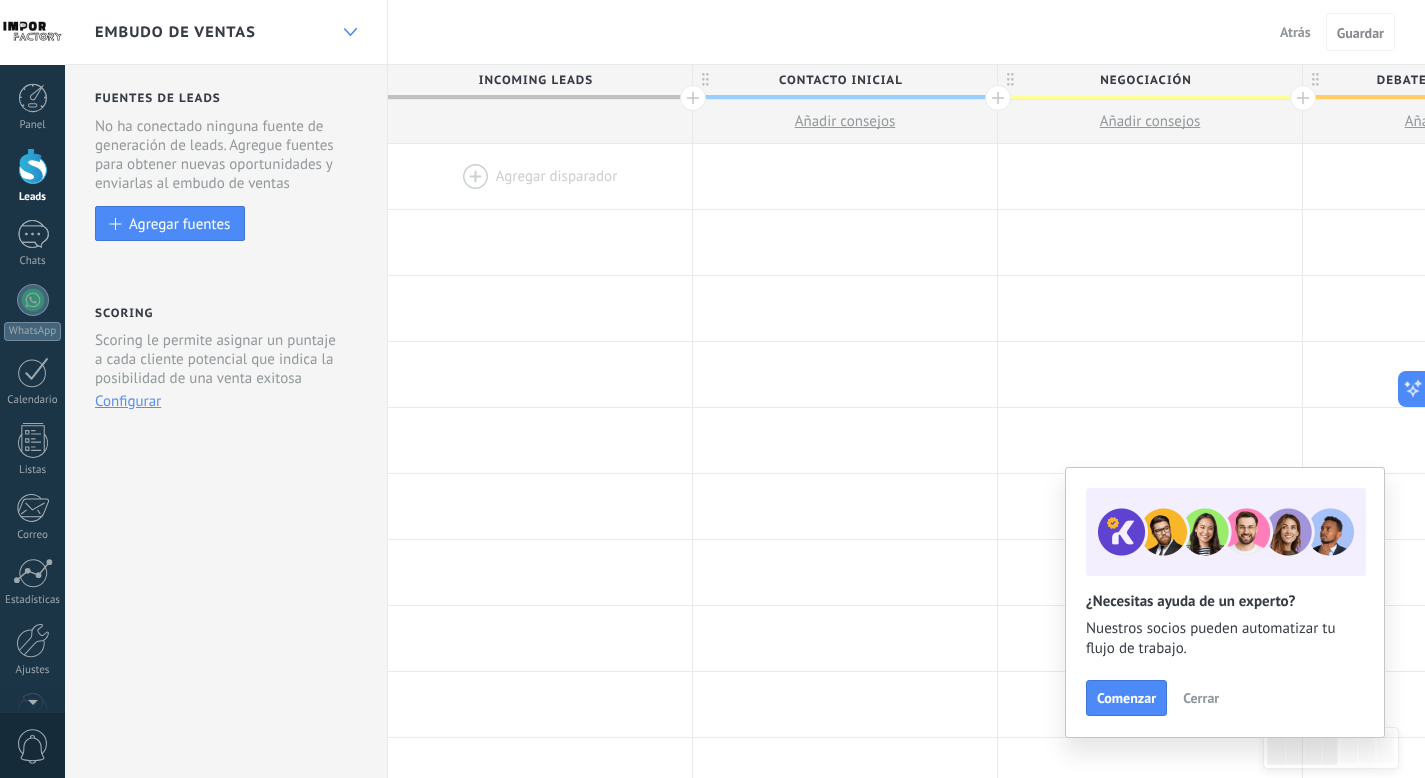 click at bounding box center (350, 32) 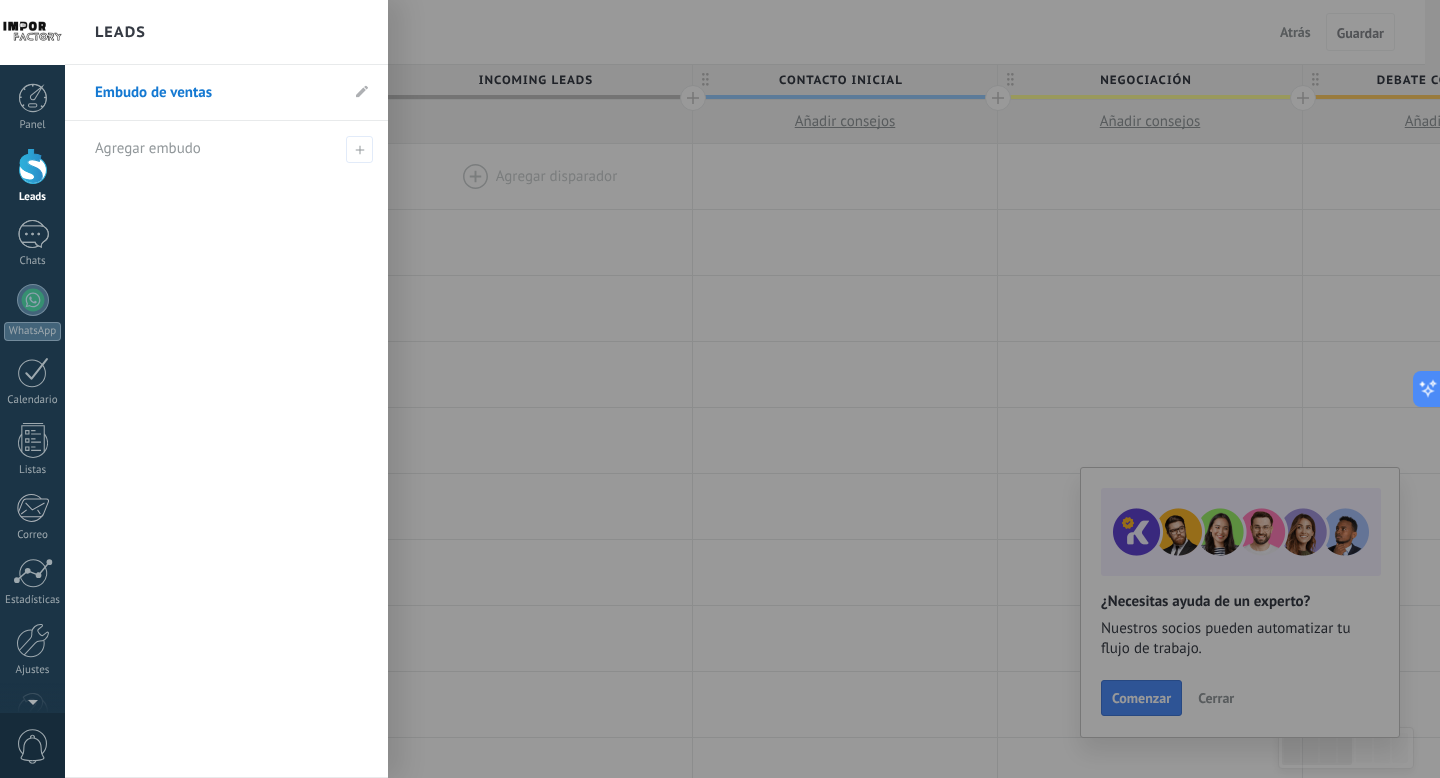 click on "Embudo de ventas" at bounding box center (226, 93) 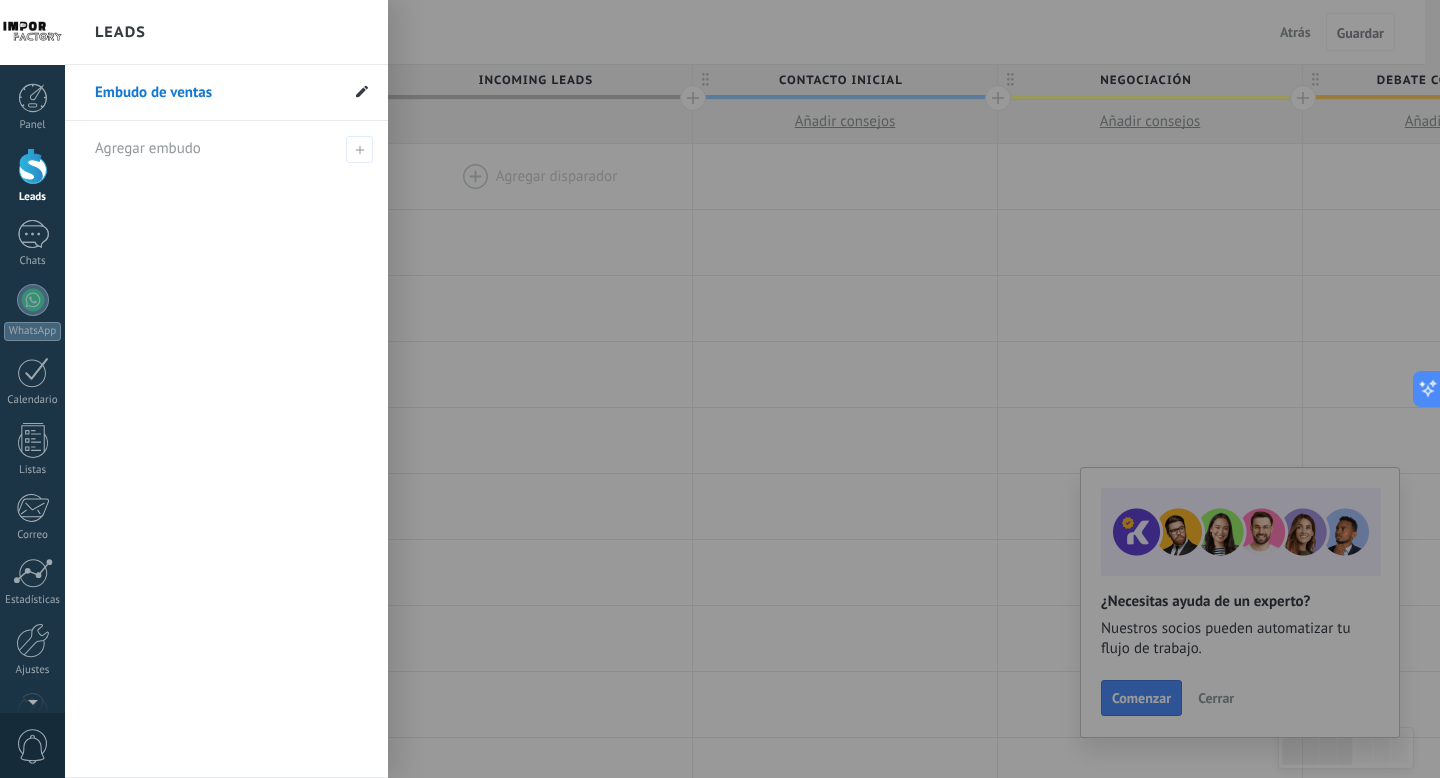 click 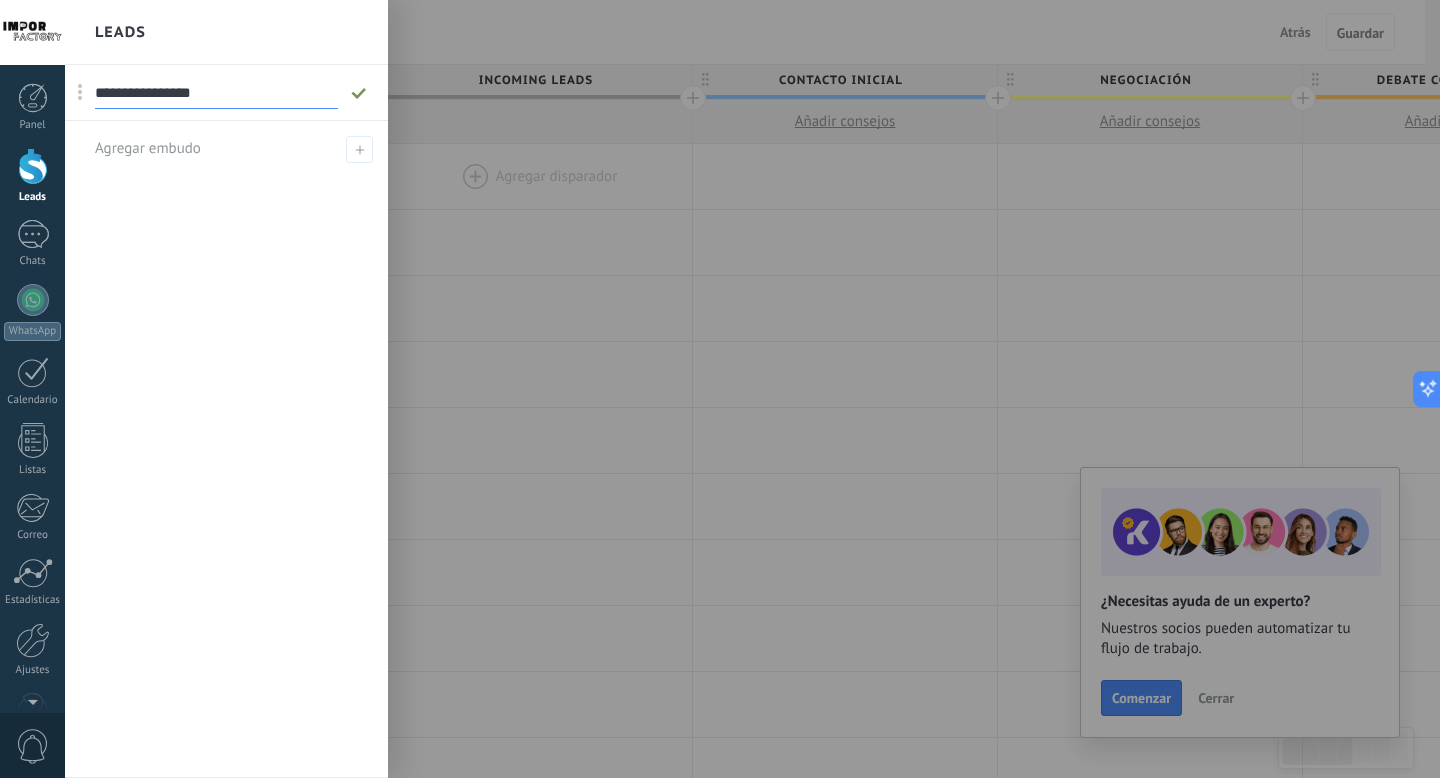 click on "**********" at bounding box center (216, 93) 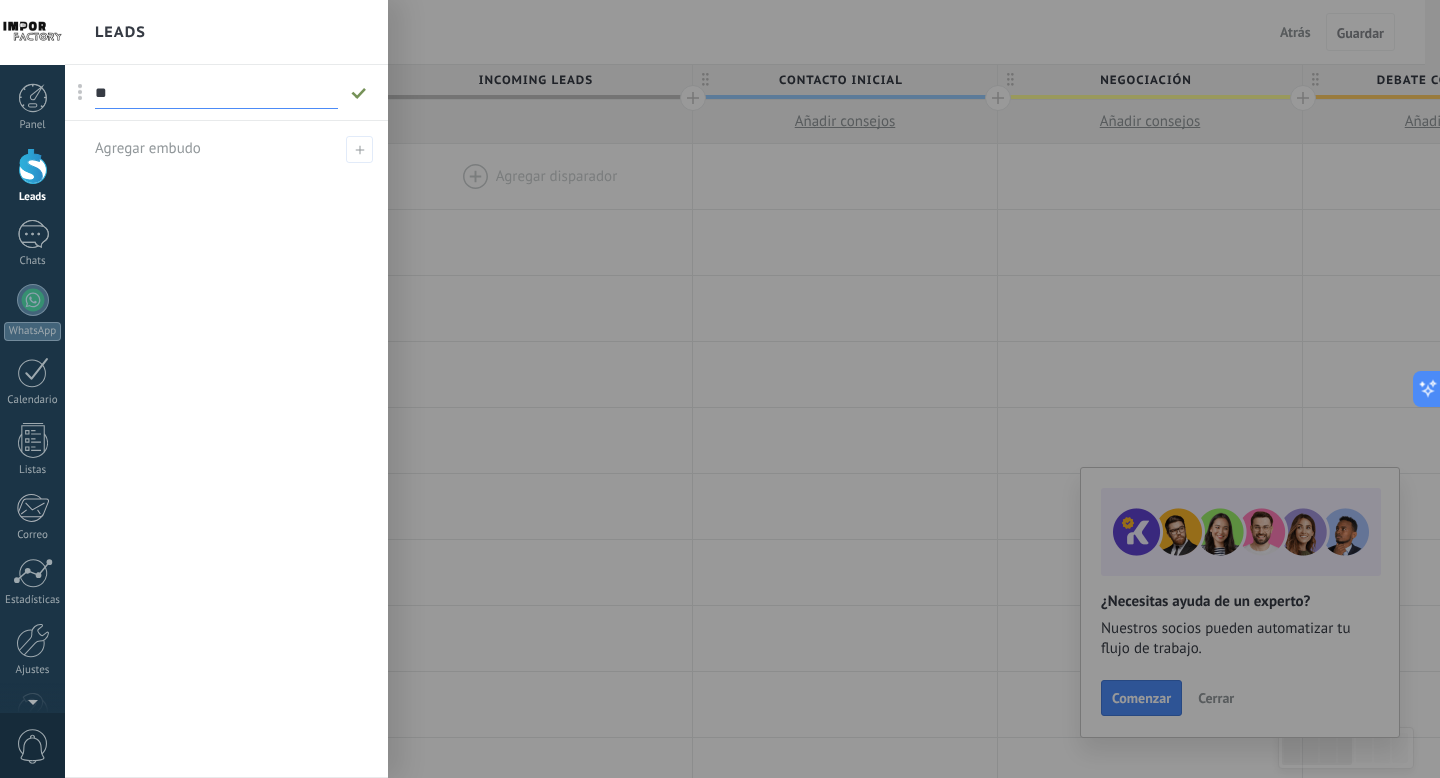 type on "*" 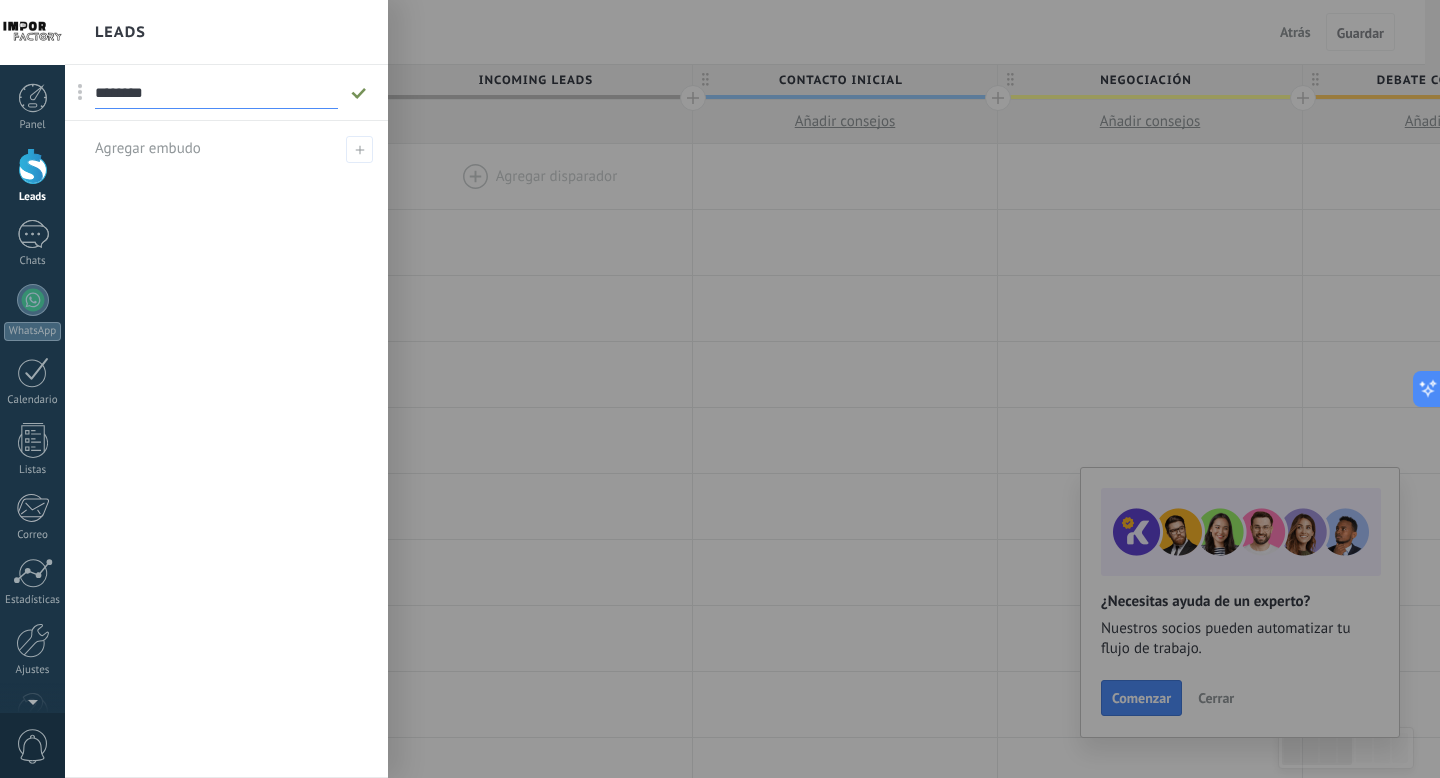 type on "********" 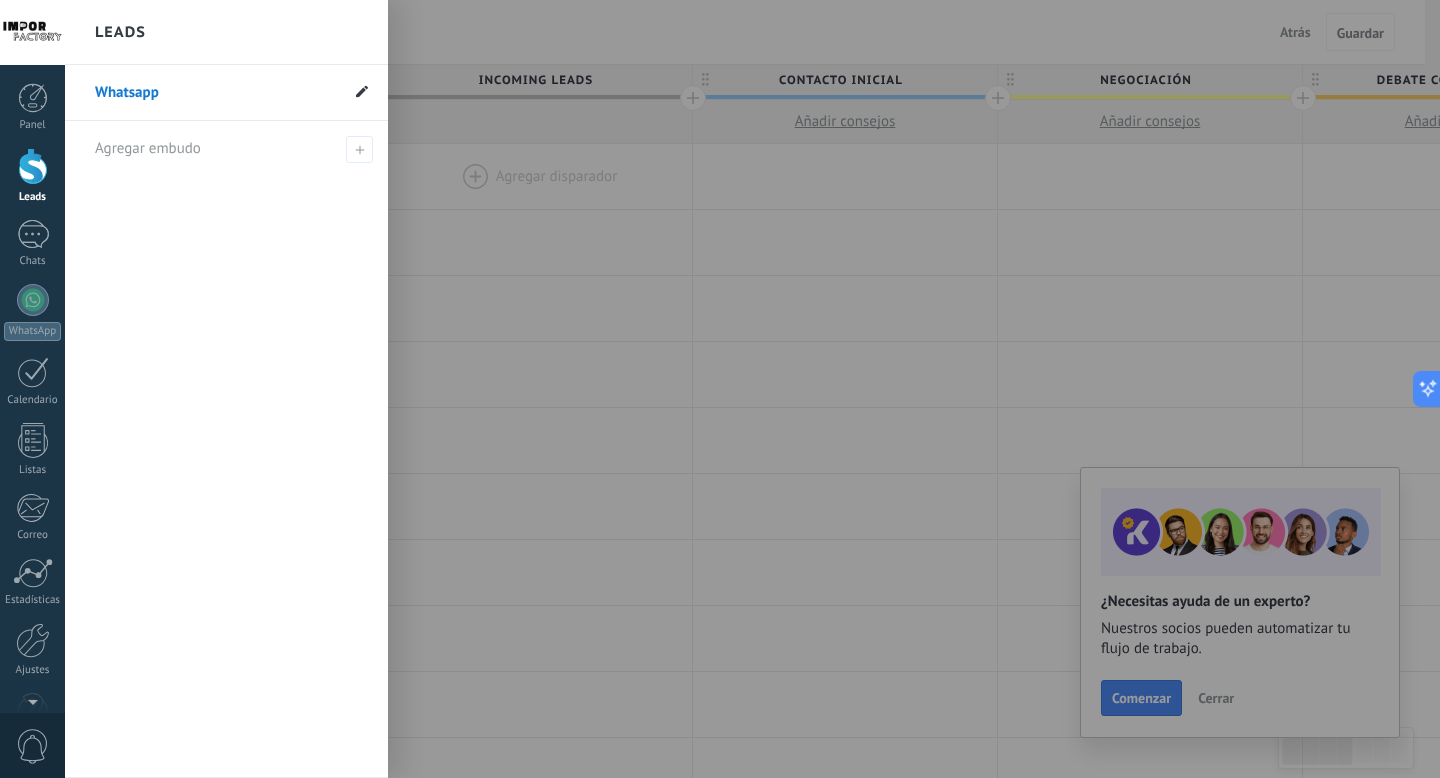 click 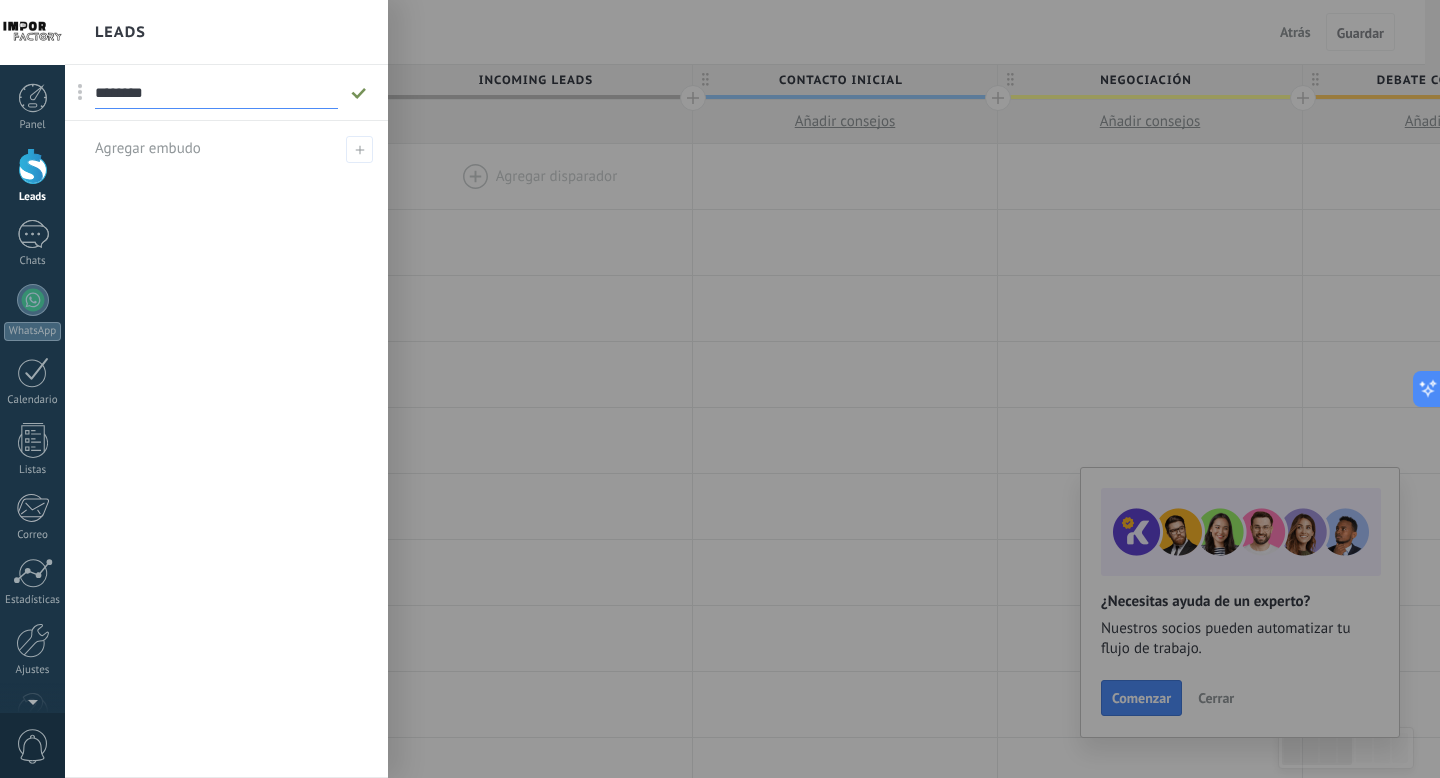 click on "********" at bounding box center (216, 93) 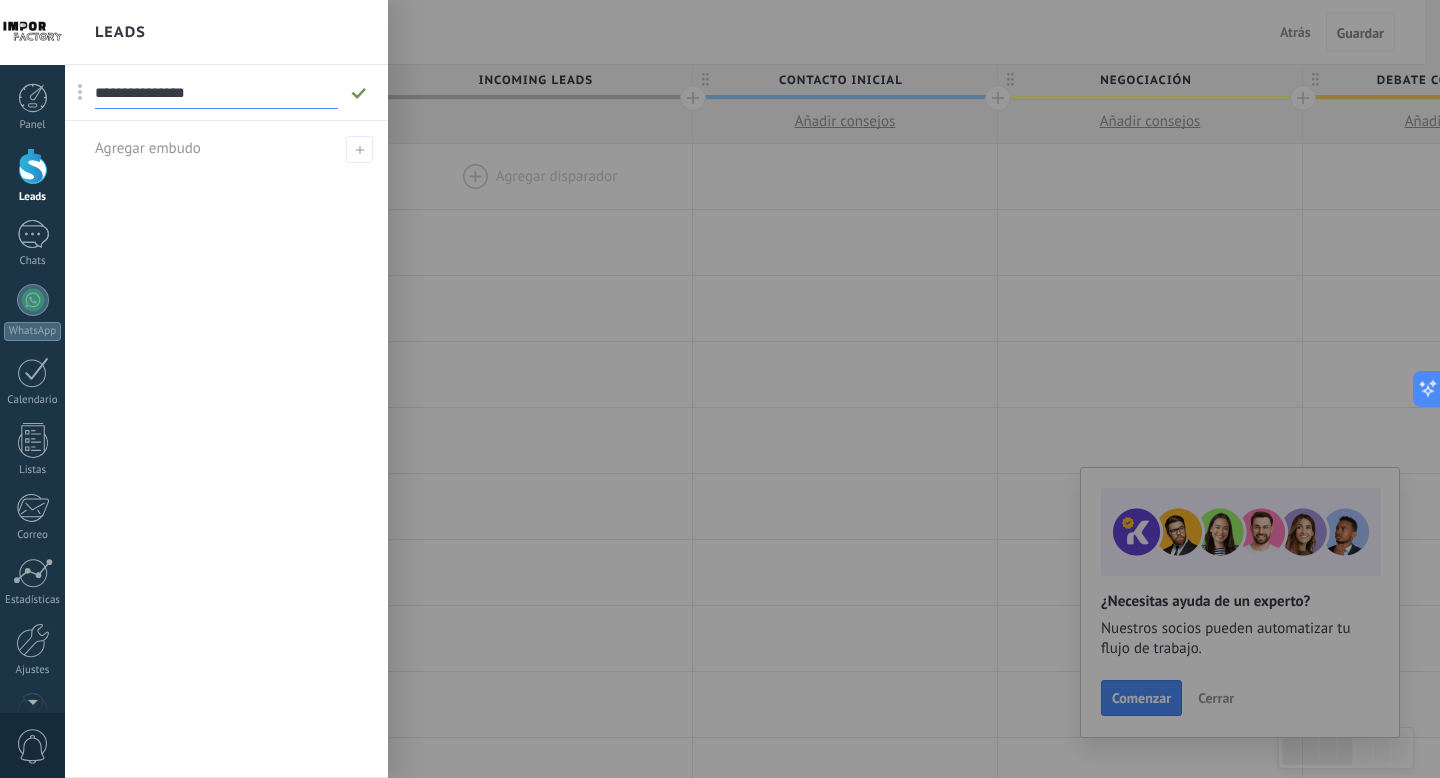 type on "**********" 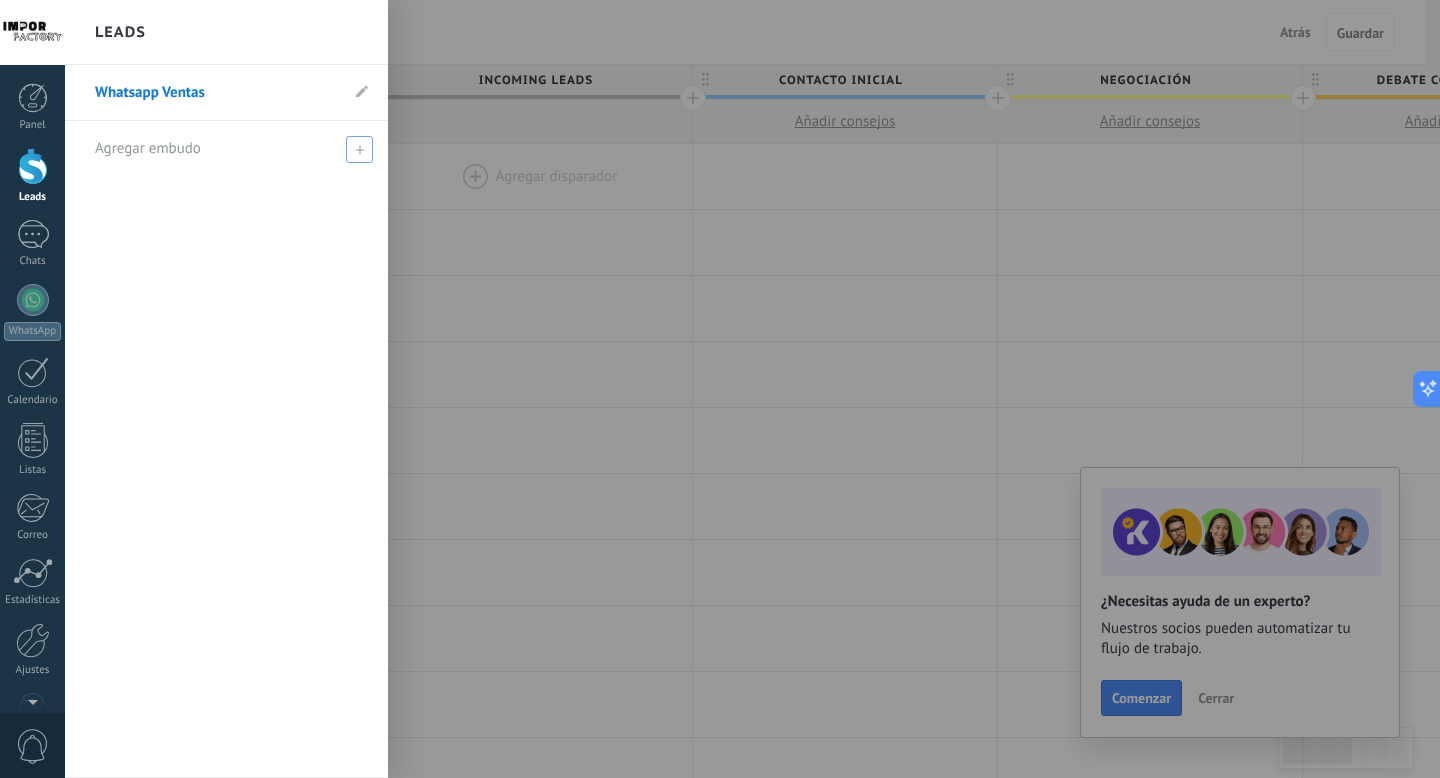 click at bounding box center (359, 149) 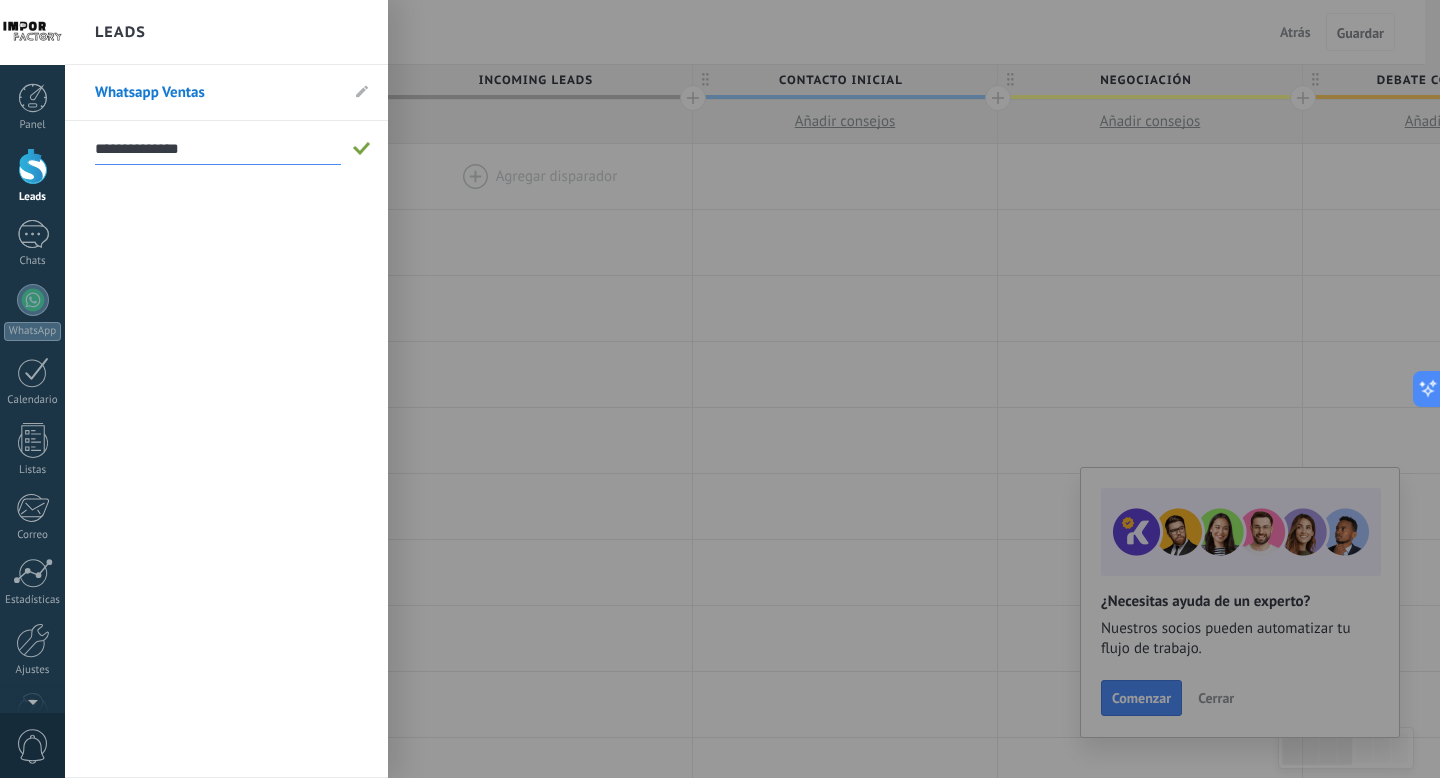 type on "**********" 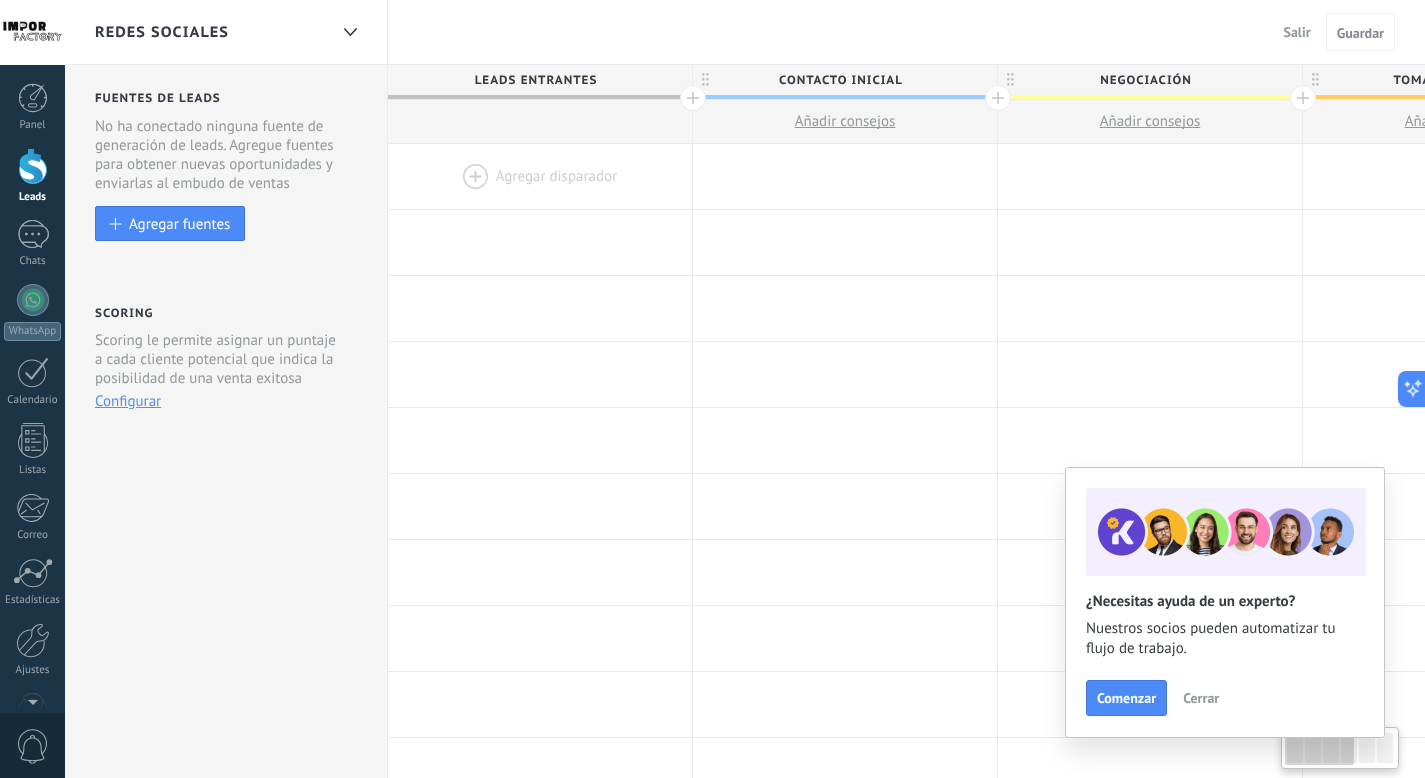 click on "Redes Sociales" at bounding box center [162, 32] 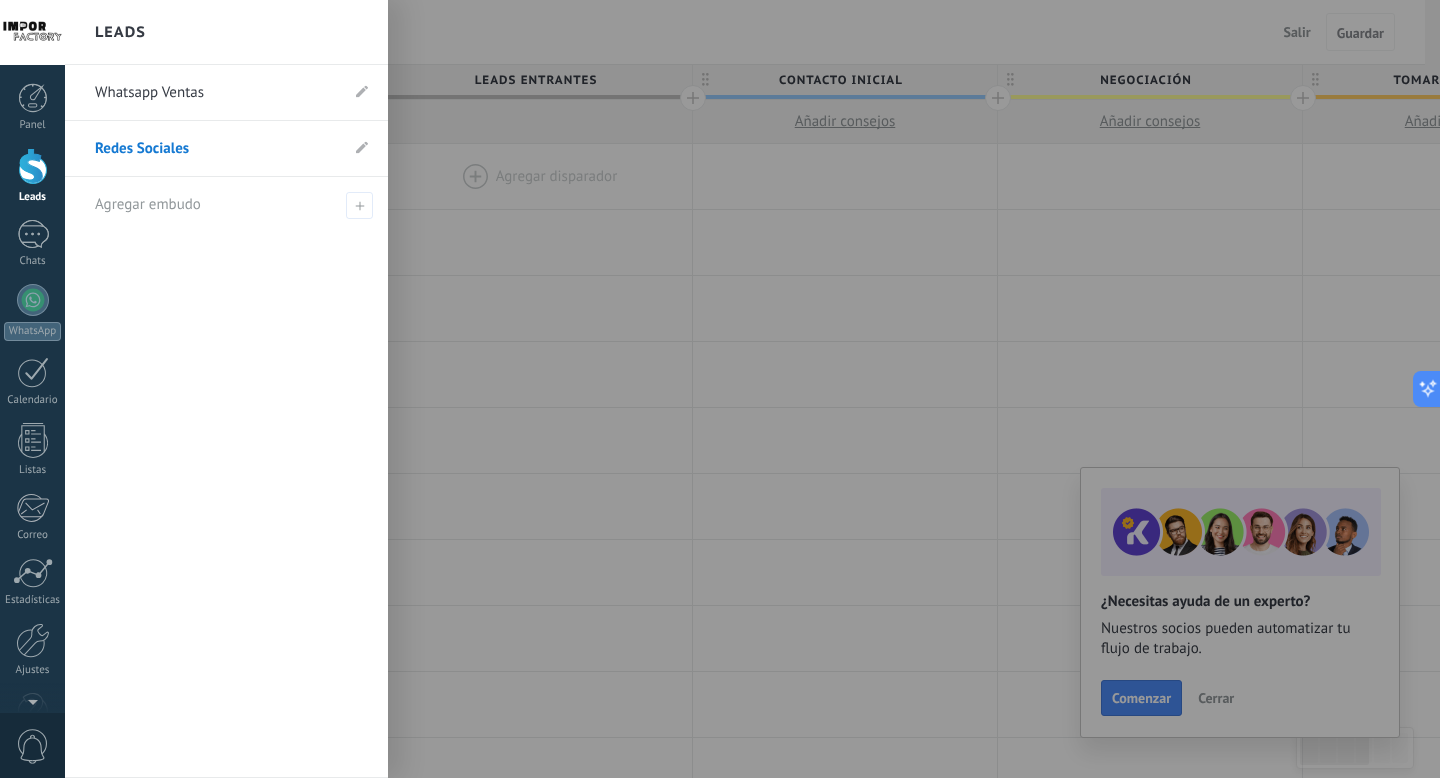 click on "Whatsapp Ventas Redes Sociales Agregar embudo" at bounding box center (226, 421) 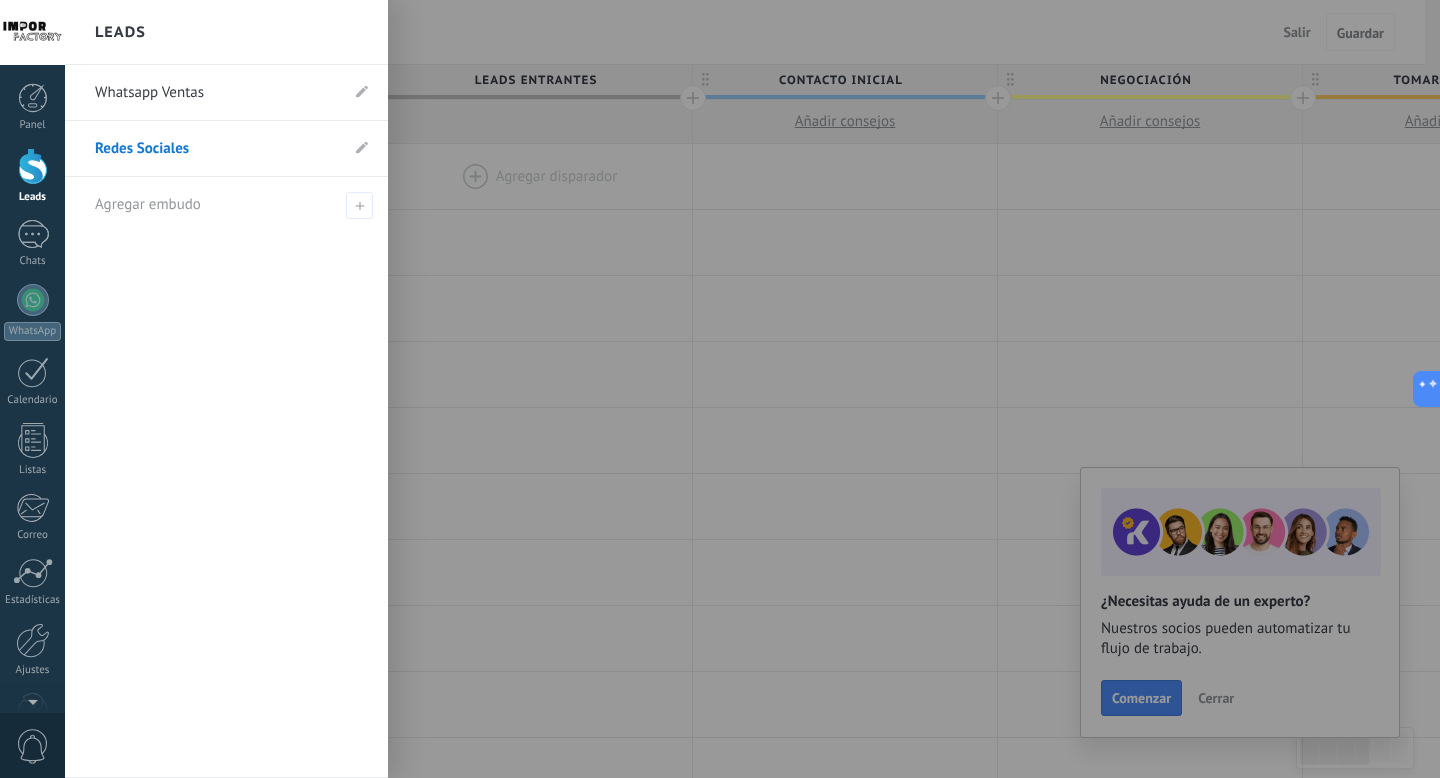 click at bounding box center [785, 389] 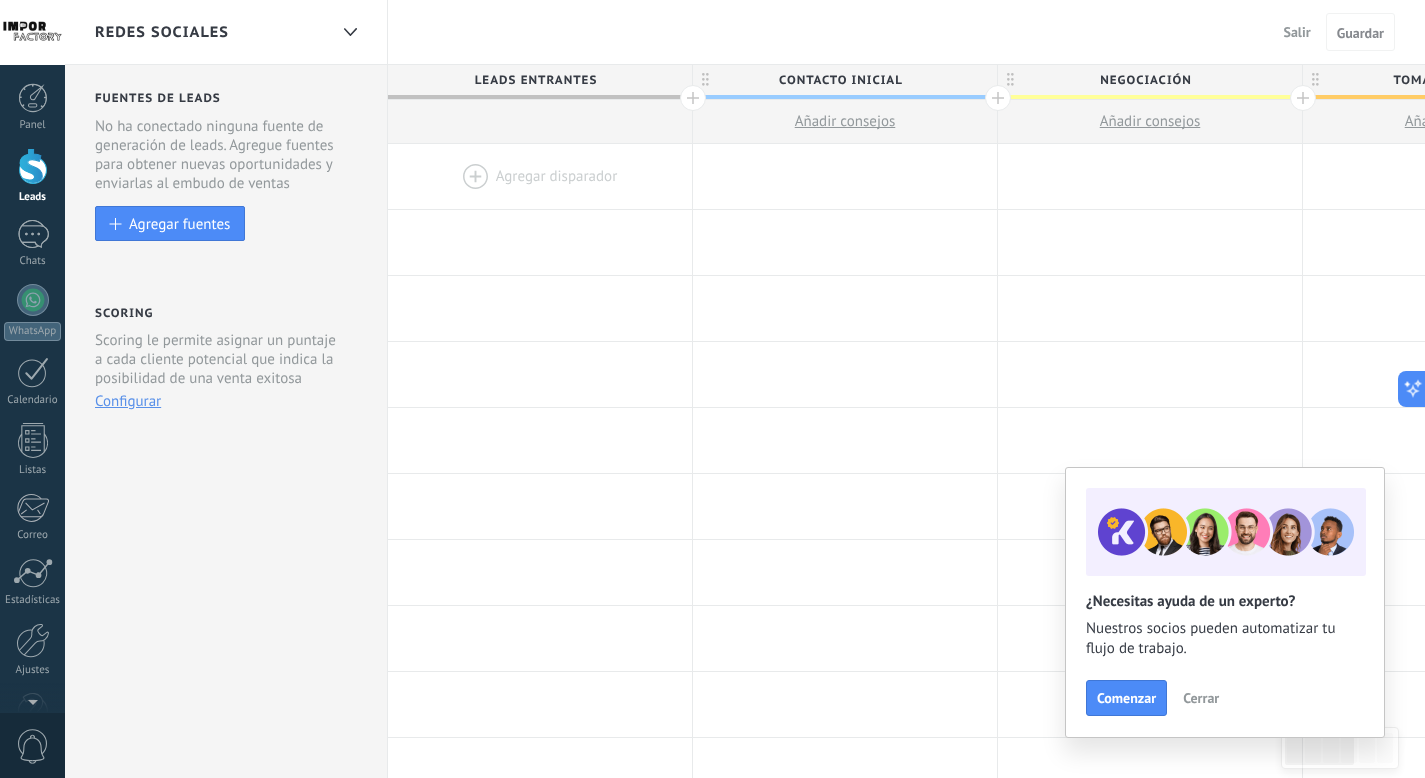 click at bounding box center (540, 176) 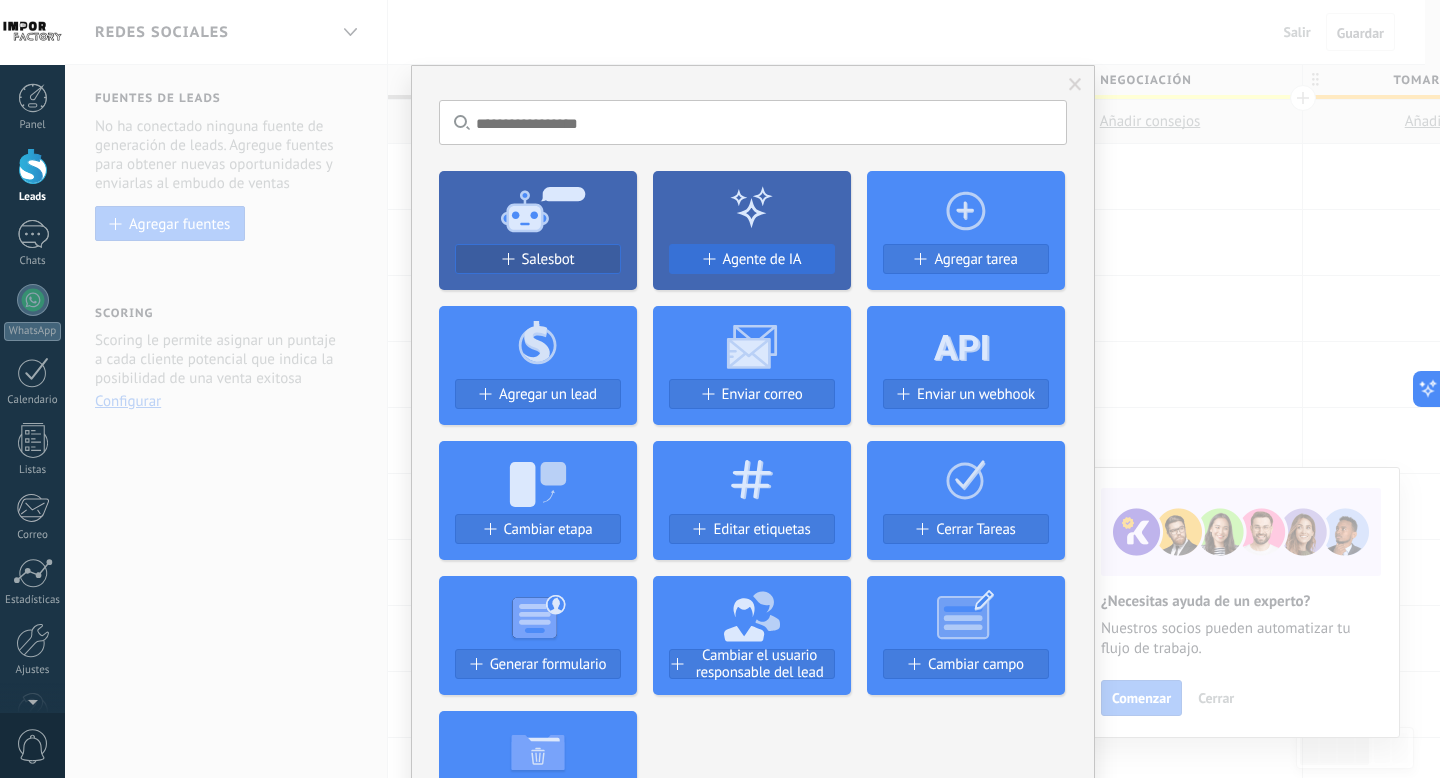 click on "Agente de IA" at bounding box center [762, 259] 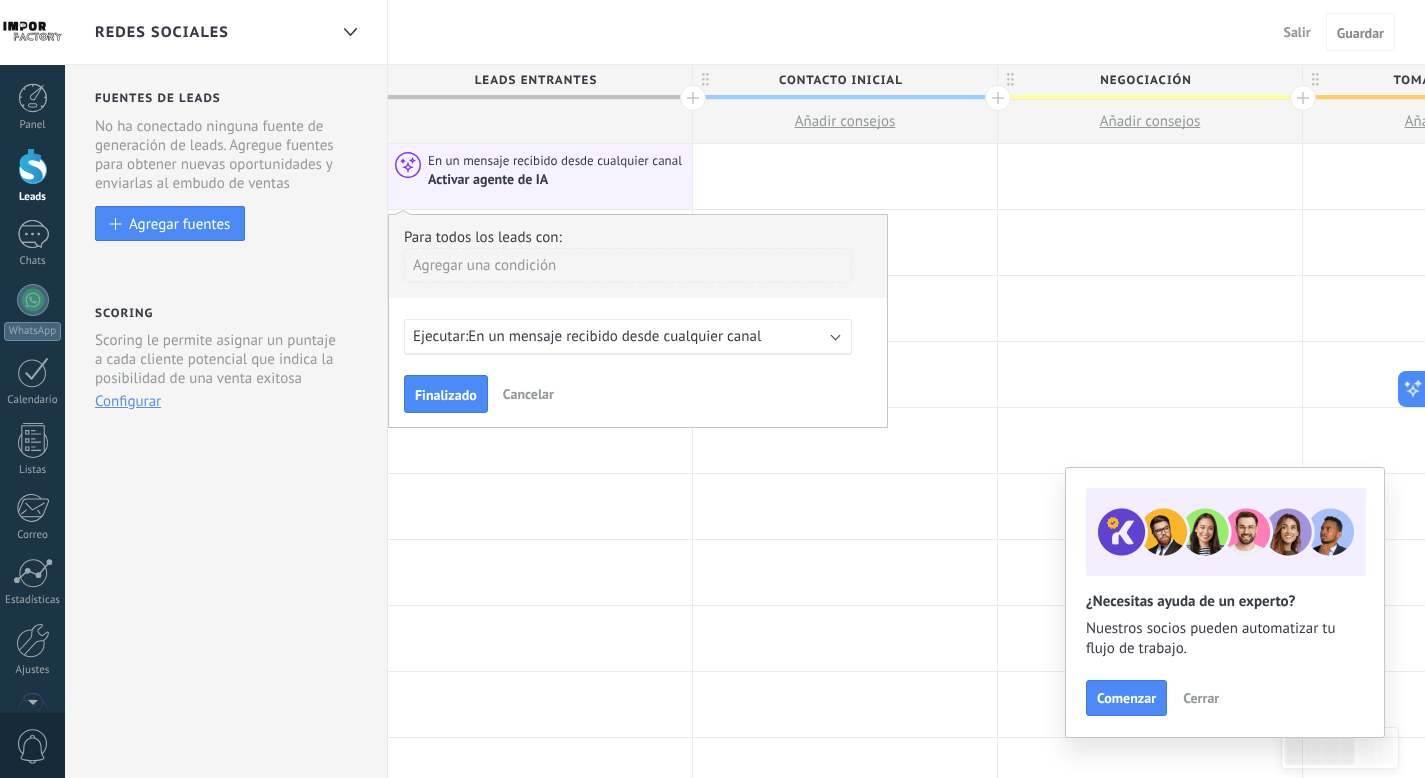 click on "Agregar una condición" at bounding box center (628, 265) 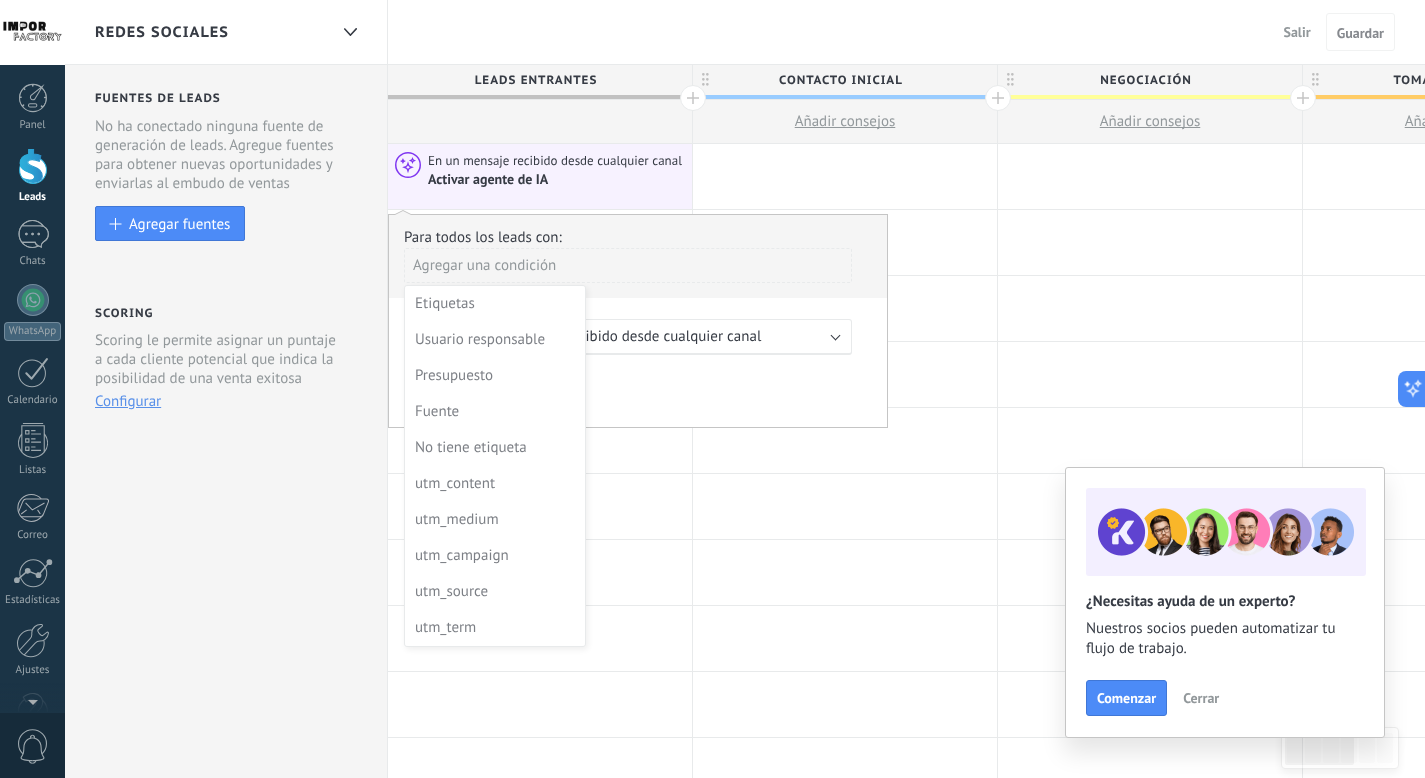 click at bounding box center (638, 322) 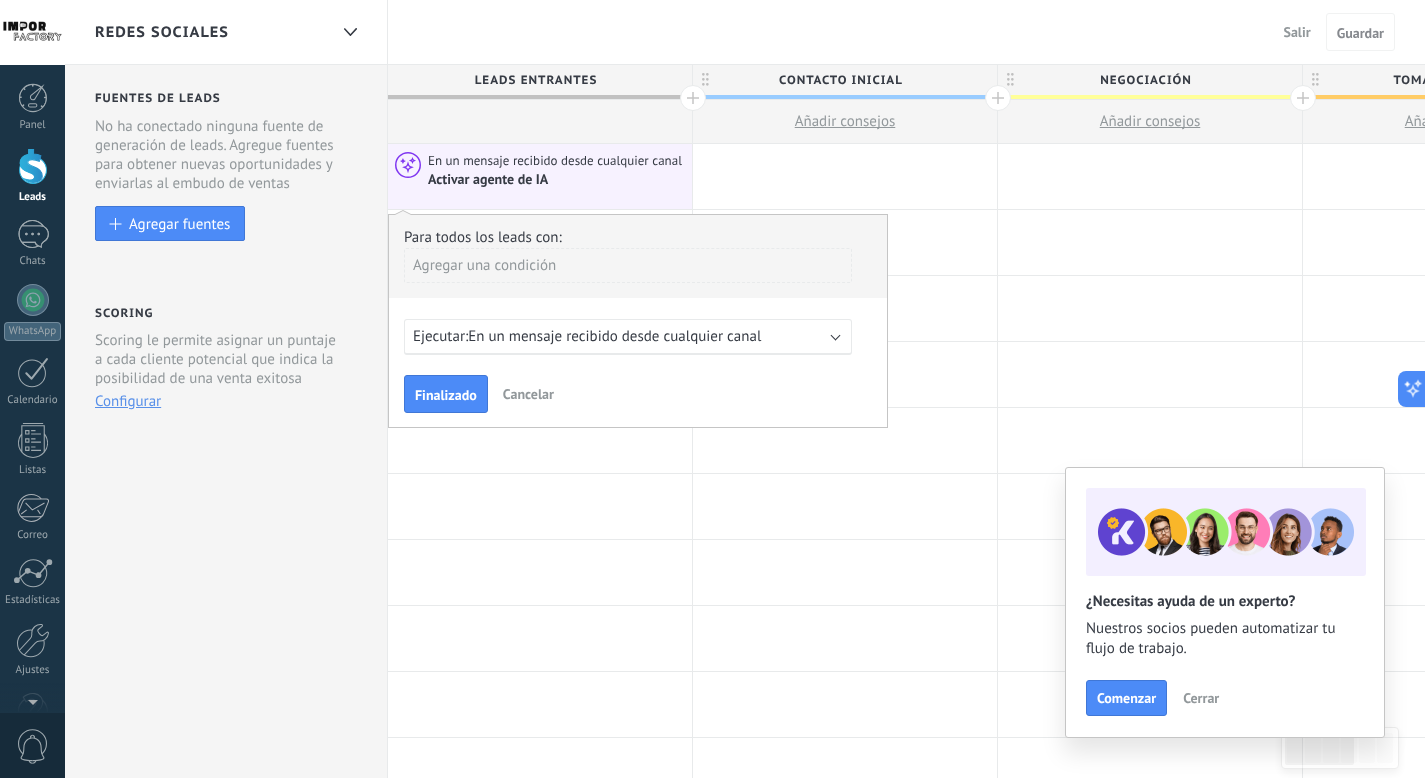 click on "Ejecutar:" at bounding box center (440, 336) 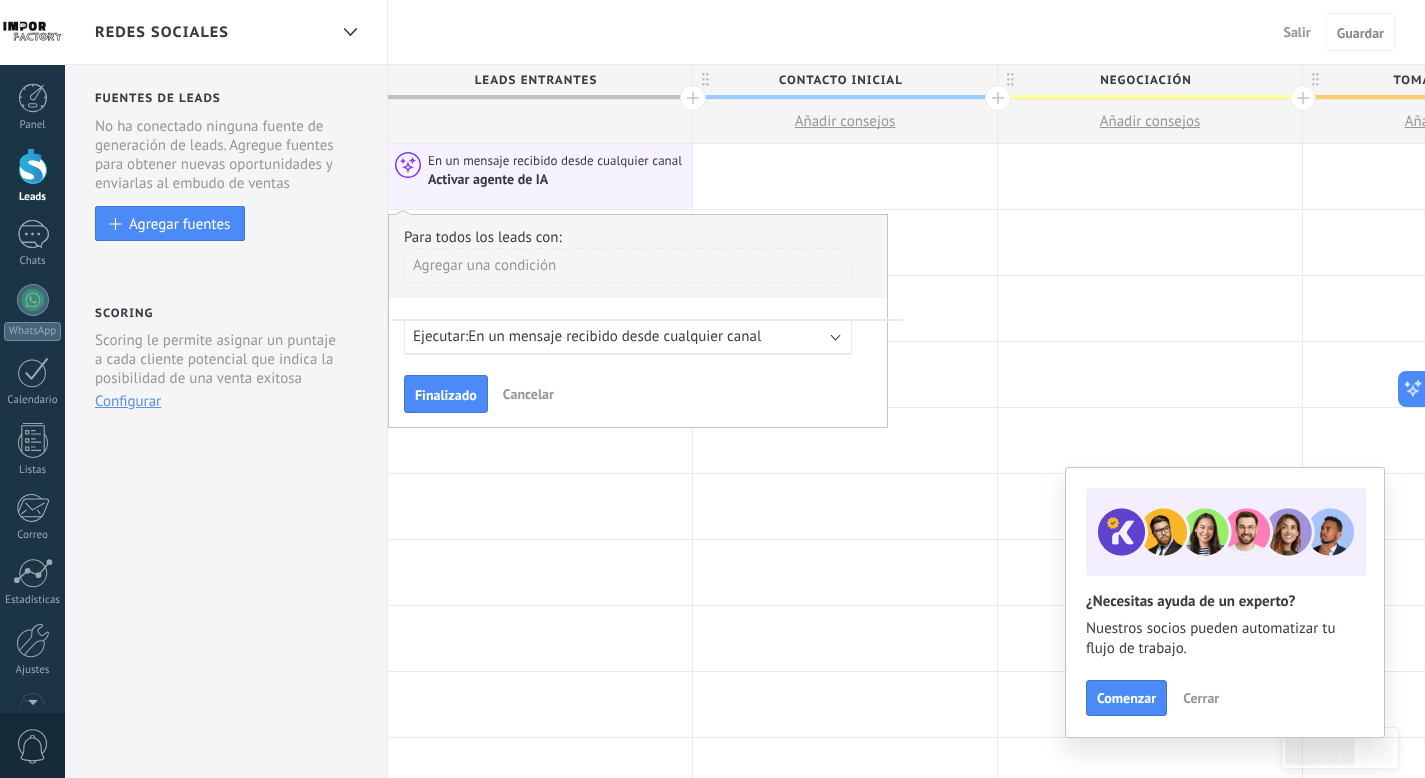 click on "En un mensaje recibido desde cualquier canal" at bounding box center [614, 336] 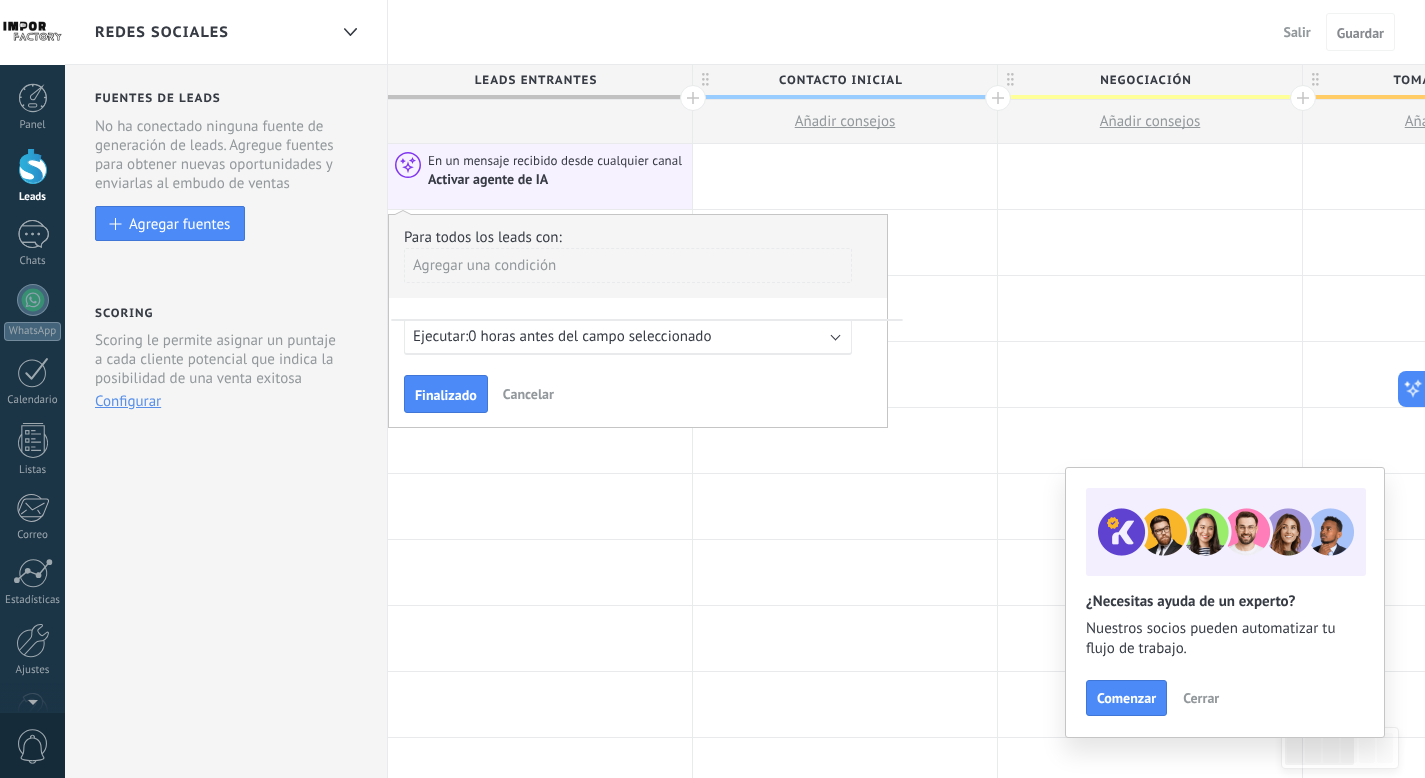 click on "0 horas antes del campo seleccionado" at bounding box center (589, 336) 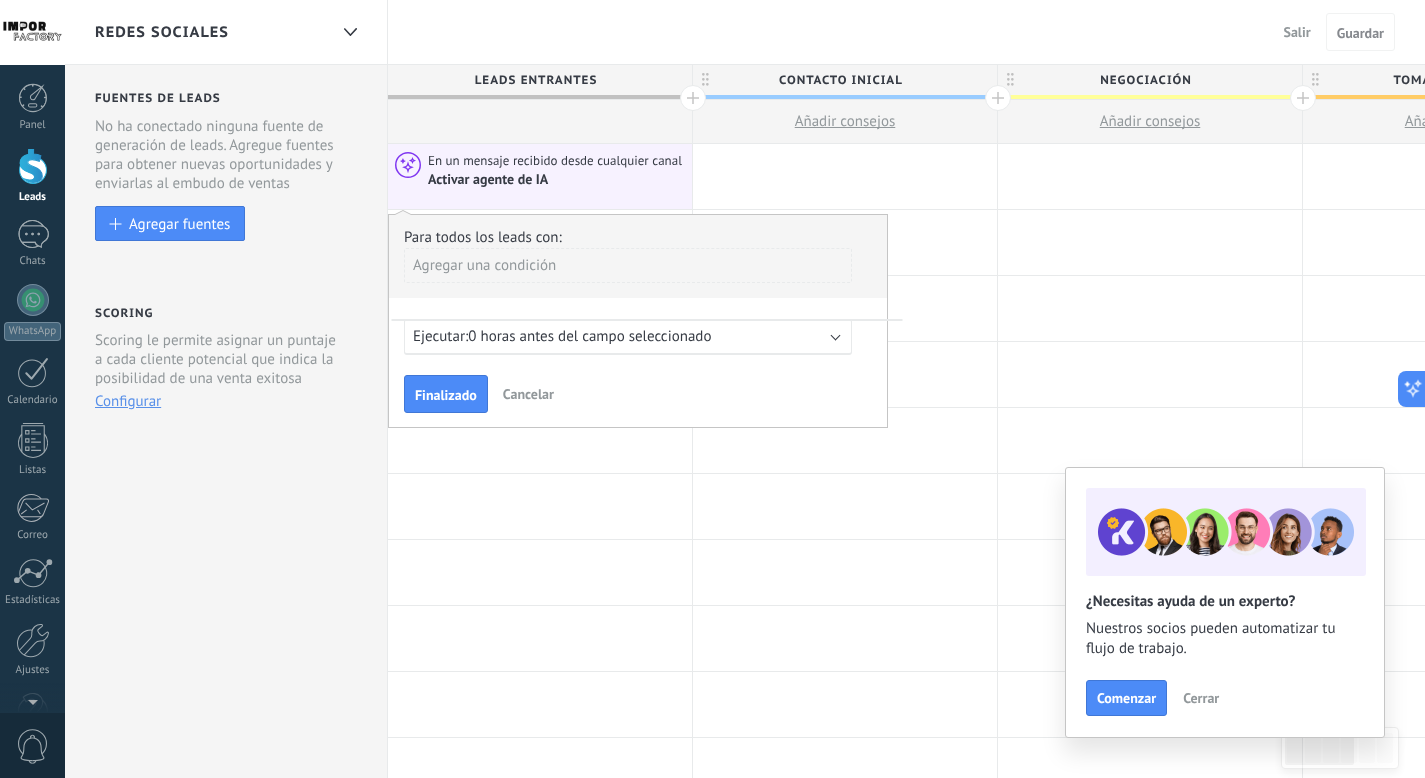 click on "Ejecutar:   0 horas antes del campo seleccionado" at bounding box center (628, 337) 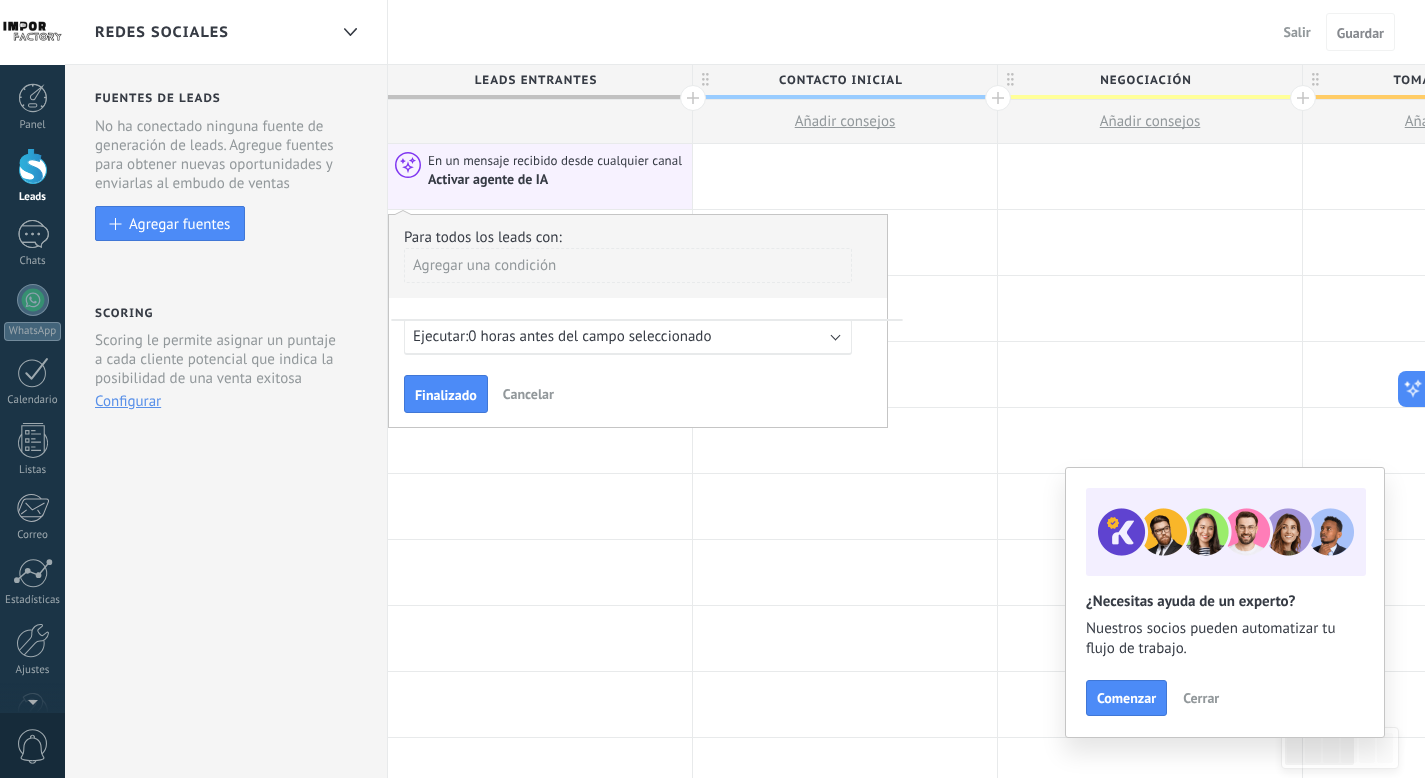 click on "Ejecutar:   0 horas antes del campo seleccionado" at bounding box center (620, 336) 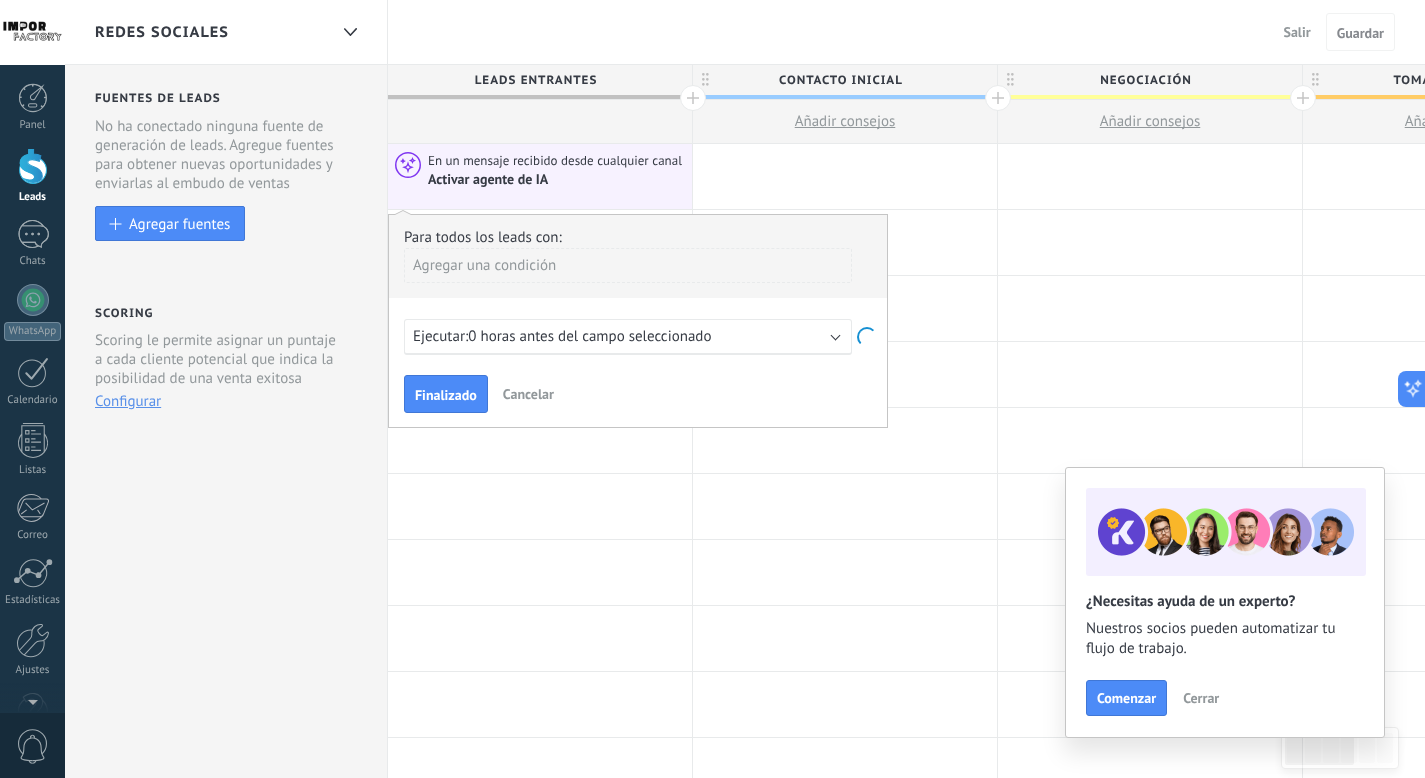 click on "Ejecutar:   0 horas antes del campo seleccionado" at bounding box center [620, 336] 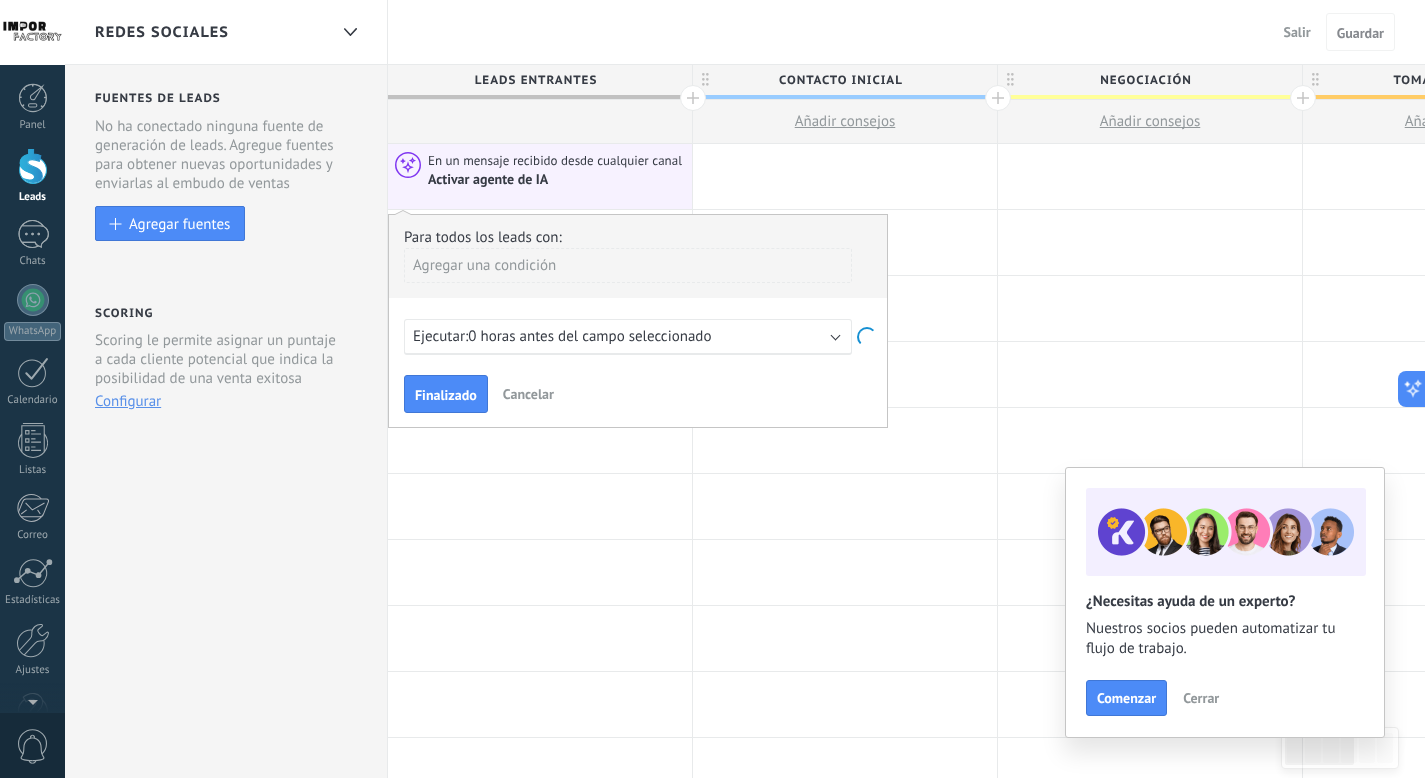 click on "Ejecutar:   0 horas antes del campo seleccionado" at bounding box center (620, 336) 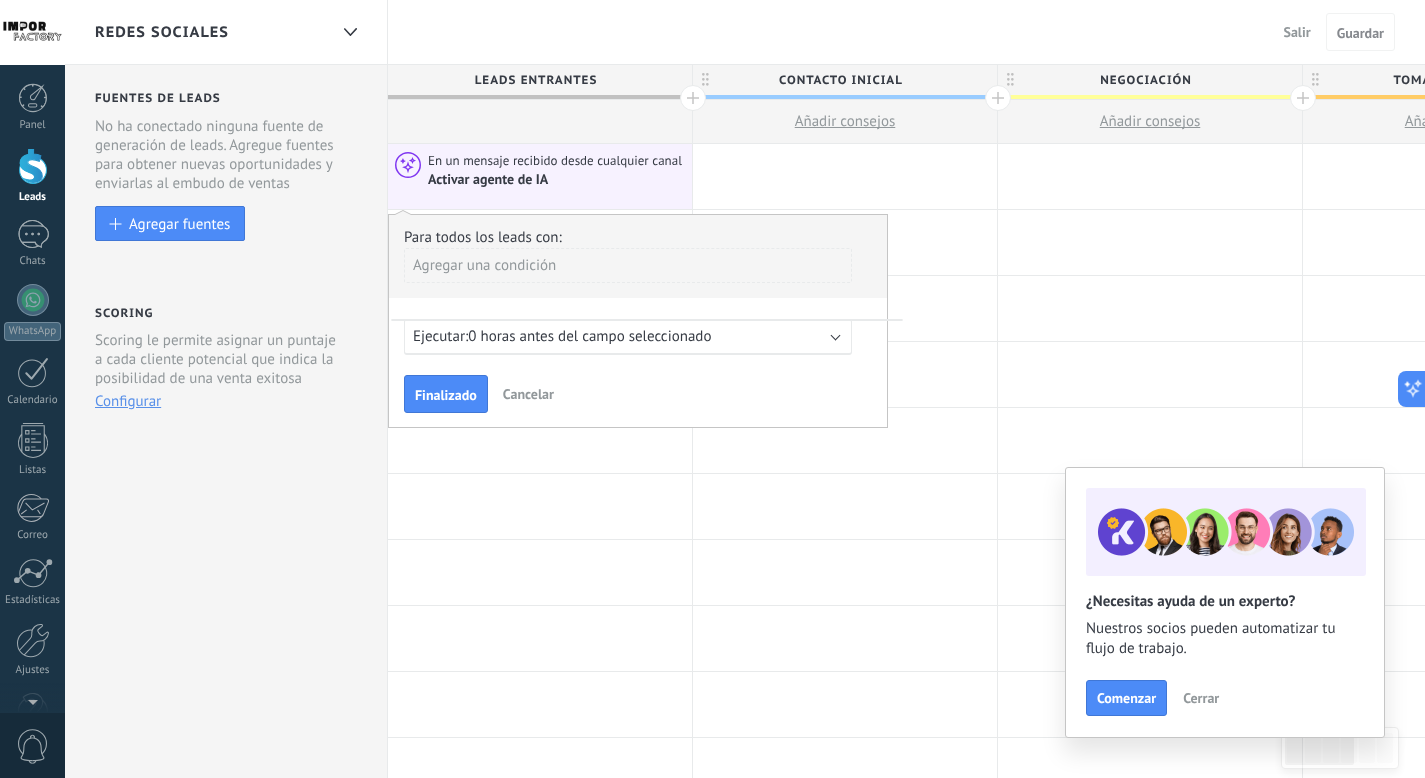 click on "Cancelar" at bounding box center (528, 394) 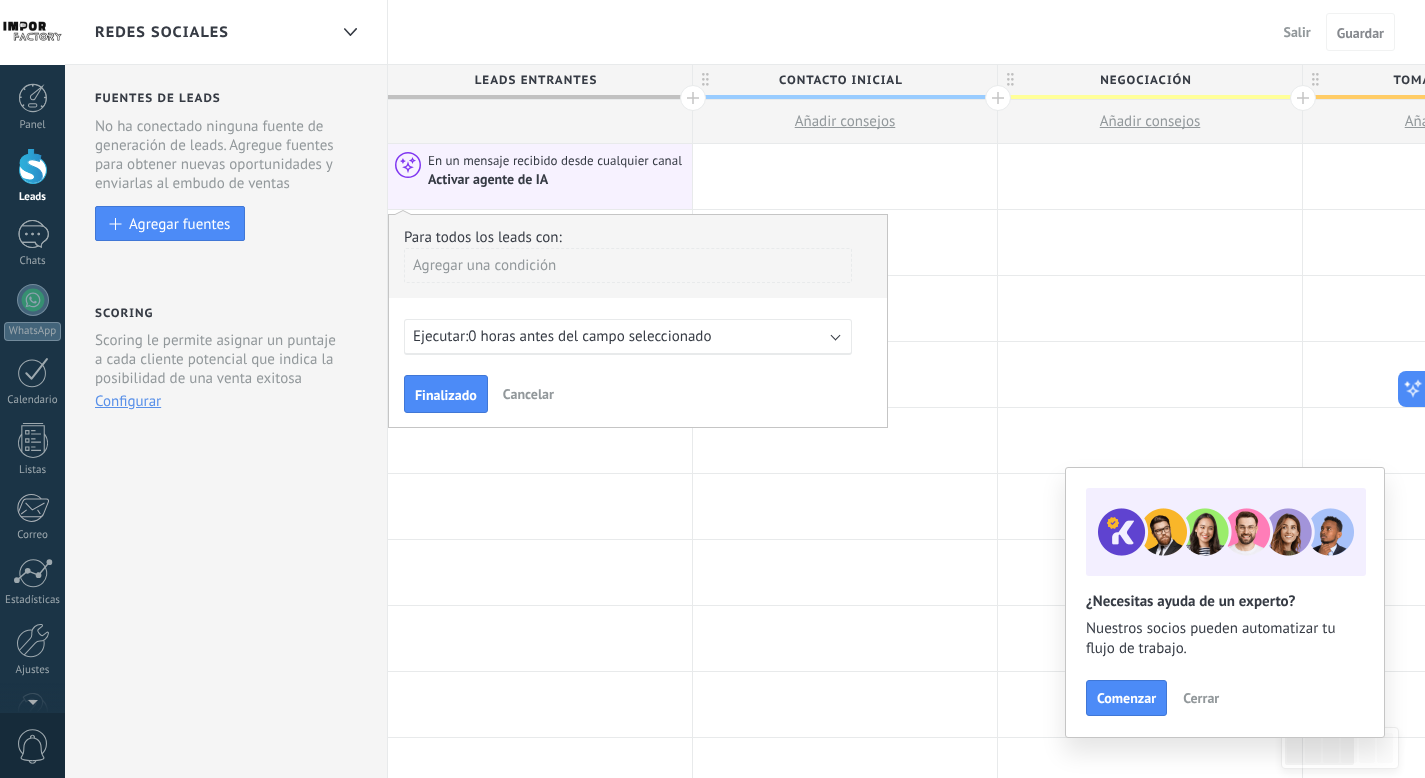 click on "Cancelar" at bounding box center (528, 394) 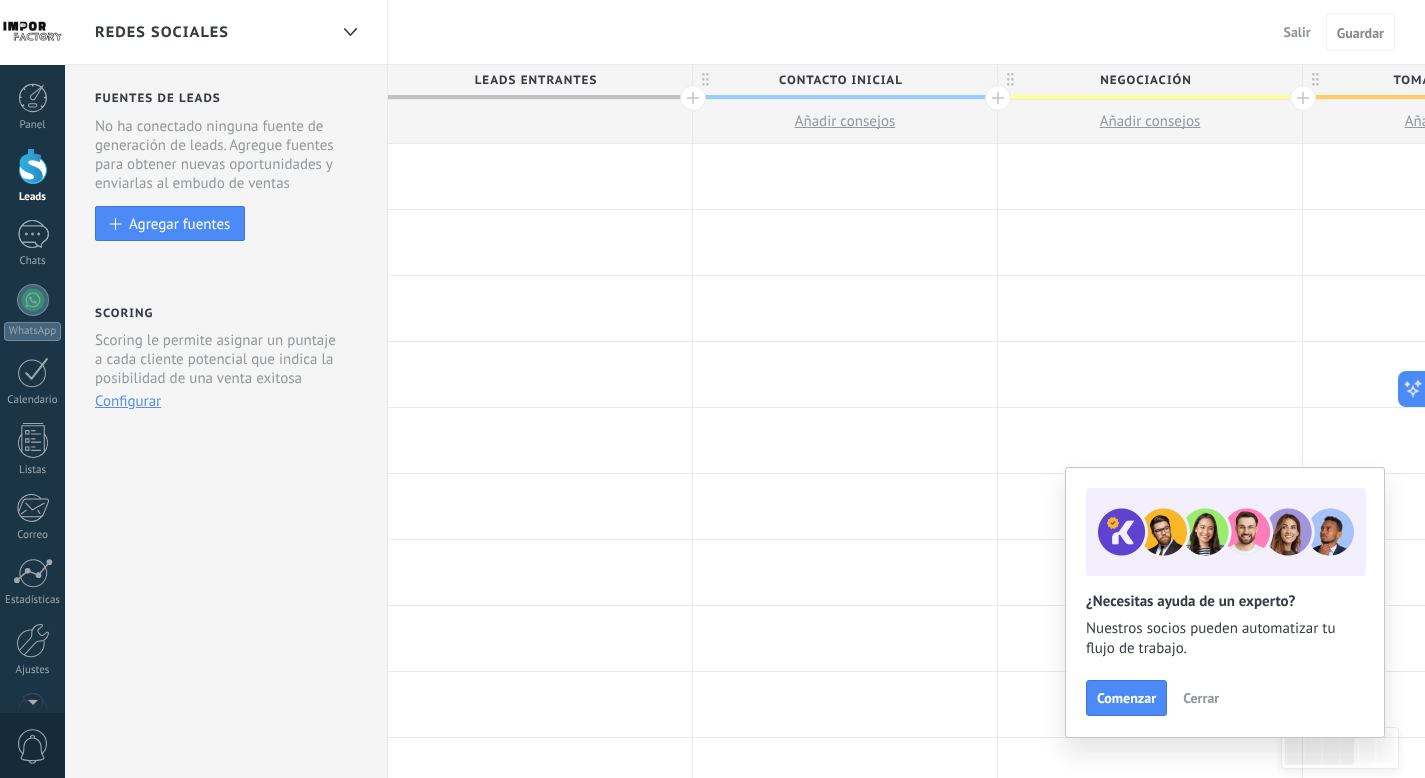 click at bounding box center (540, 176) 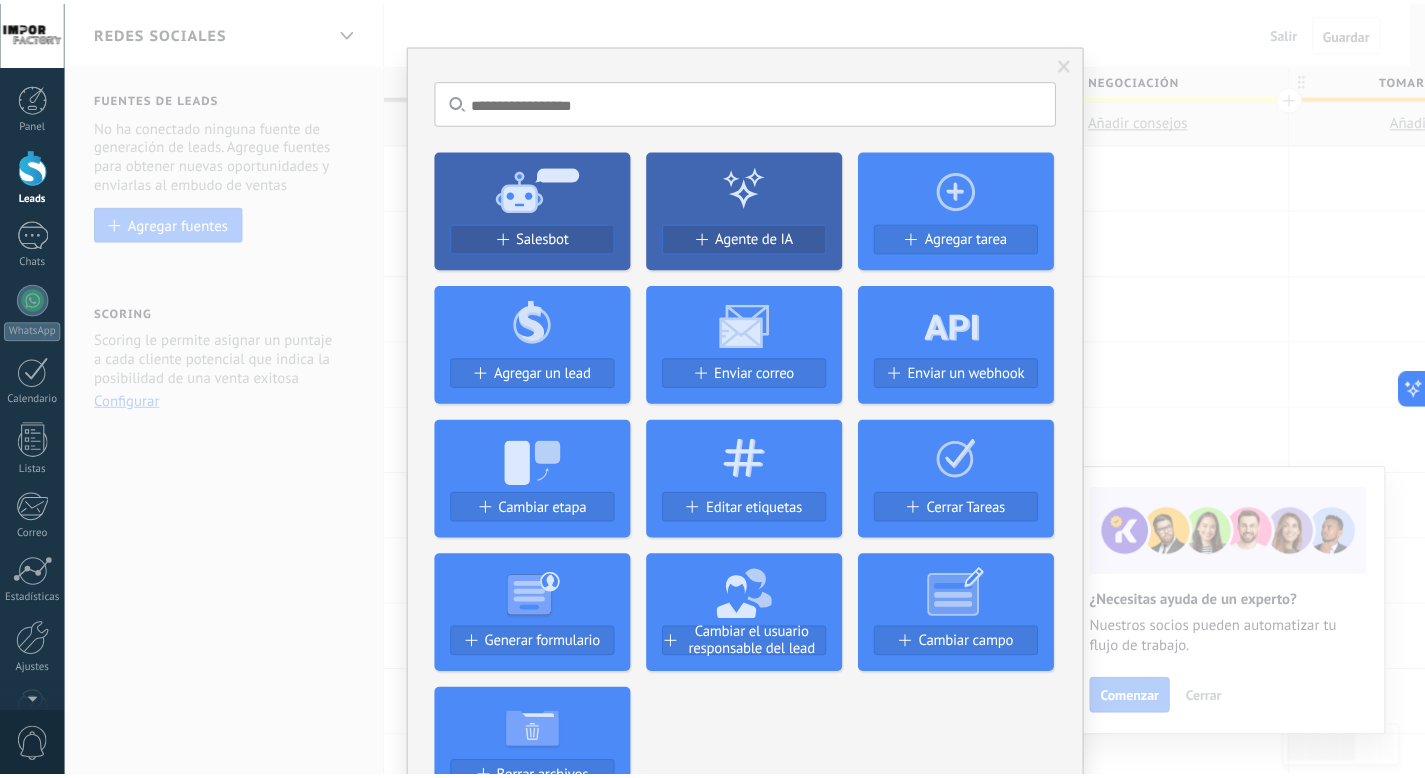 scroll, scrollTop: 0, scrollLeft: 0, axis: both 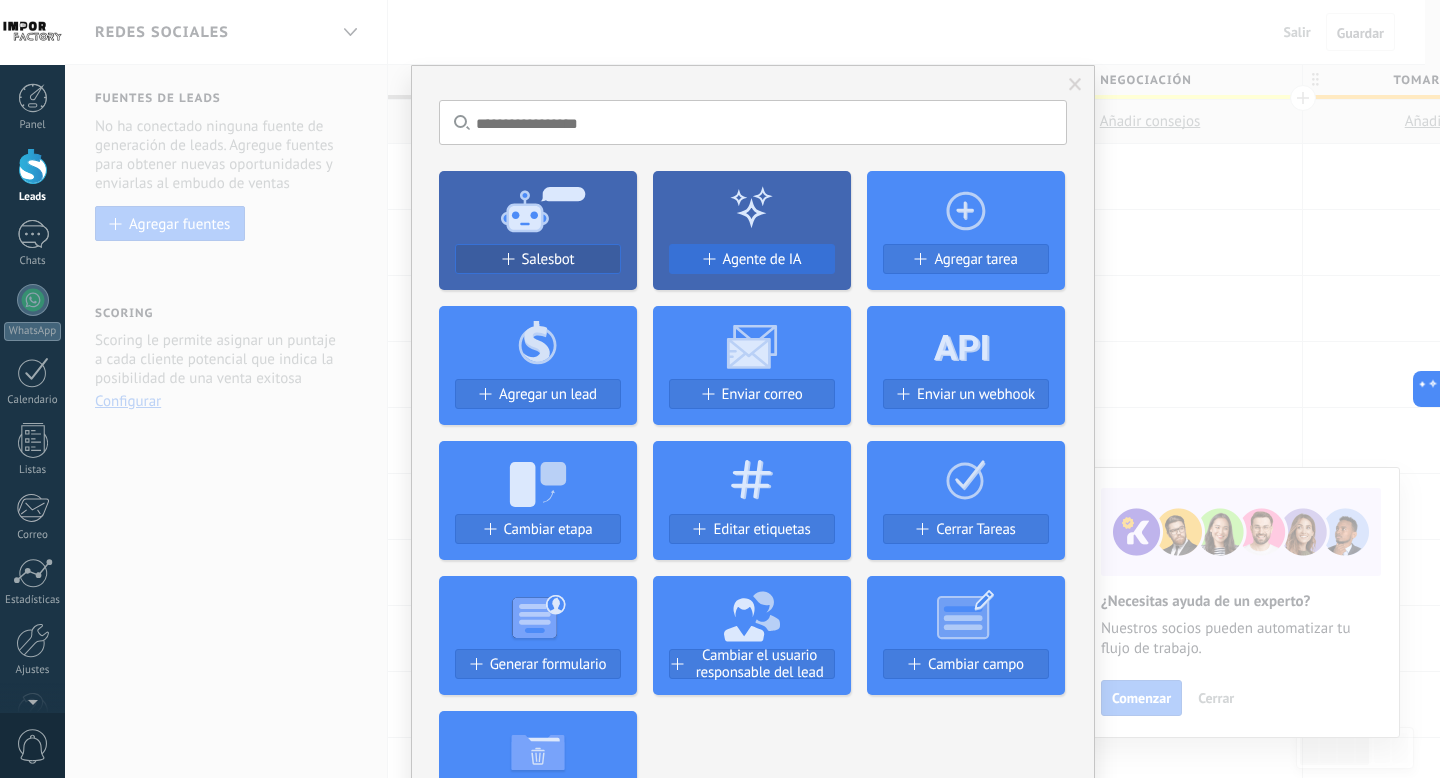 click on "Agente de IA" at bounding box center (762, 259) 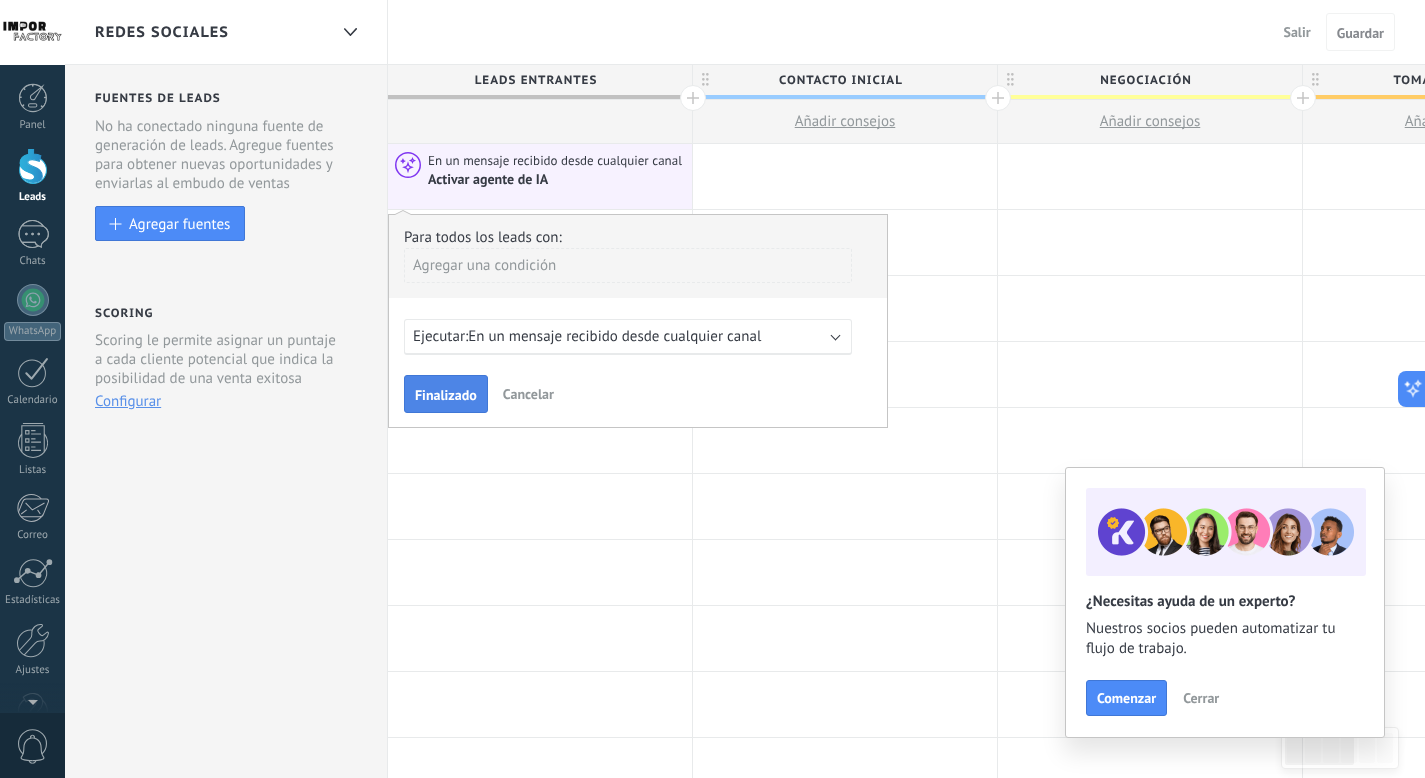click on "Finalizado" at bounding box center (446, 395) 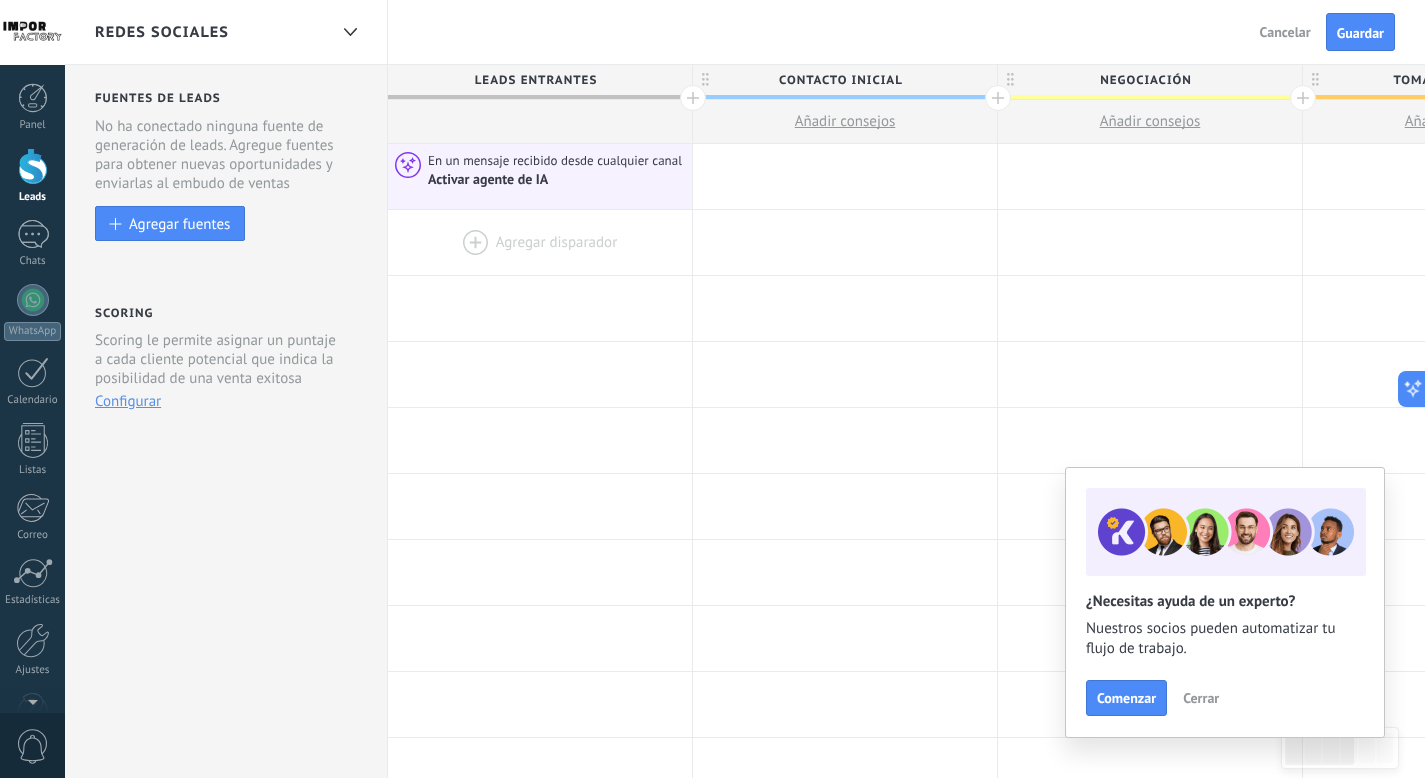 click at bounding box center (540, 242) 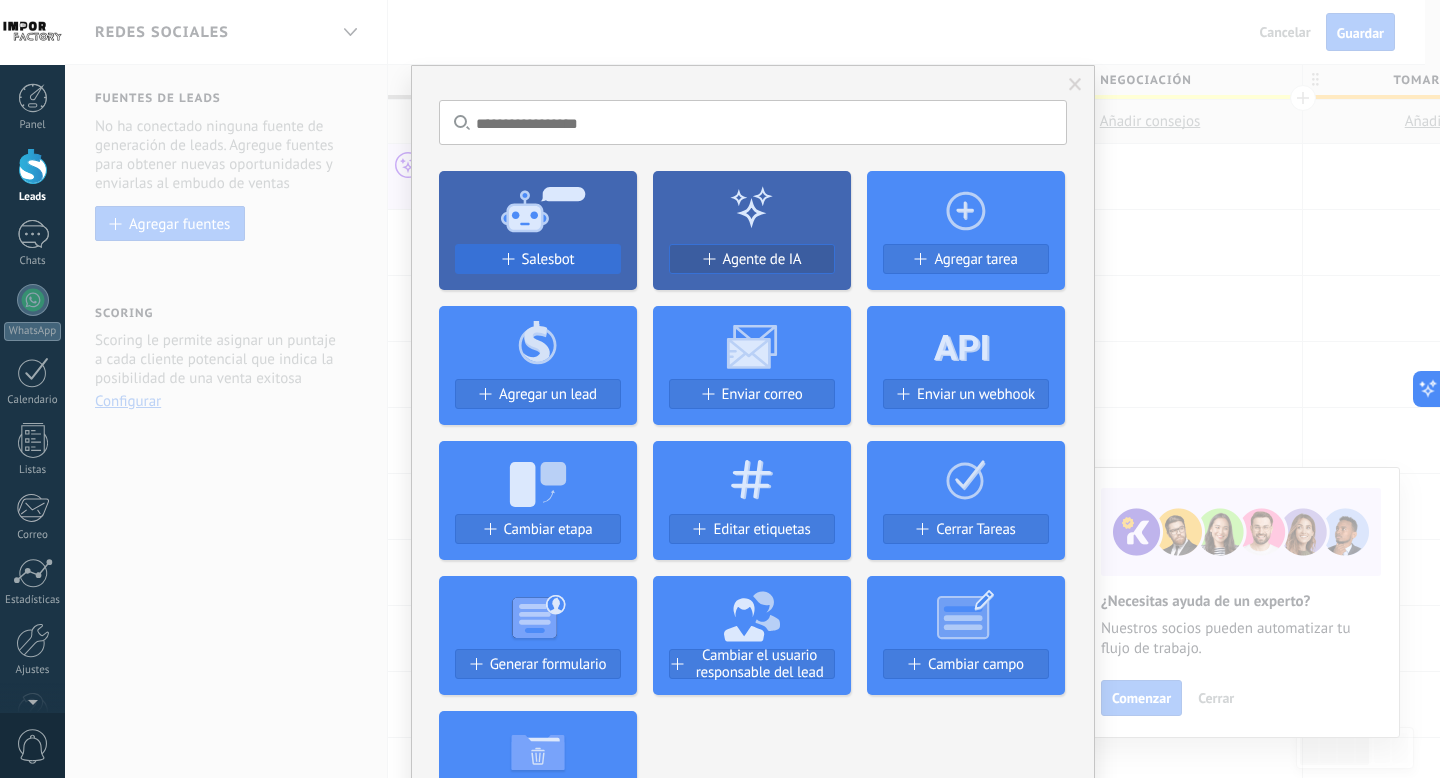 click on "Salesbot" at bounding box center (538, 259) 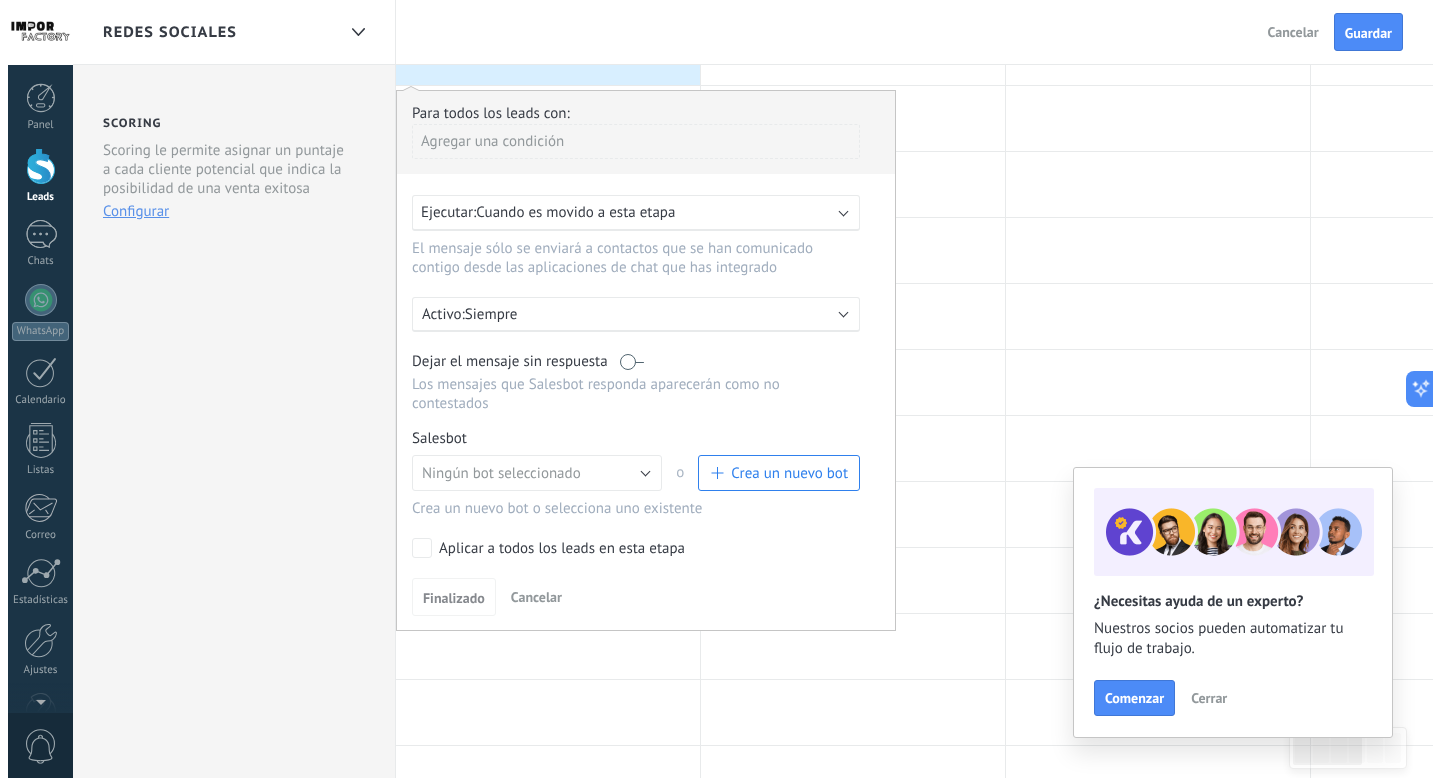 scroll, scrollTop: 203, scrollLeft: 0, axis: vertical 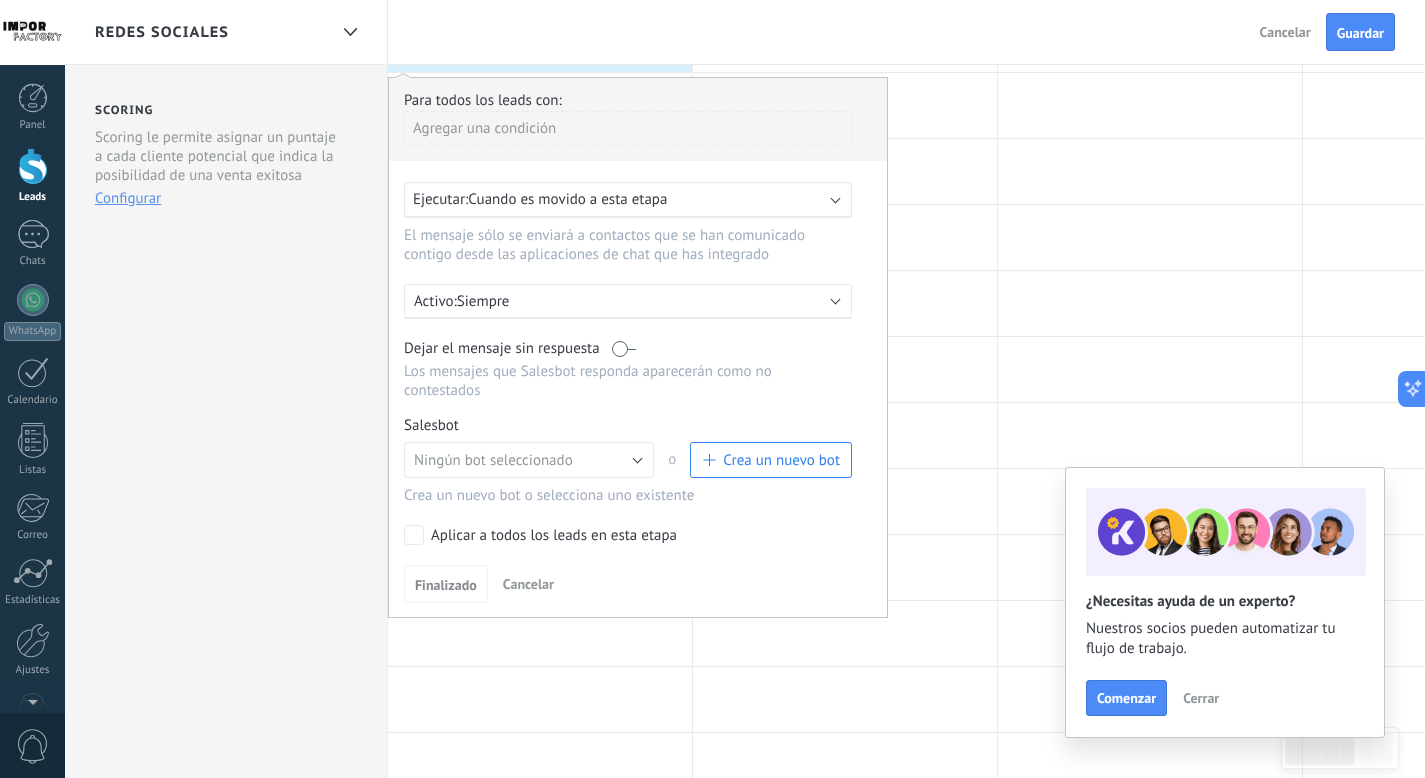 click on "Ejecutar:  Cuando es movido a esta etapa" at bounding box center (628, 200) 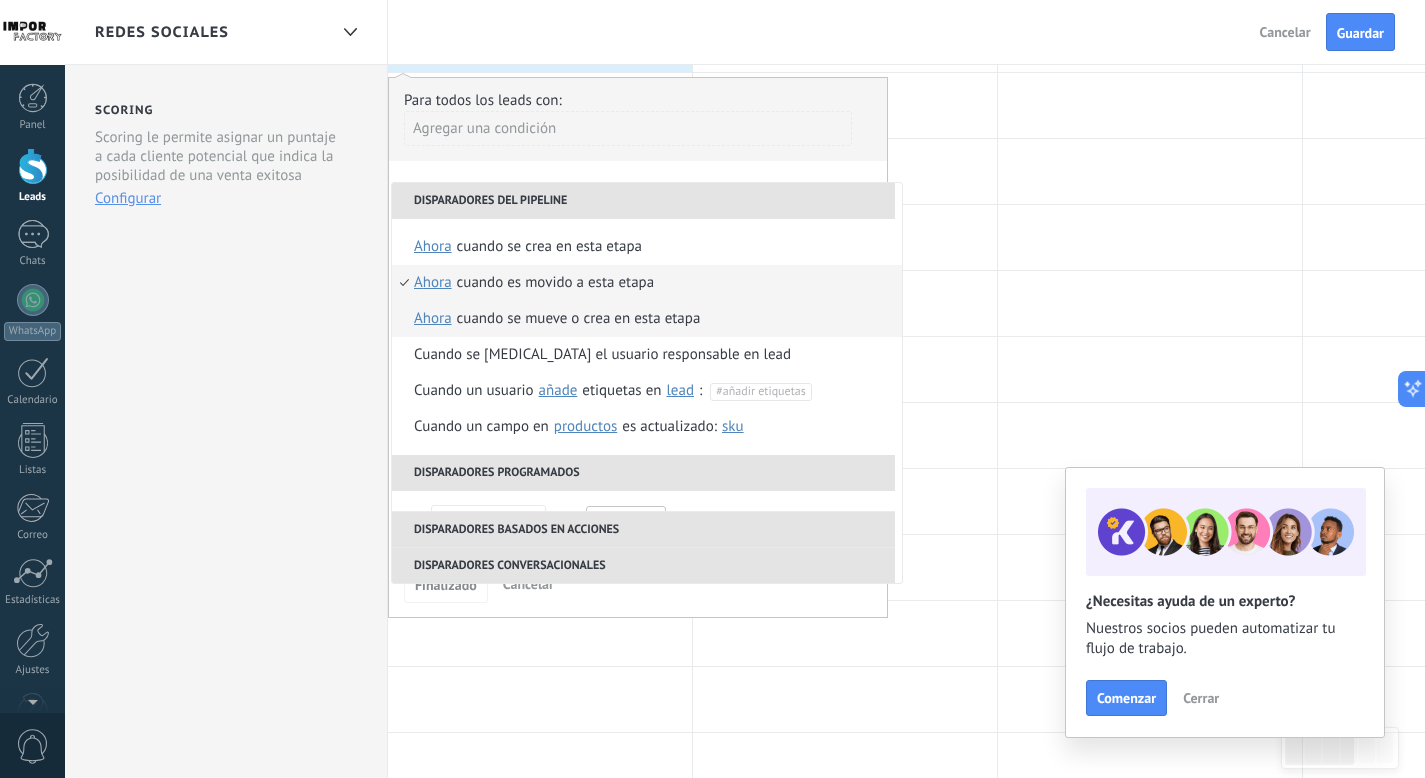 click on "Cuando se mueve o crea en esta etapa" at bounding box center [579, 319] 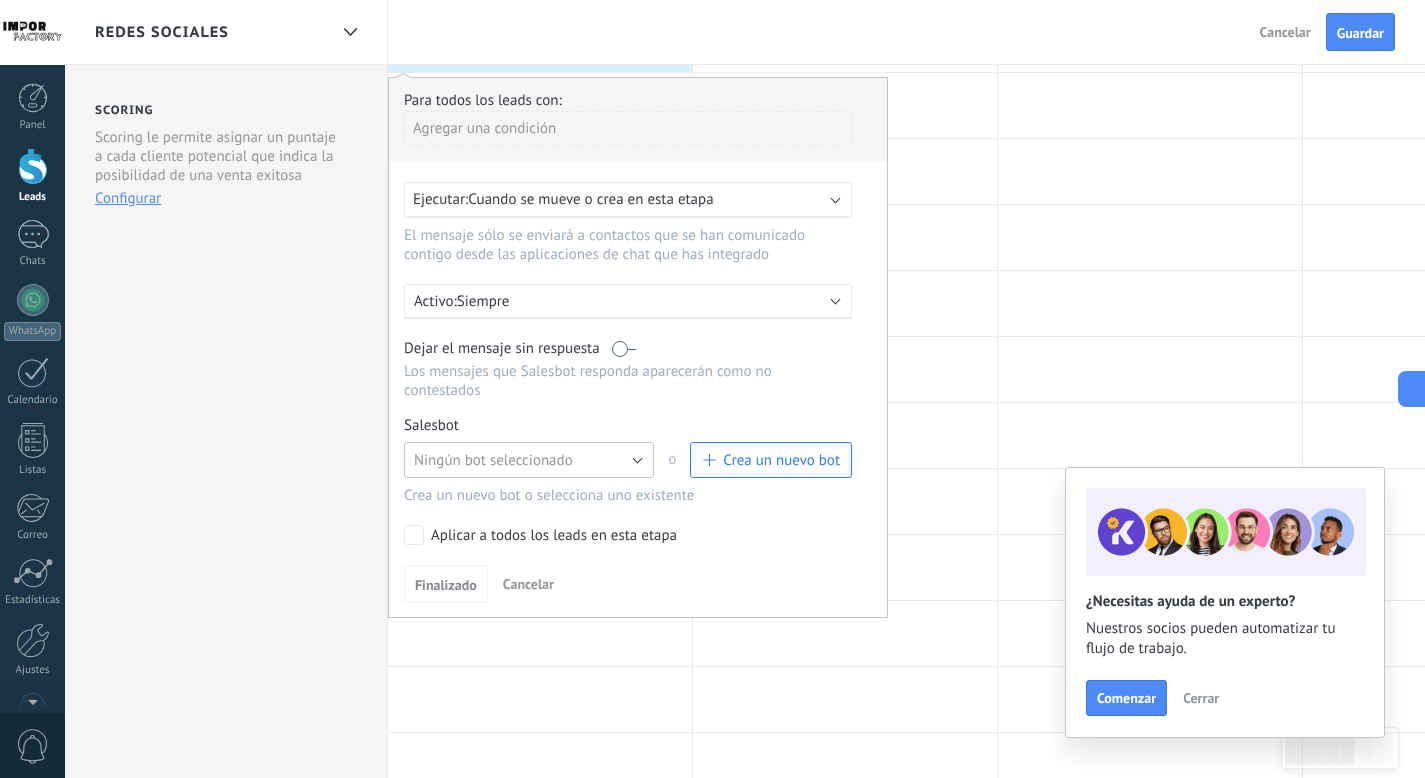 click on "Ningún bot seleccionado" at bounding box center [529, 460] 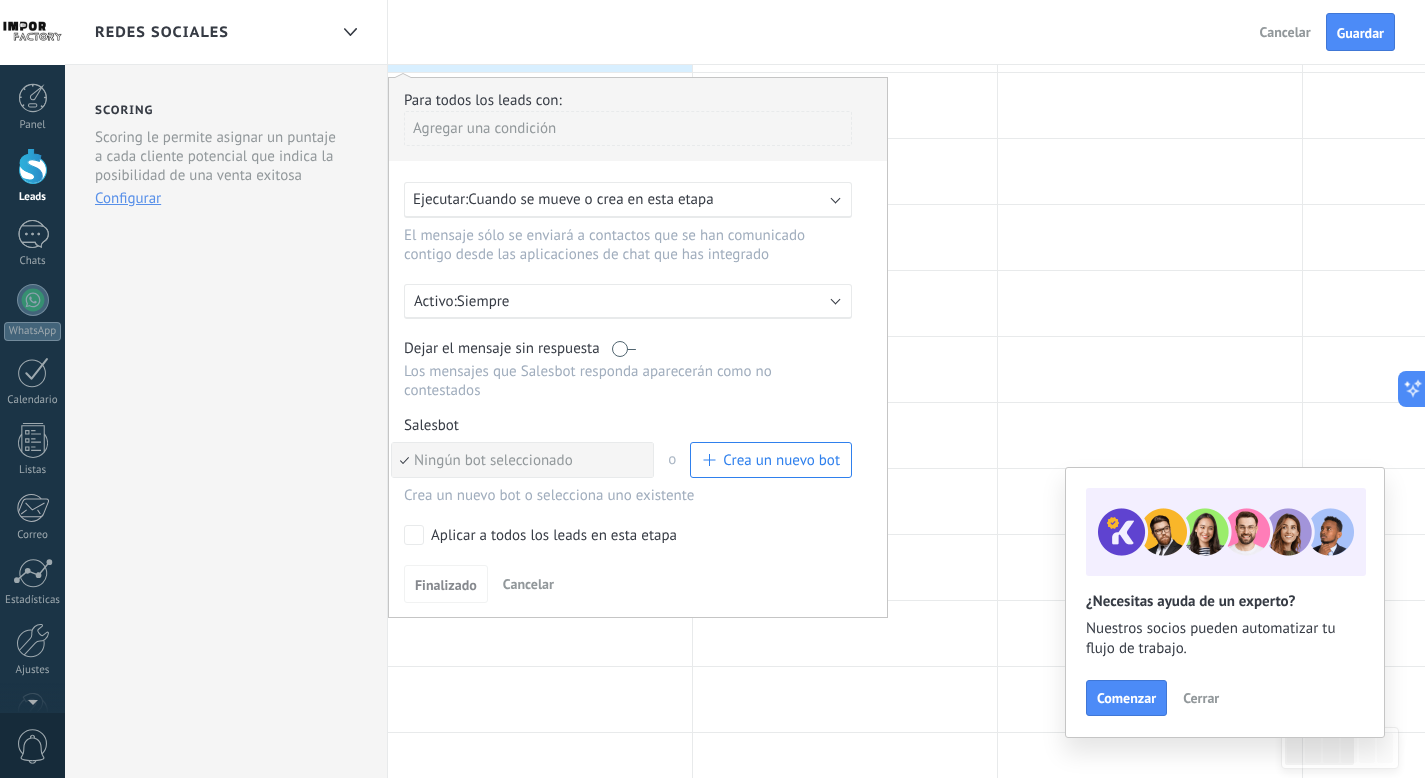 click on "Ningún bot seleccionado" at bounding box center [519, 460] 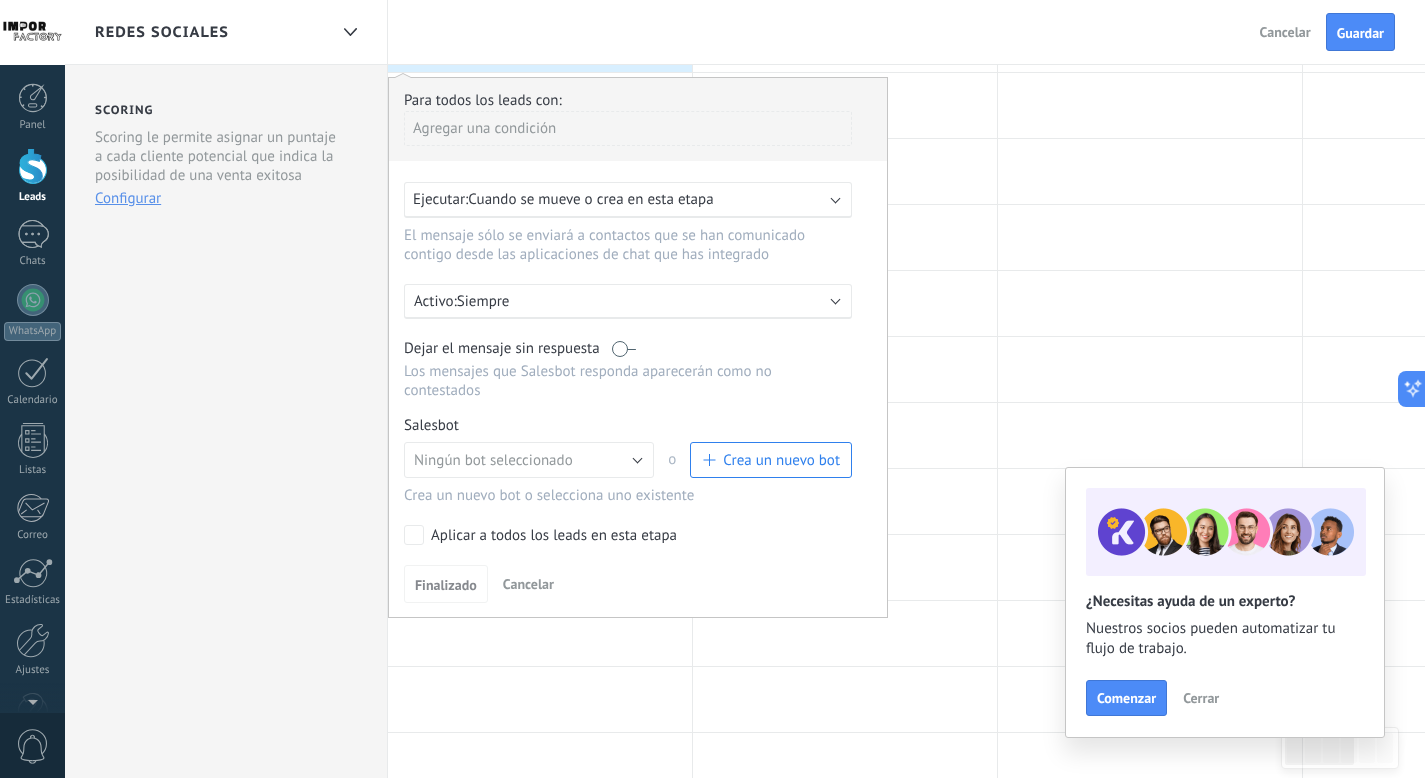 click on "Crea un nuevo bot" at bounding box center [781, 460] 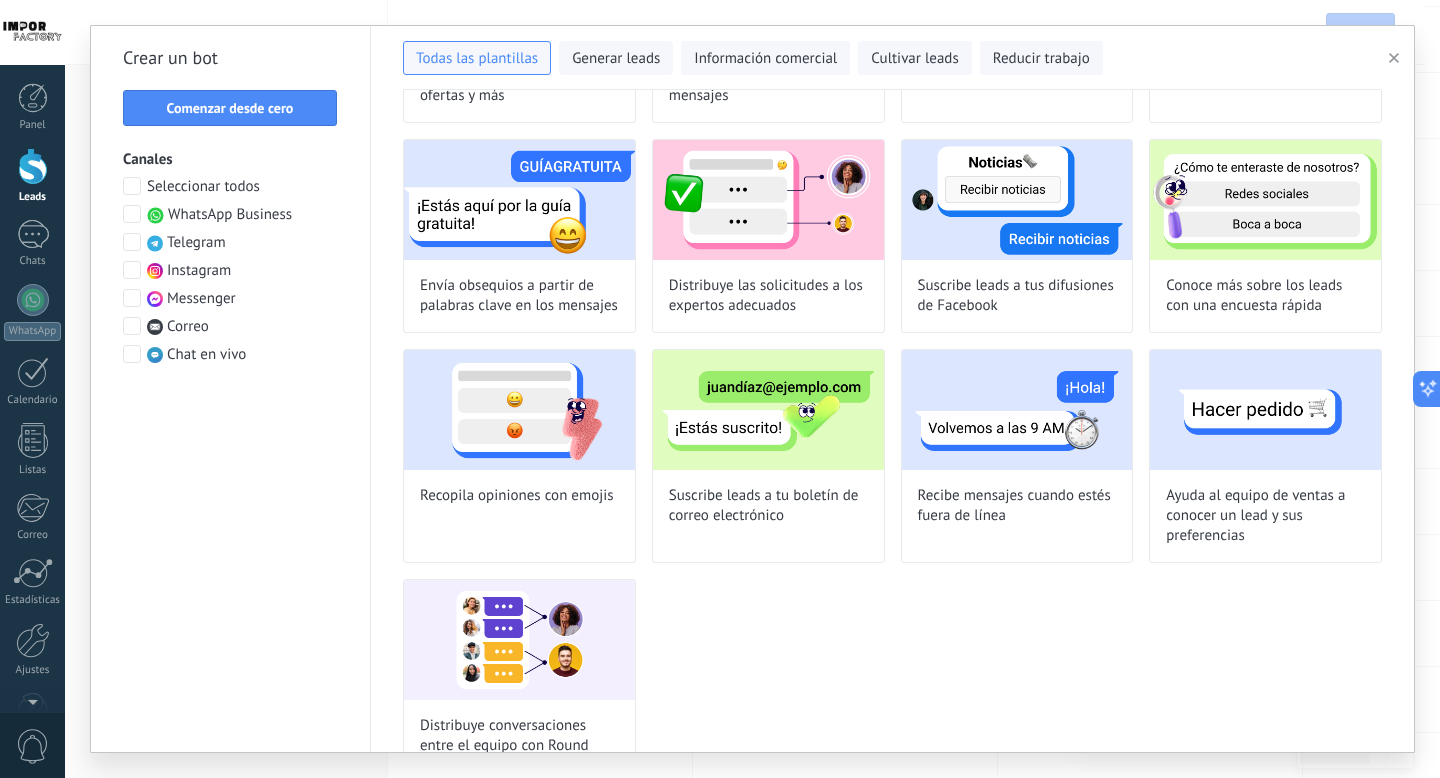 scroll, scrollTop: 792, scrollLeft: 0, axis: vertical 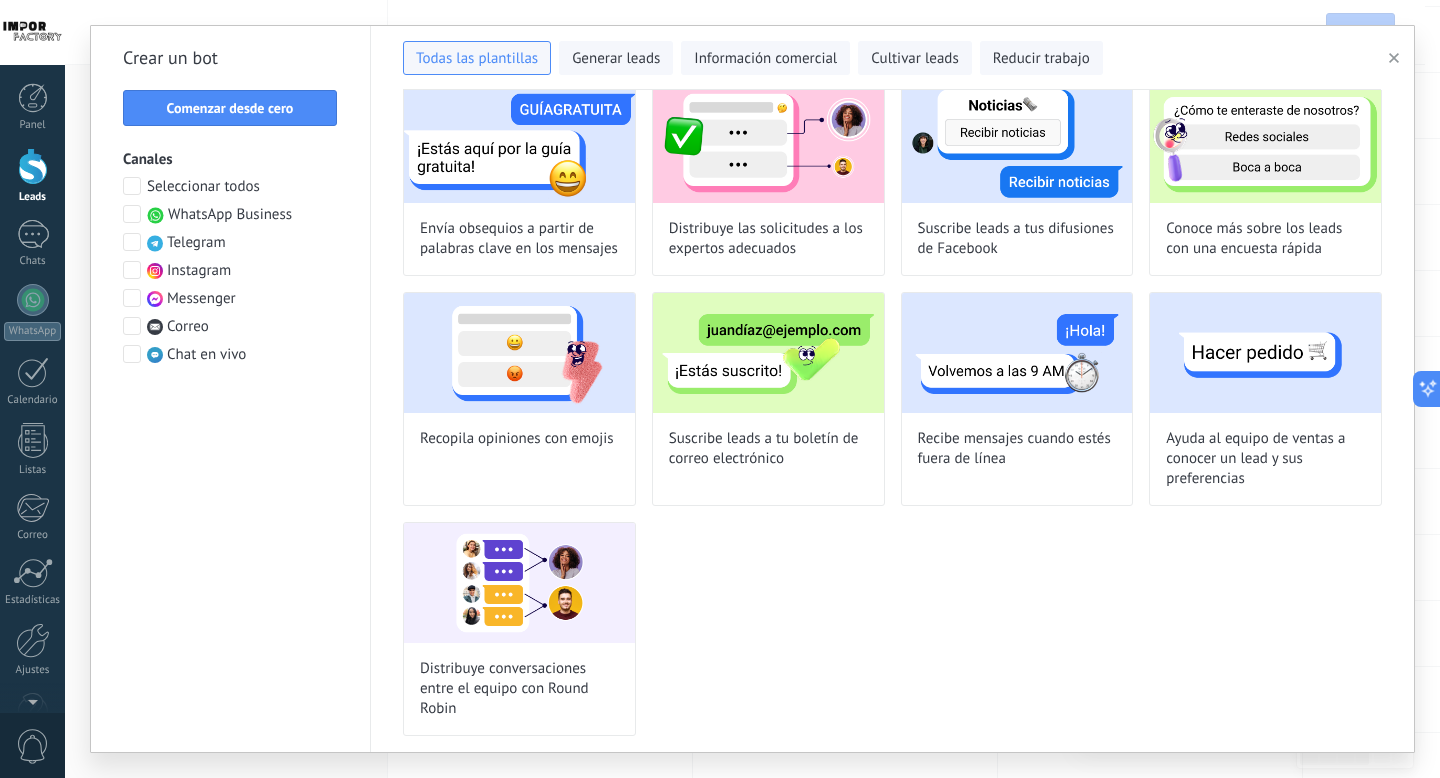 click at bounding box center (132, 214) 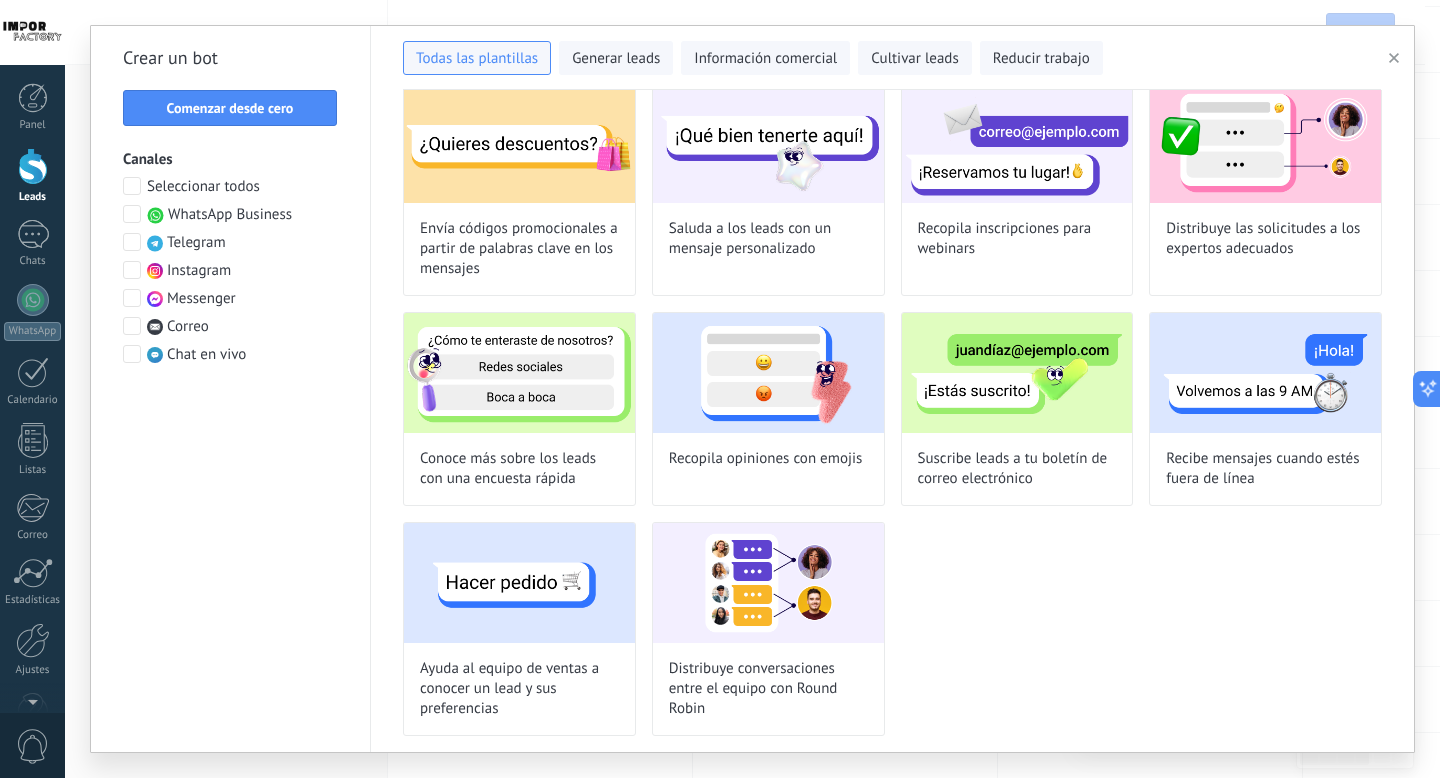 scroll, scrollTop: 312, scrollLeft: 0, axis: vertical 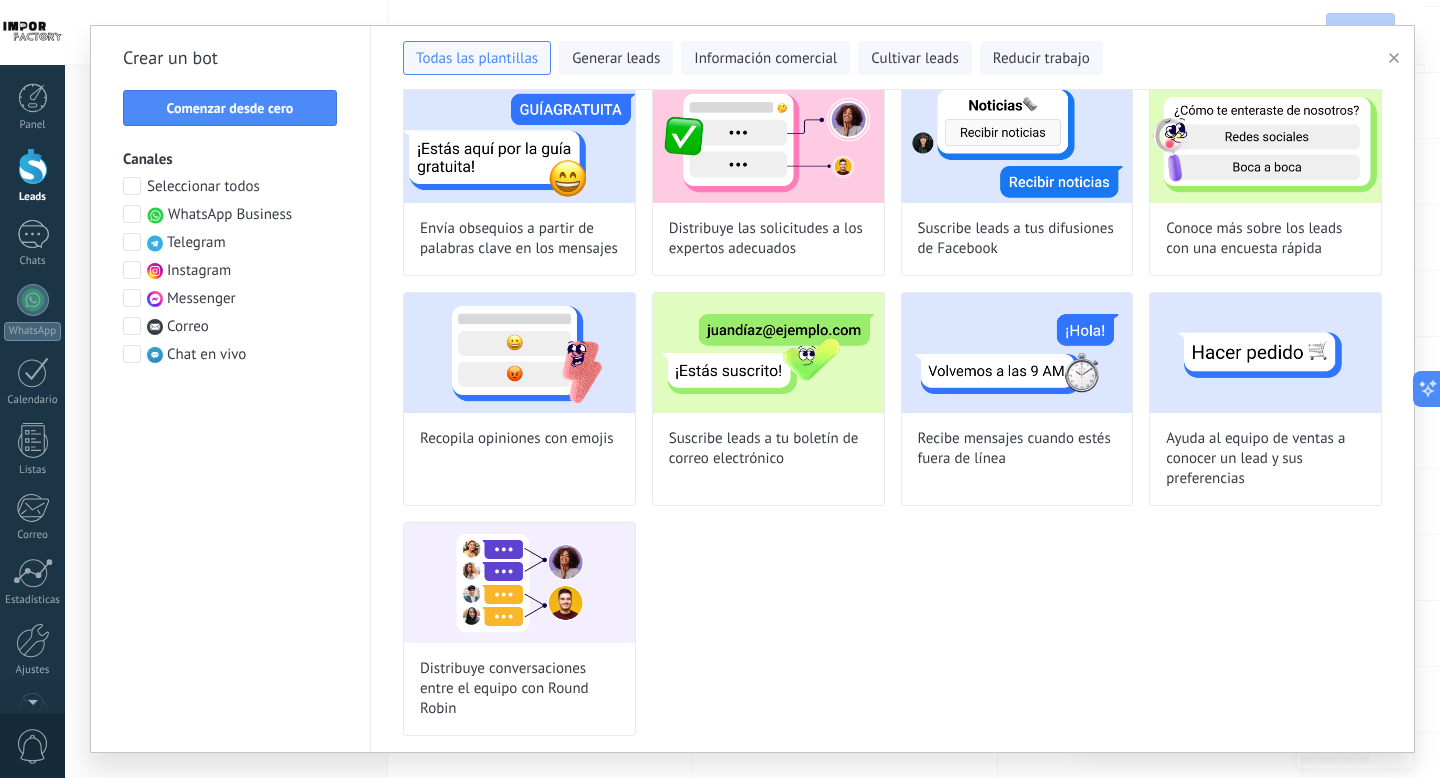 click at bounding box center (132, 214) 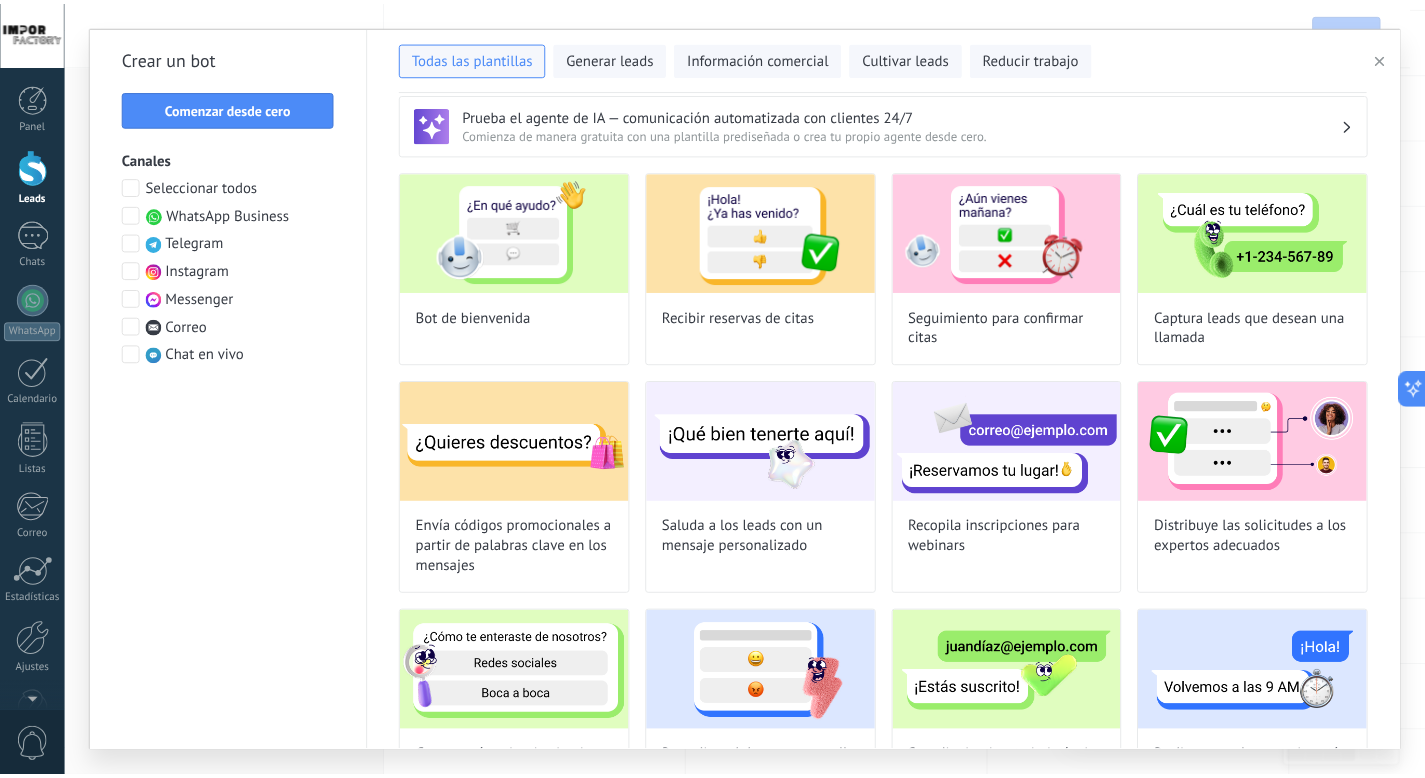 scroll, scrollTop: 1, scrollLeft: 0, axis: vertical 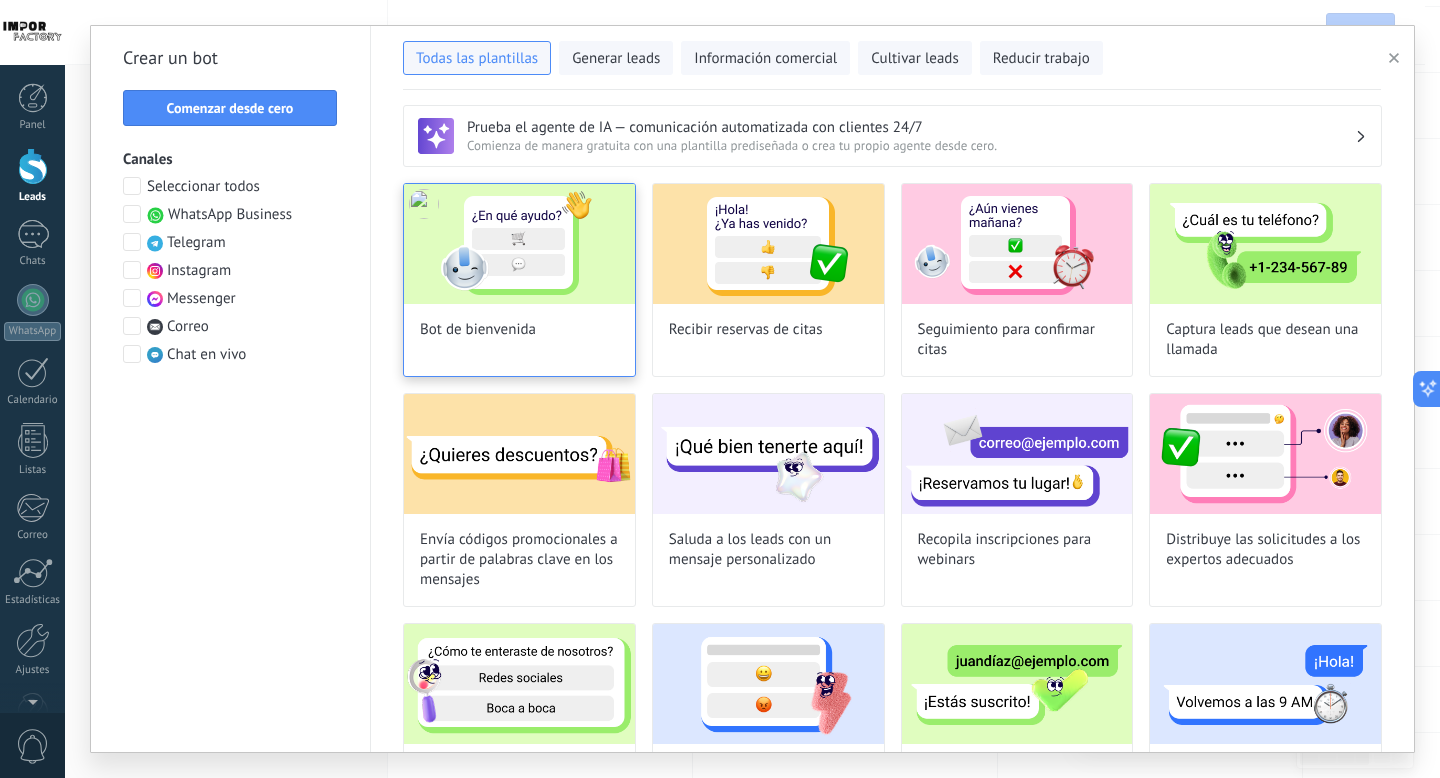 click at bounding box center (519, 244) 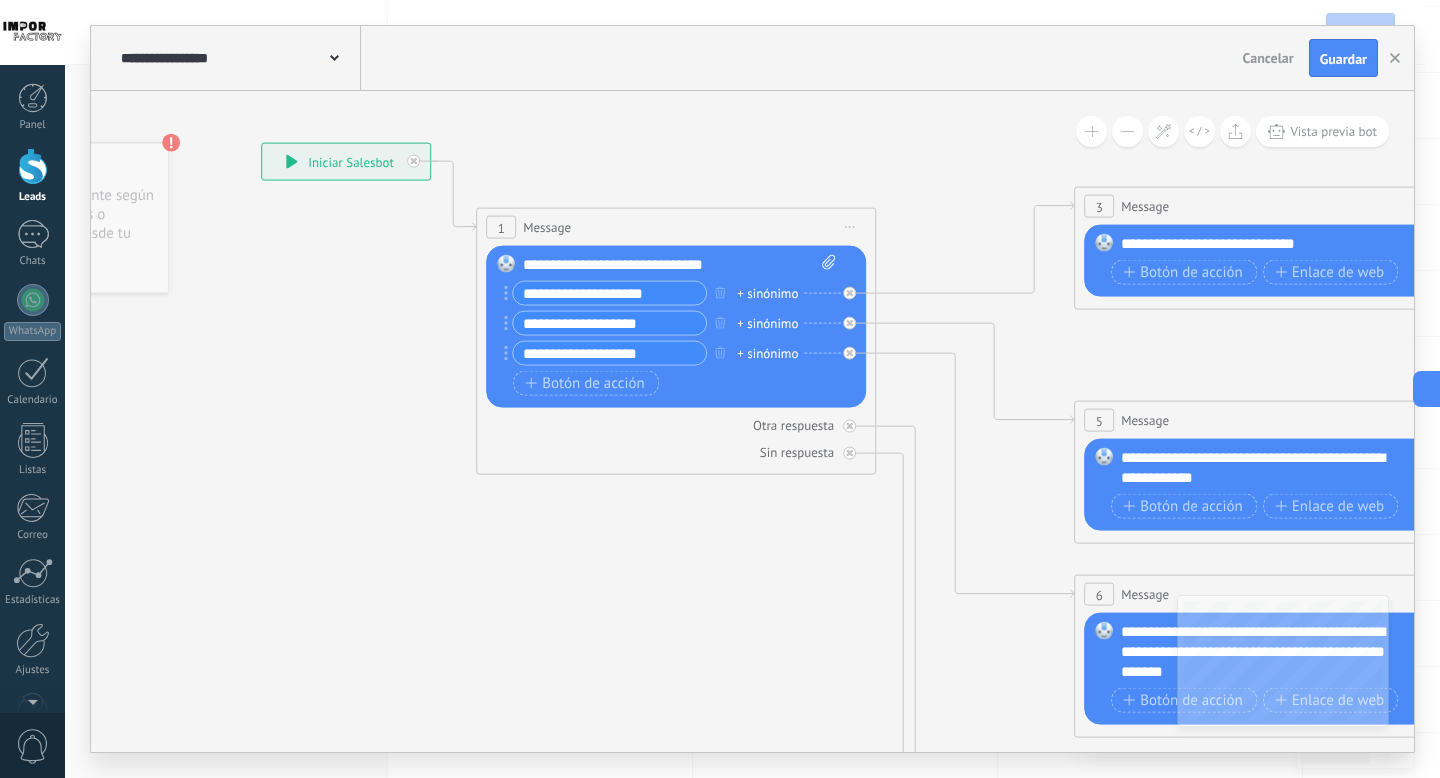click on "Cancelar" at bounding box center (1268, 58) 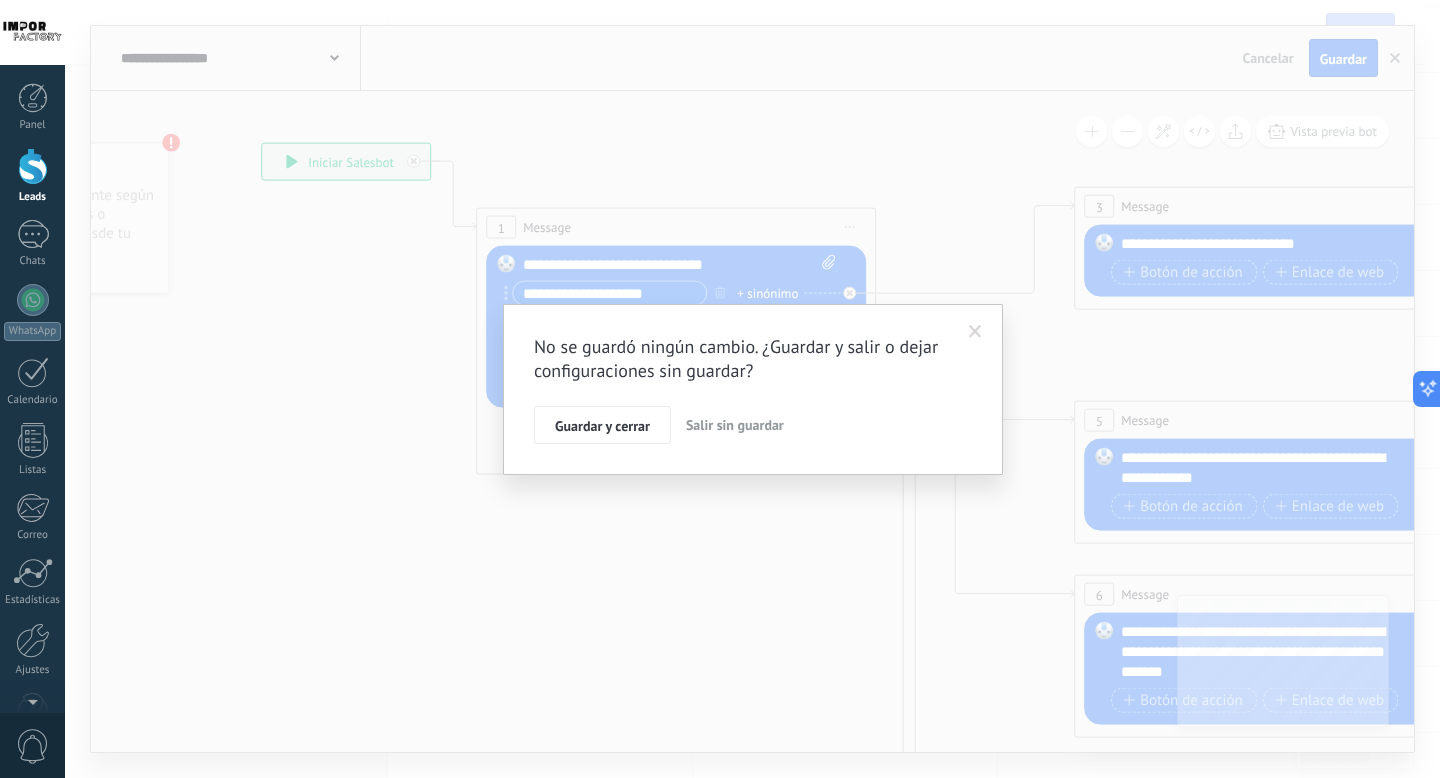 click on "Salir sin guardar" at bounding box center [735, 425] 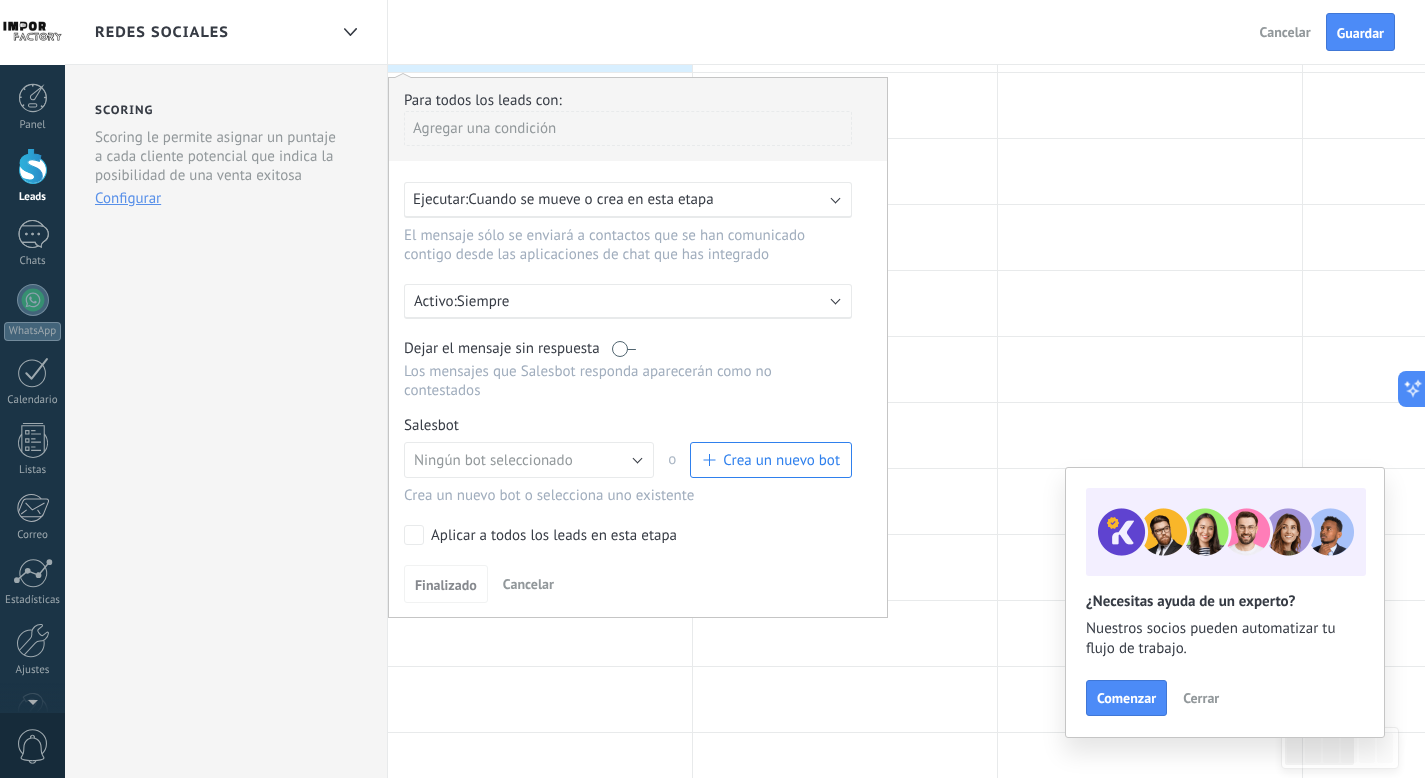 click on "Salesbot Gestionar Ningún bot seleccionado Ningún bot seleccionado o Crea un nuevo bot Crea un nuevo bot o selecciona uno existente" at bounding box center (638, 460) 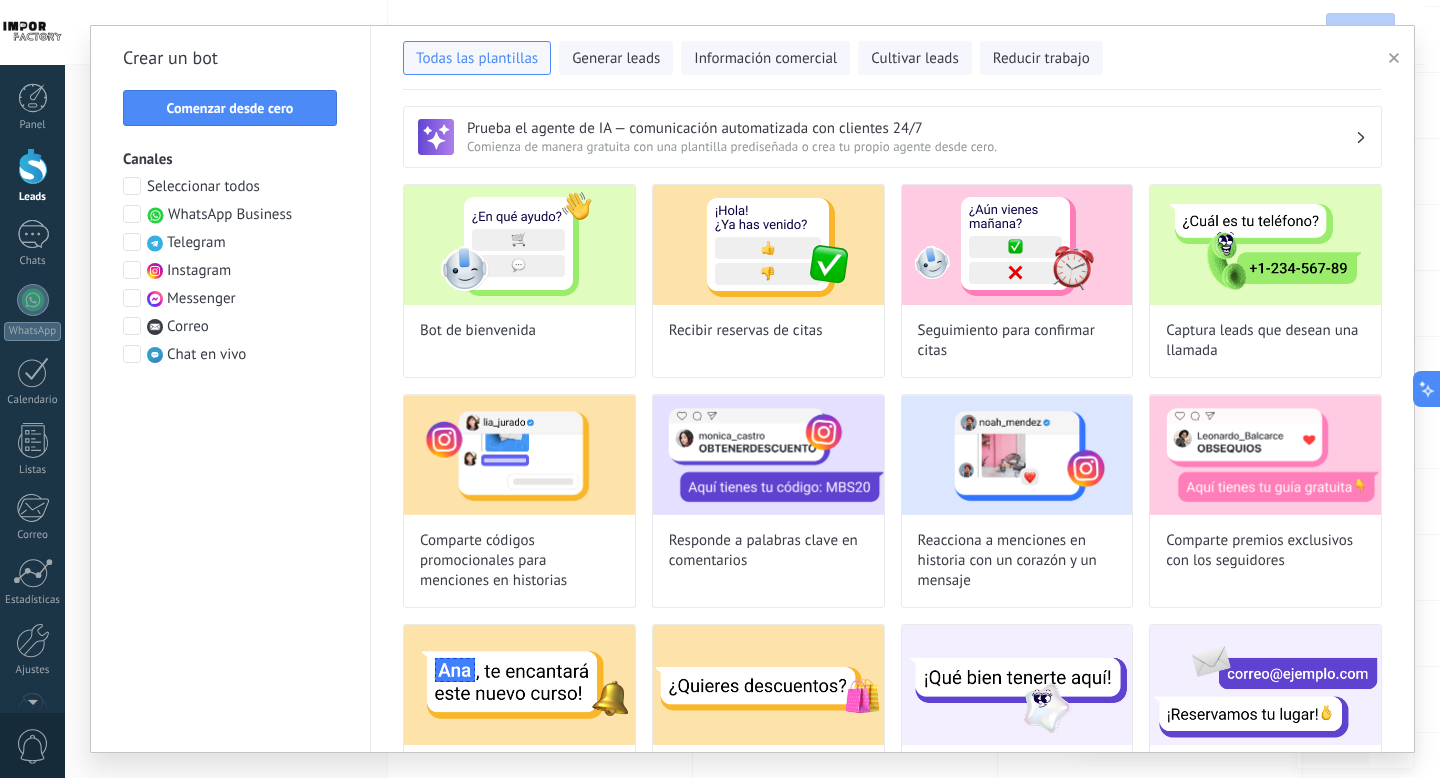 click on "WhatsApp Business" at bounding box center [230, 215] 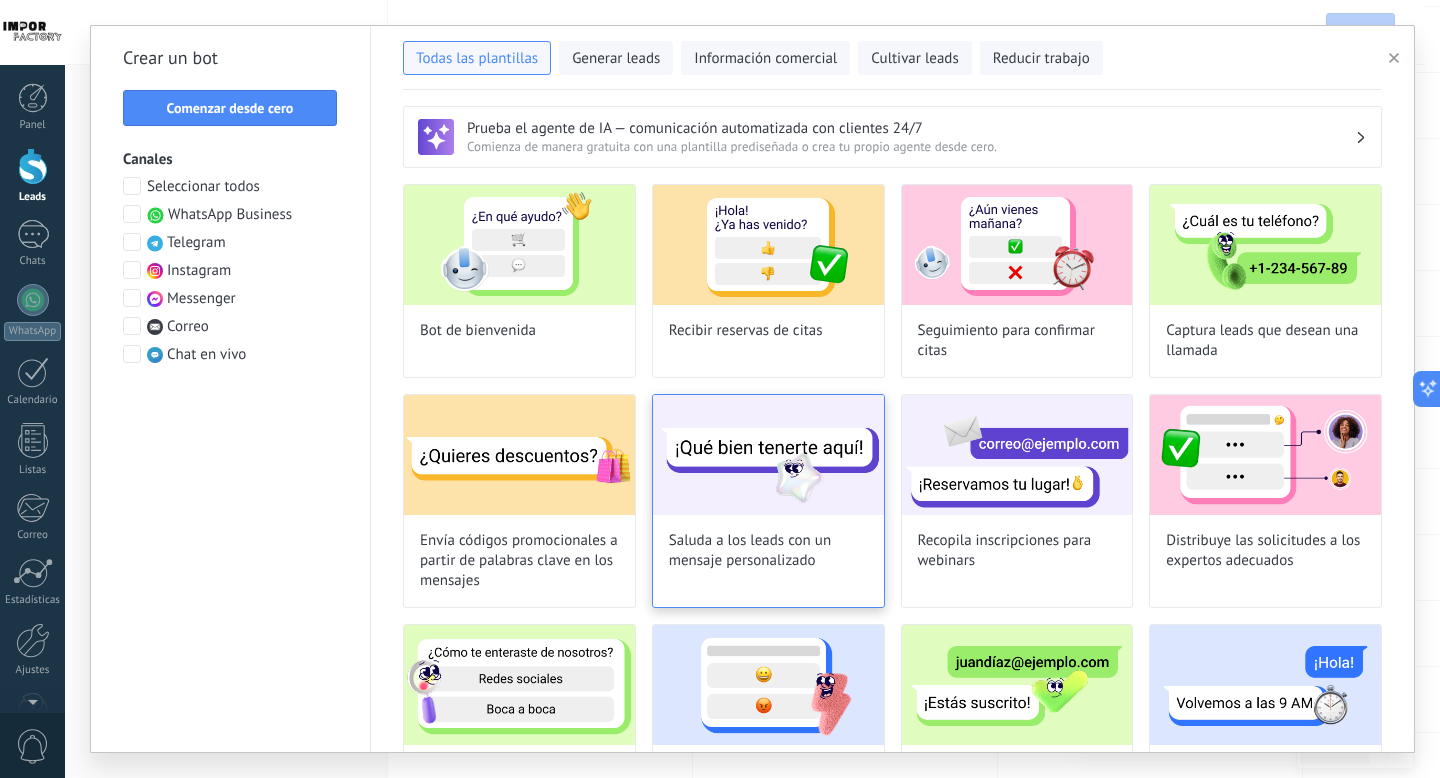 click on "Saluda a los leads con un mensaje personalizado" at bounding box center [768, 551] 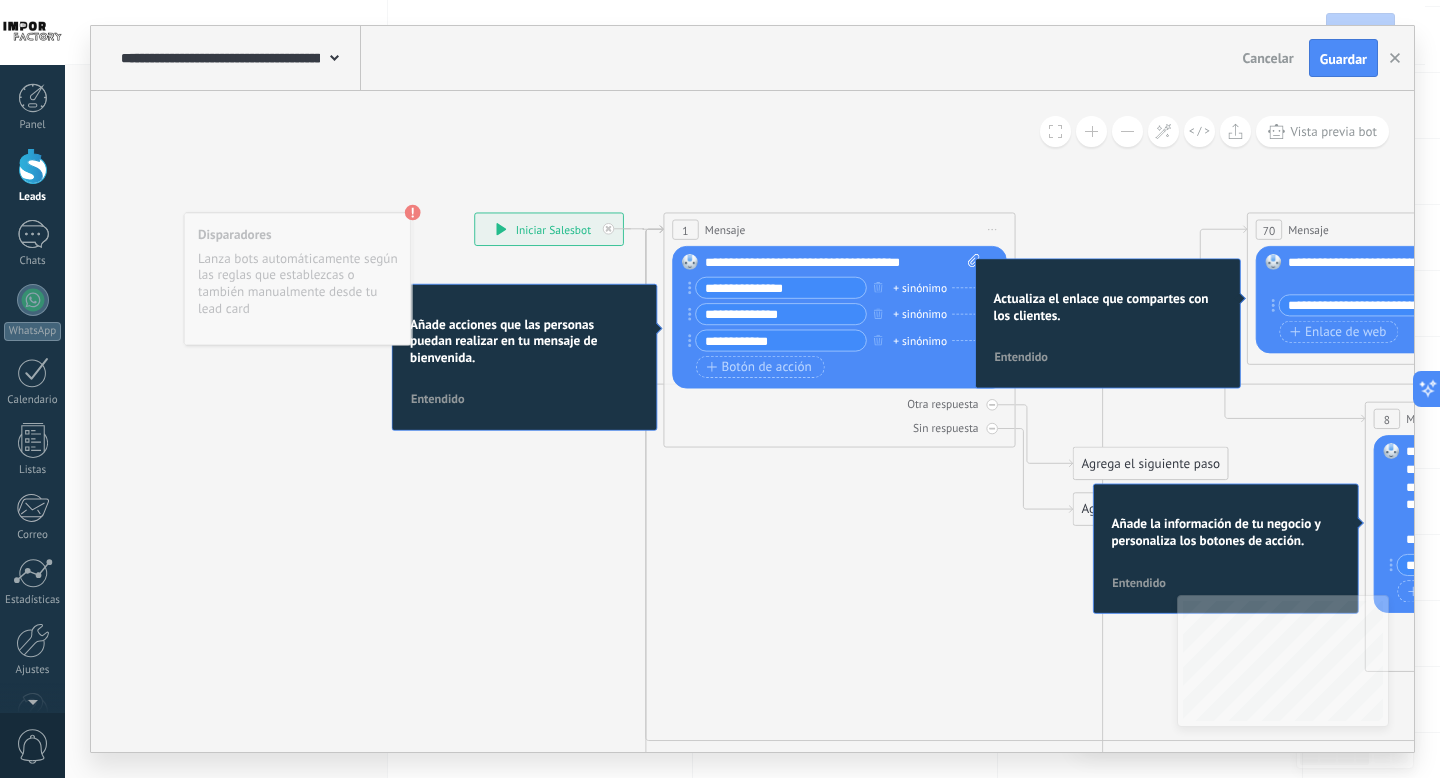 click on "Entendido" at bounding box center (1021, 357) 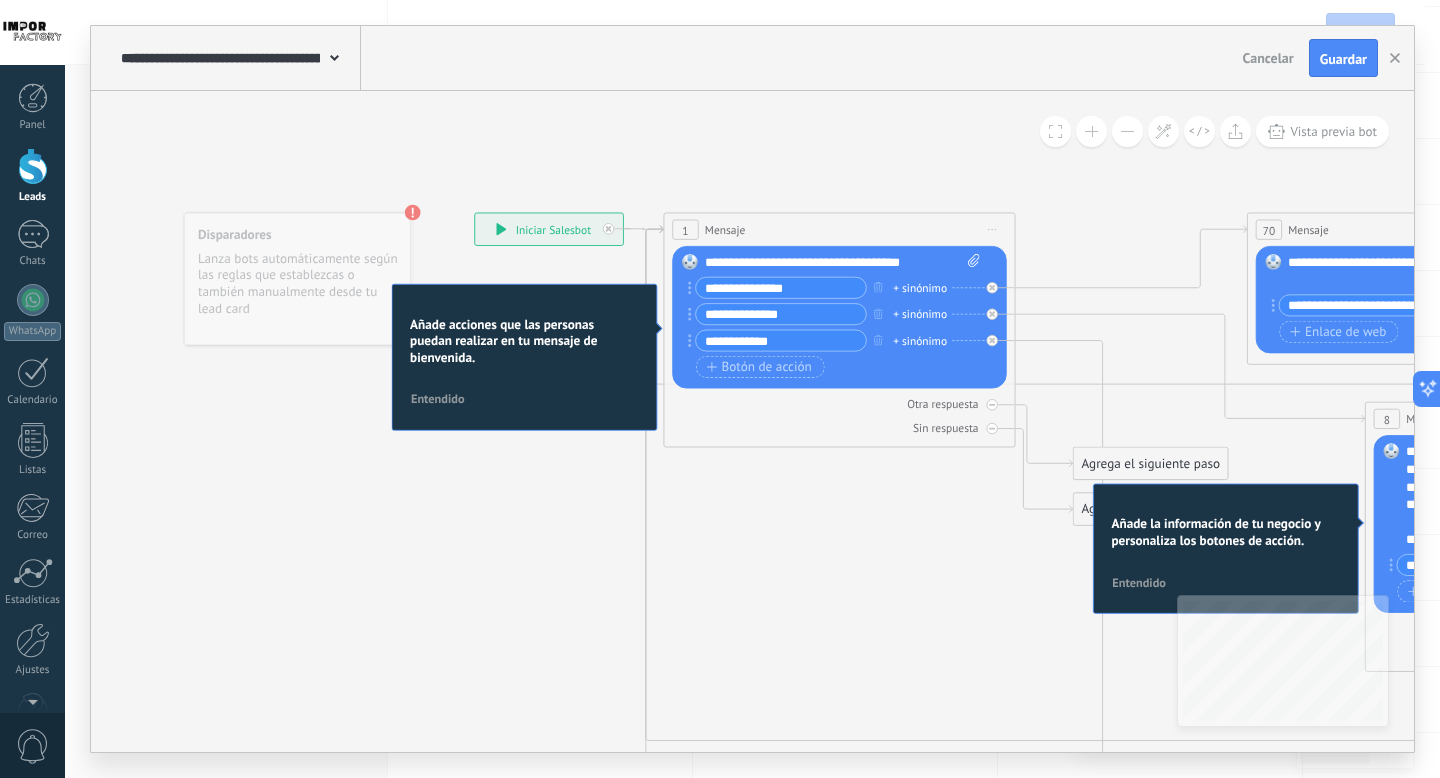 click on "Entendido" at bounding box center (438, 398) 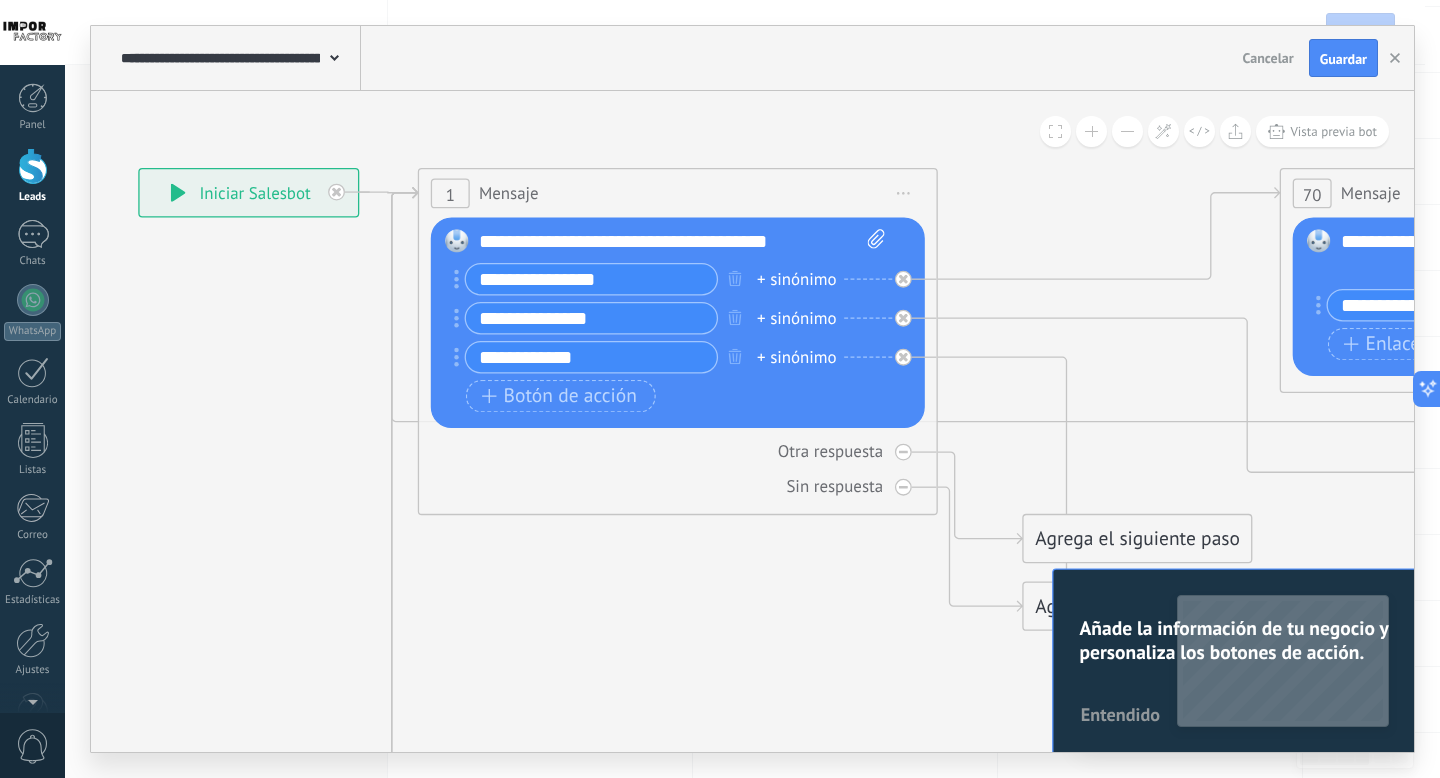 click 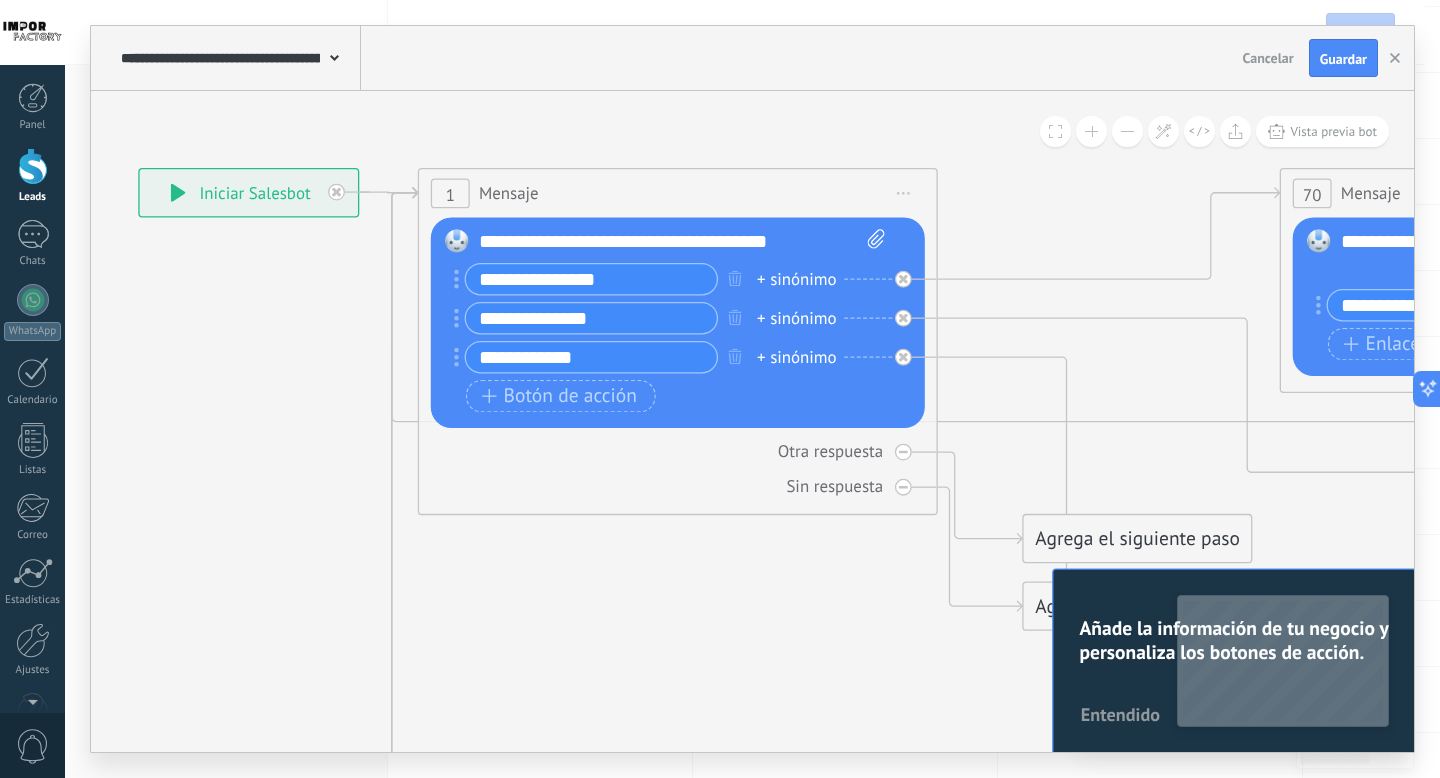 click on "Cancelar" at bounding box center (1268, 58) 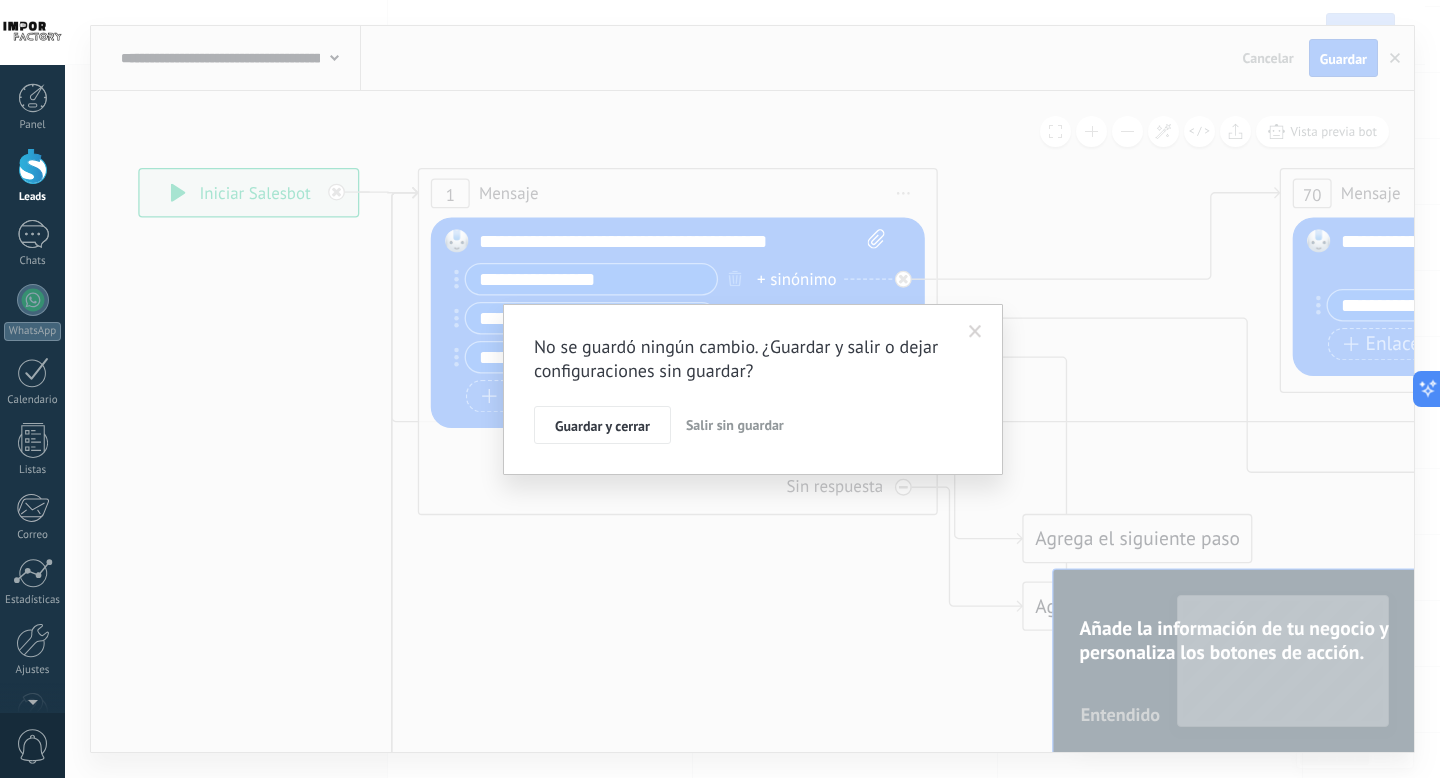 click on "Salir sin guardar" at bounding box center (735, 425) 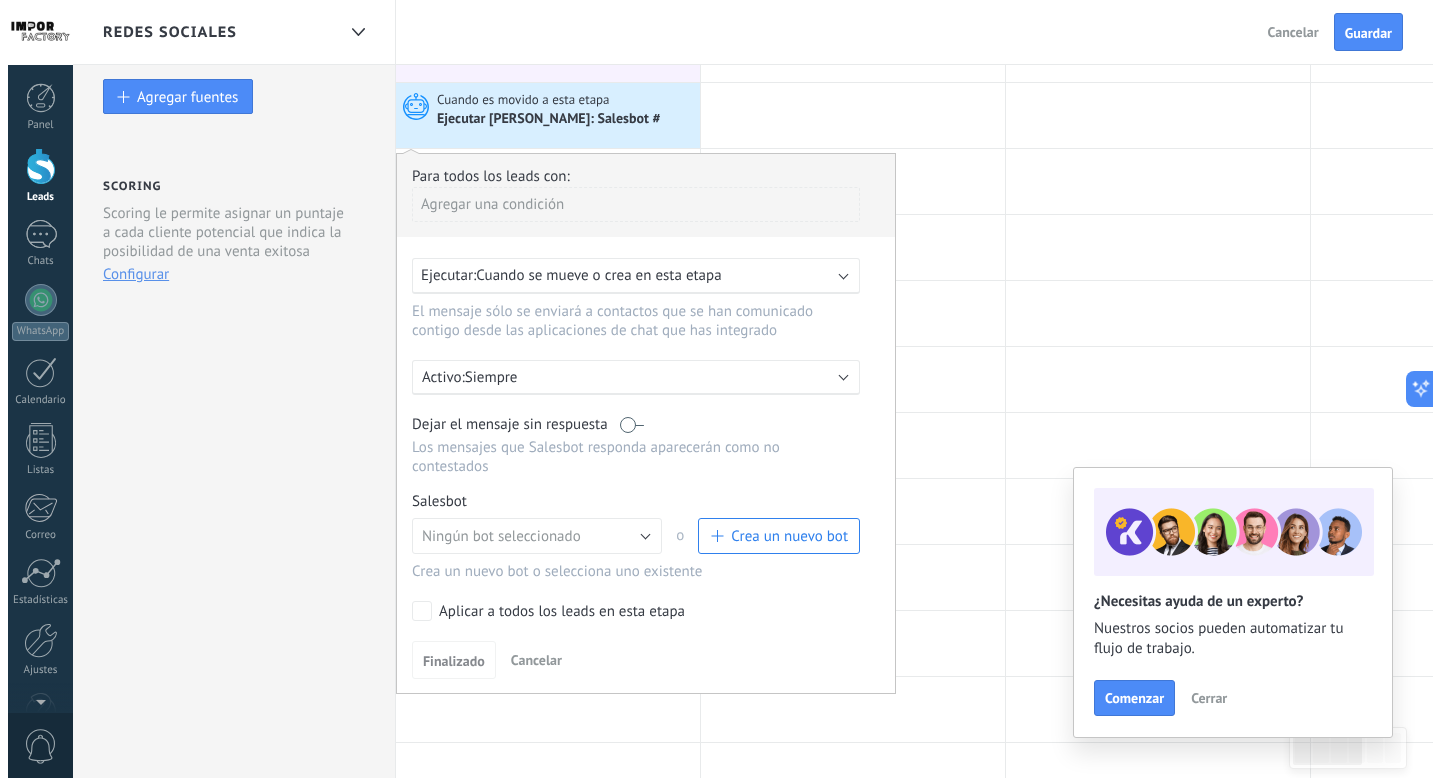 scroll, scrollTop: 129, scrollLeft: 0, axis: vertical 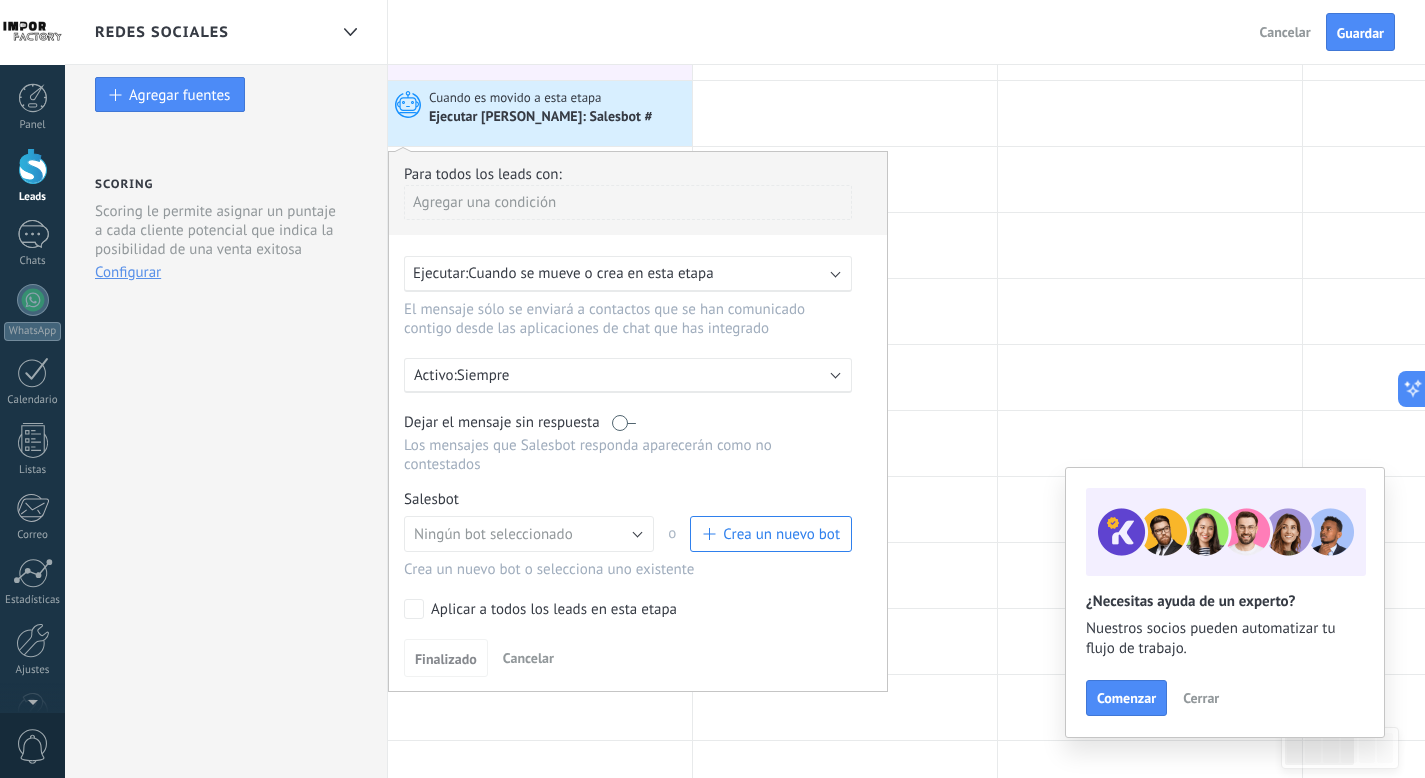 click on "Crea un nuevo bot" at bounding box center [771, 534] 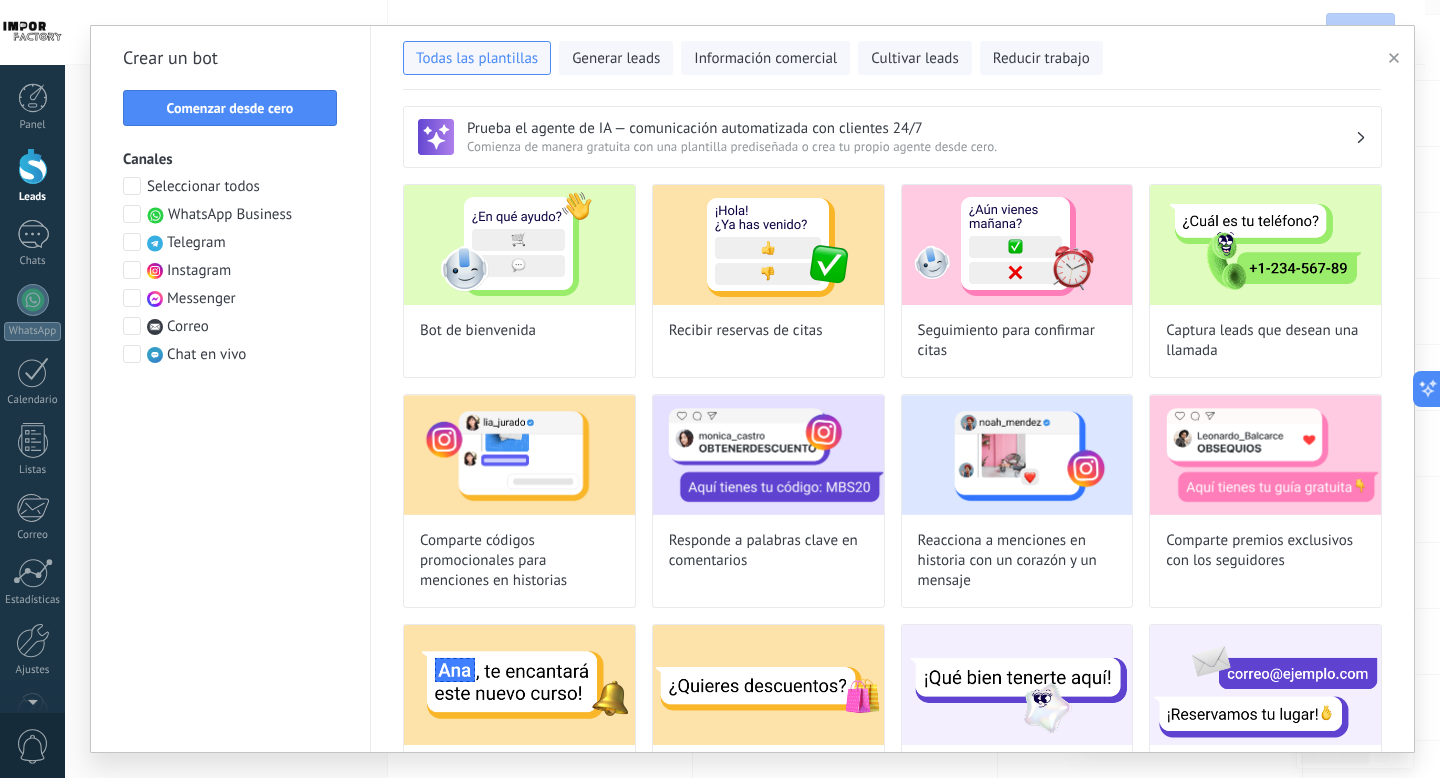 click on "Prueba el agente de IA — comunicación automatizada con clientes 24/7" at bounding box center (911, 128) 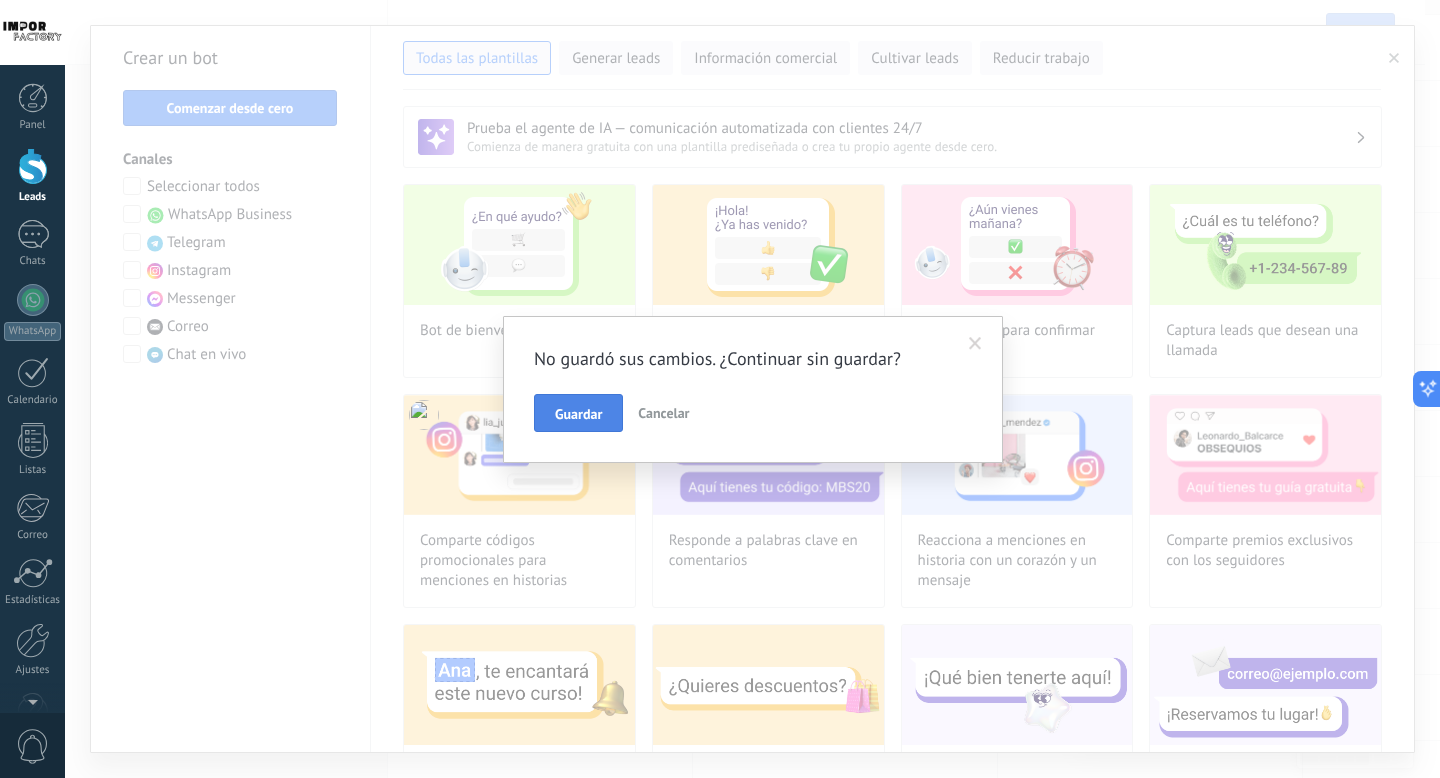 click on "Guardar" at bounding box center (578, 413) 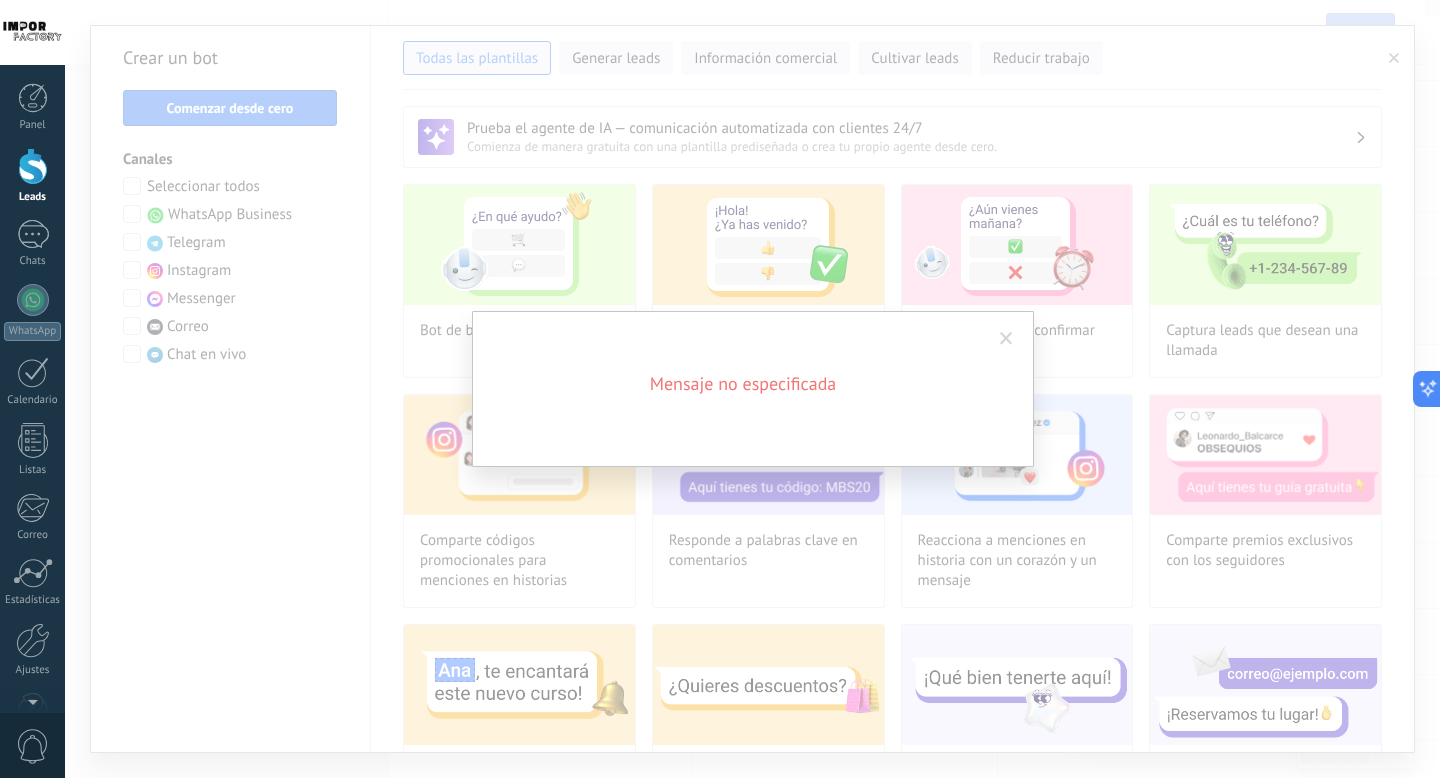 click on "Mensaje no especificada" at bounding box center [752, 389] 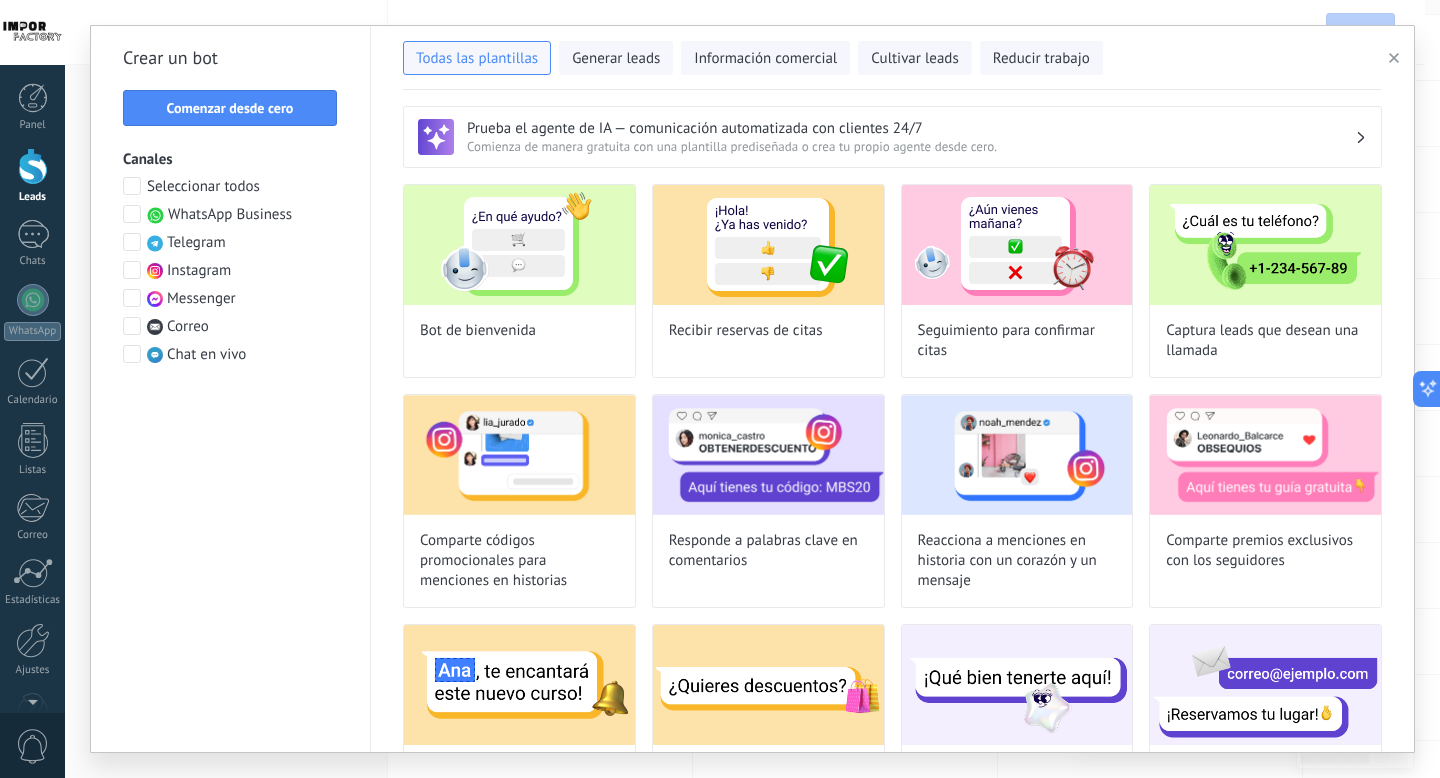 click on "WhatsApp Business" at bounding box center (230, 215) 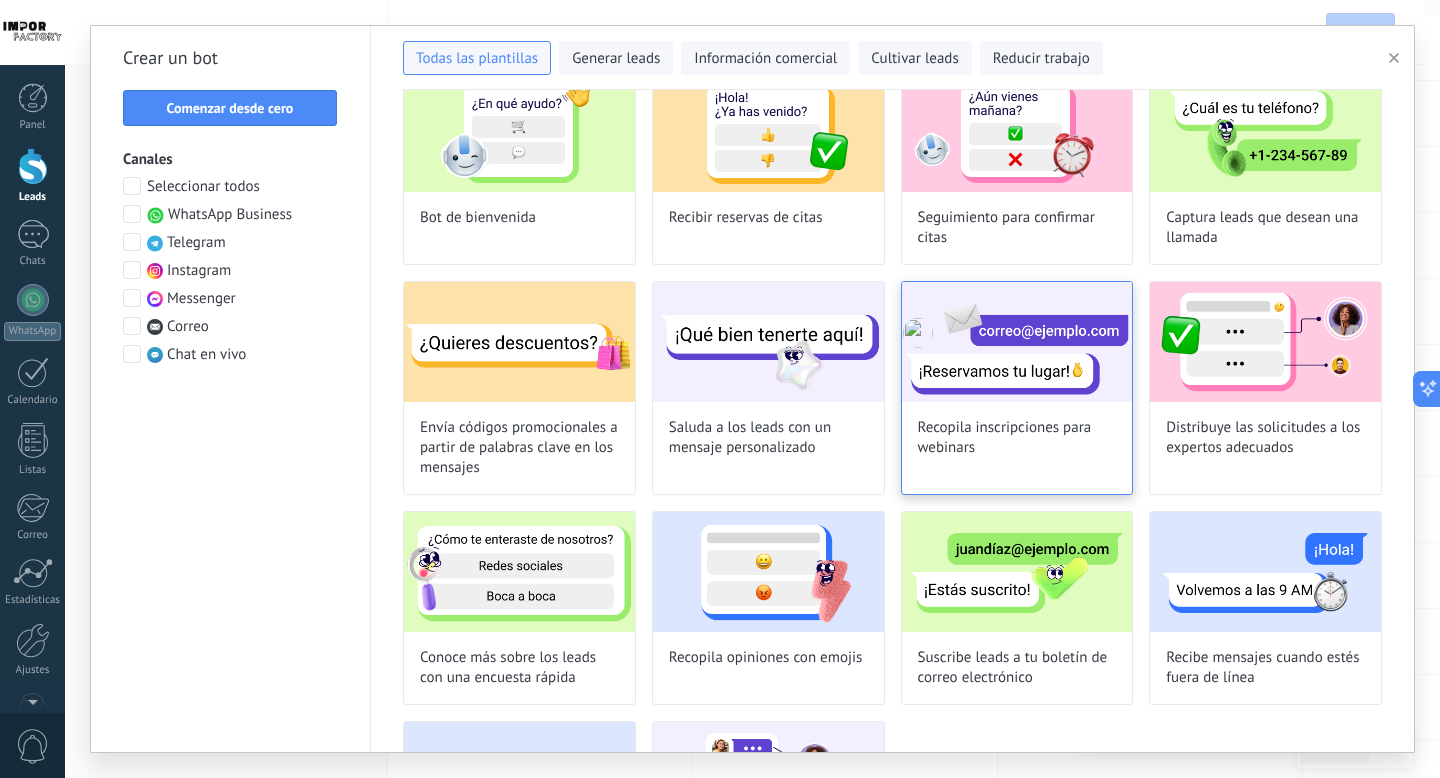 scroll, scrollTop: 0, scrollLeft: 0, axis: both 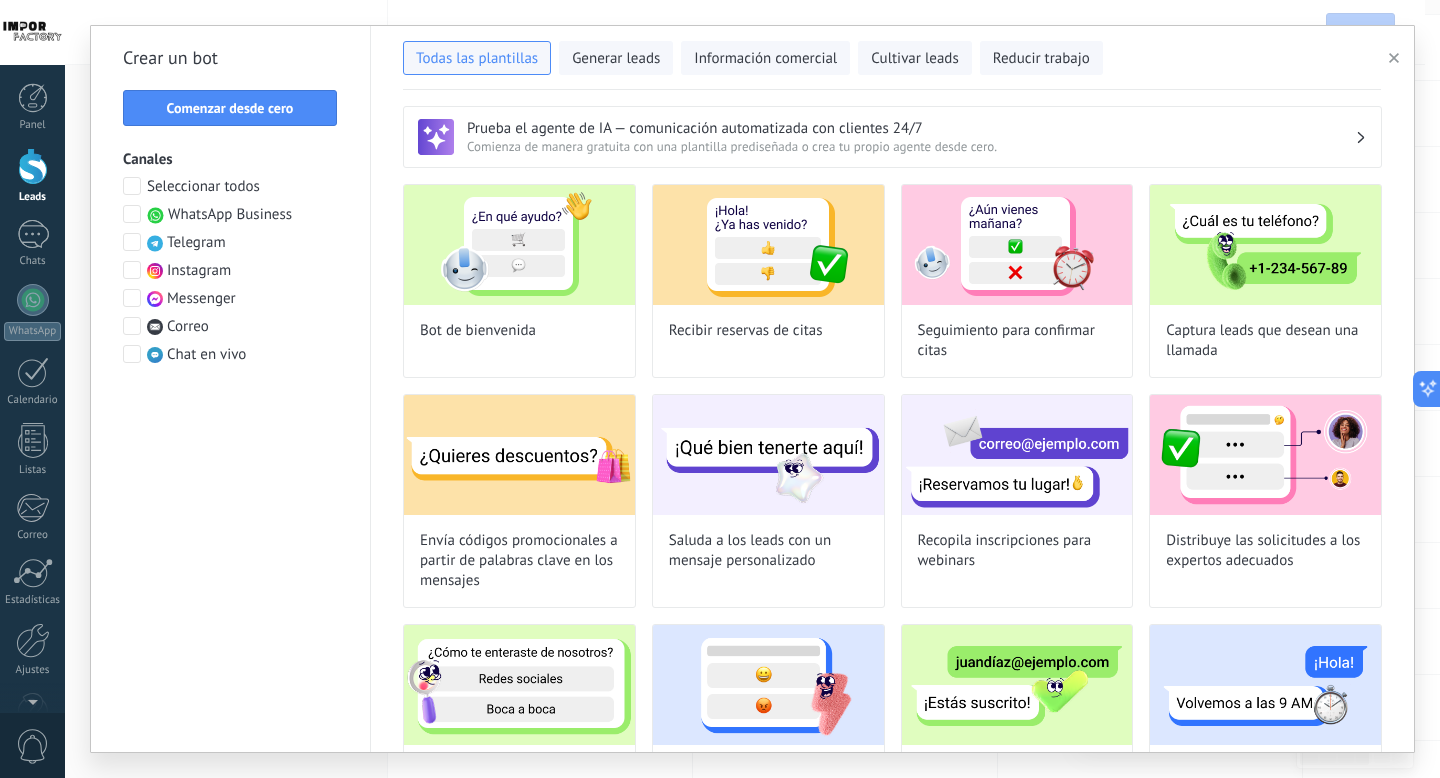 click on "Prueba el agente de IA — comunicación automatizada con clientes 24/7" at bounding box center [911, 128] 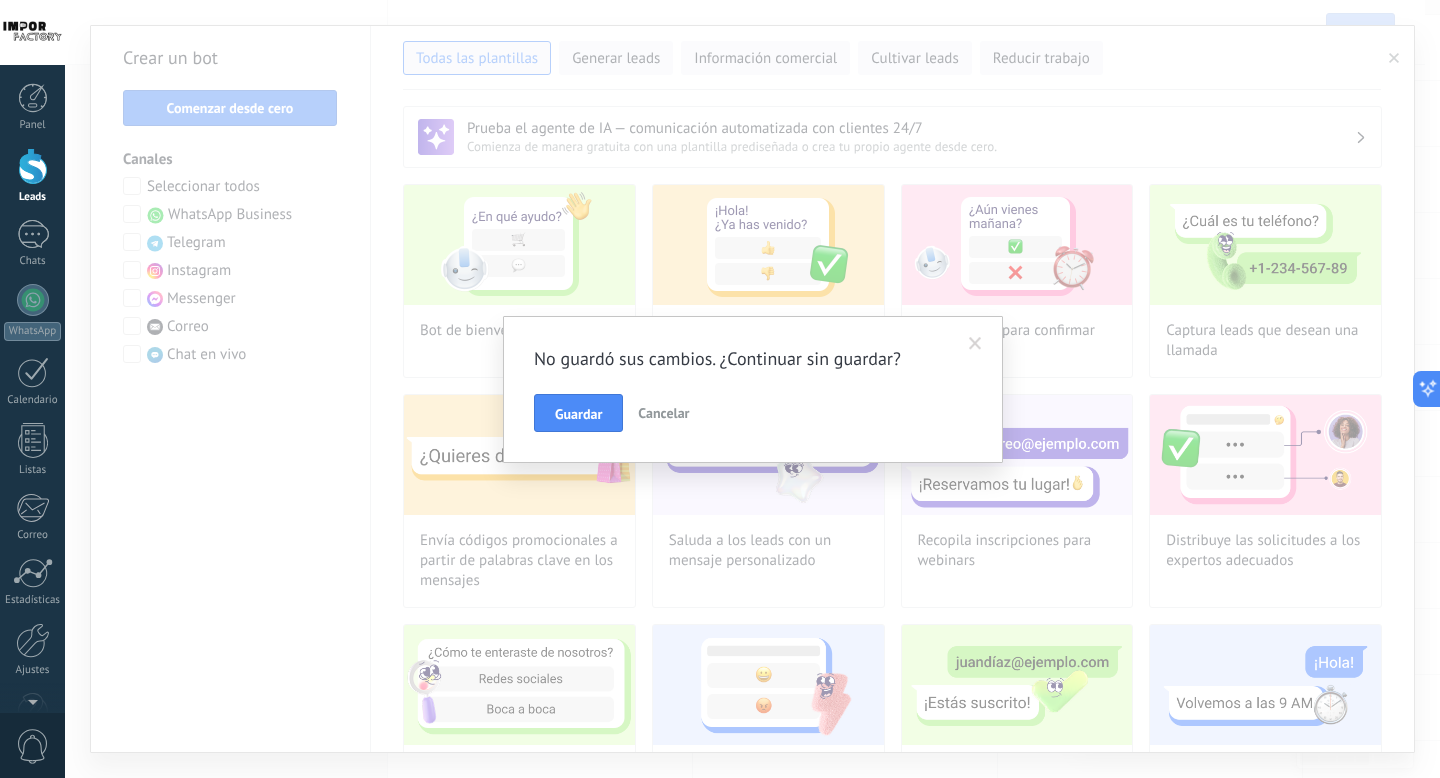 click at bounding box center [975, 344] 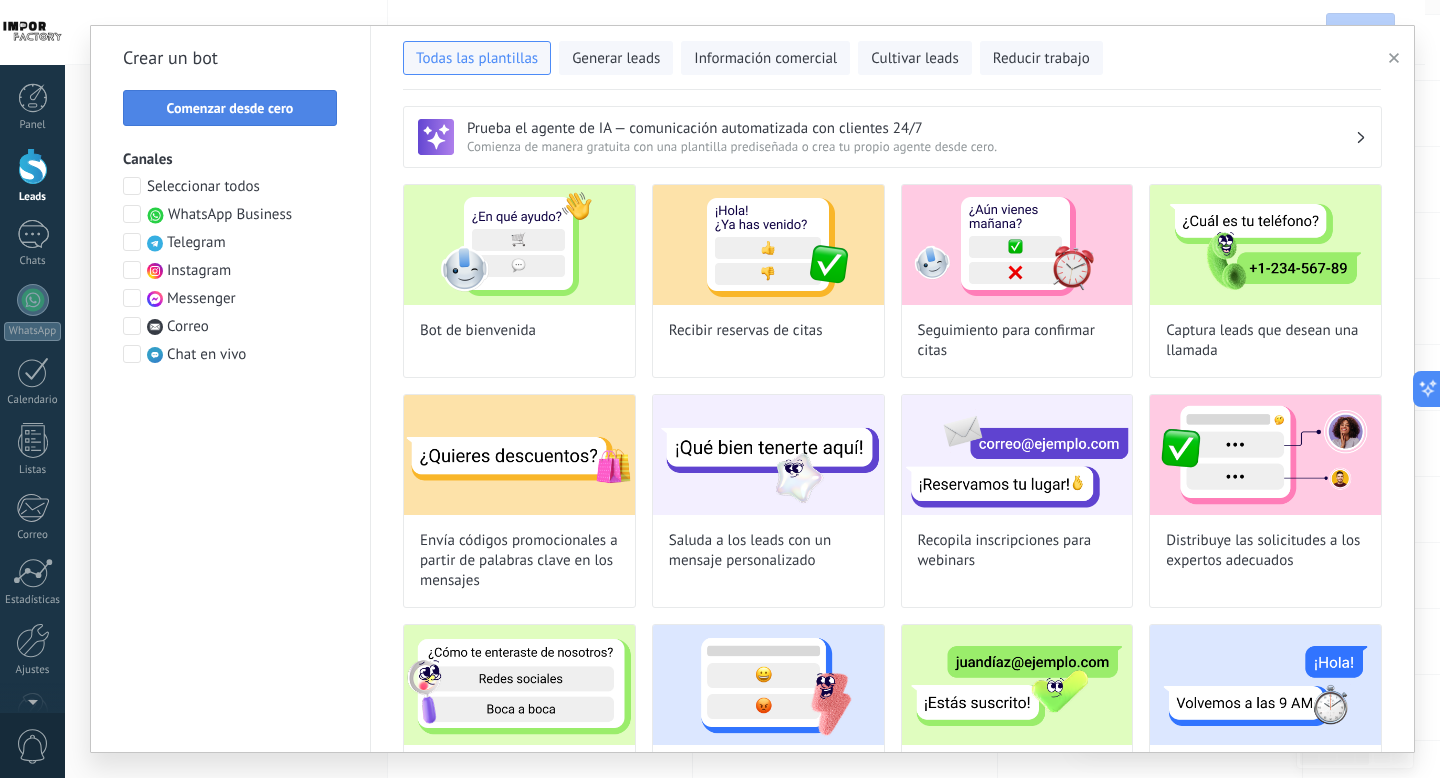 click on "Comenzar desde cero" at bounding box center [230, 108] 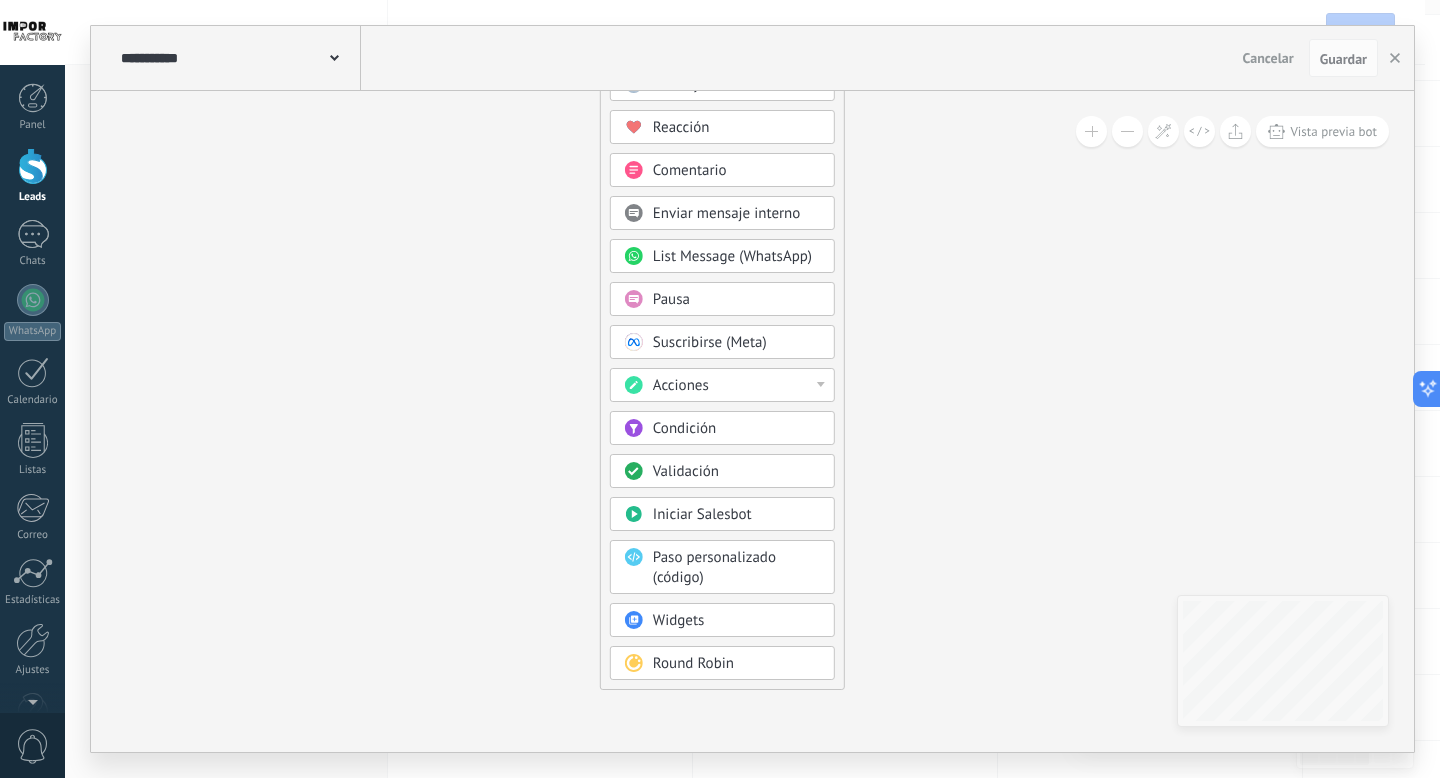 click on "Condición" at bounding box center [737, 429] 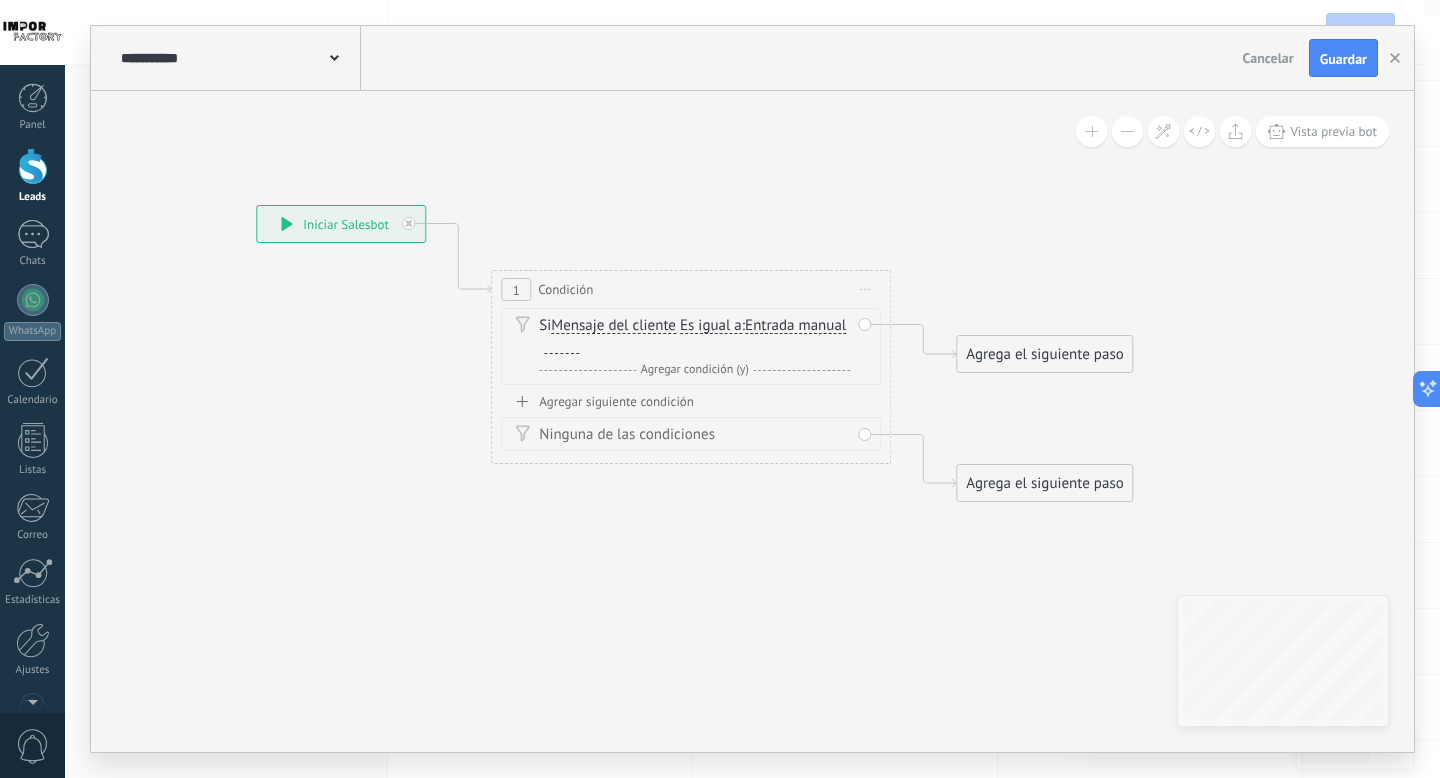 click on "Es igual a" at bounding box center (711, 326) 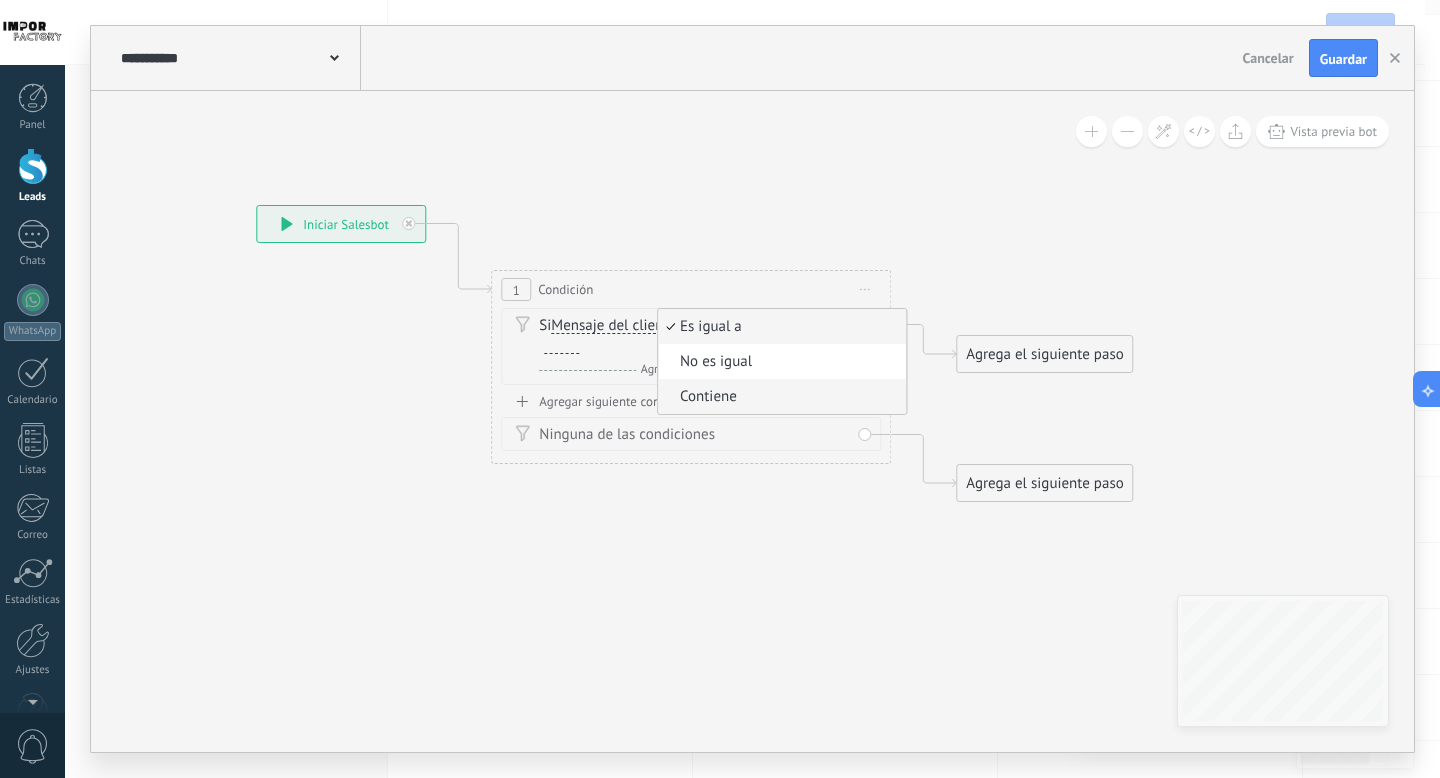 click on "Contiene" at bounding box center [779, 397] 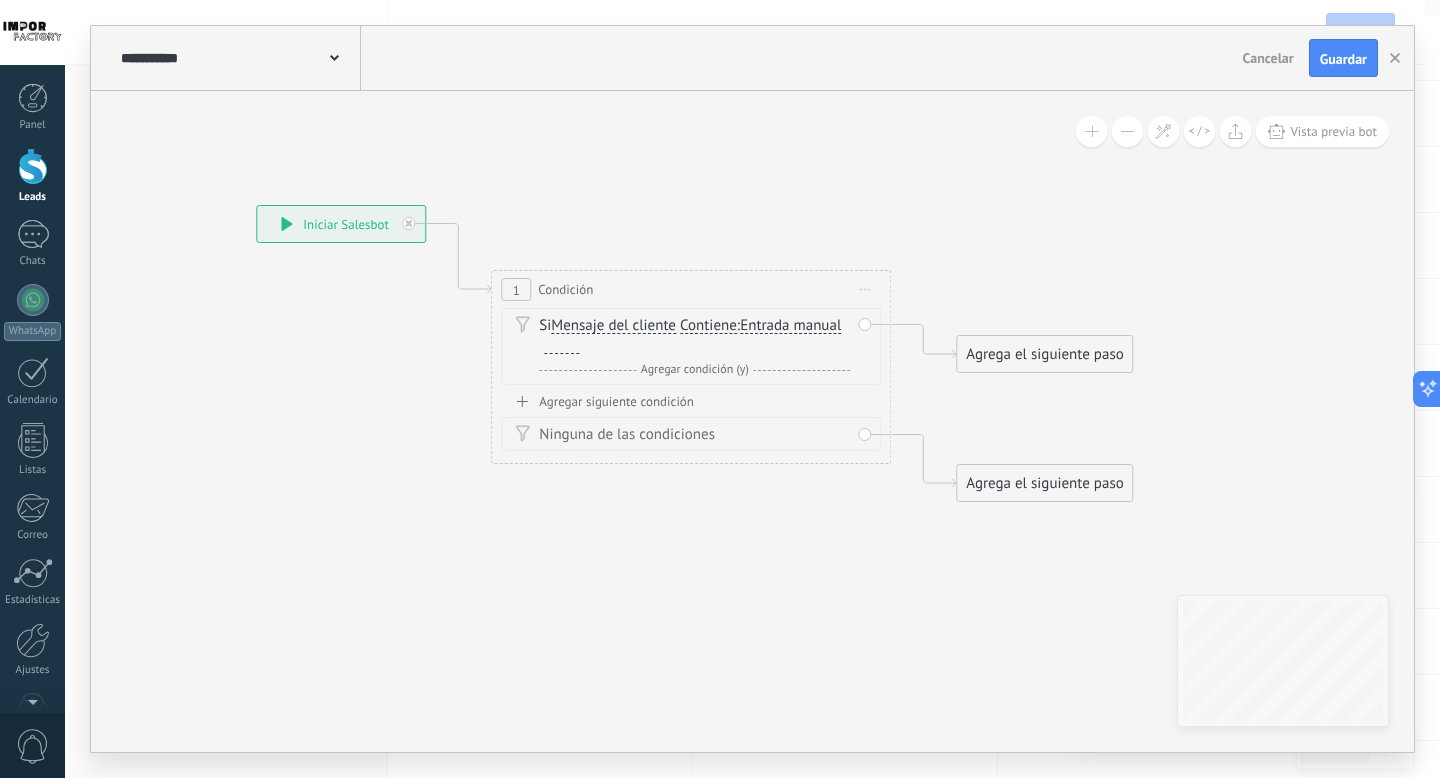 click on "Entrada manual" at bounding box center [790, 326] 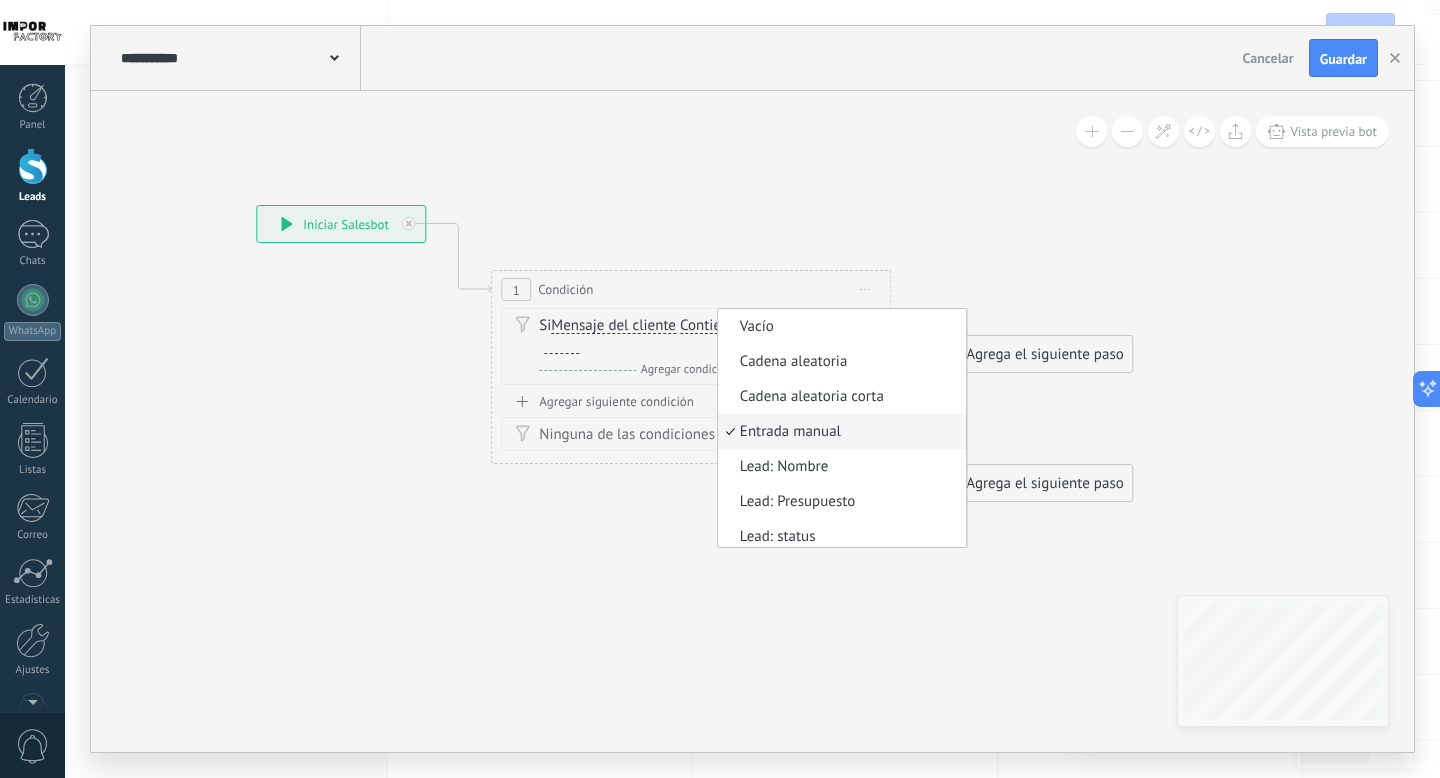 scroll, scrollTop: 6, scrollLeft: 0, axis: vertical 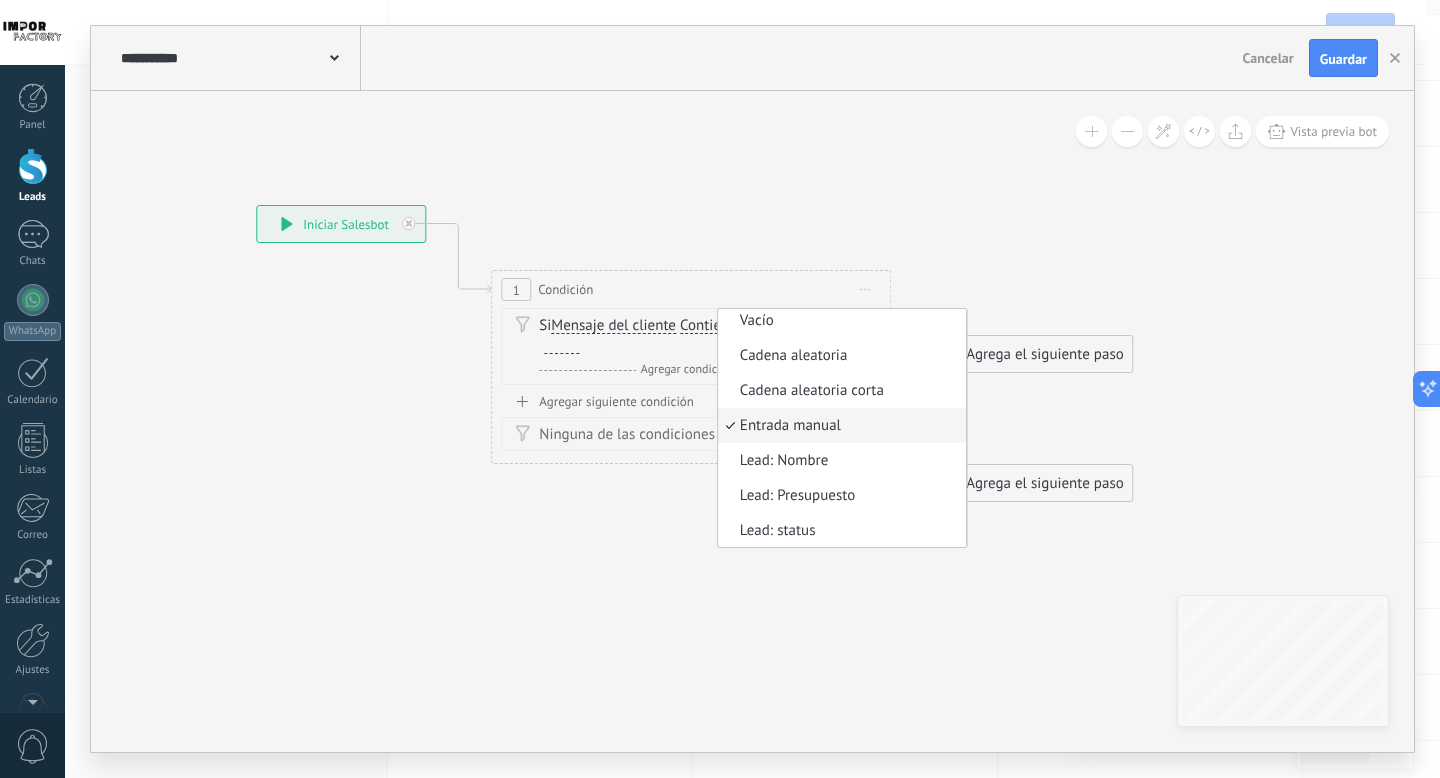 click on "Entrada manual" at bounding box center (839, 426) 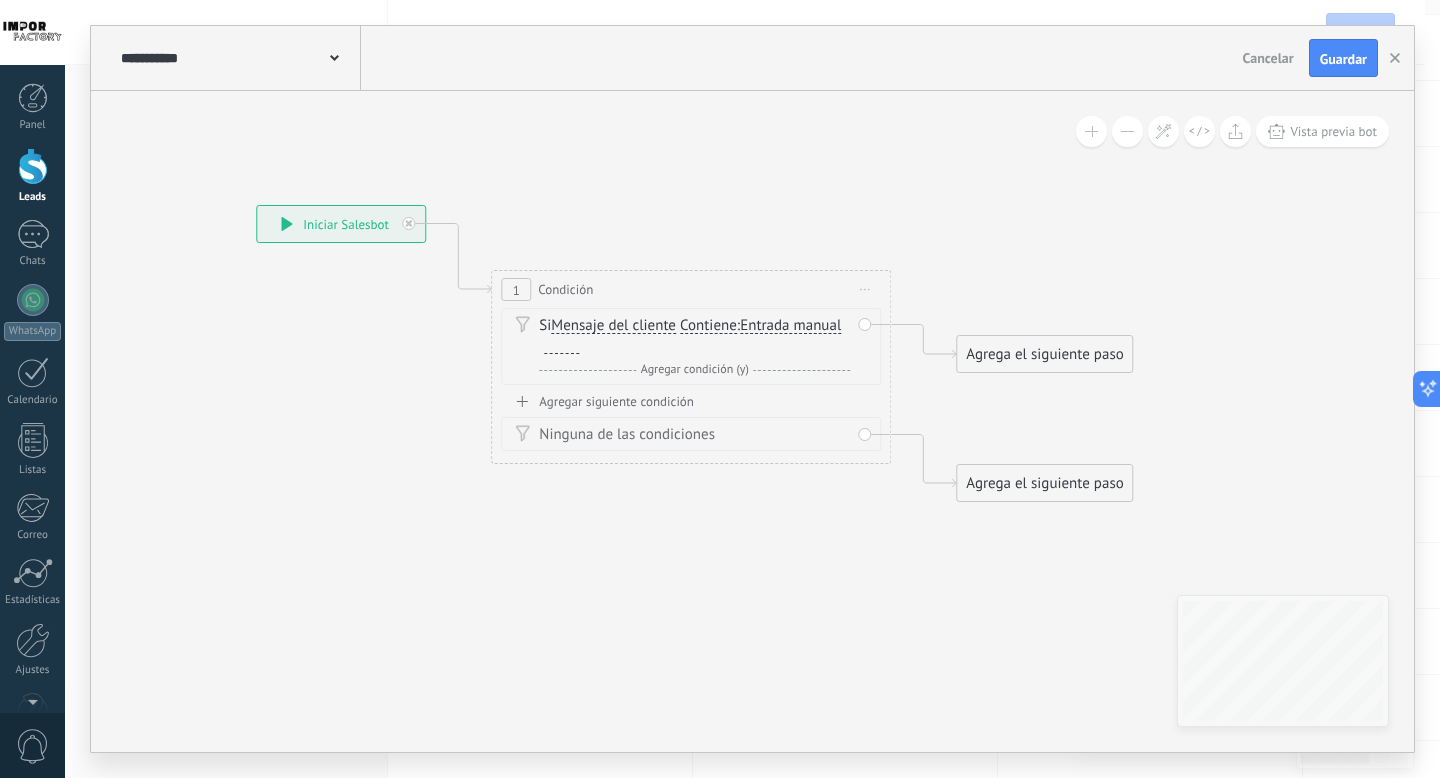 click at bounding box center (561, 346) 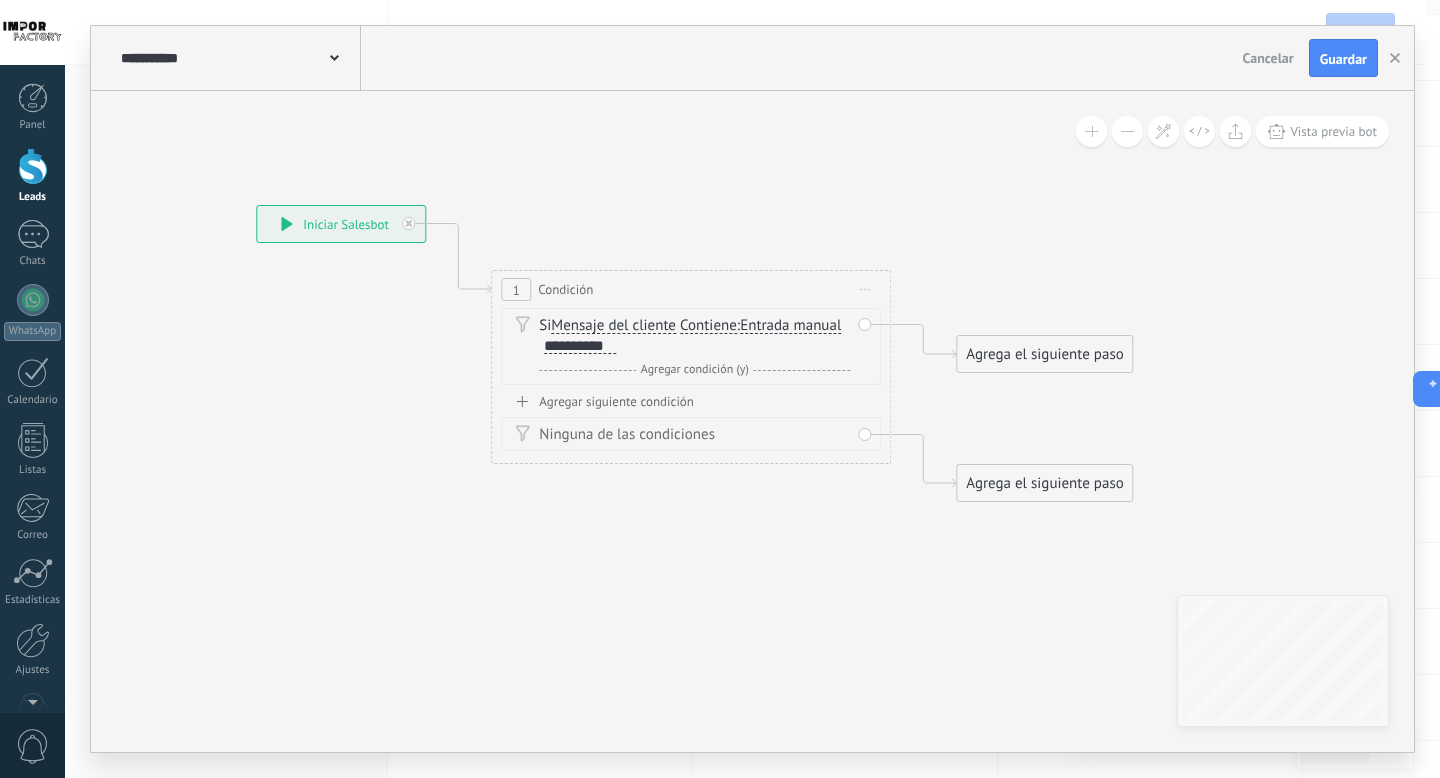 click 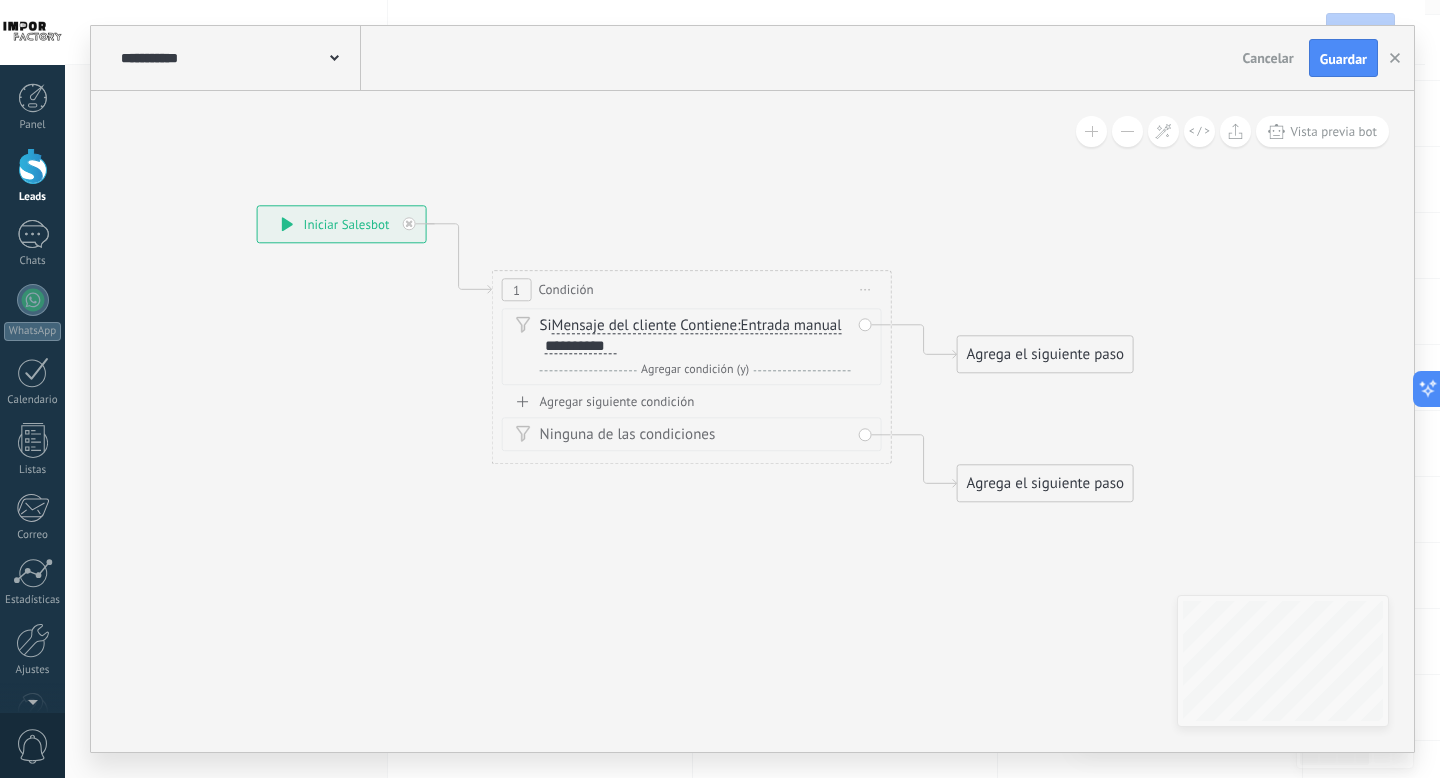 click on "Agregar siguiente condición" at bounding box center [692, 401] 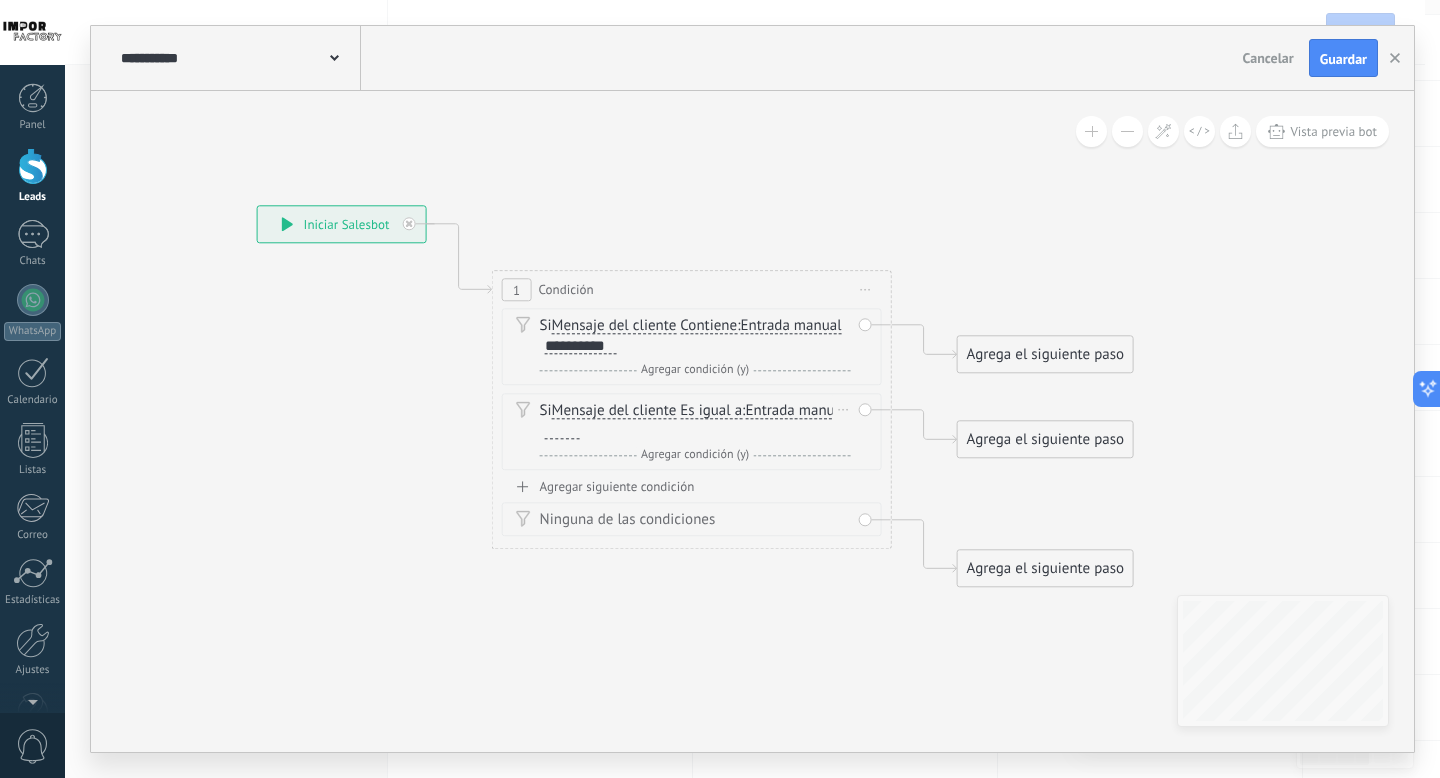 click on "Es igual a" at bounding box center (711, 411) 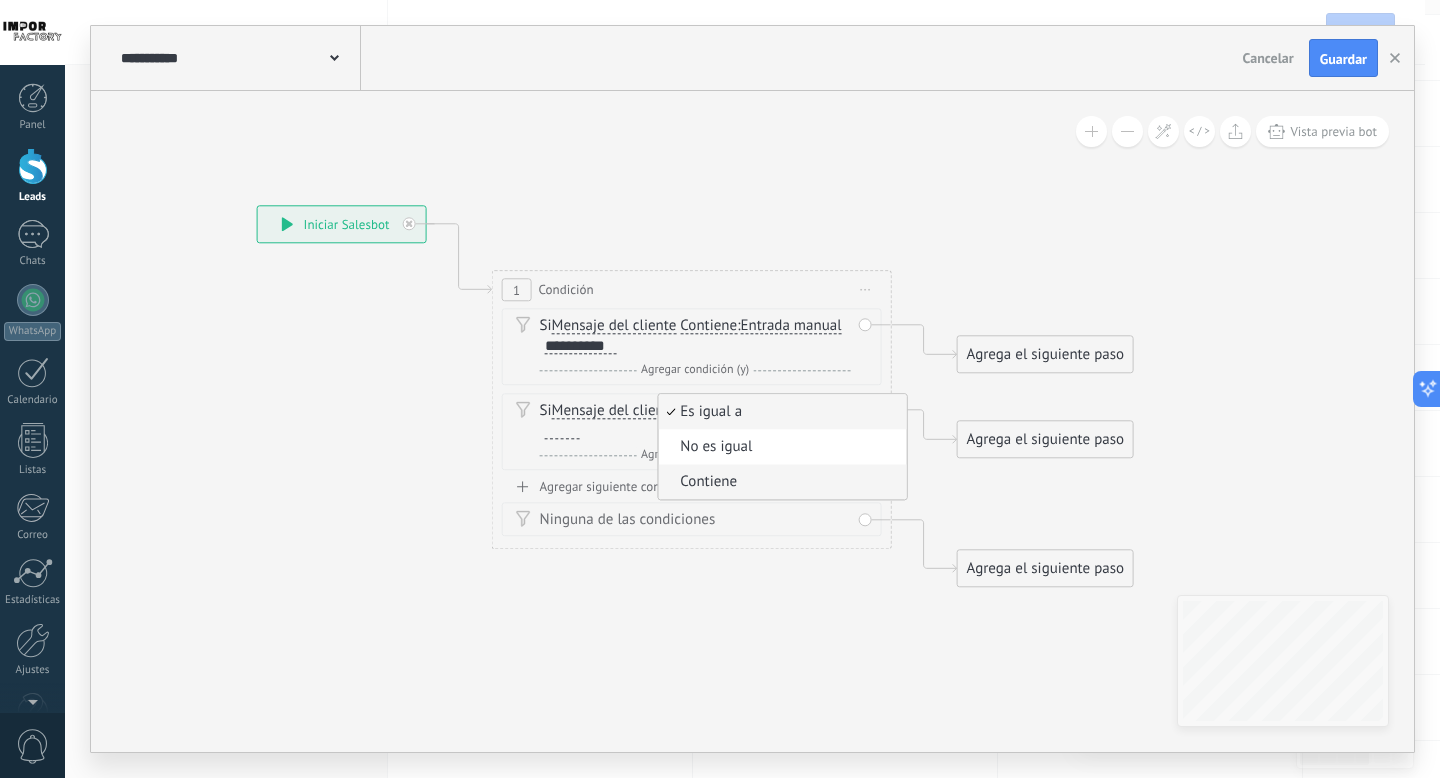 click on "Contiene" at bounding box center (779, 482) 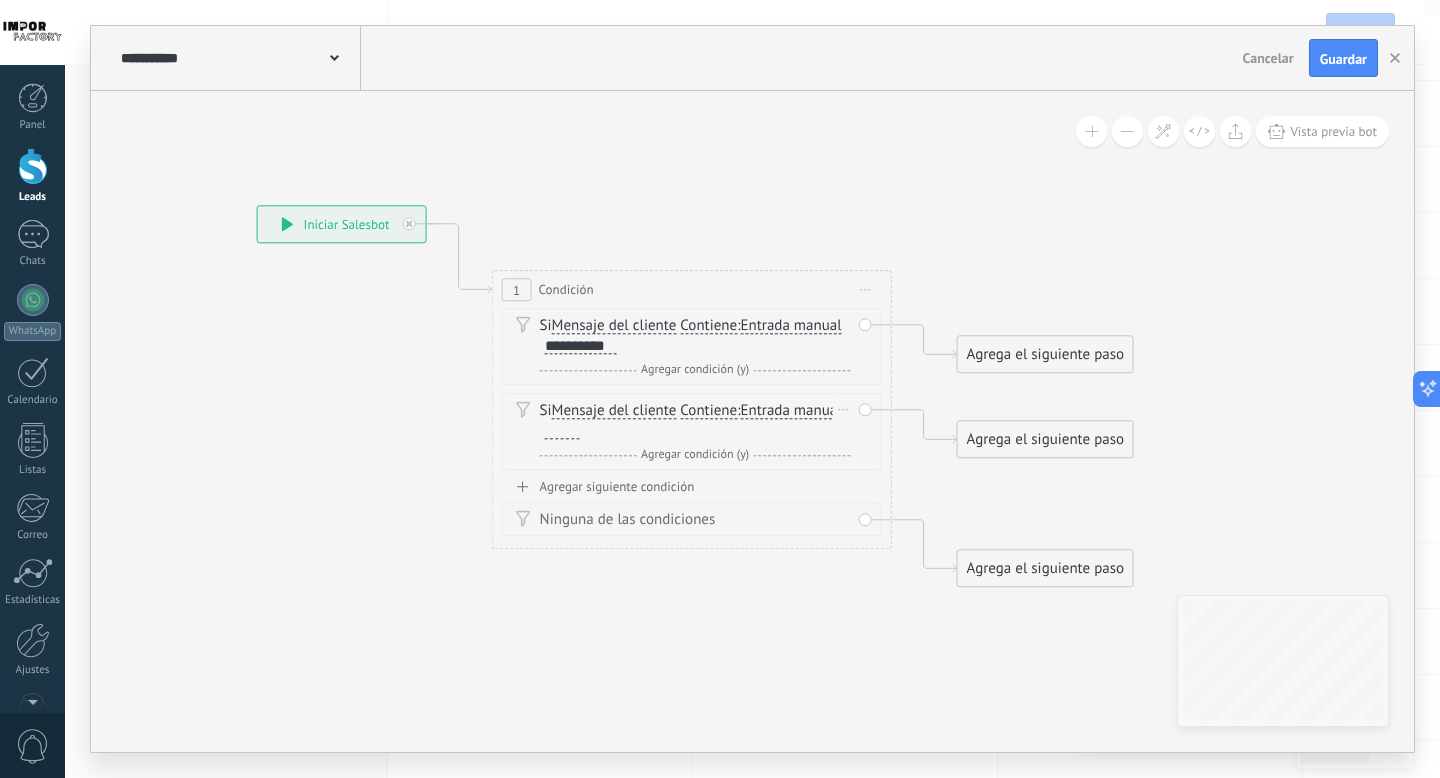 click on "Entrada manual" at bounding box center (790, 411) 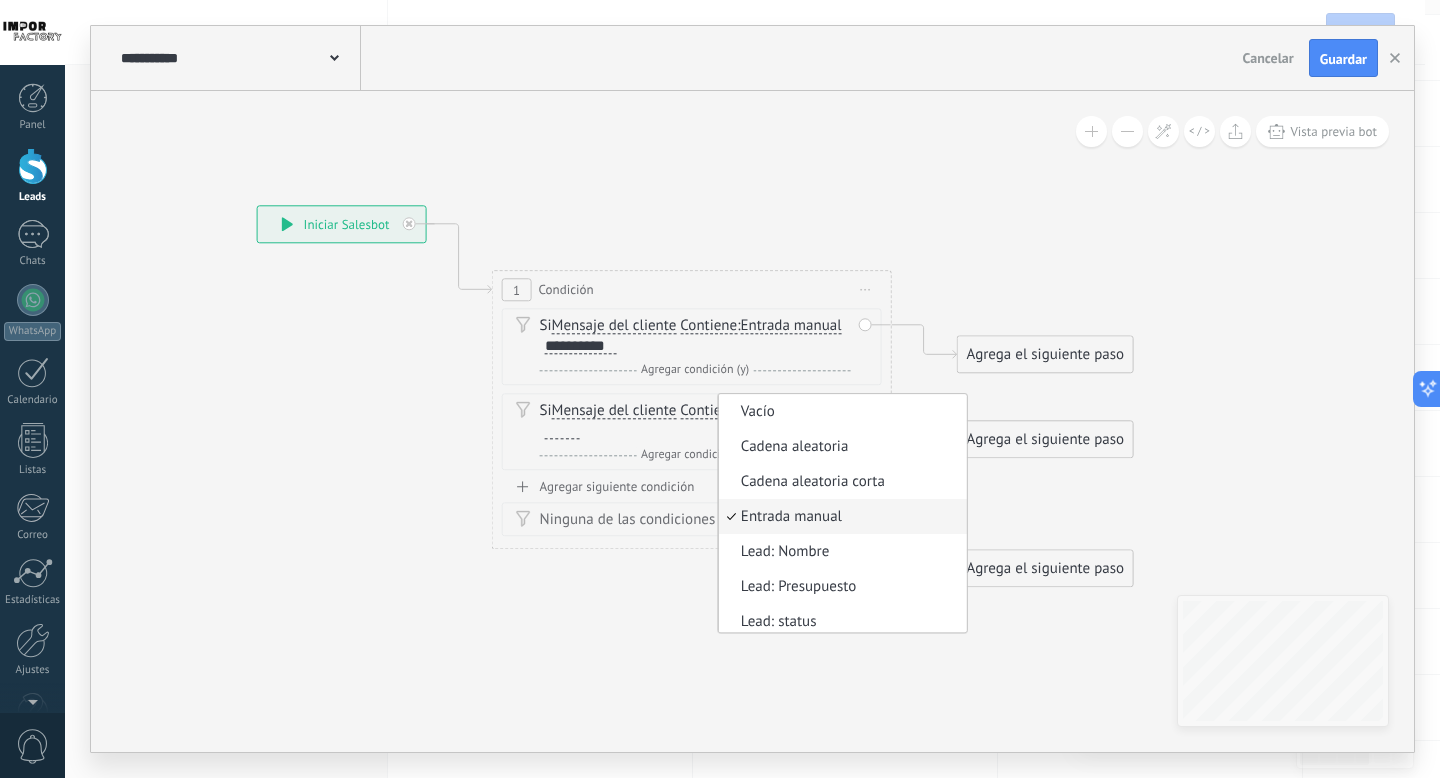 scroll, scrollTop: 6, scrollLeft: 0, axis: vertical 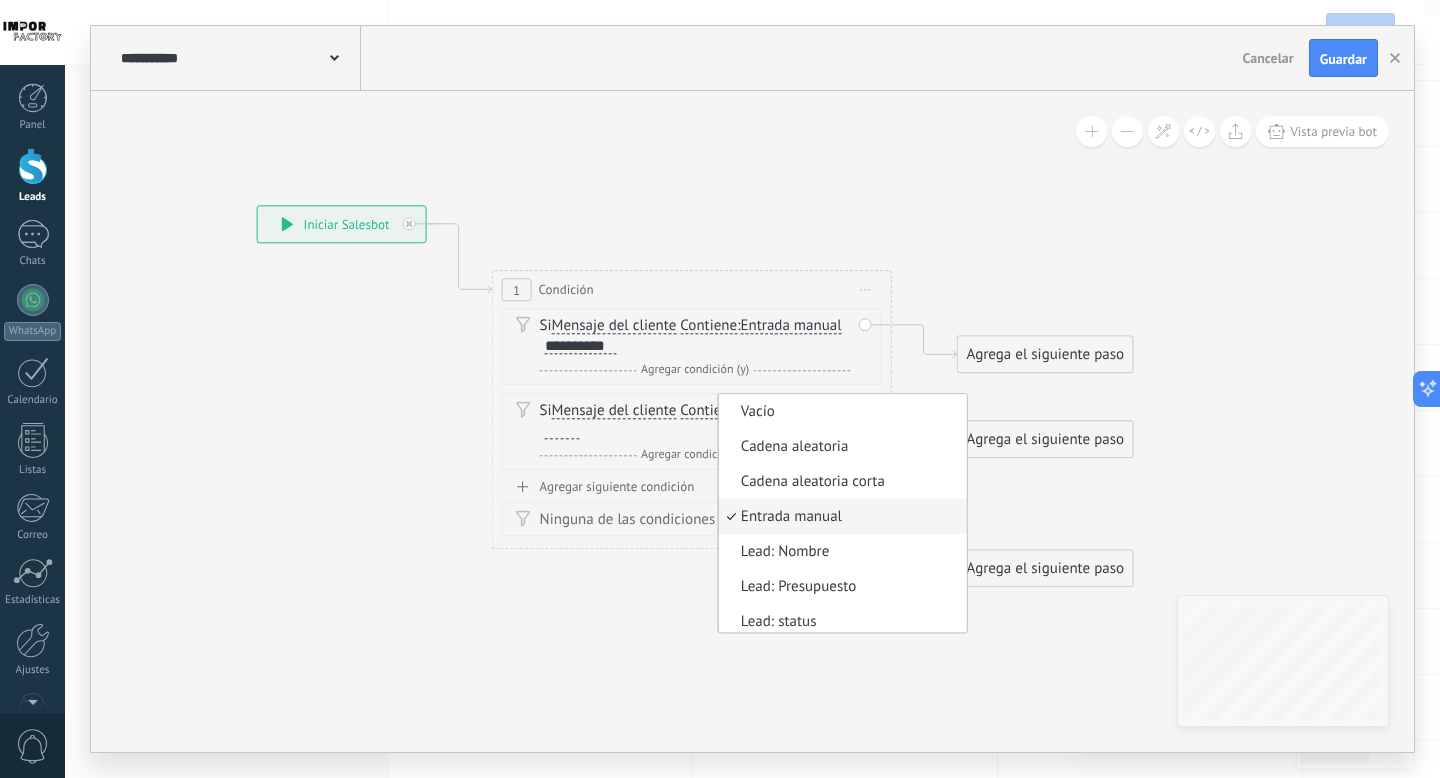click at bounding box center (562, 431) 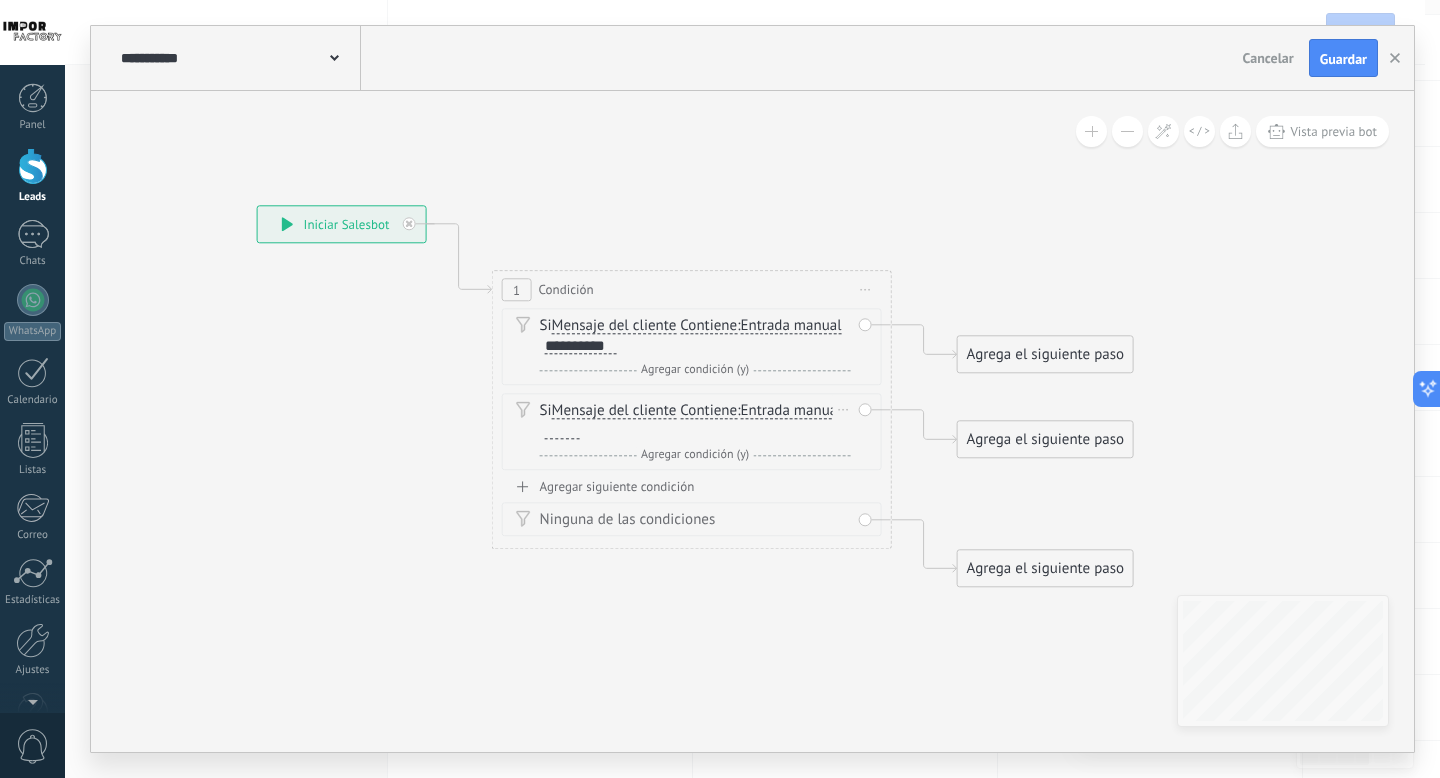 type 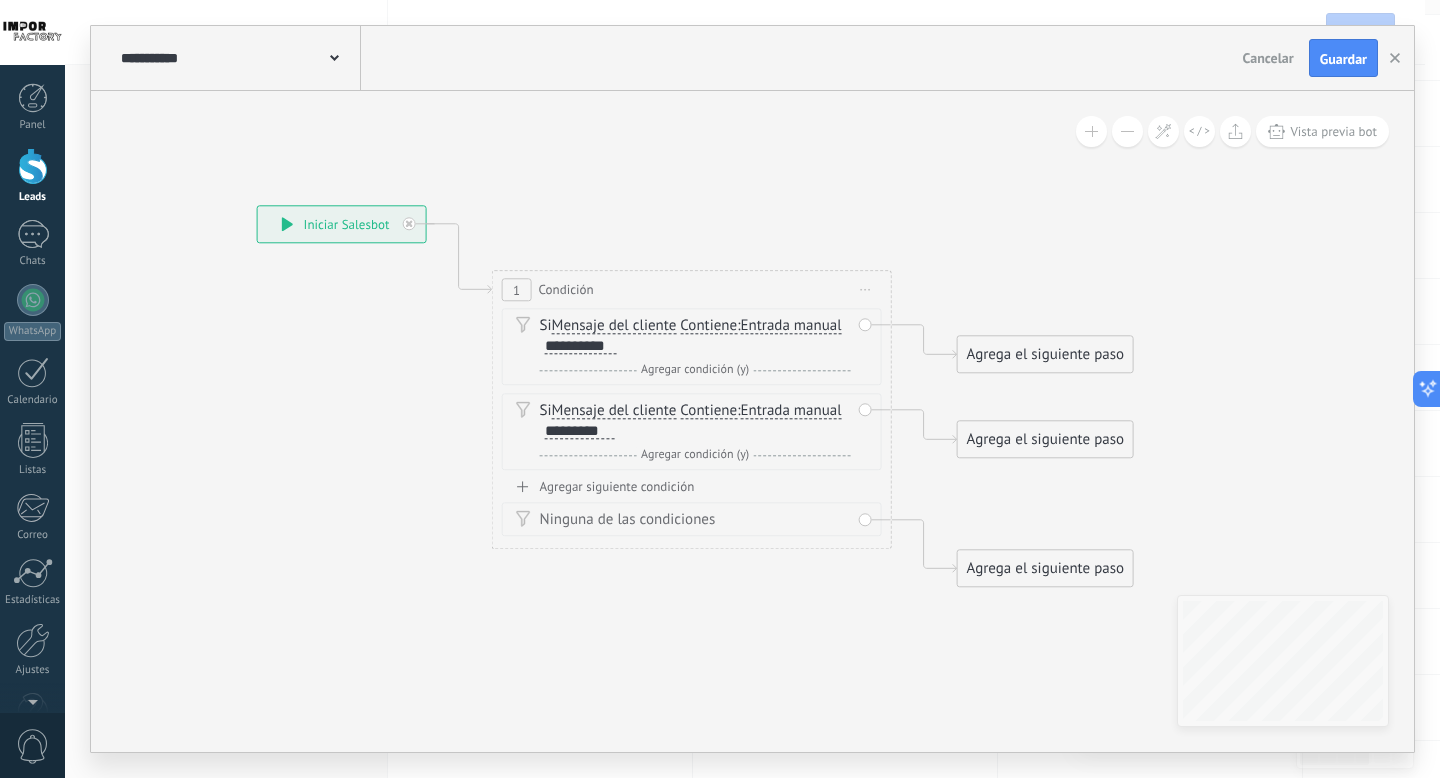 click 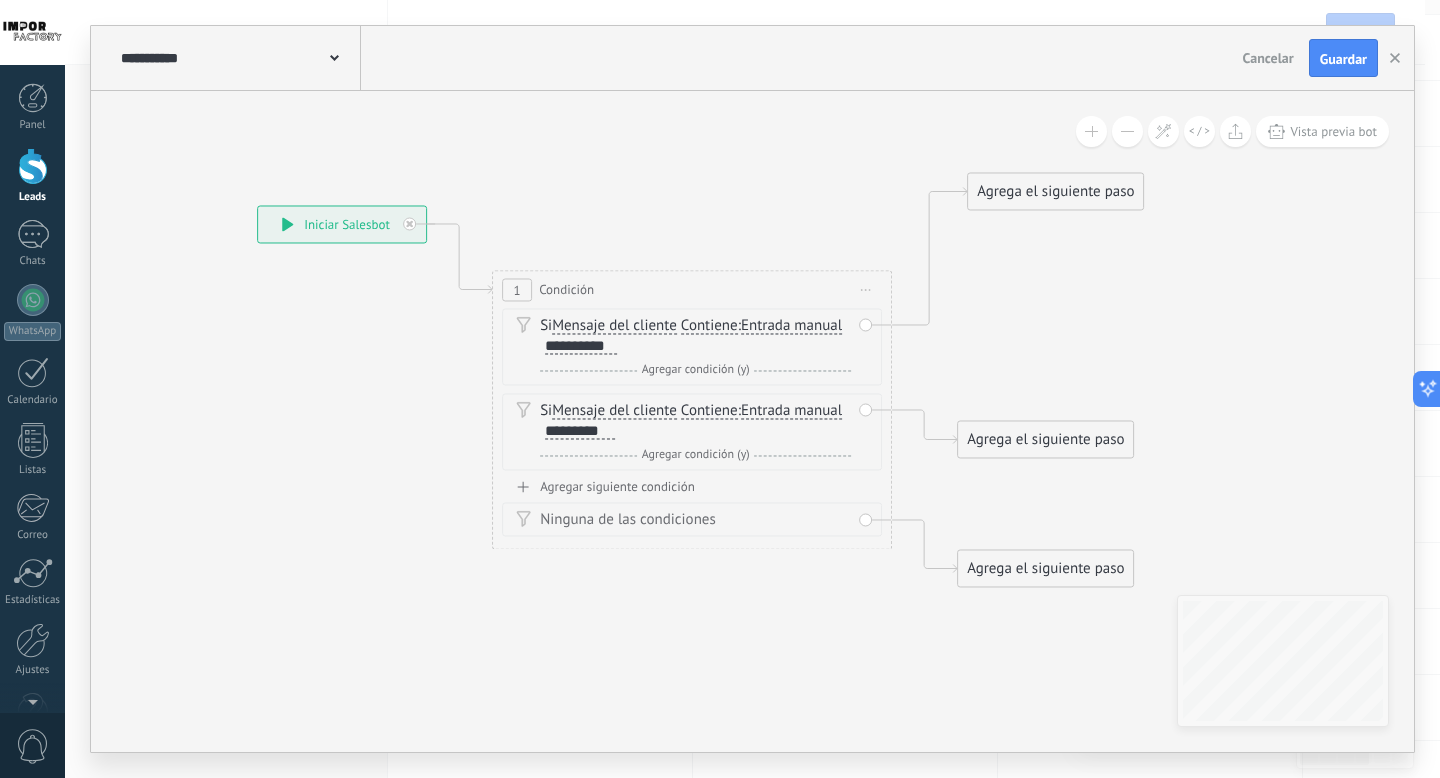 drag, startPoint x: 1075, startPoint y: 345, endPoint x: 1082, endPoint y: 181, distance: 164.14932 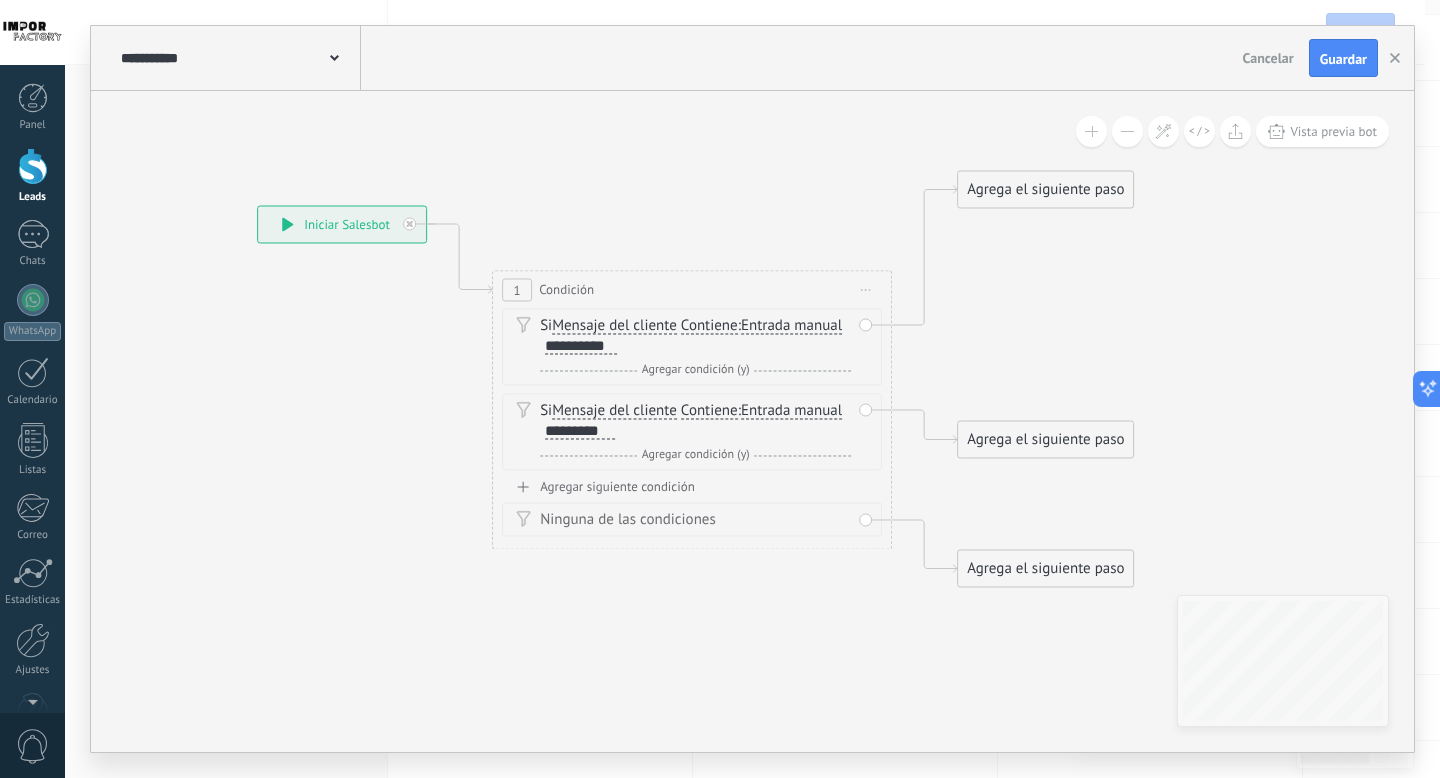 click on "Agrega el siguiente paso" at bounding box center [1045, 189] 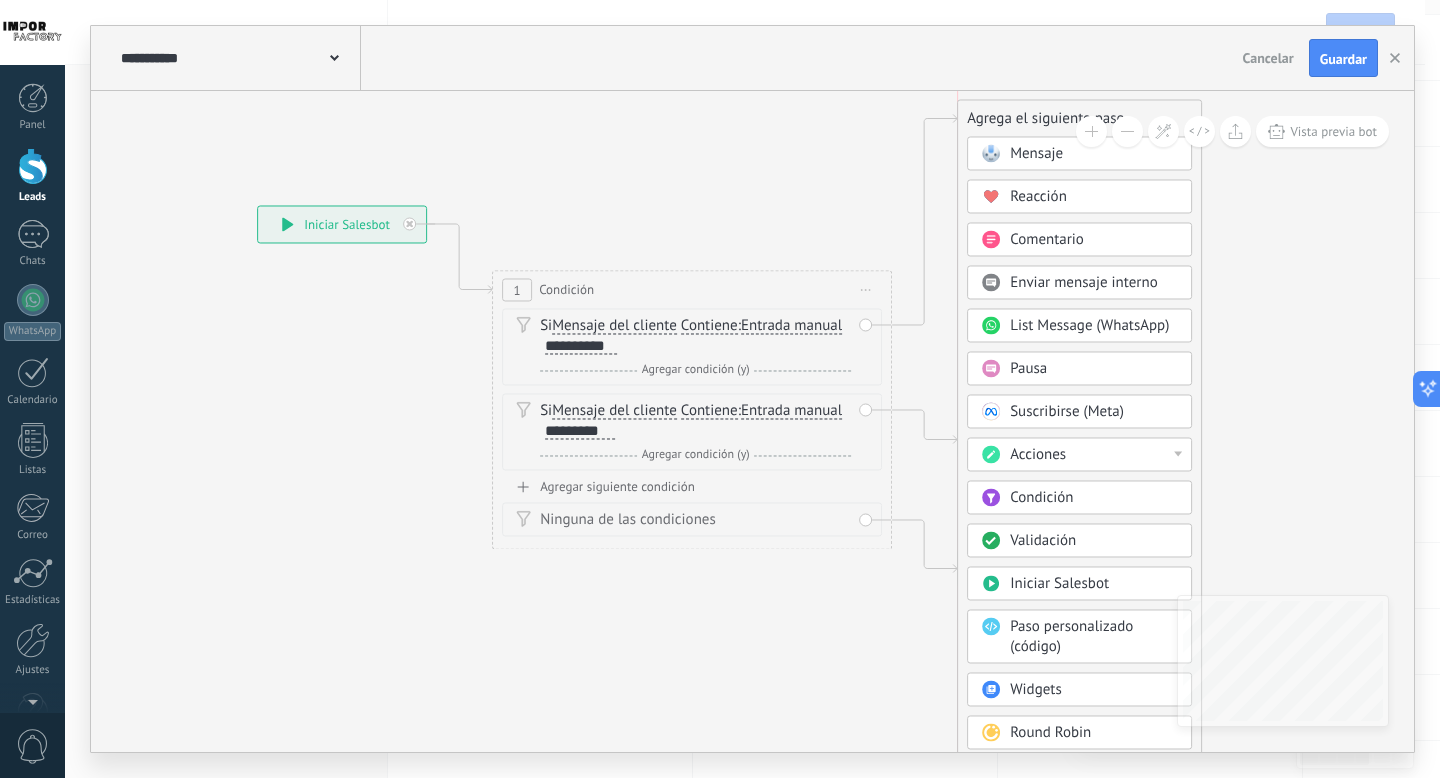 drag, startPoint x: 1051, startPoint y: 191, endPoint x: 1050, endPoint y: 121, distance: 70.00714 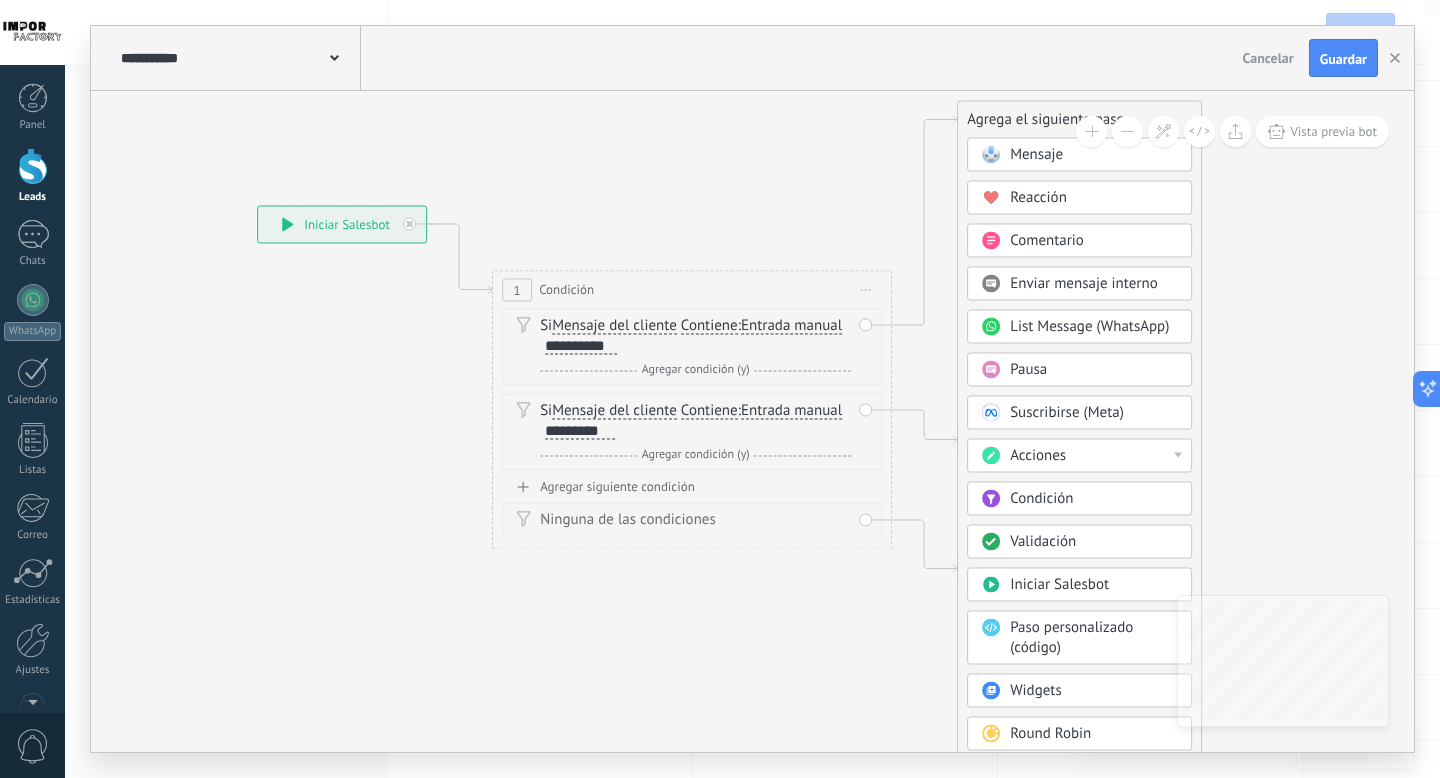 click on "Mensaje" at bounding box center (1036, 154) 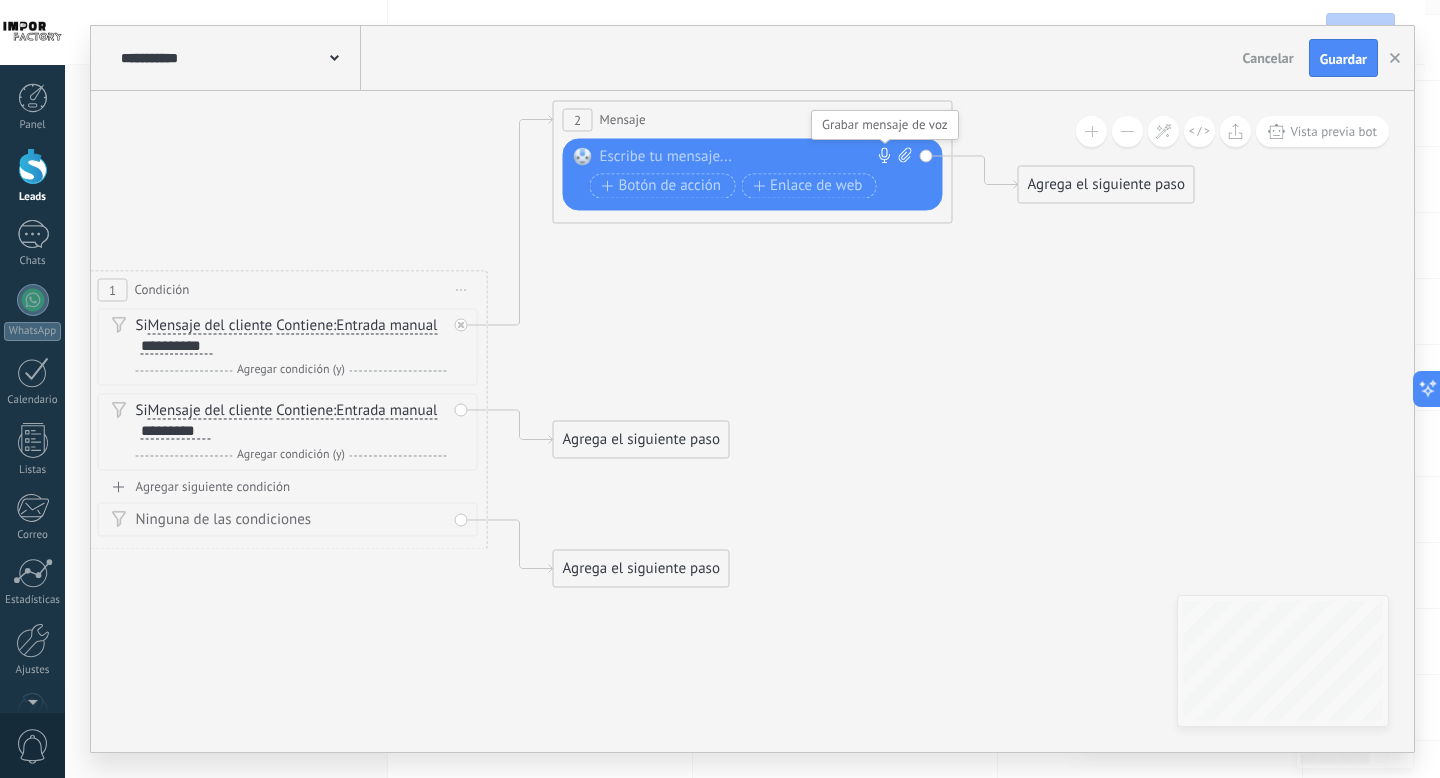 click 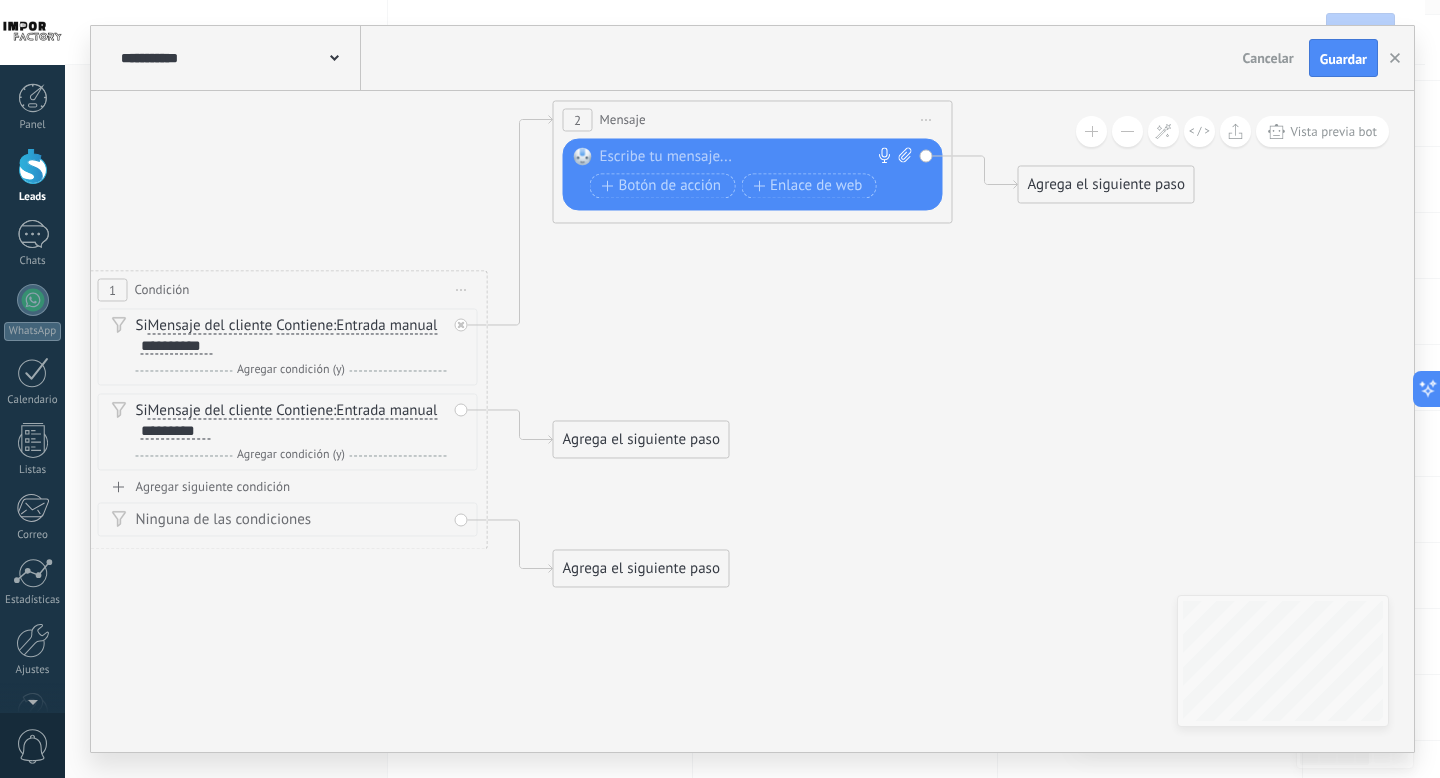 click 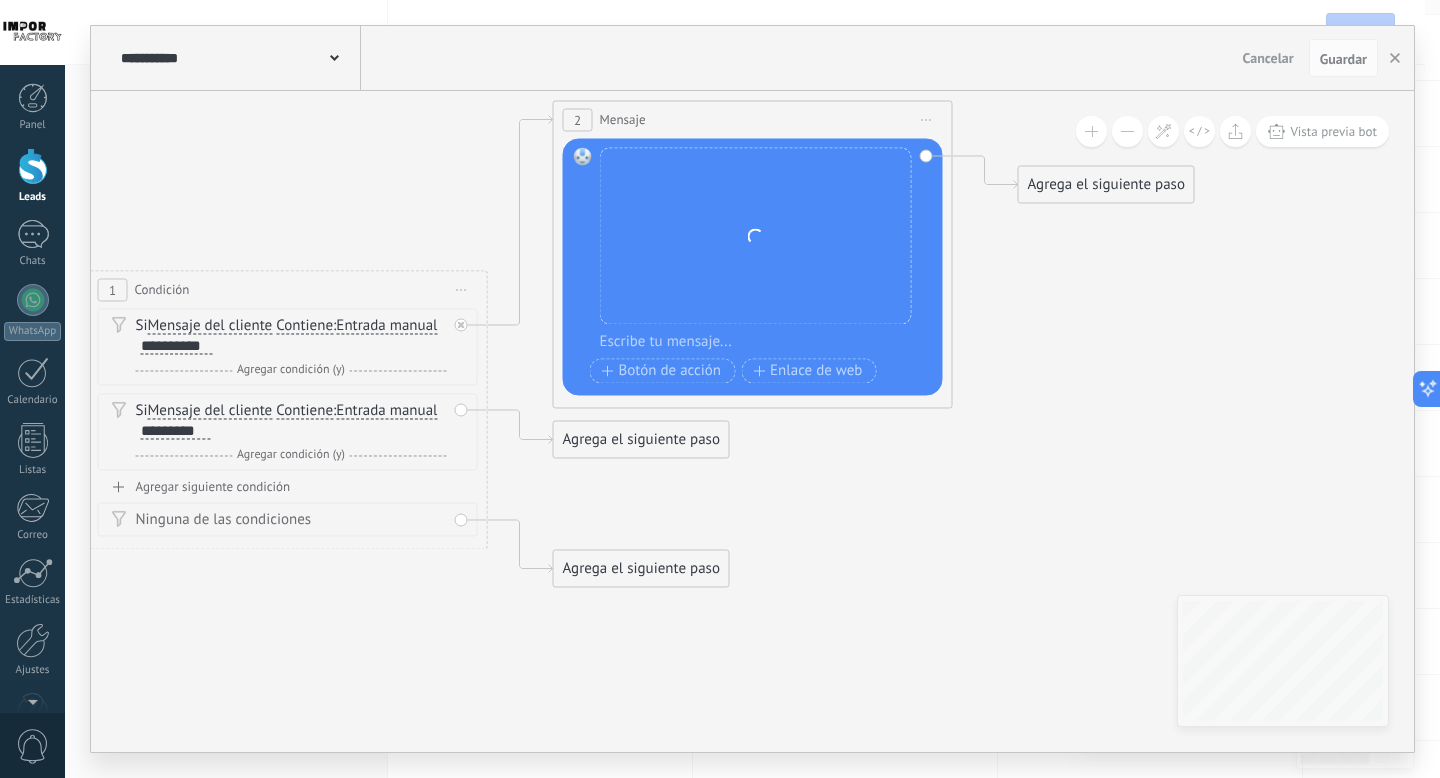click at bounding box center [766, 342] 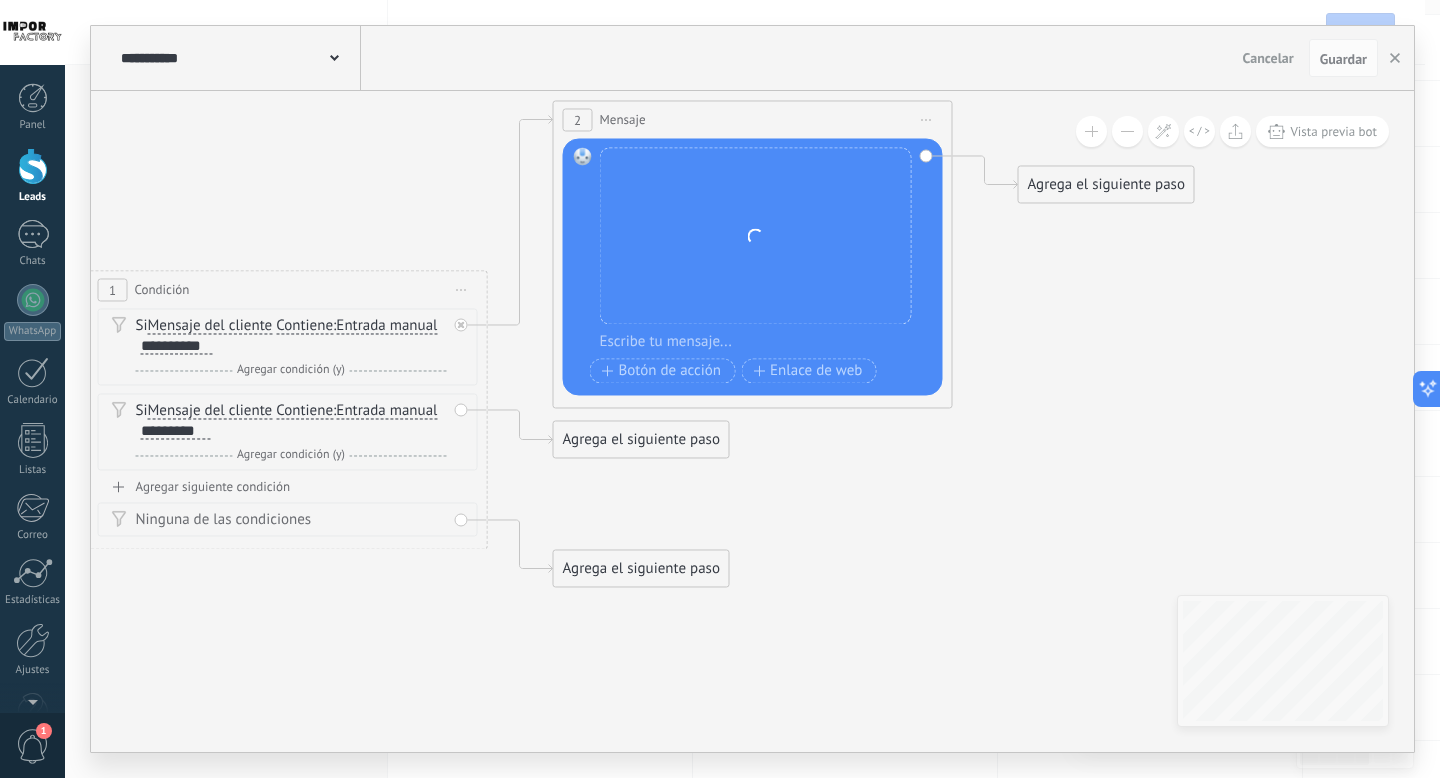 paste 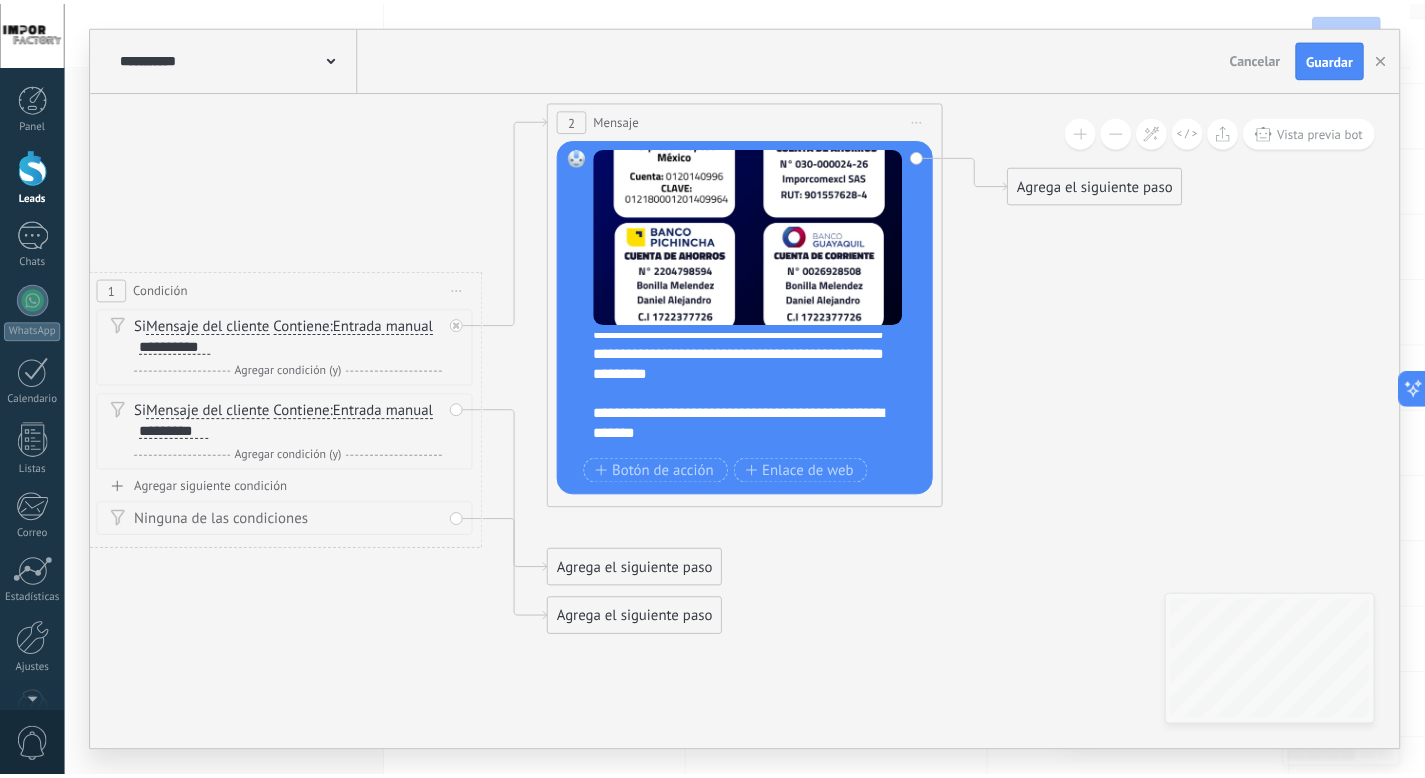 scroll, scrollTop: 0, scrollLeft: 0, axis: both 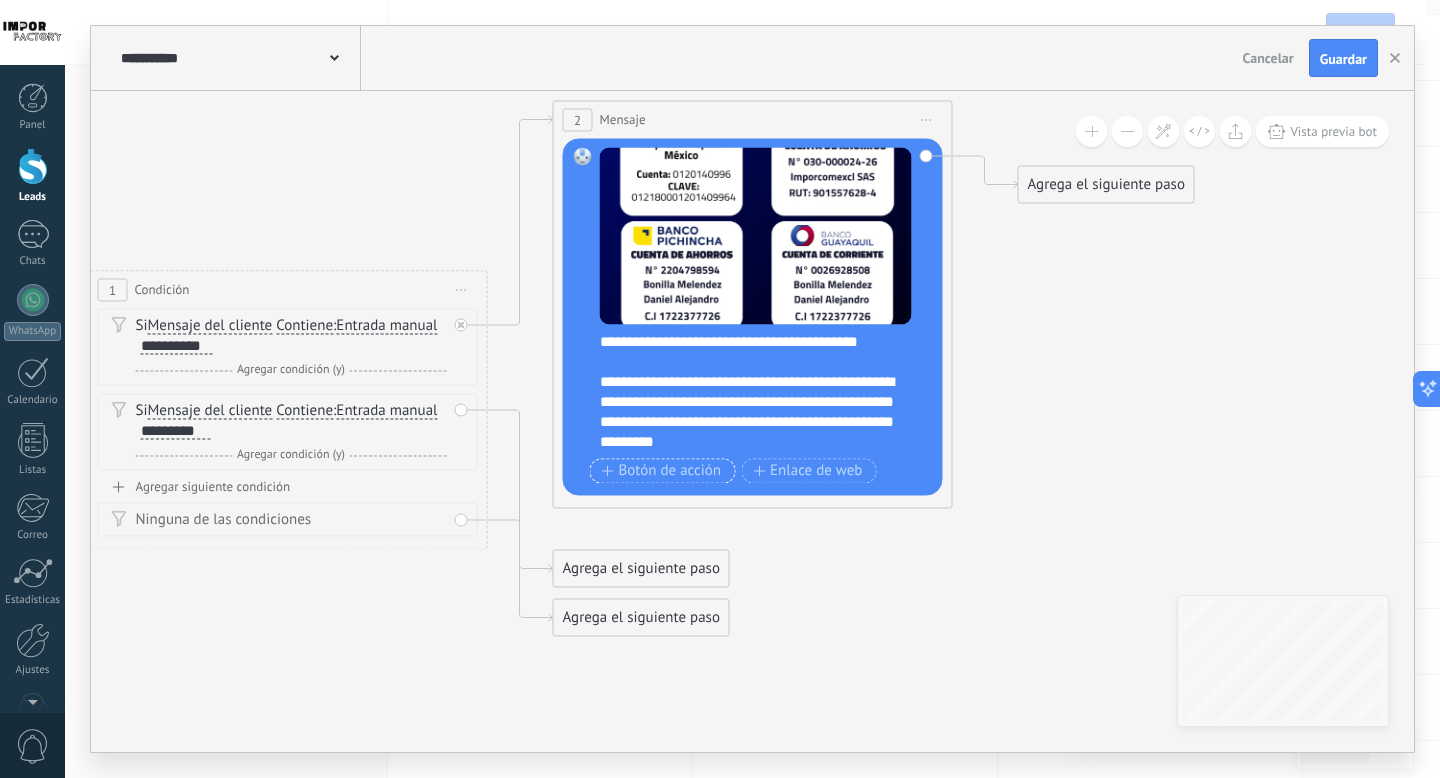 click on "Botón de acción" at bounding box center (662, 471) 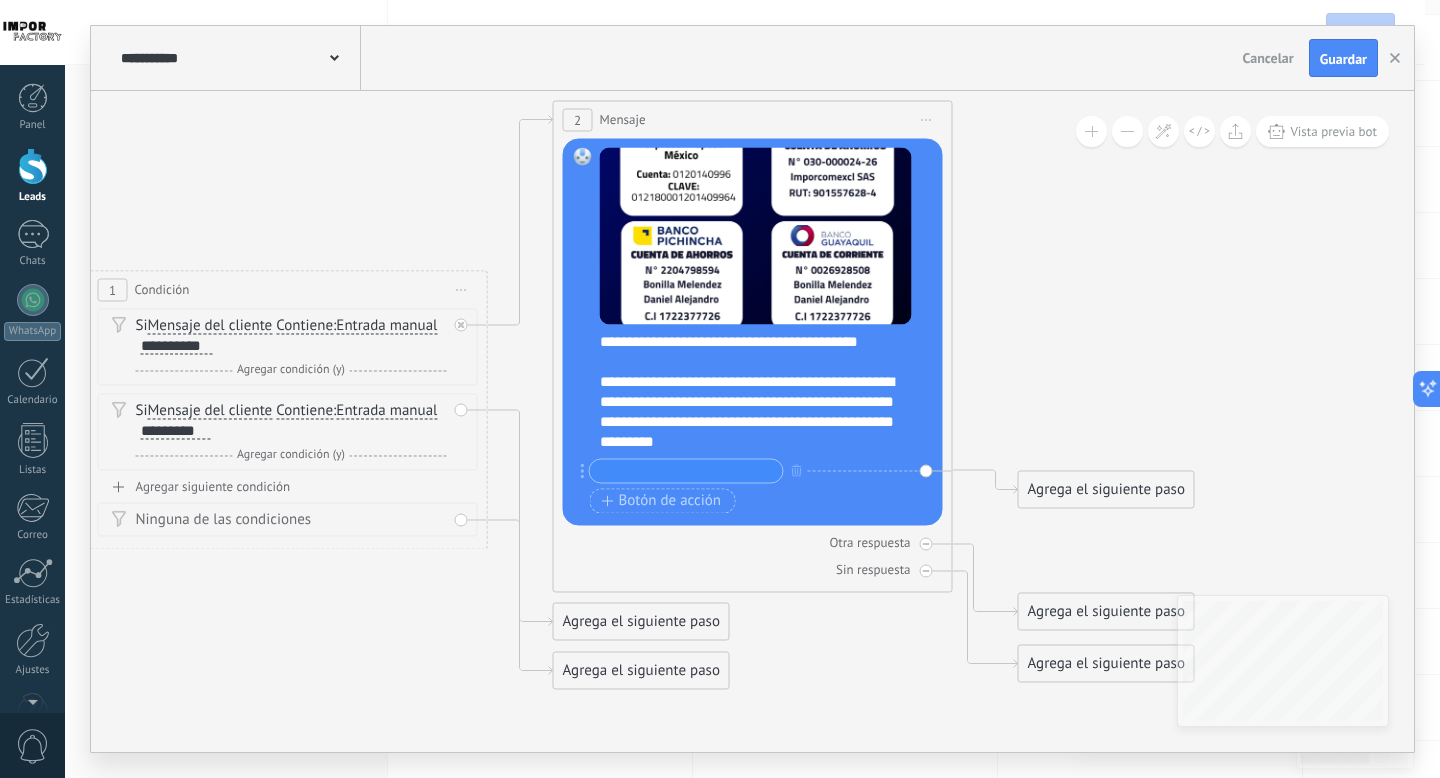 click at bounding box center (686, 470) 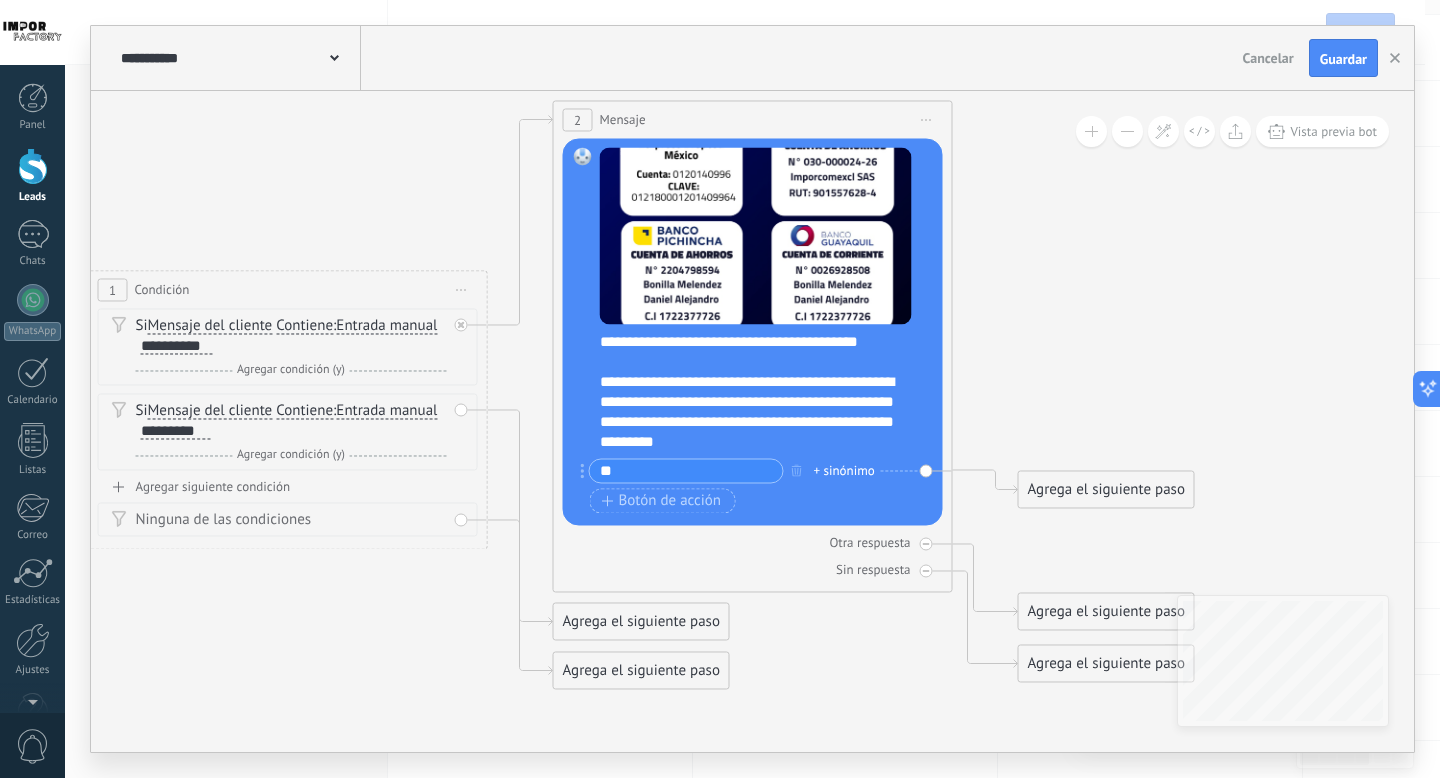 type on "*" 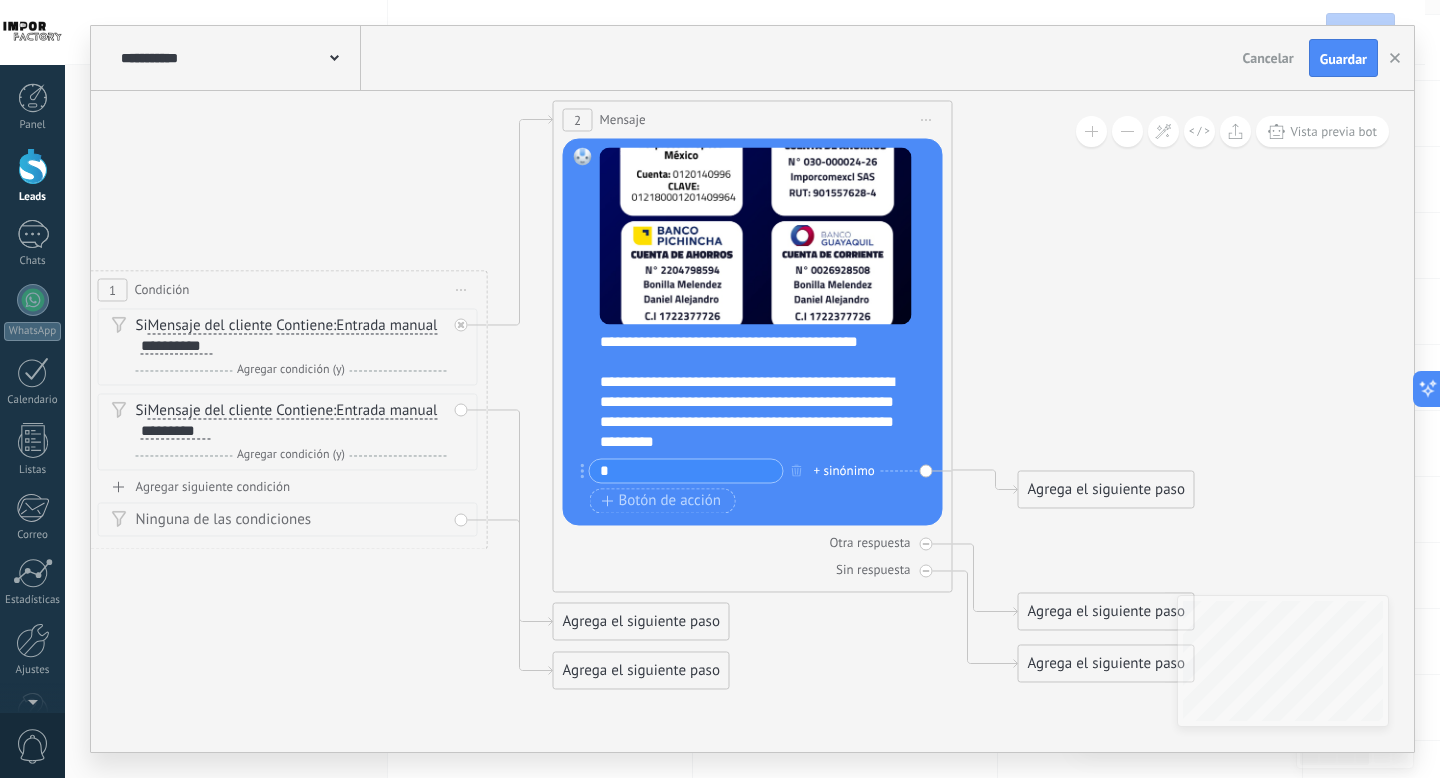 type 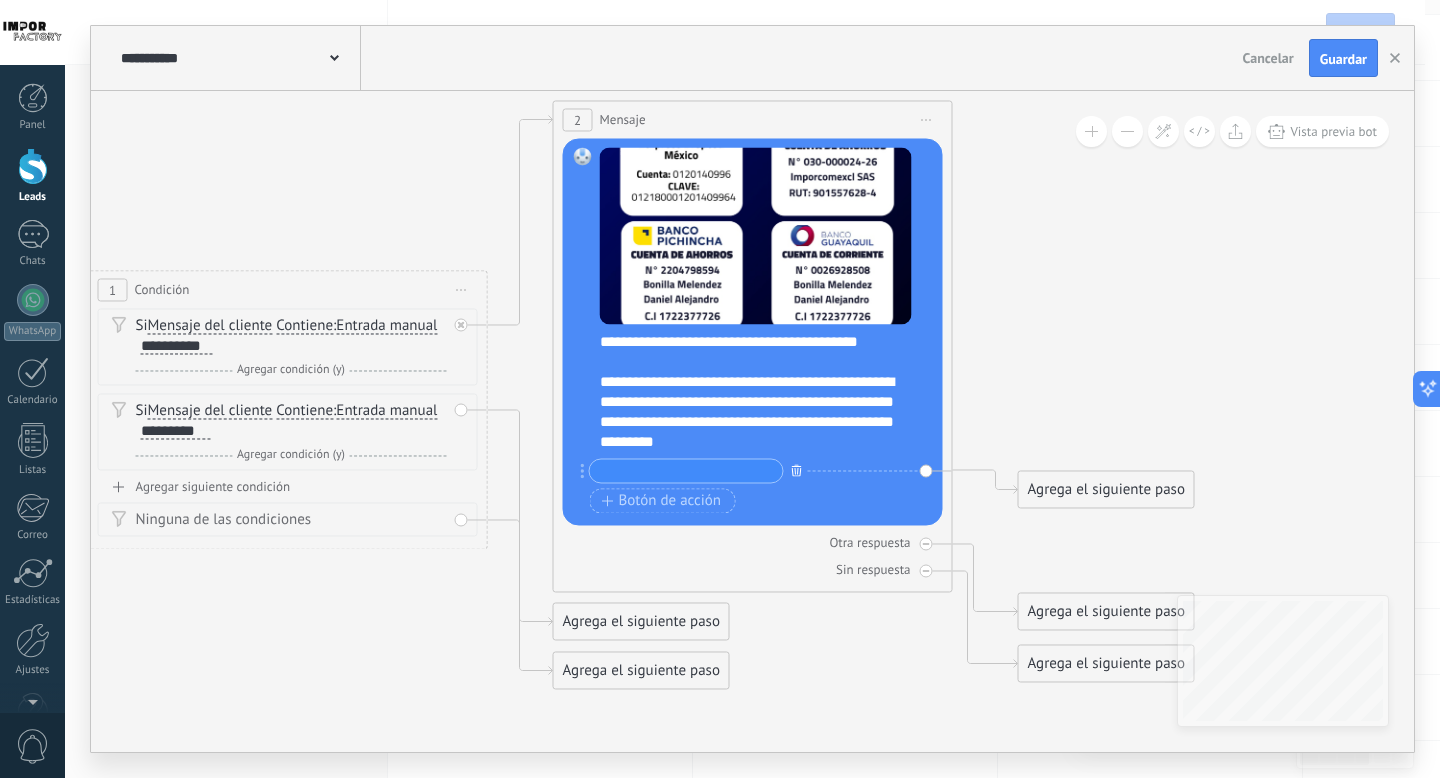 click at bounding box center [797, 469] 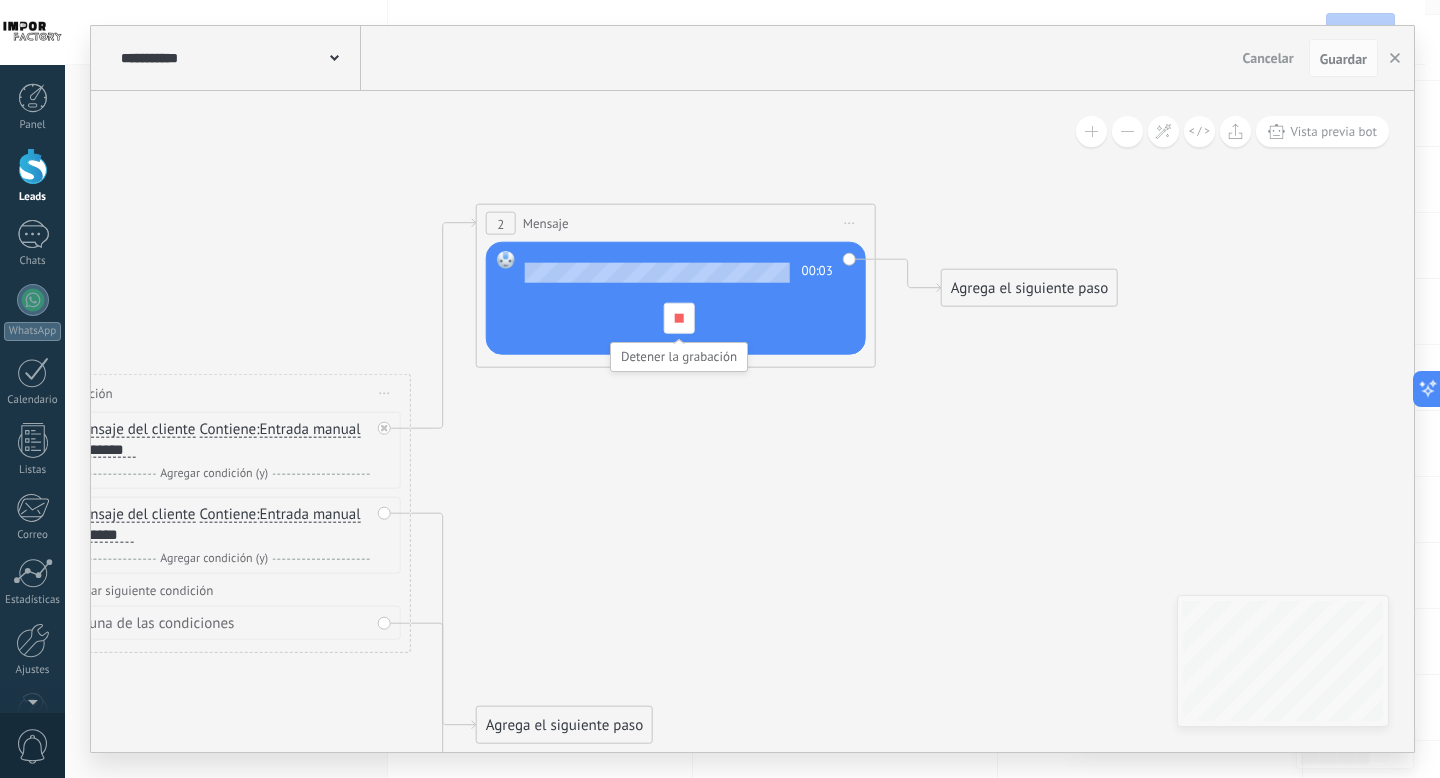 click at bounding box center [678, 318] 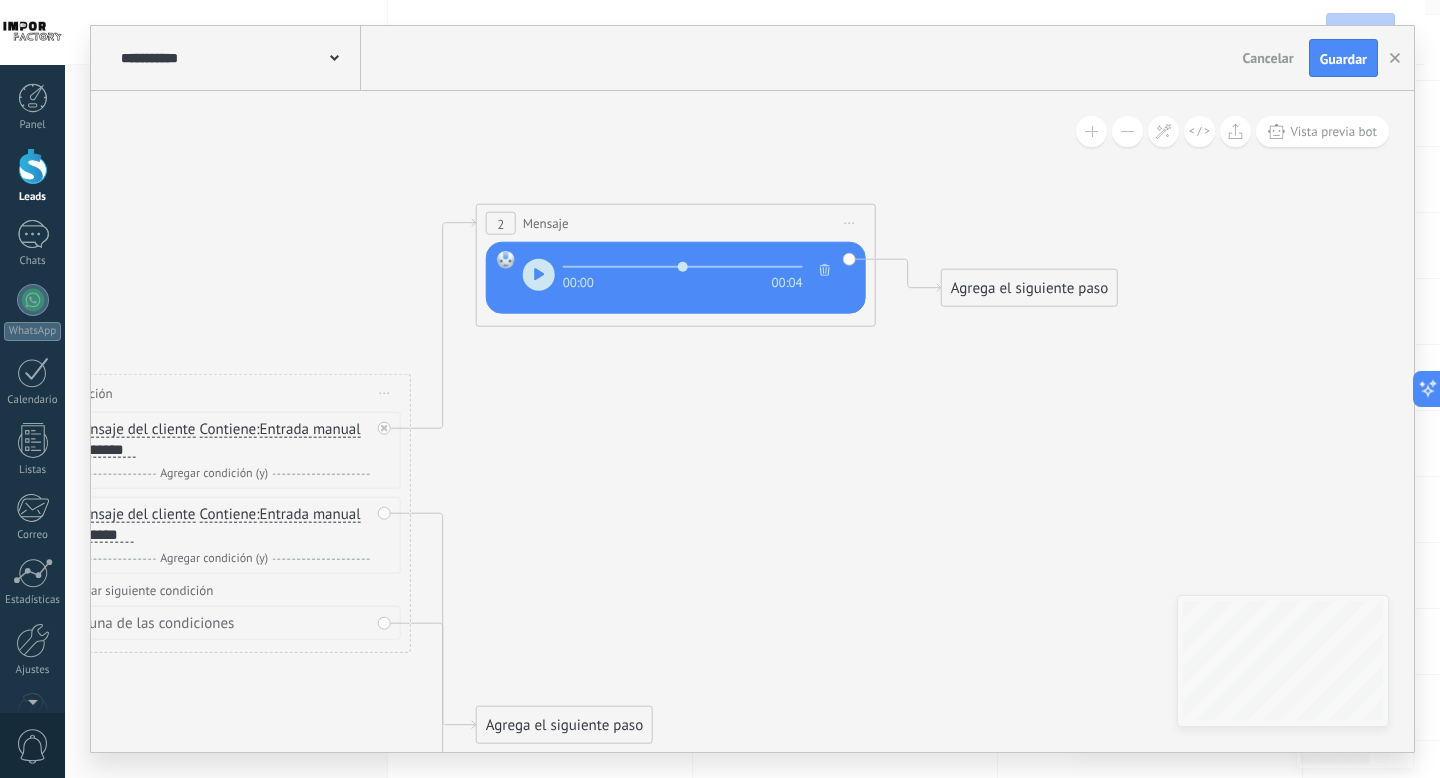 click 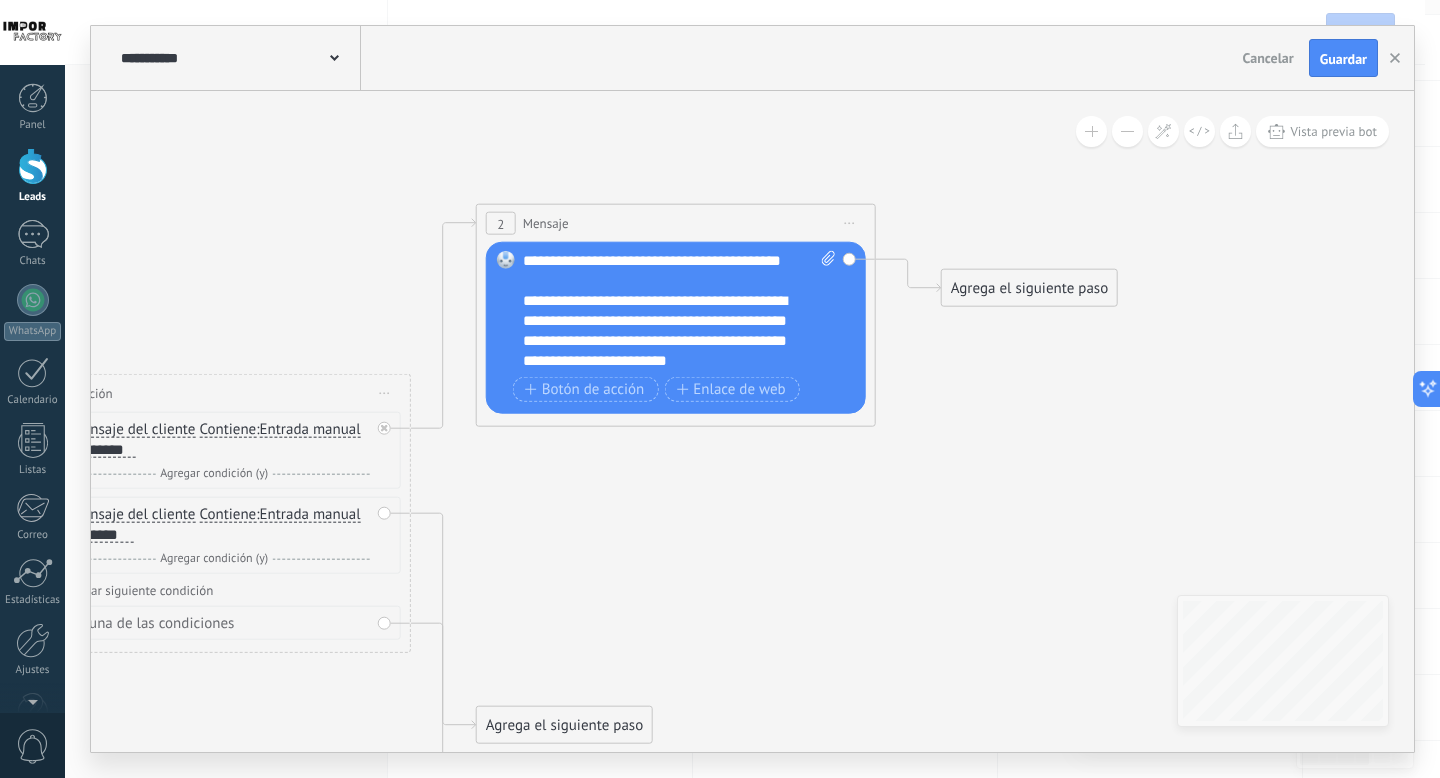 click 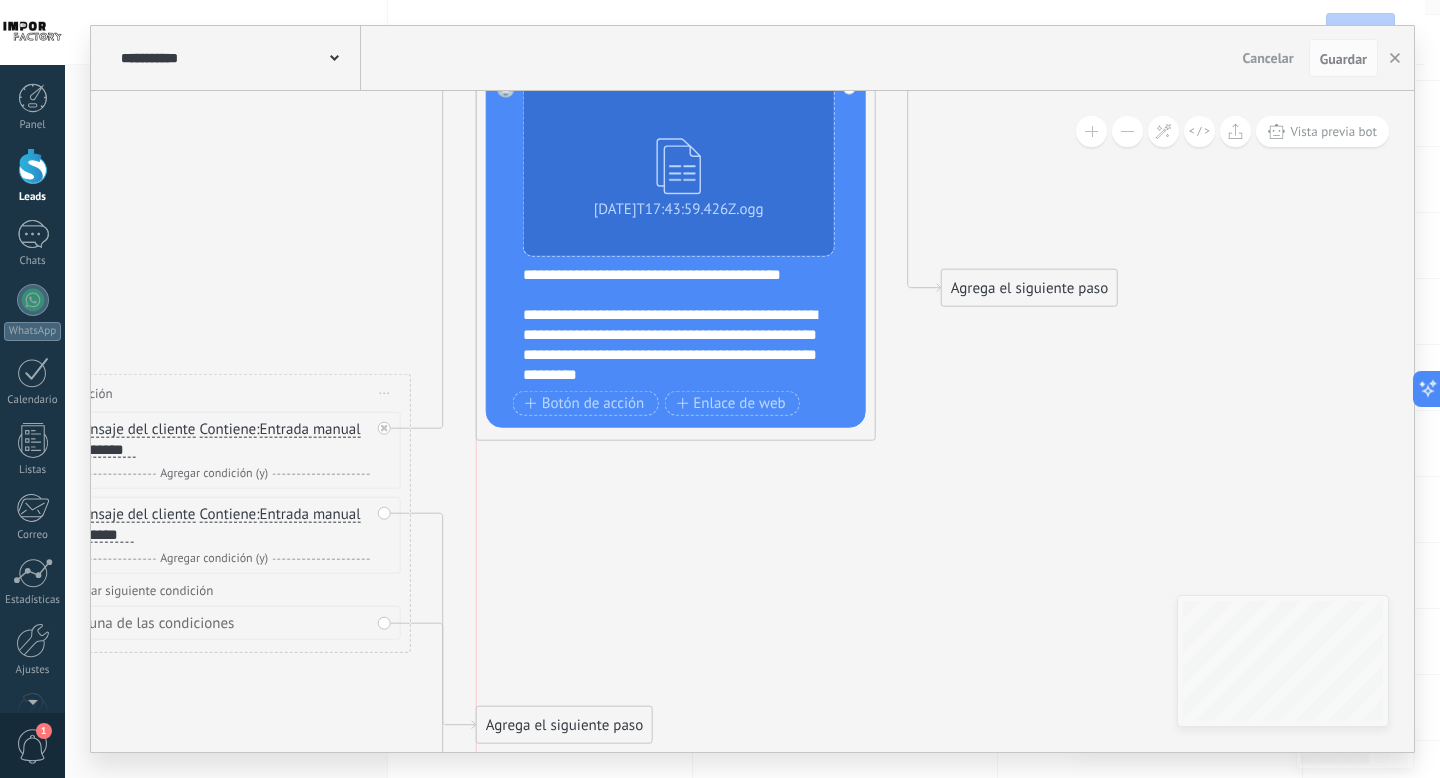 drag, startPoint x: 737, startPoint y: 221, endPoint x: 733, endPoint y: 53, distance: 168.0476 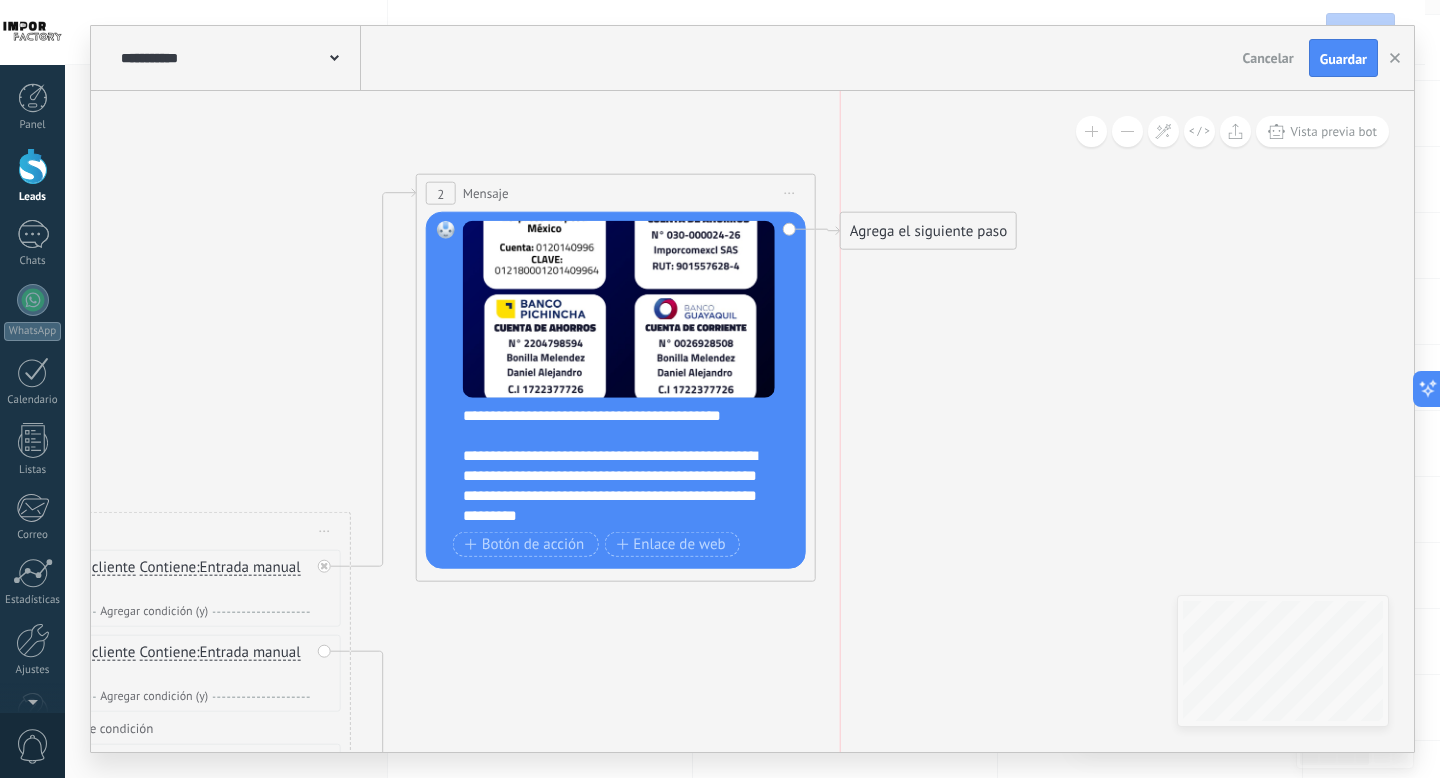drag, startPoint x: 976, startPoint y: 420, endPoint x: 940, endPoint y: 224, distance: 199.2787 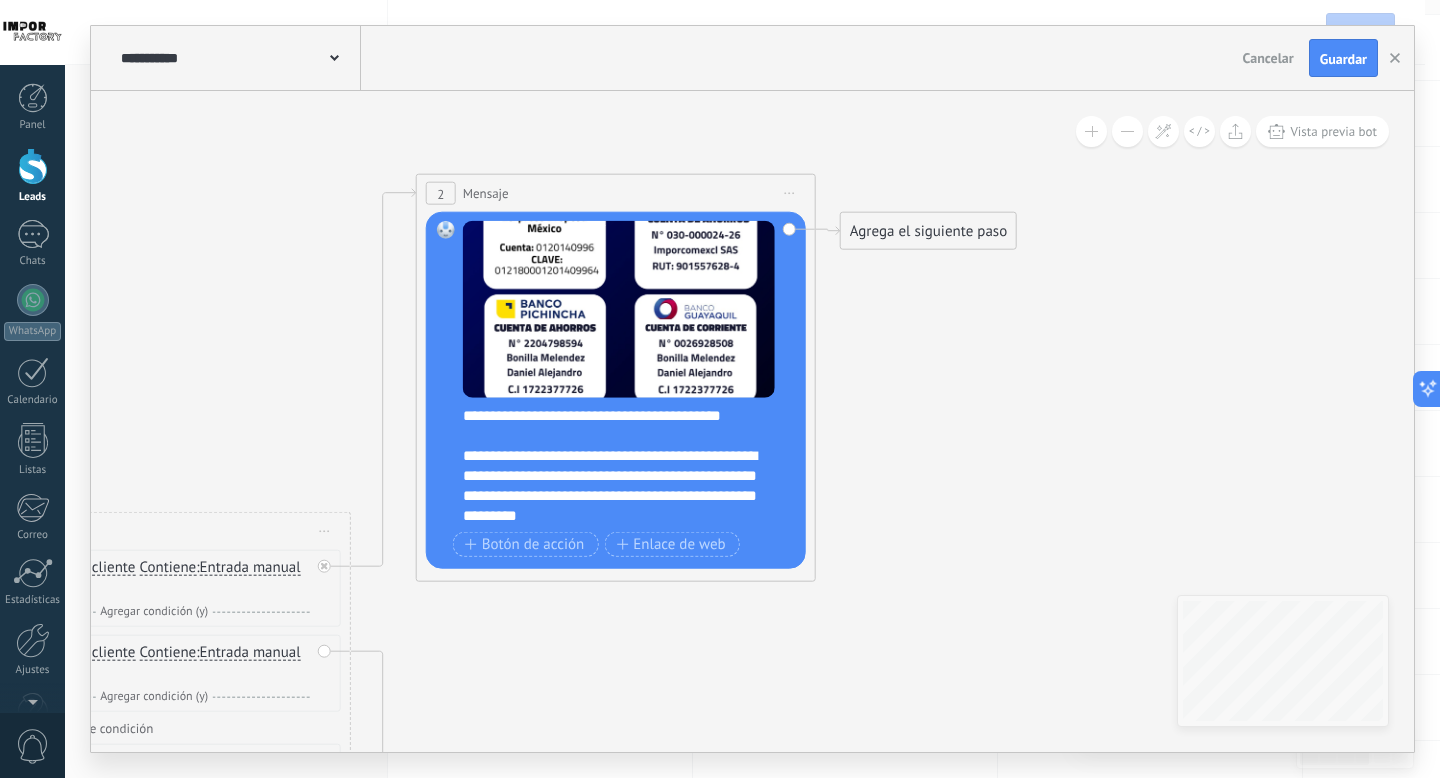 click on "Agrega el siguiente paso" at bounding box center (928, 231) 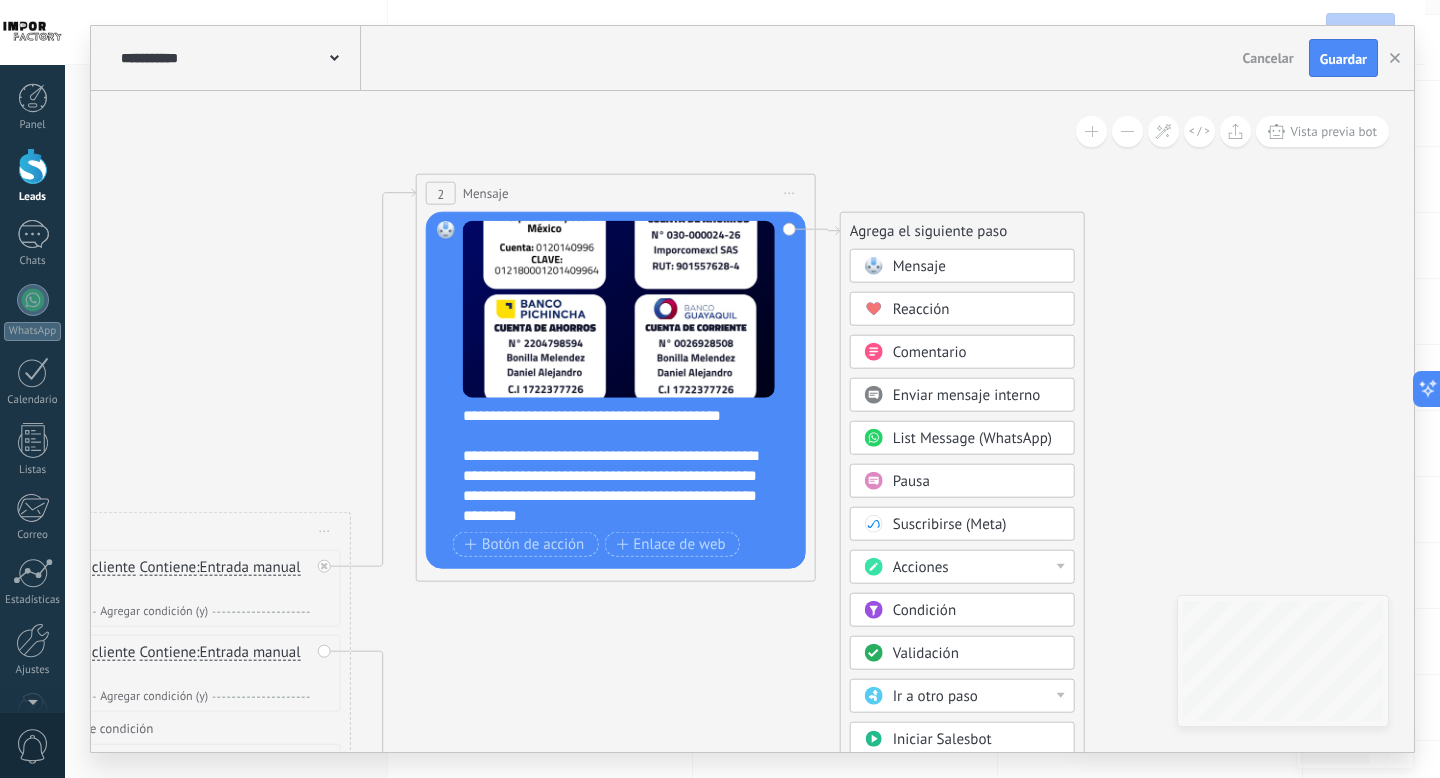 click on "Pausa" at bounding box center (977, 482) 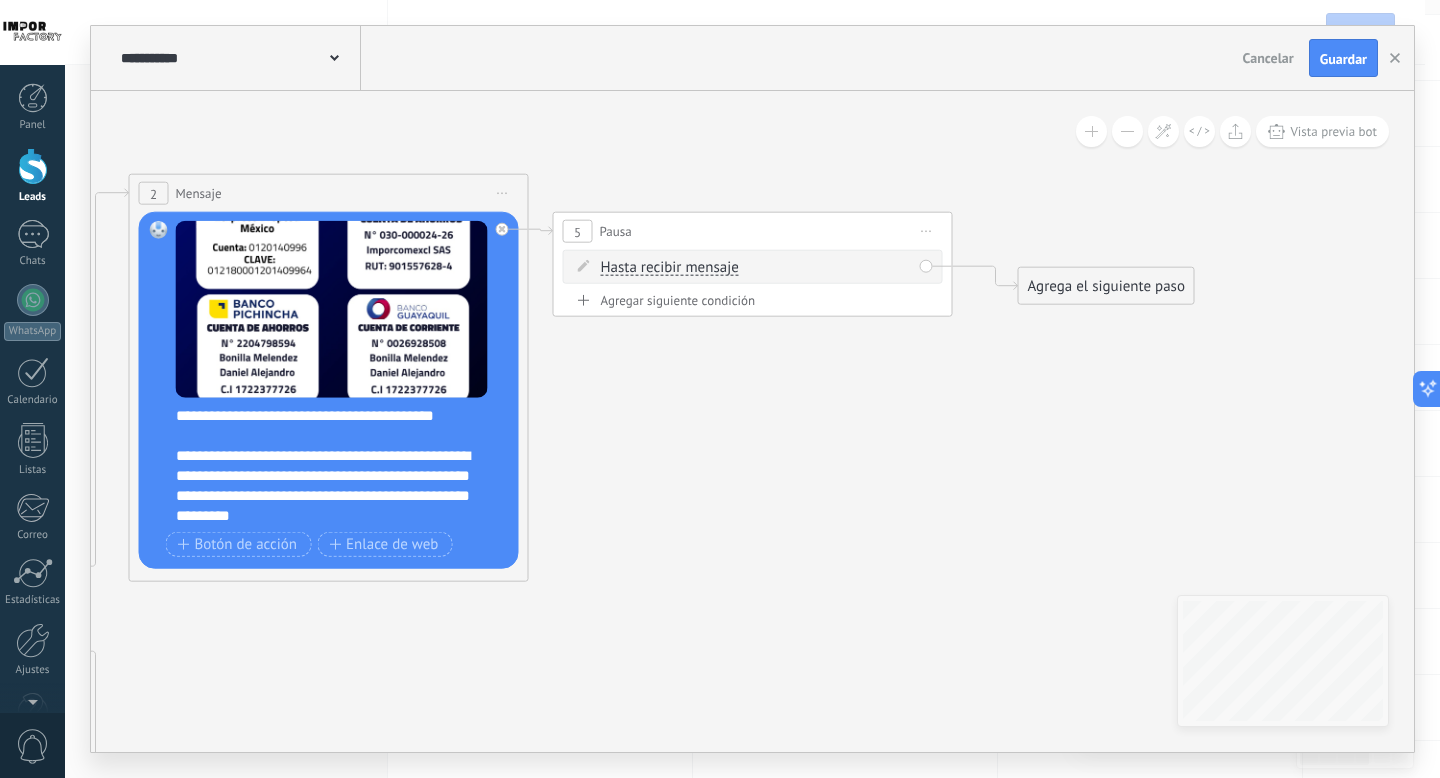 click on "Hasta recibir mensaje" at bounding box center (670, 268) 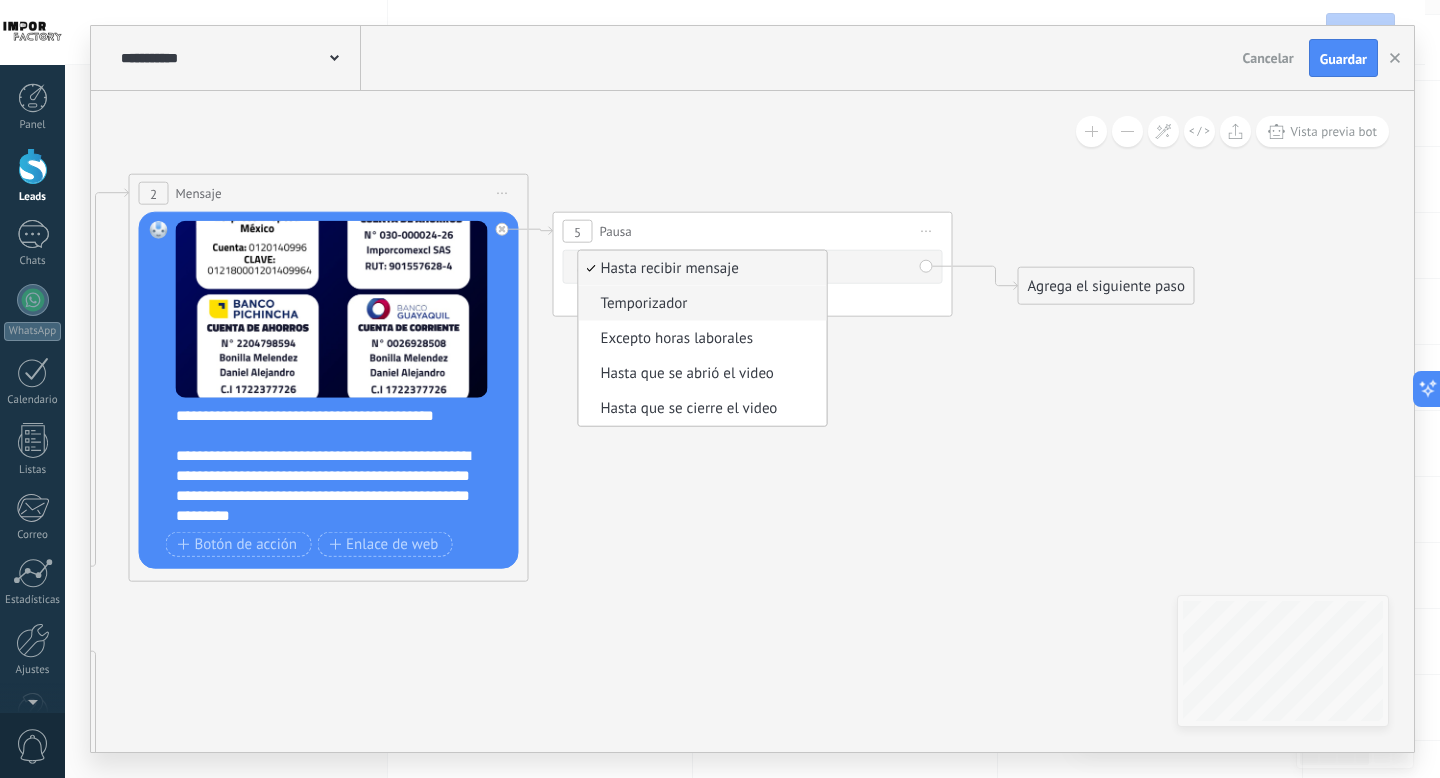 click on "Temporizador" at bounding box center (700, 304) 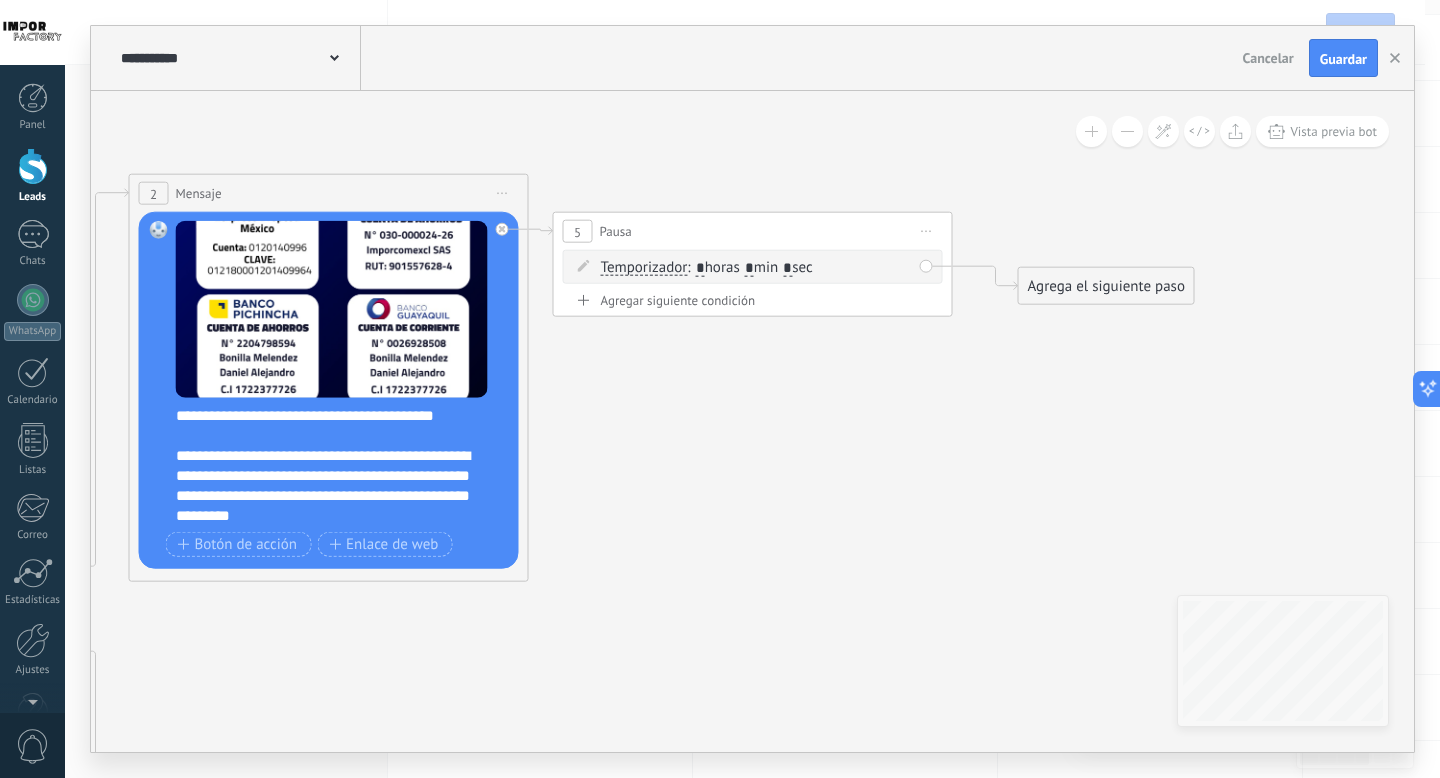 click on "*" at bounding box center (749, 268) 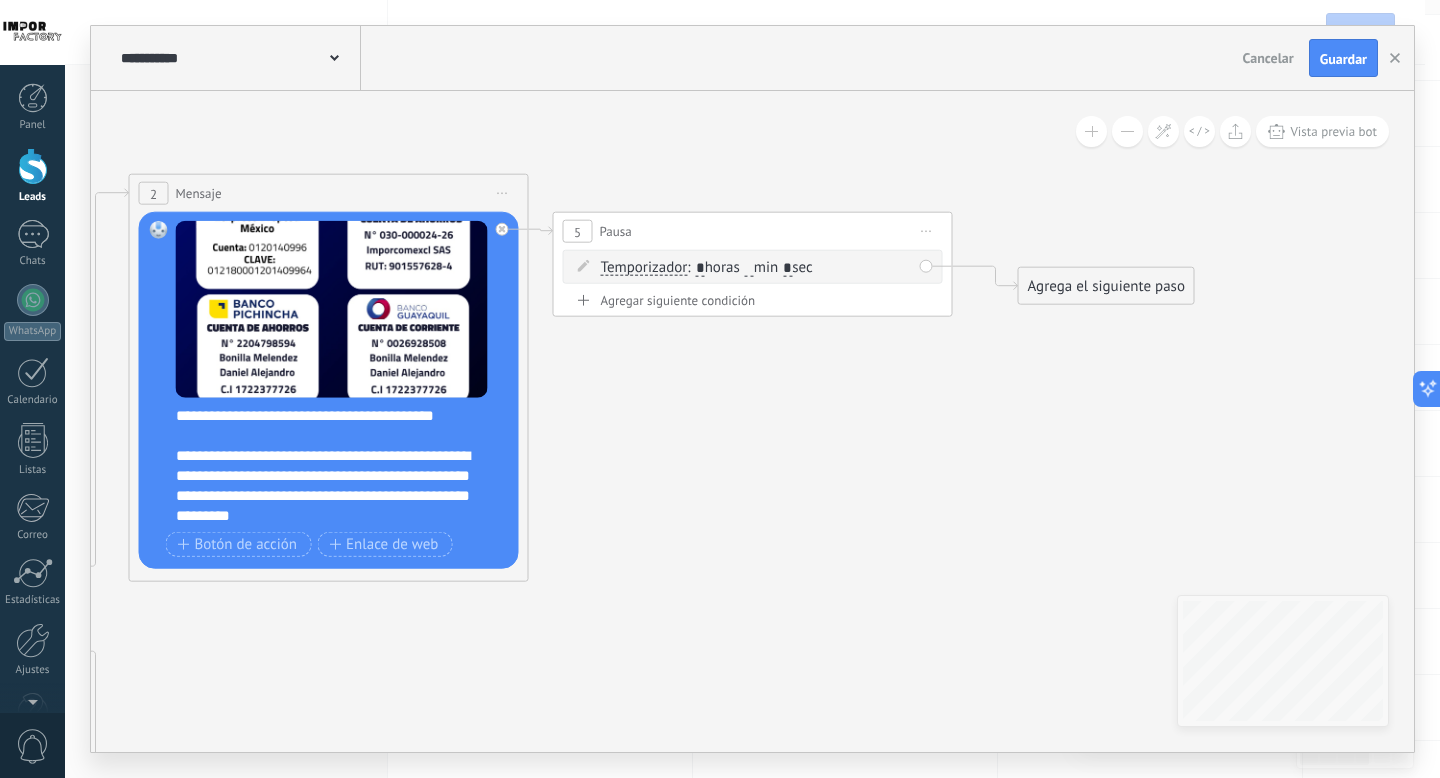 type 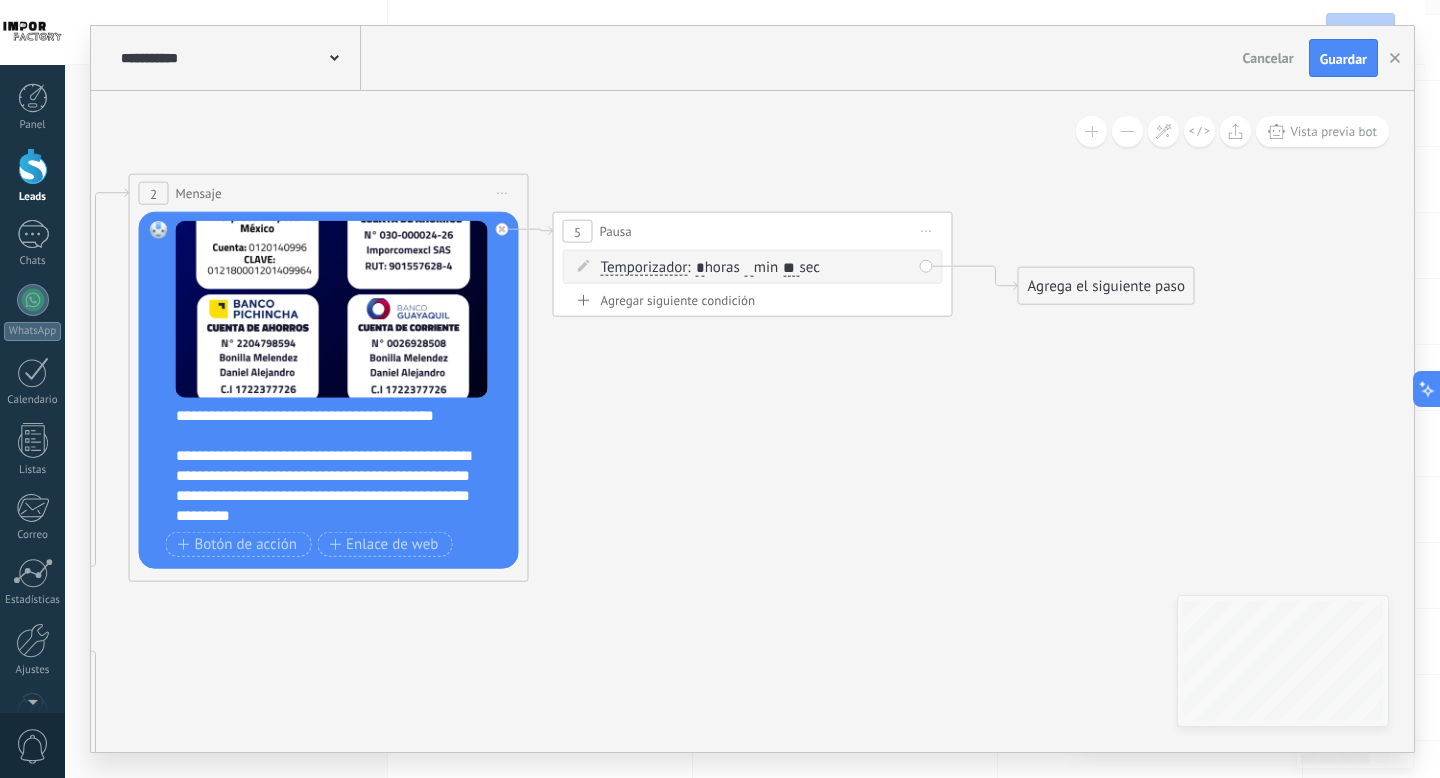 type on "**" 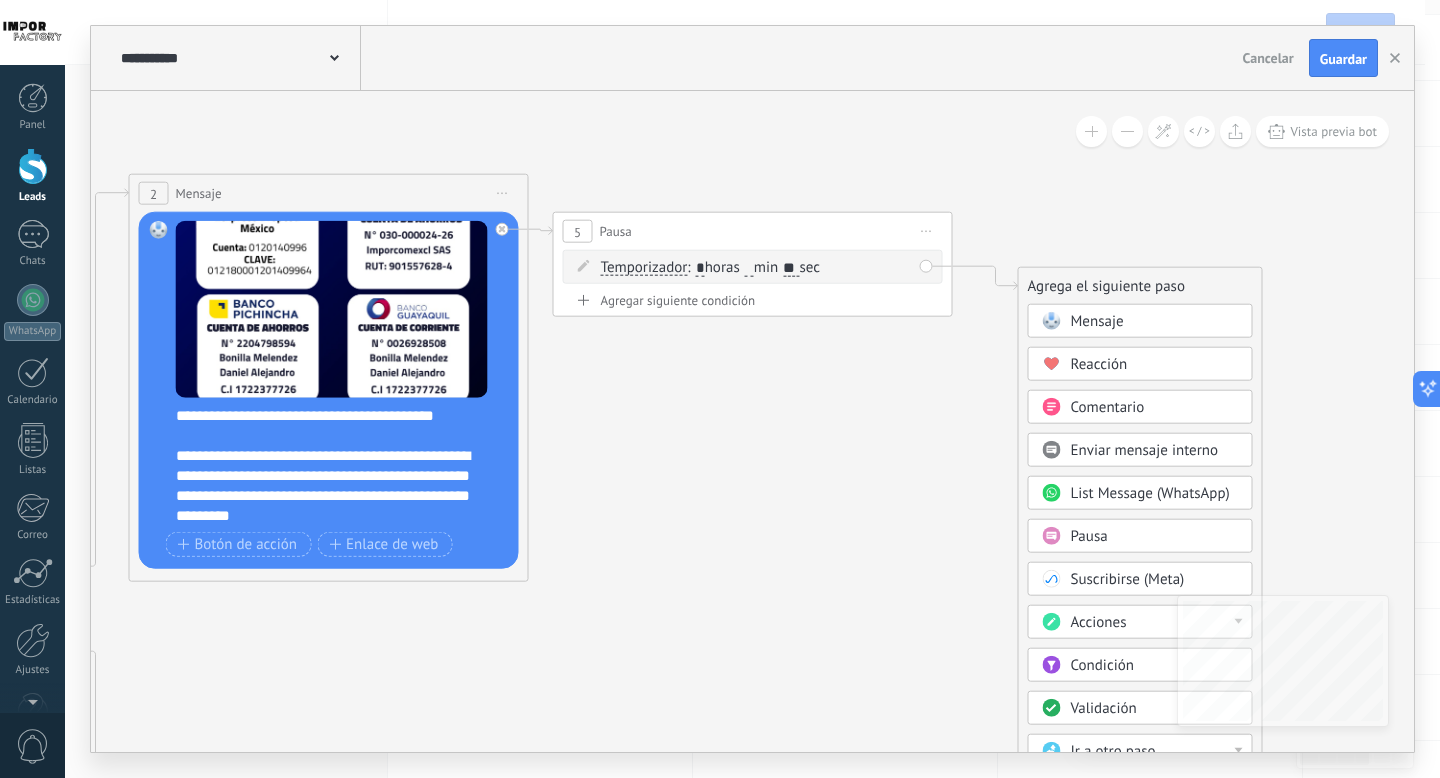 click on "Mensaje" at bounding box center (1097, 321) 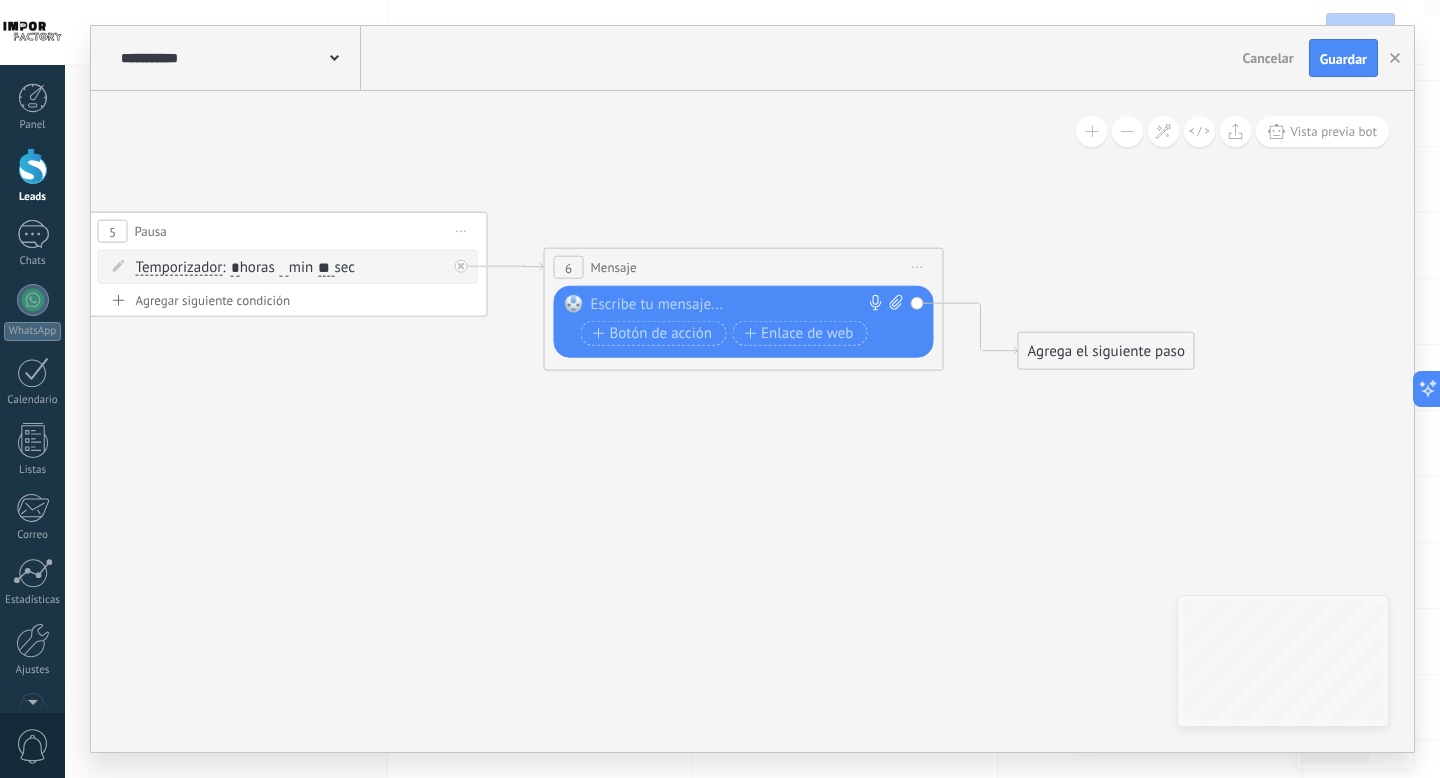 drag, startPoint x: 836, startPoint y: 292, endPoint x: 827, endPoint y: 273, distance: 21.023796 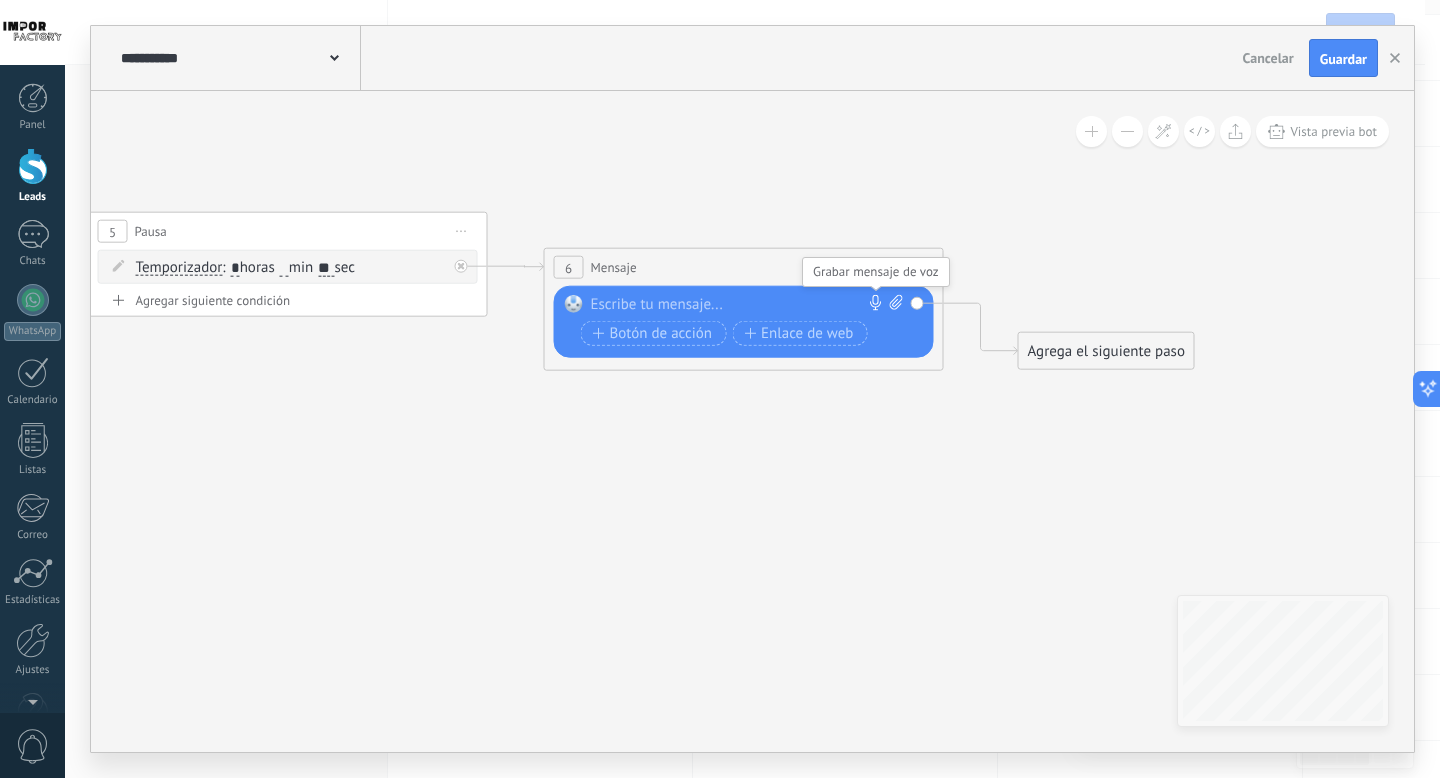 click 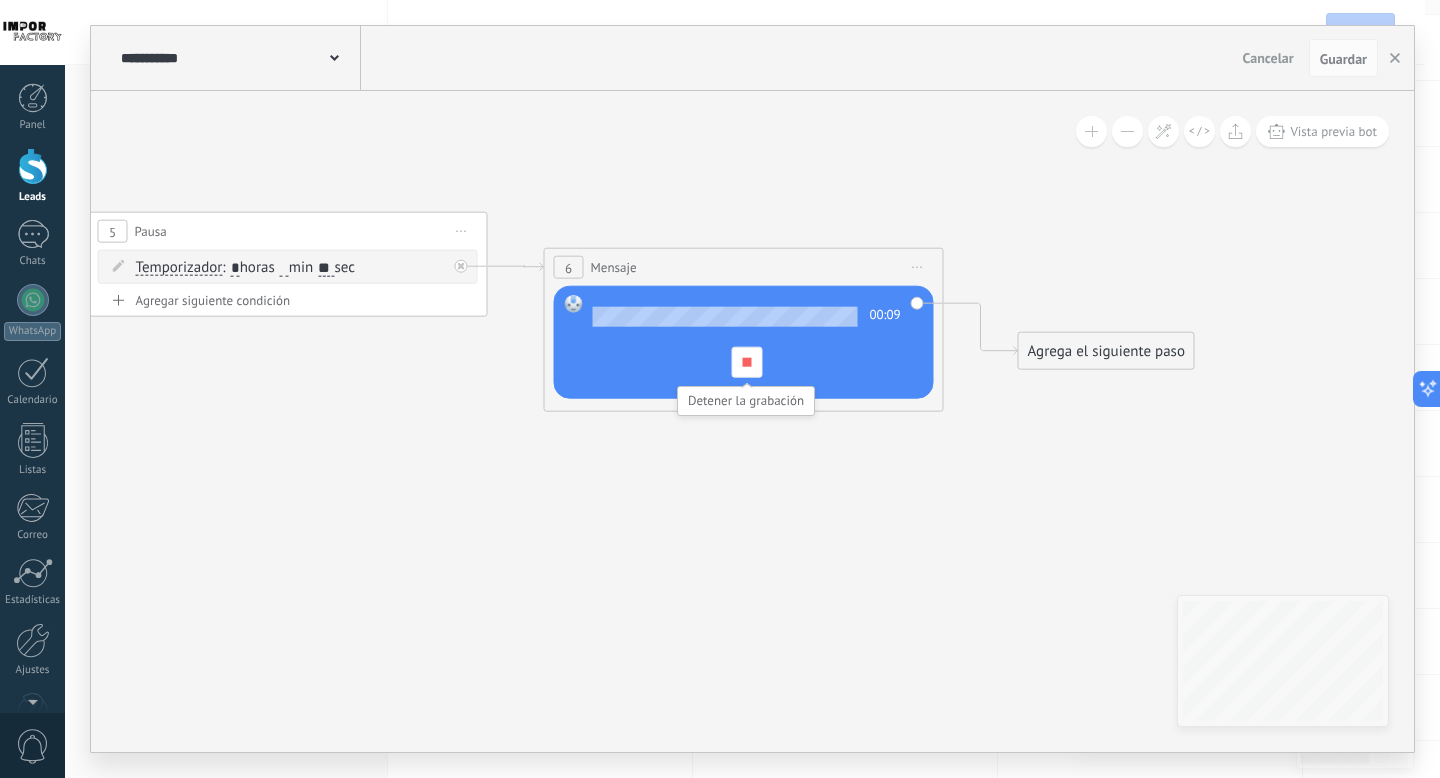 click at bounding box center [746, 362] 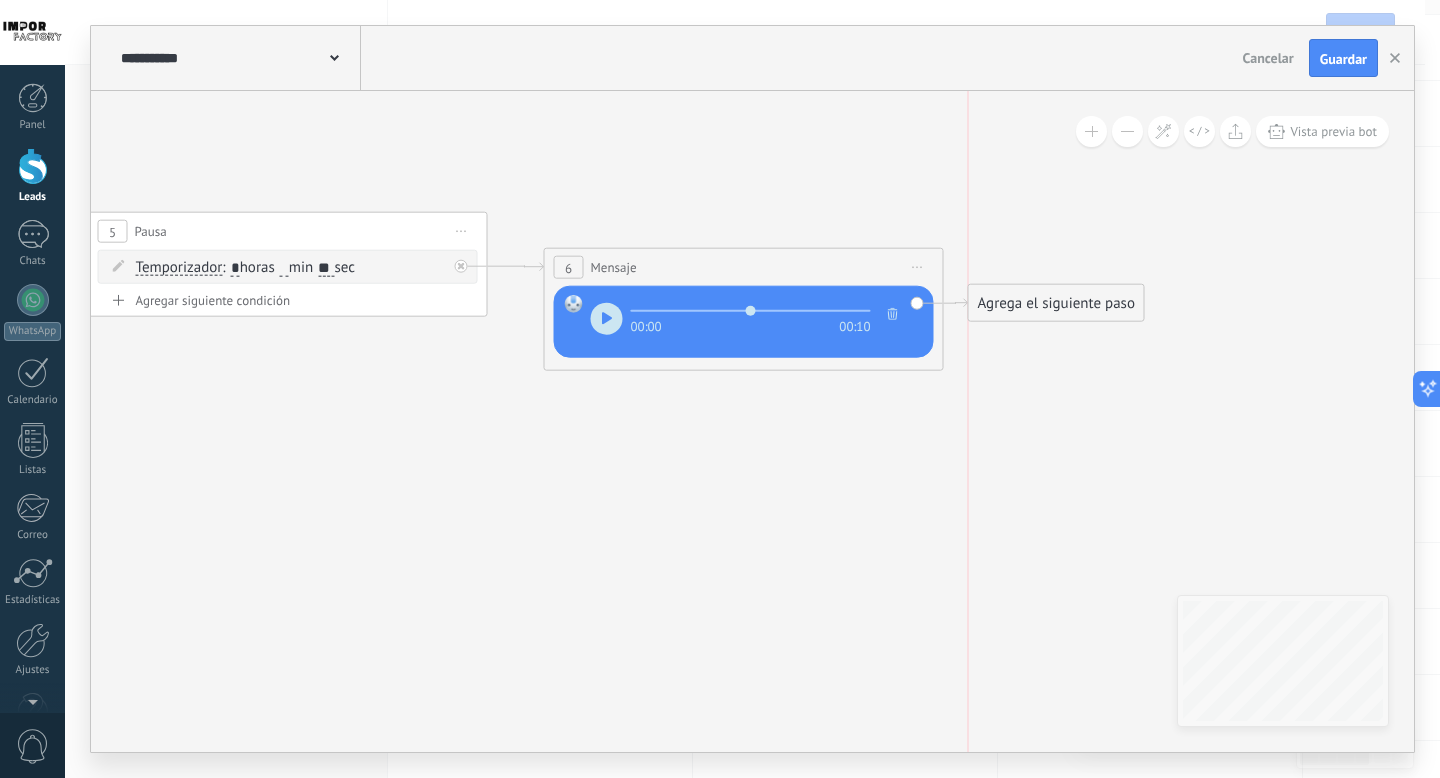 drag, startPoint x: 1100, startPoint y: 354, endPoint x: 1054, endPoint y: 306, distance: 66.48308 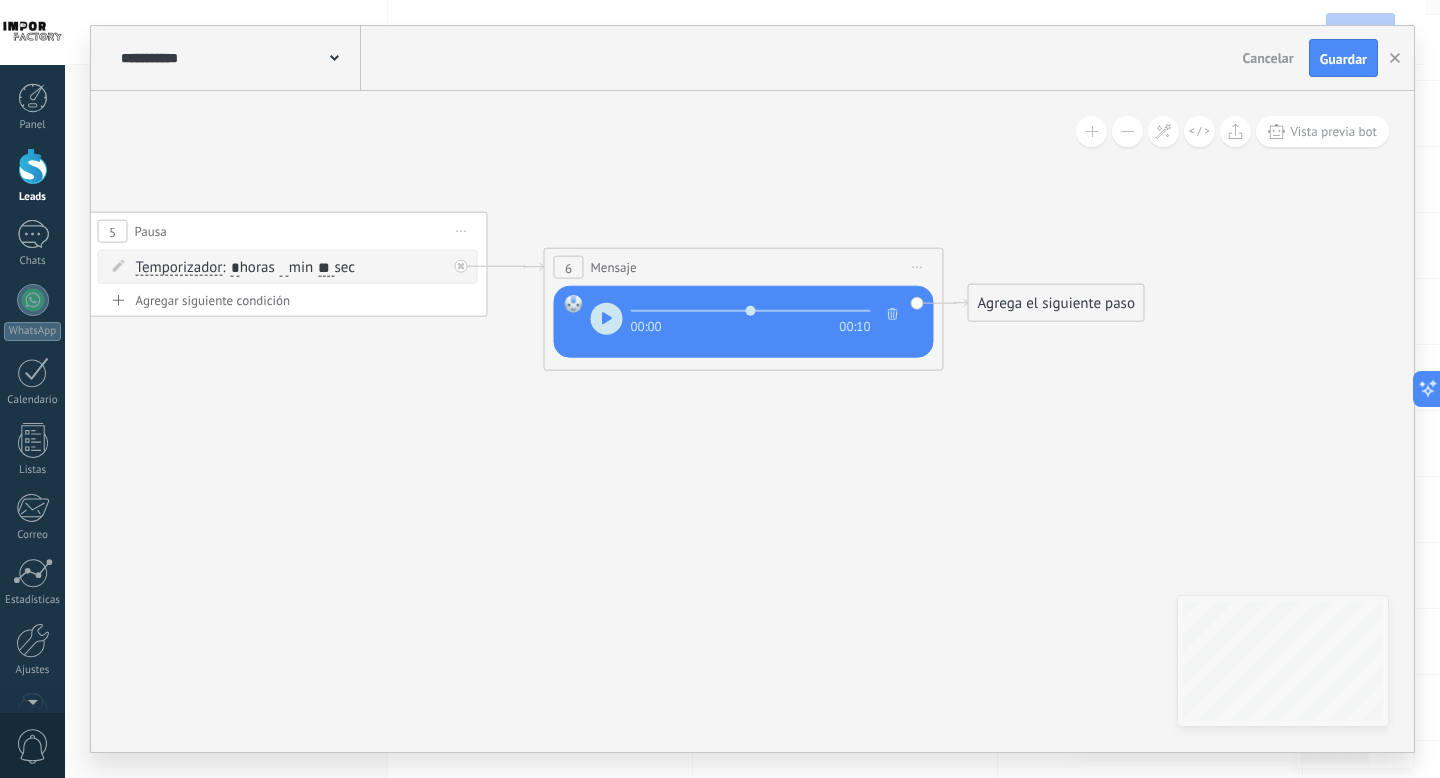 click on "Agrega el siguiente paso" at bounding box center [1056, 303] 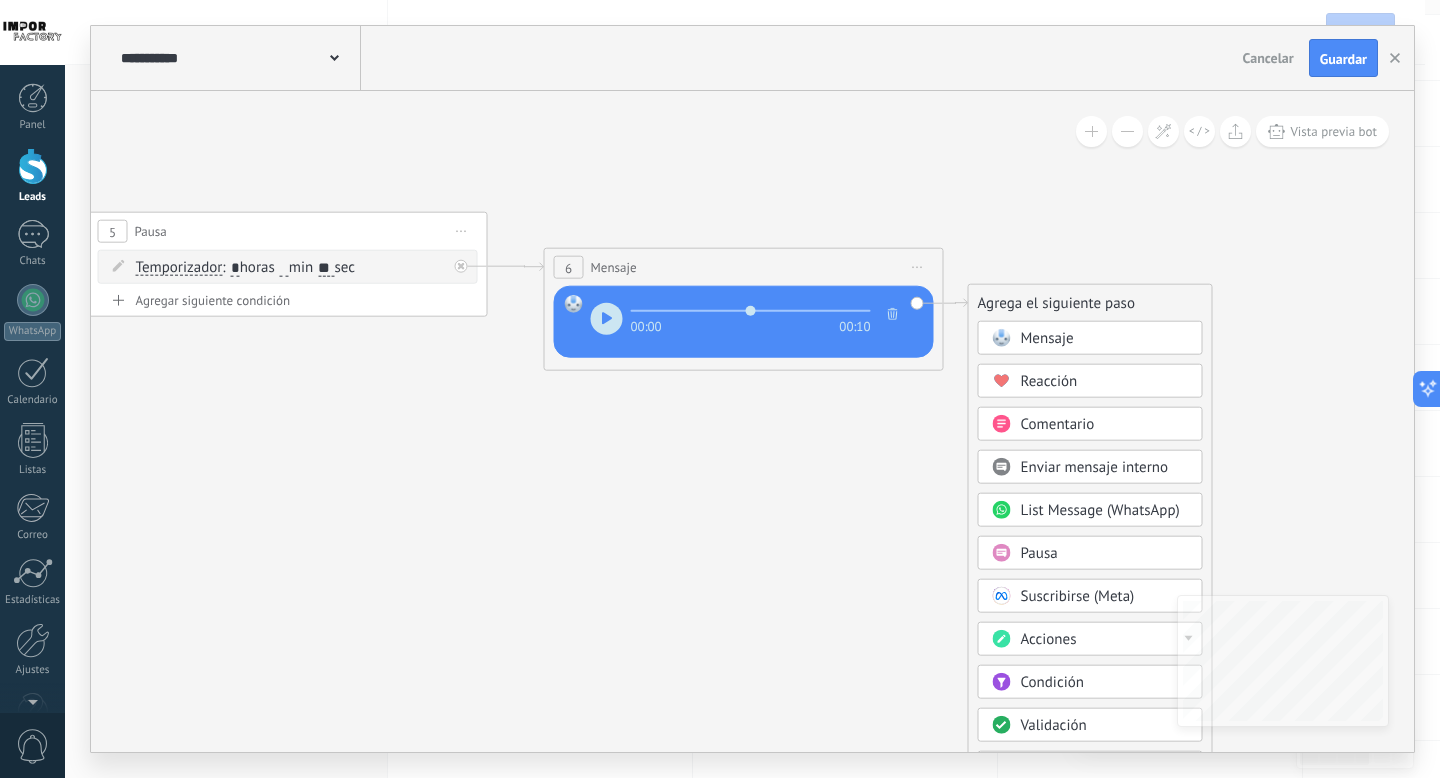click on "Pausa" at bounding box center [1039, 553] 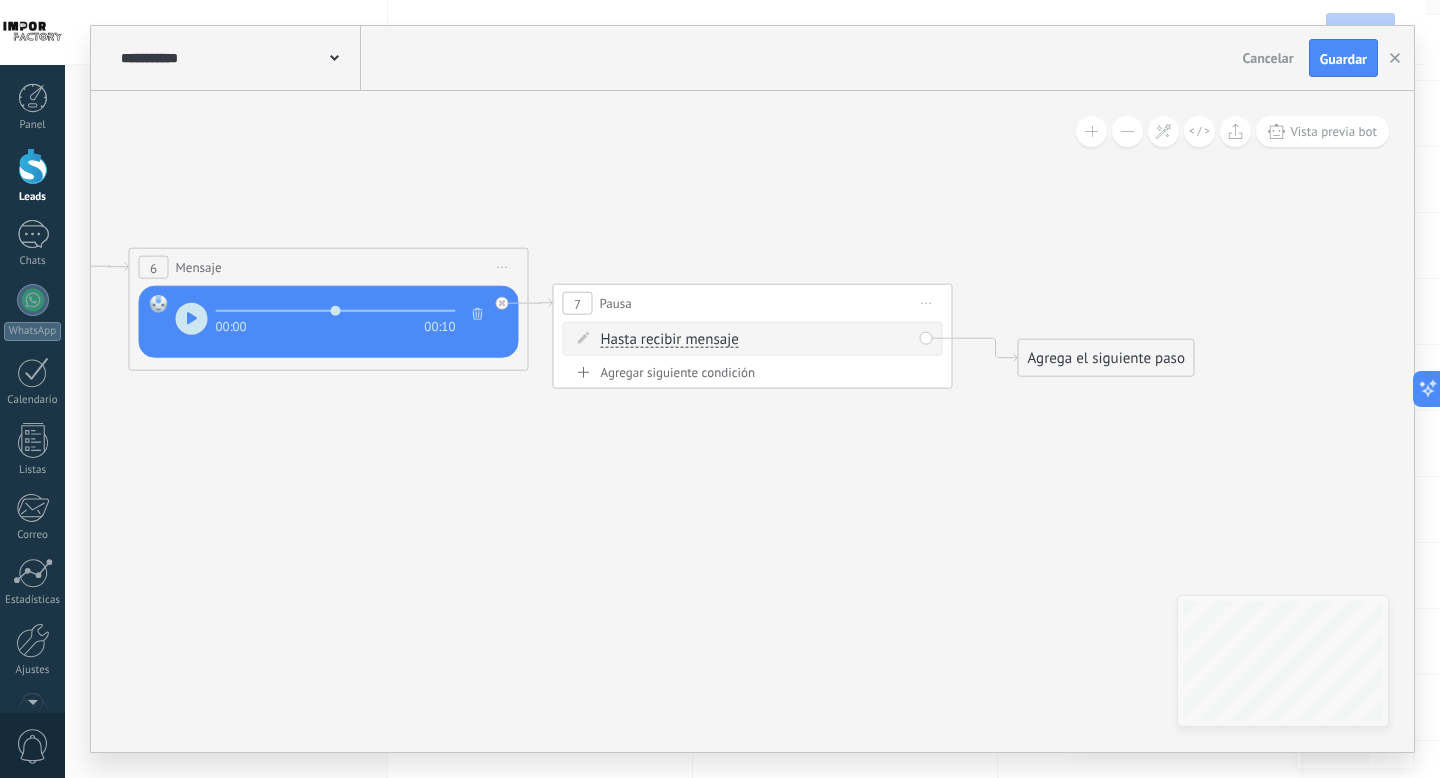 click on "Hasta recibir mensaje" at bounding box center (670, 340) 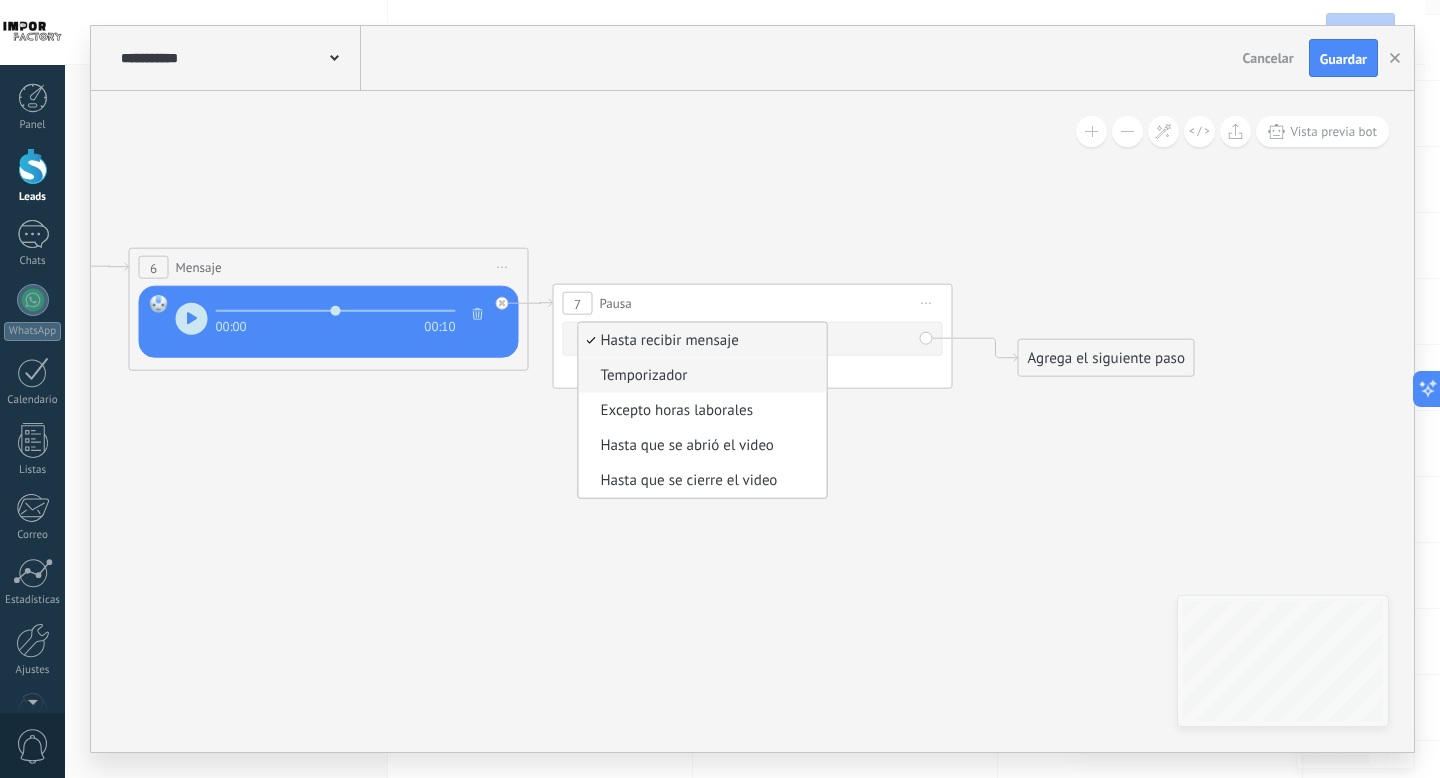 click on "Temporizador" at bounding box center [700, 376] 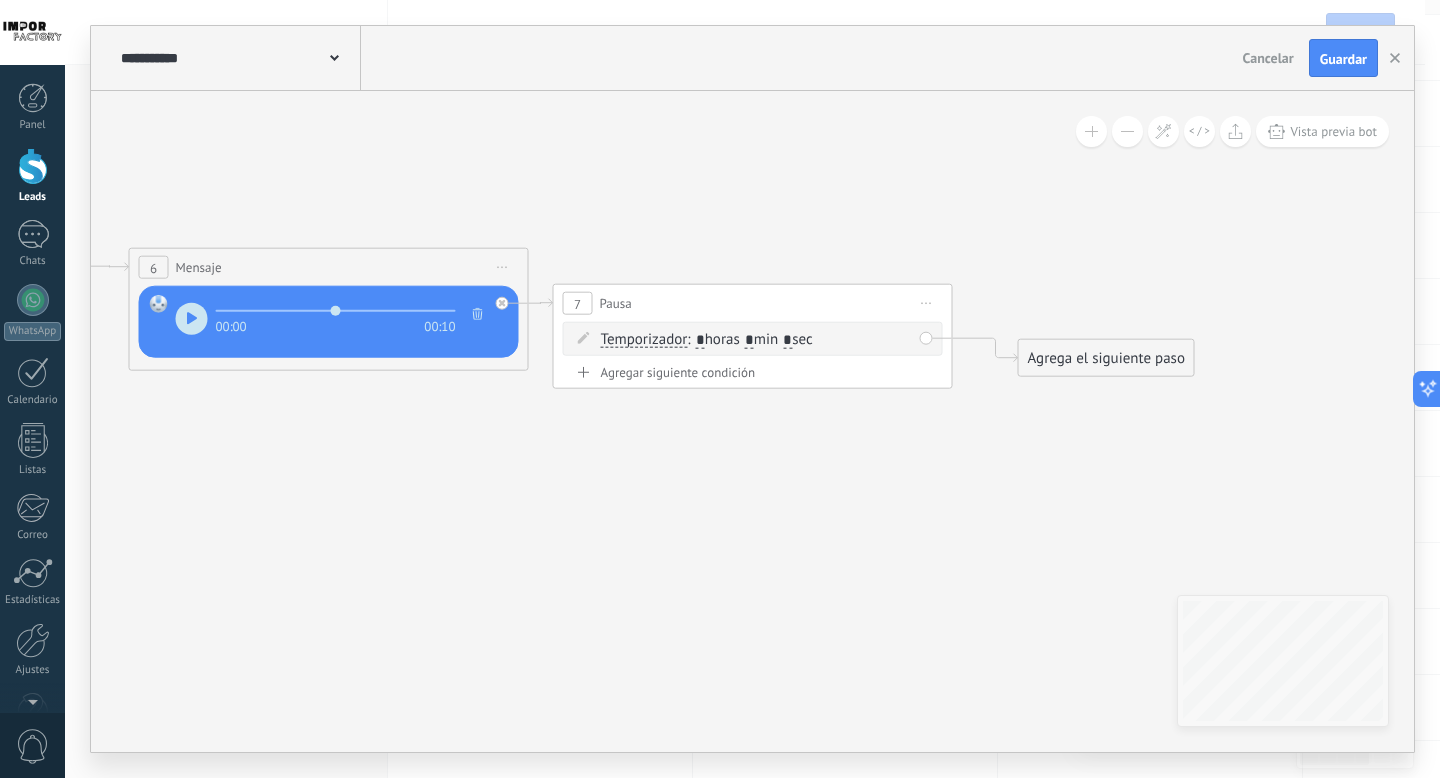 click on "*" at bounding box center [749, 340] 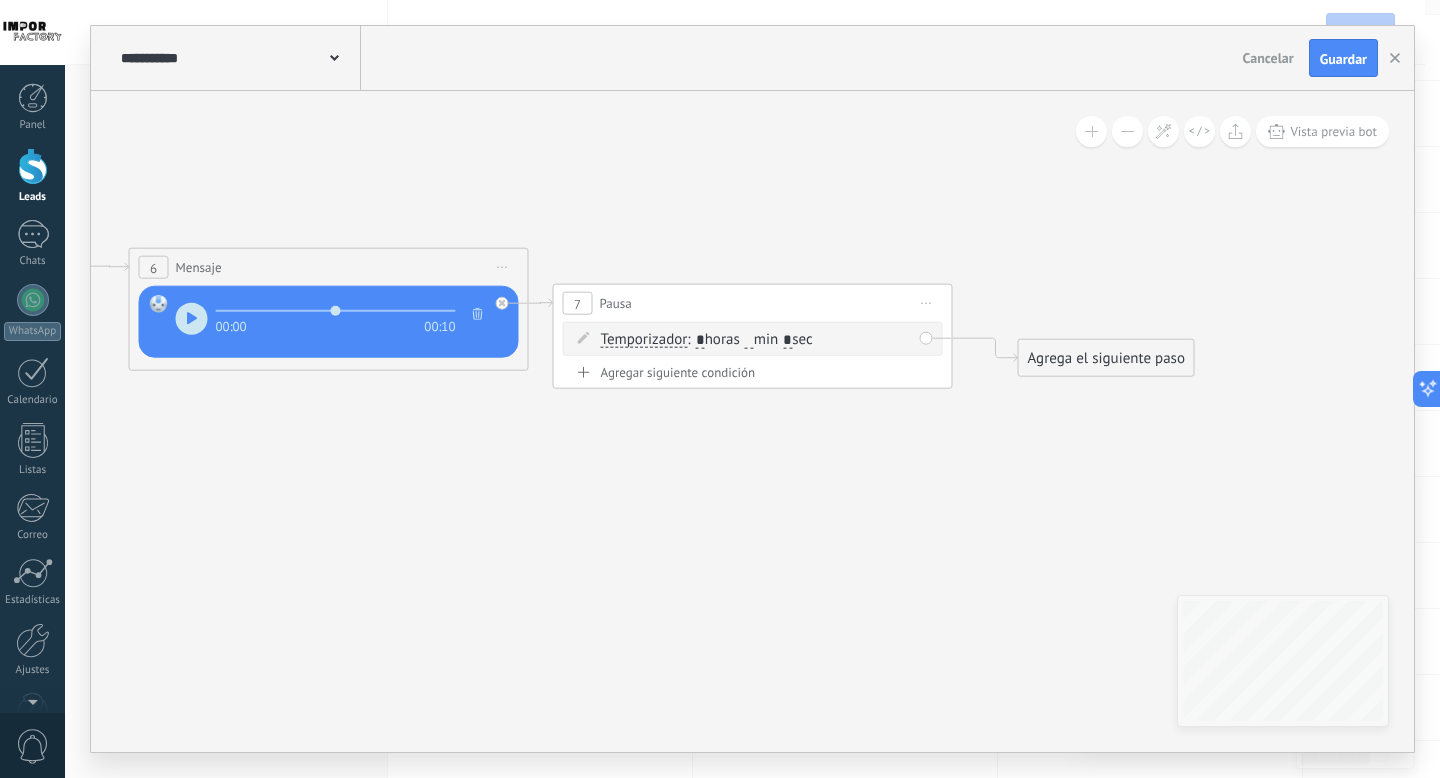 type 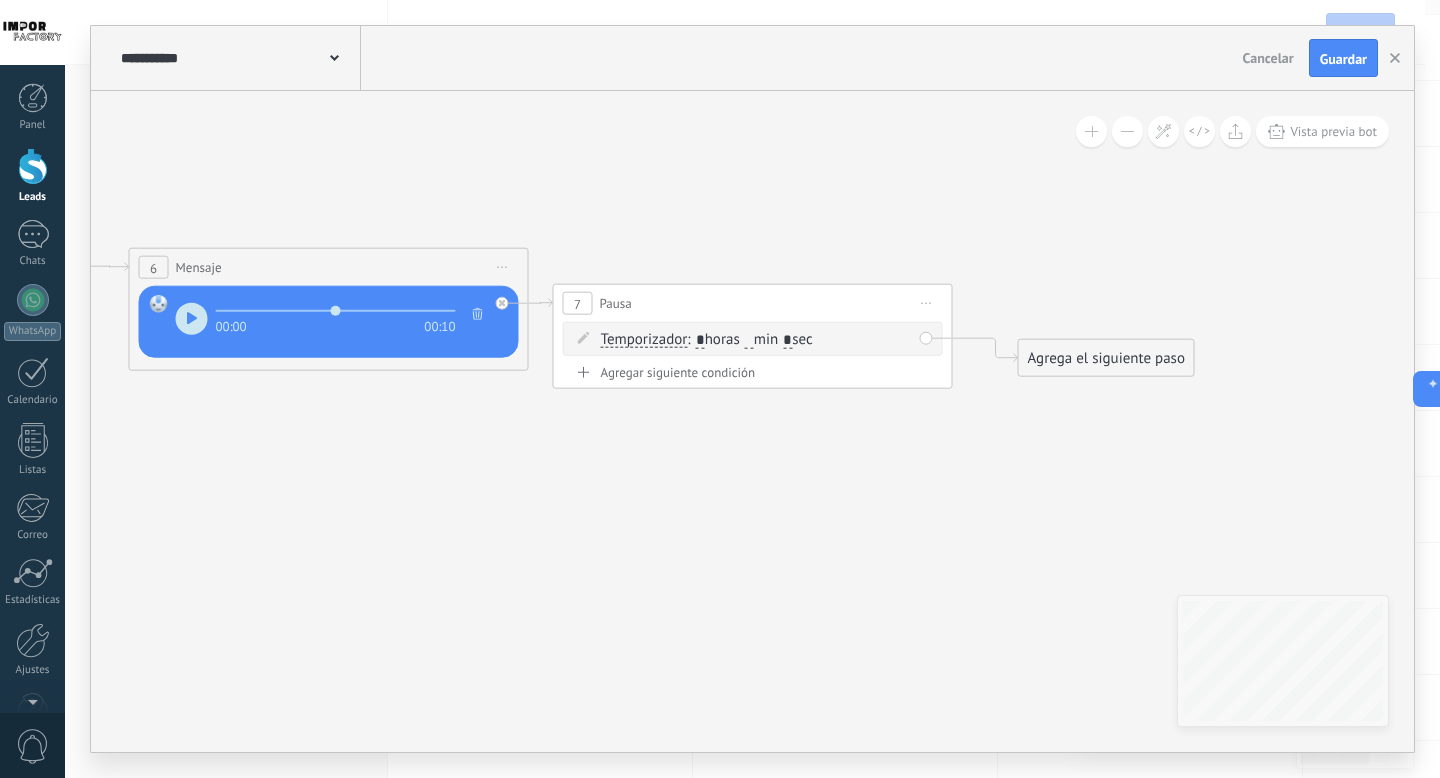 click on "*" at bounding box center (787, 340) 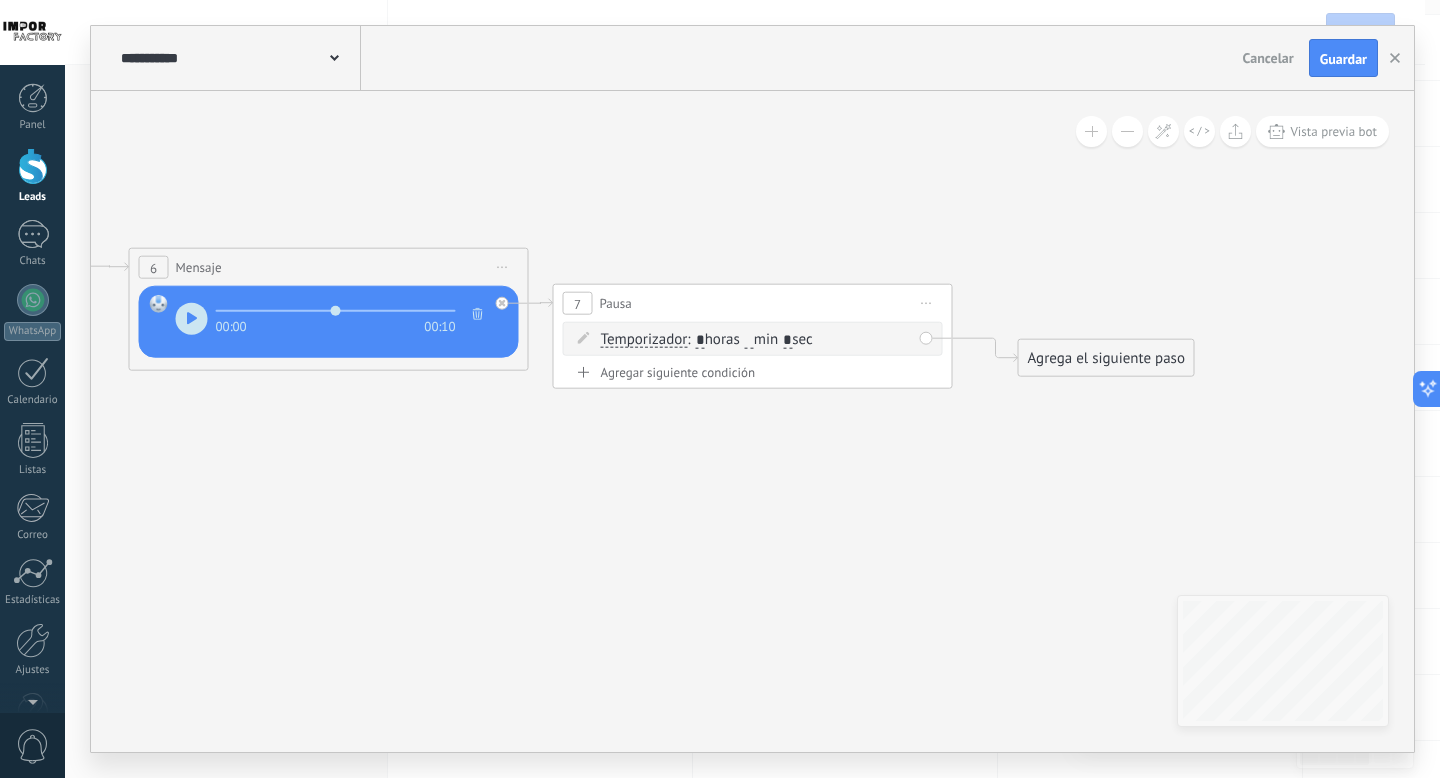 type on "*" 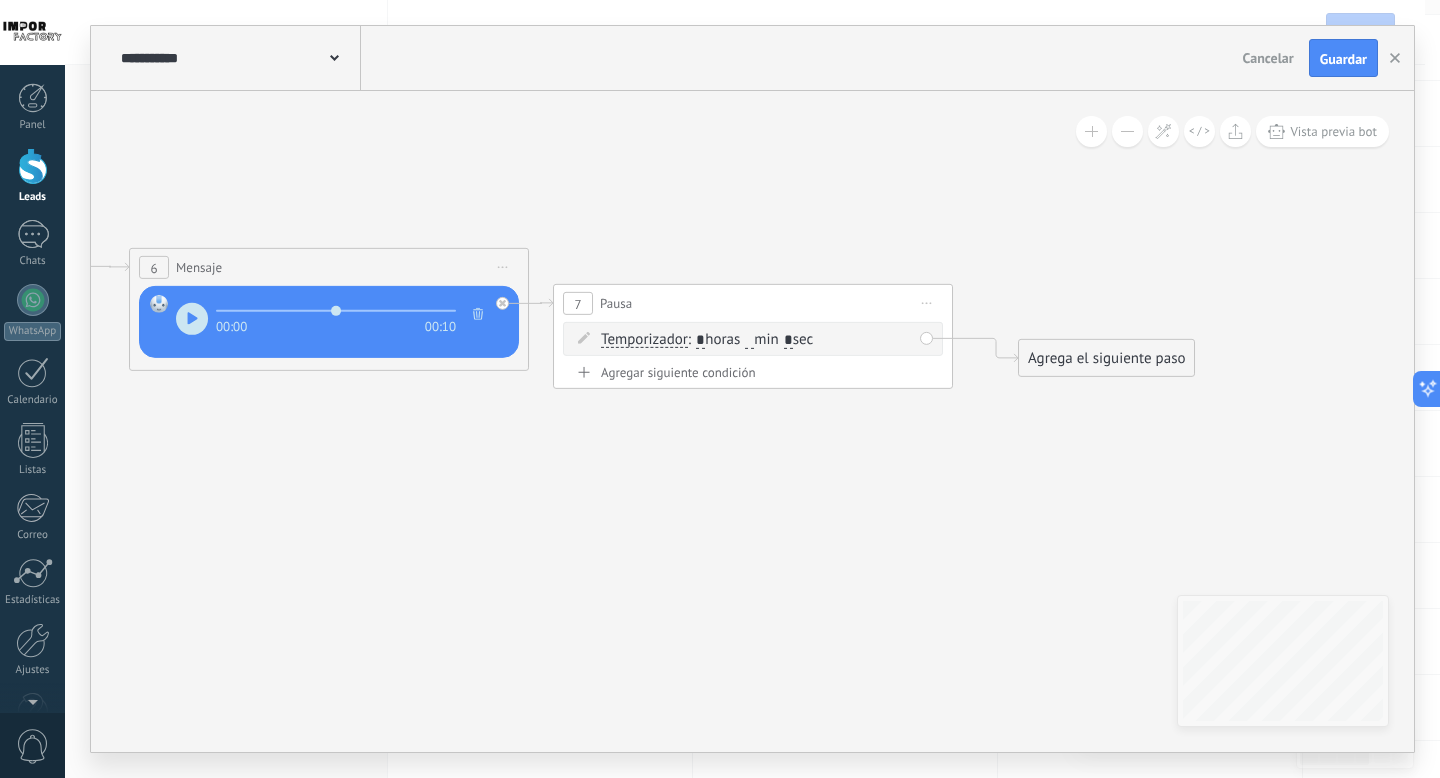 click on "Agrega el siguiente paso" at bounding box center [1106, 358] 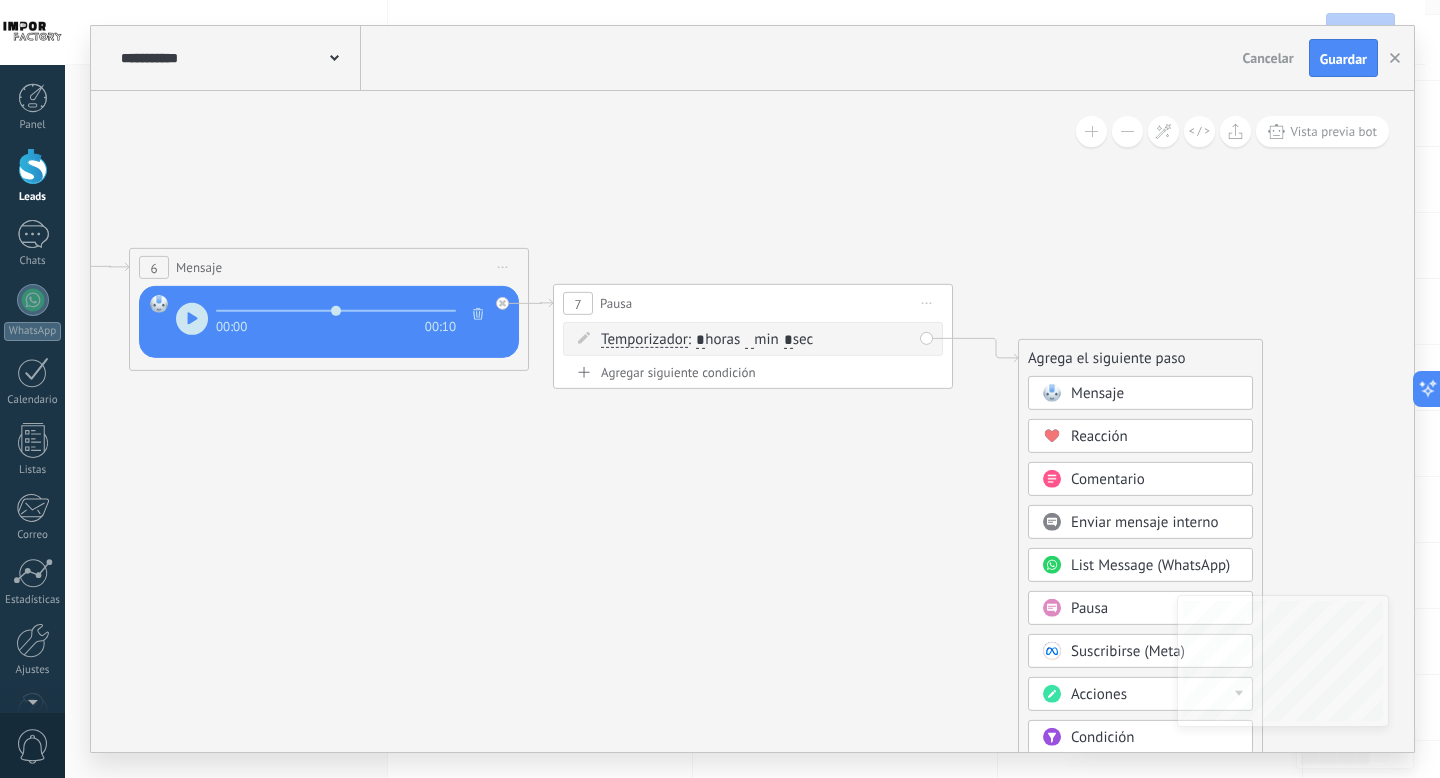 click on "Mensaje" at bounding box center (1097, 393) 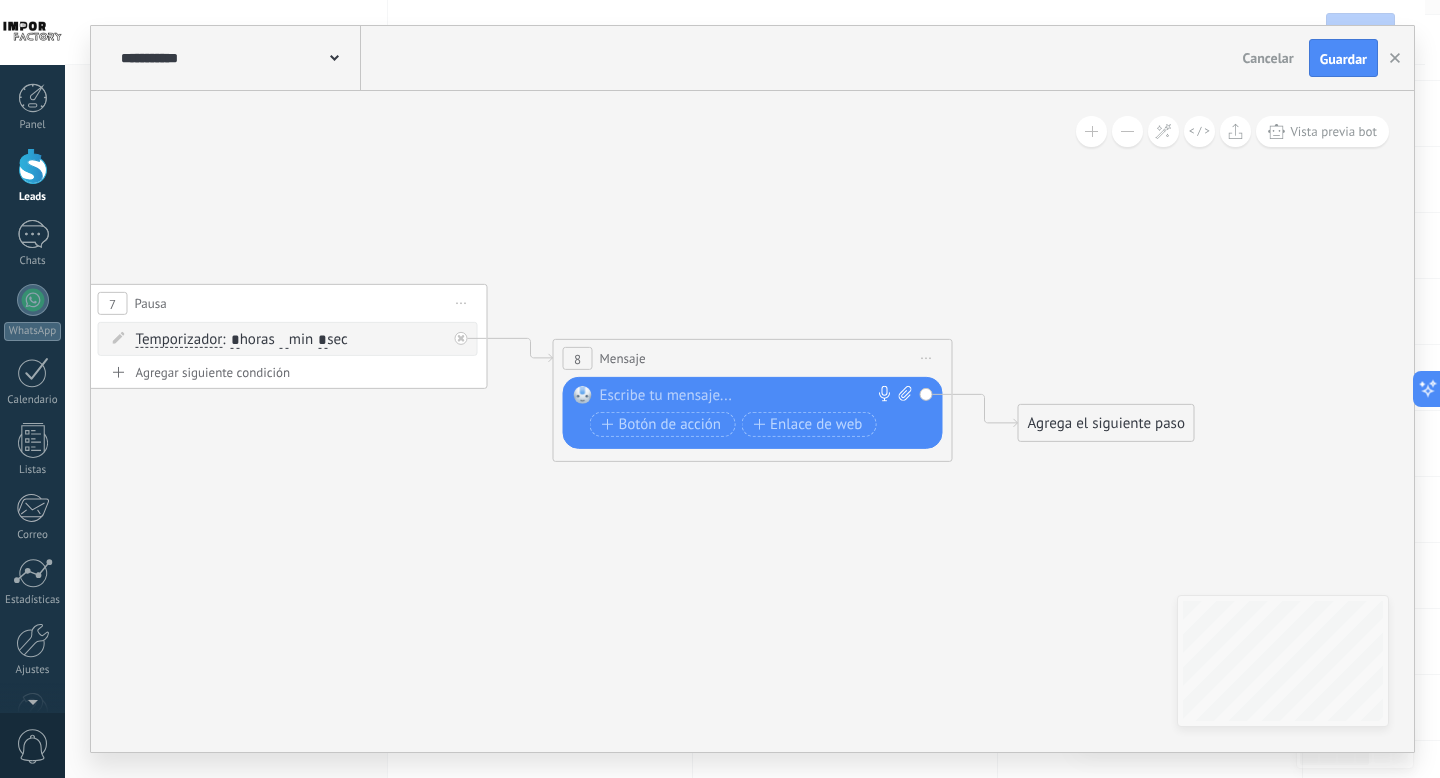 click at bounding box center (748, 396) 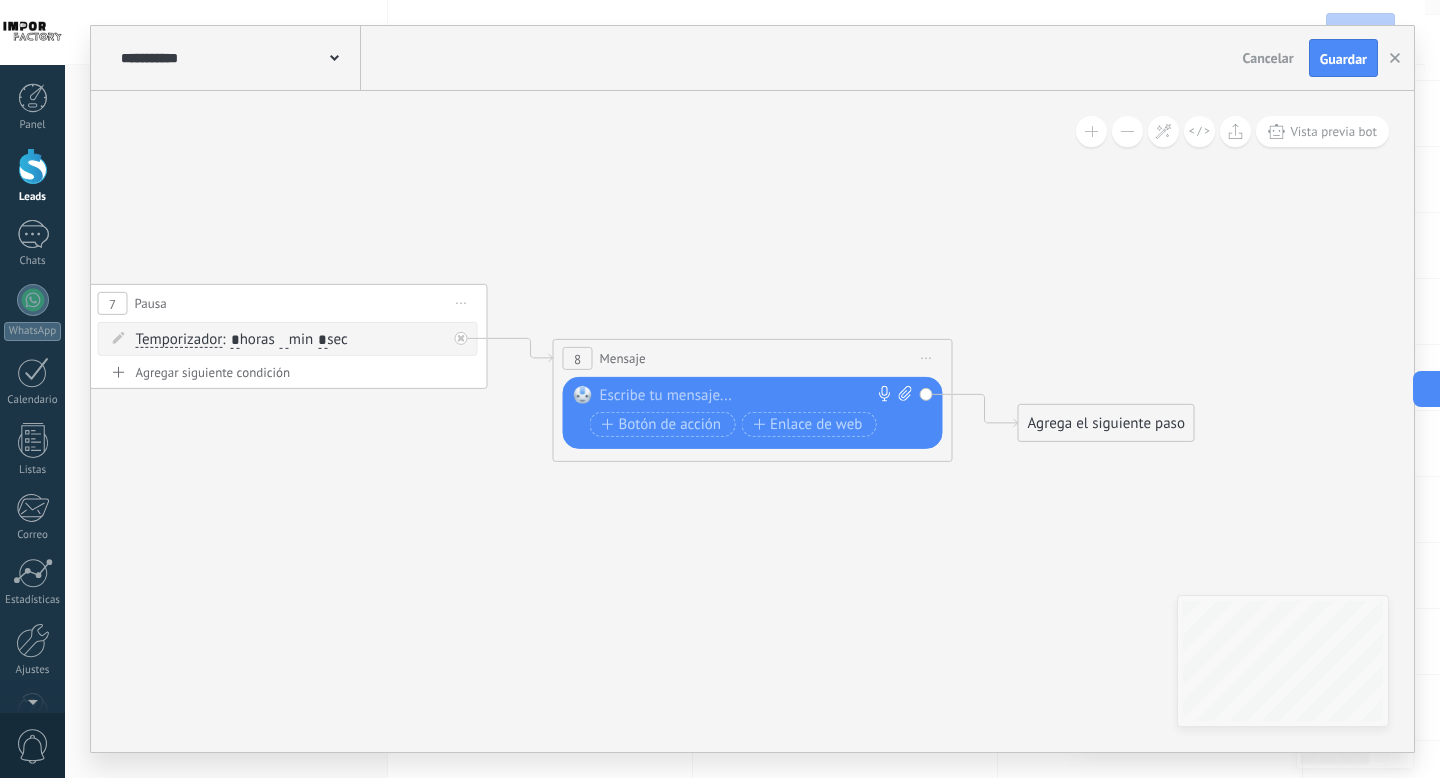 paste 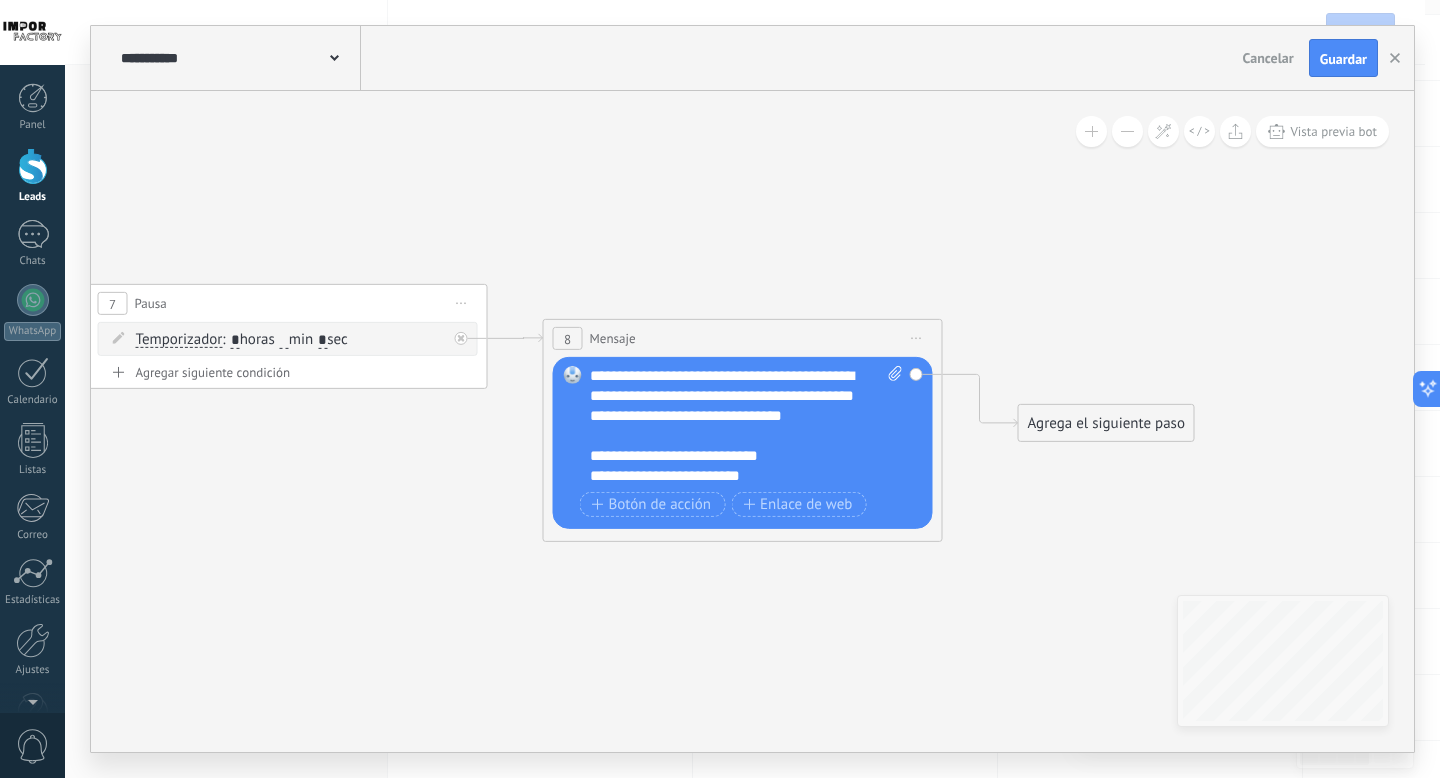 drag, startPoint x: 788, startPoint y: 352, endPoint x: 778, endPoint y: 333, distance: 21.470911 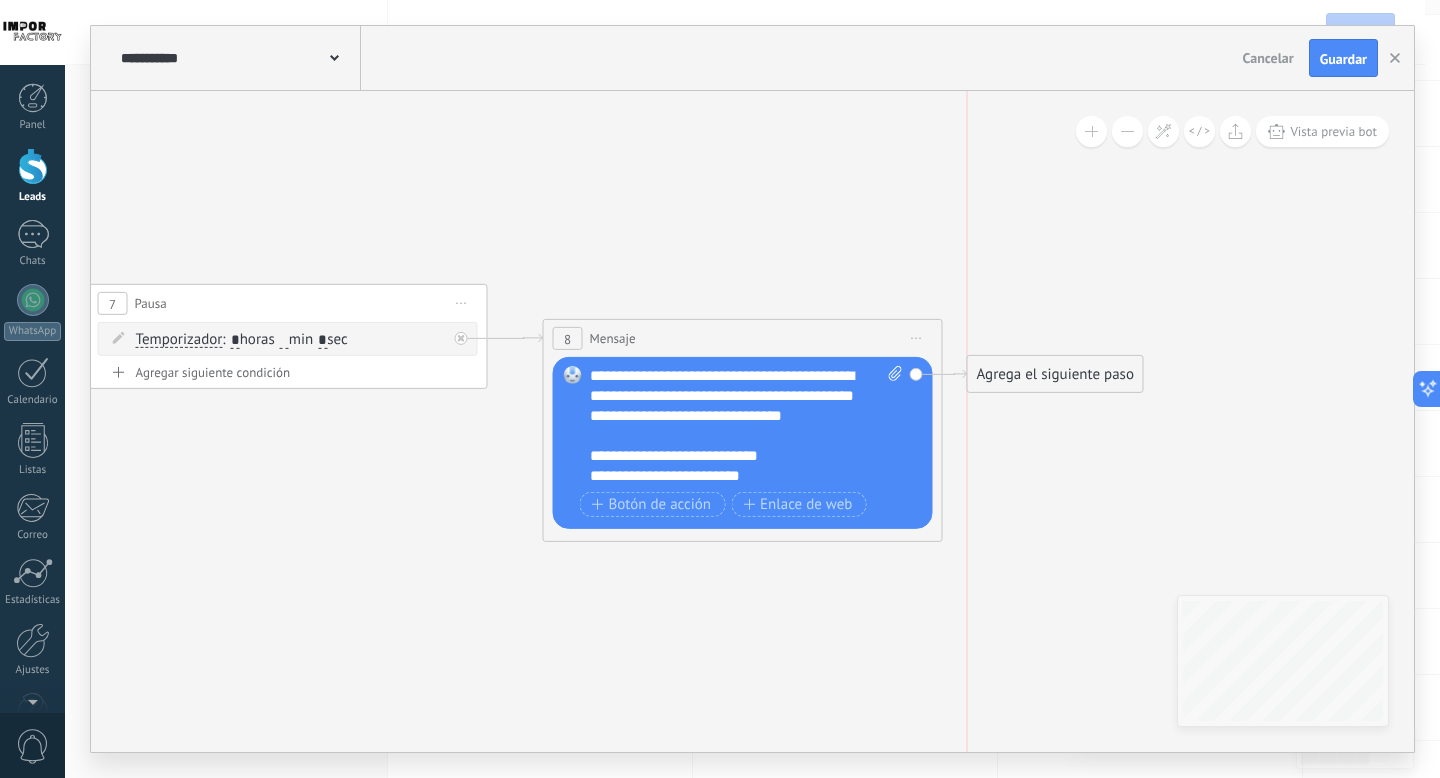drag, startPoint x: 1101, startPoint y: 430, endPoint x: 1052, endPoint y: 381, distance: 69.29646 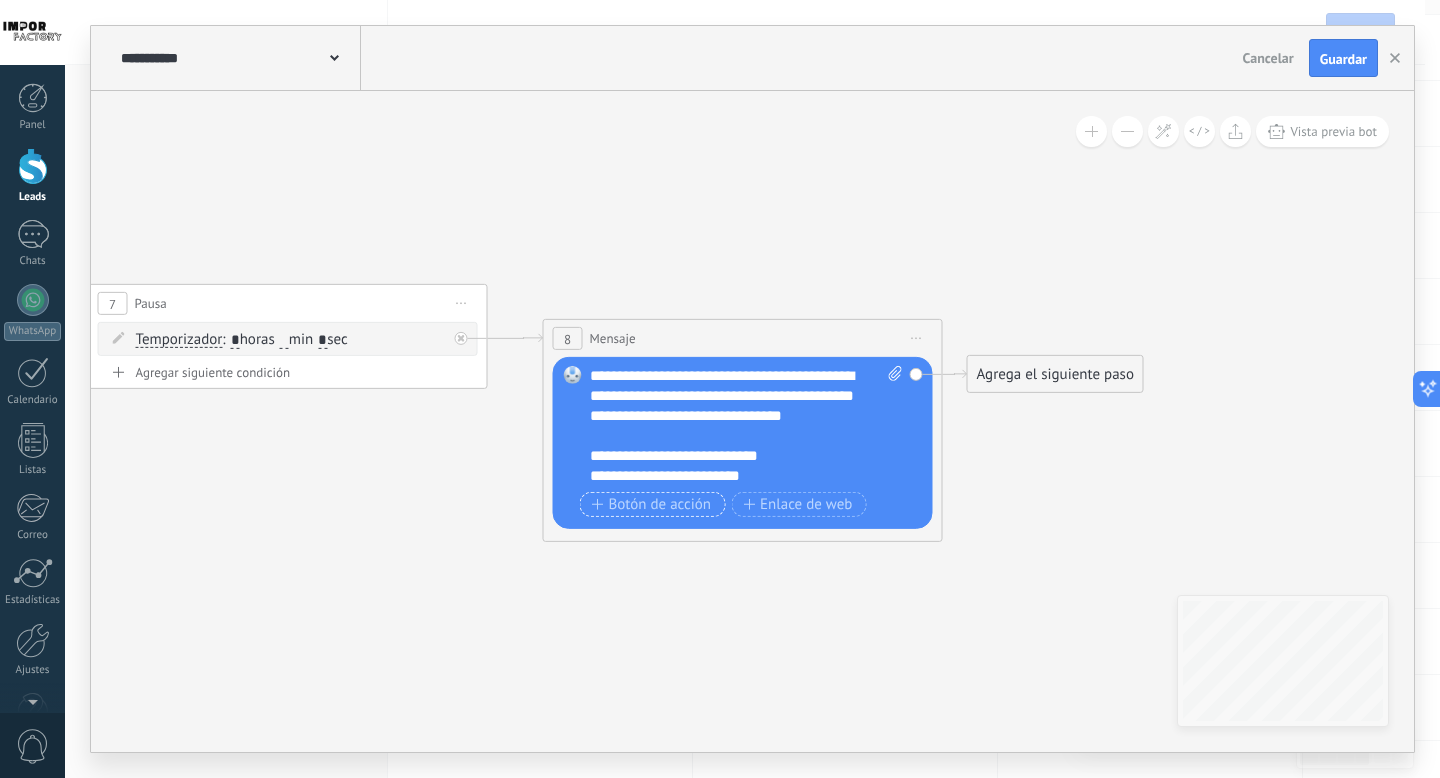 click on "Botón de acción" at bounding box center [652, 504] 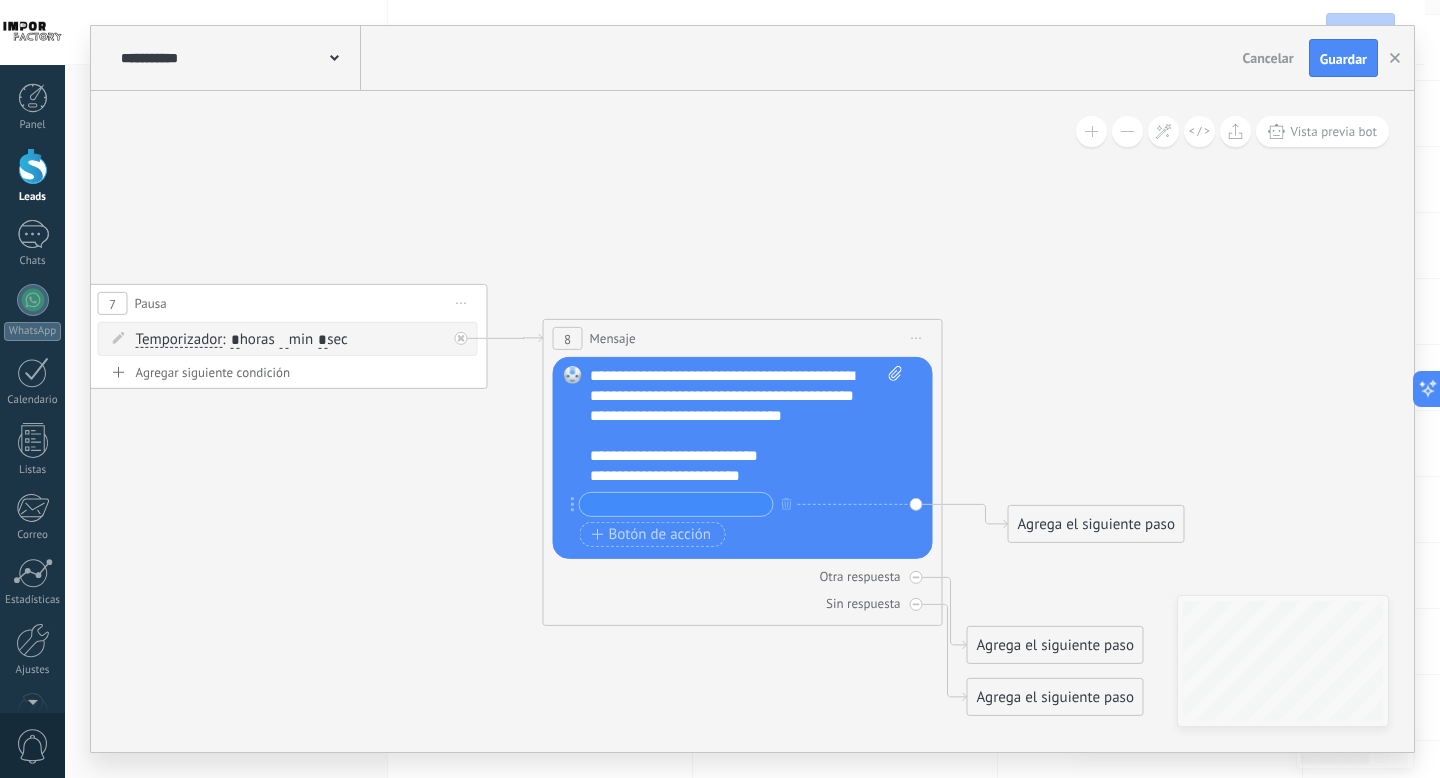 click at bounding box center [676, 504] 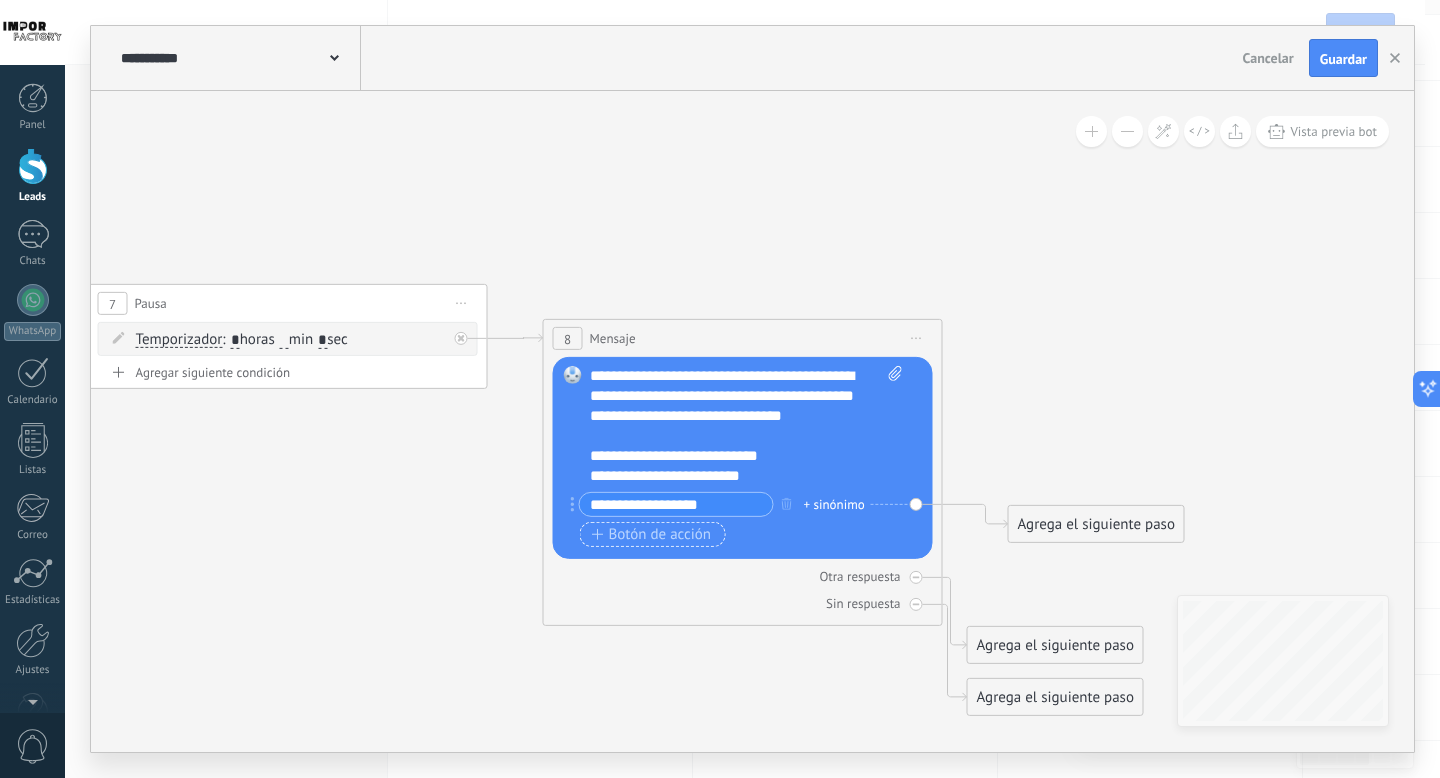 type on "**********" 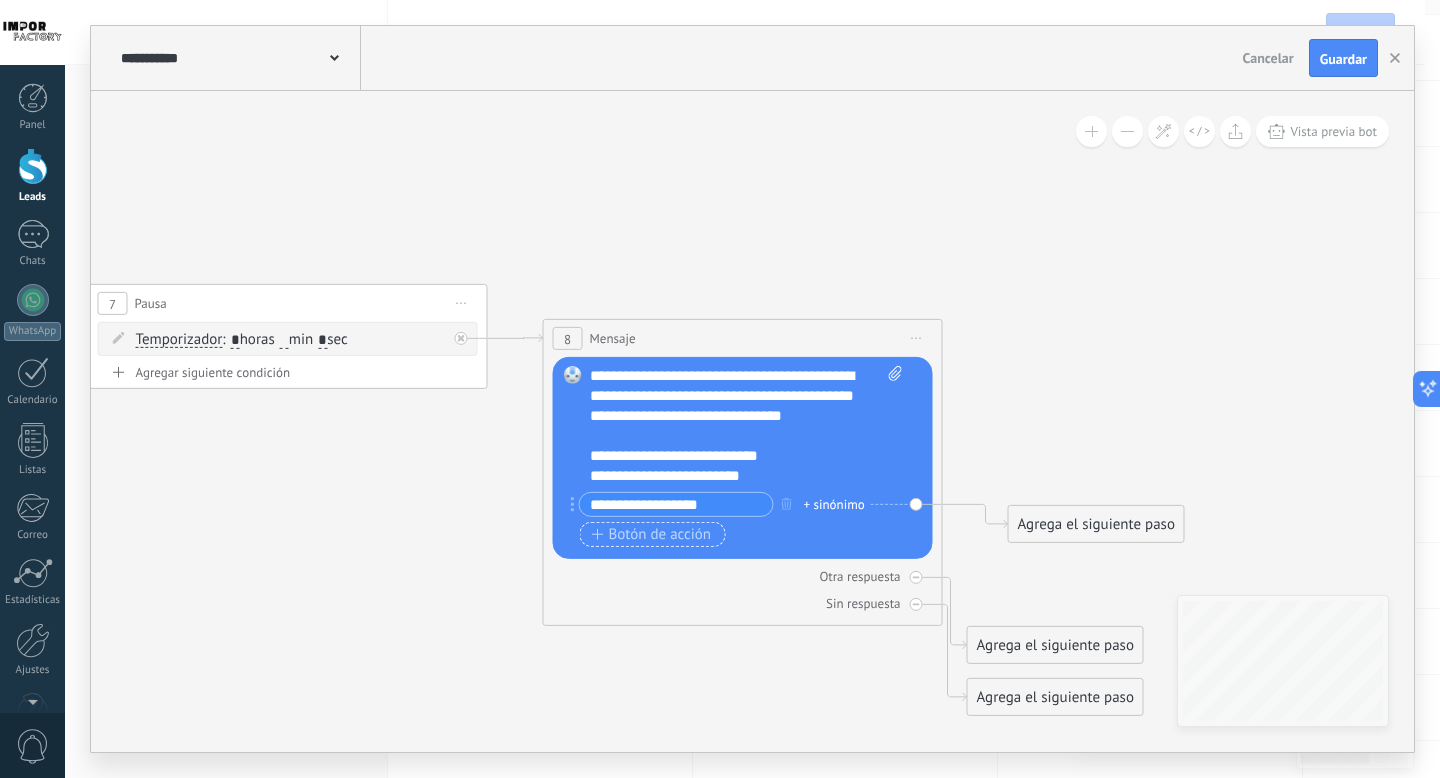 click on "Botón de acción" at bounding box center (652, 534) 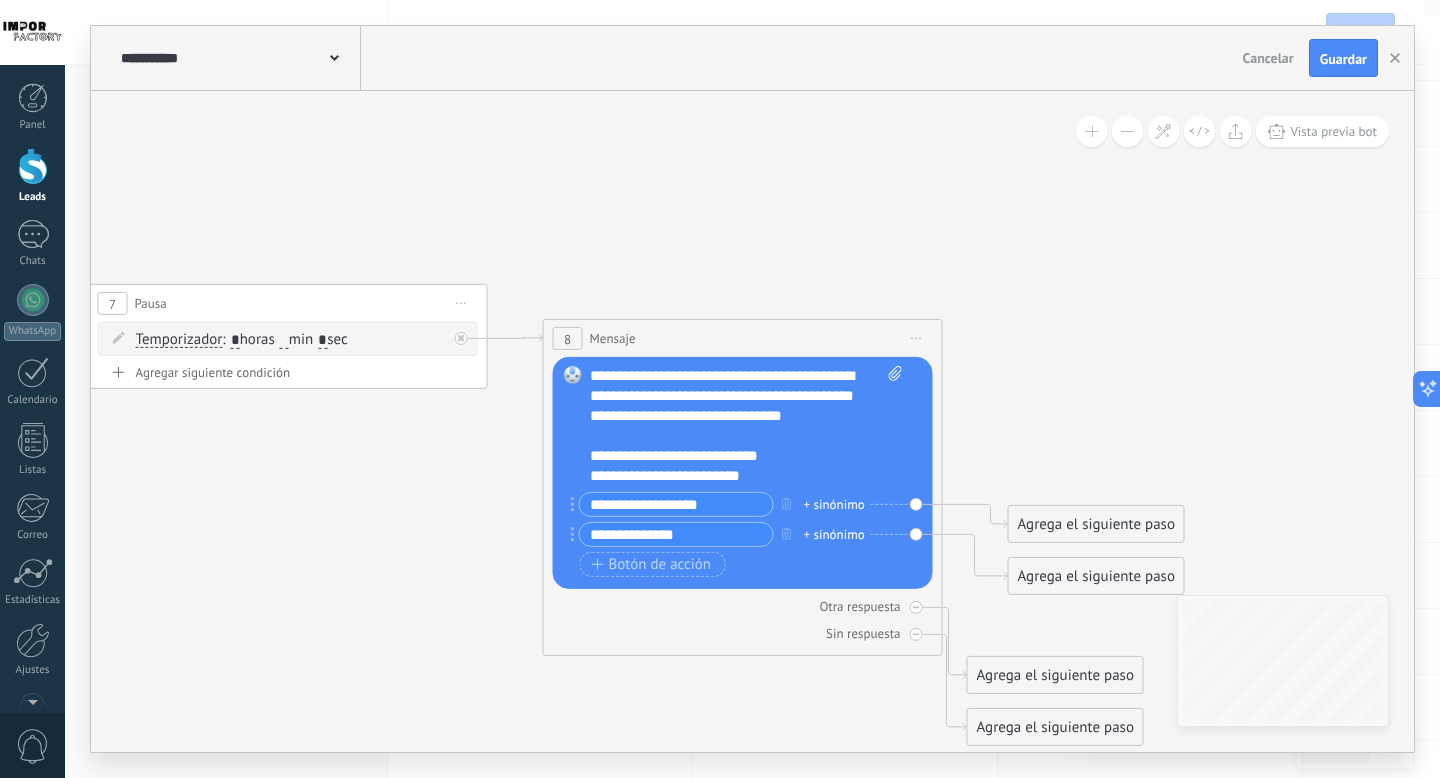 click on "**********" at bounding box center [676, 534] 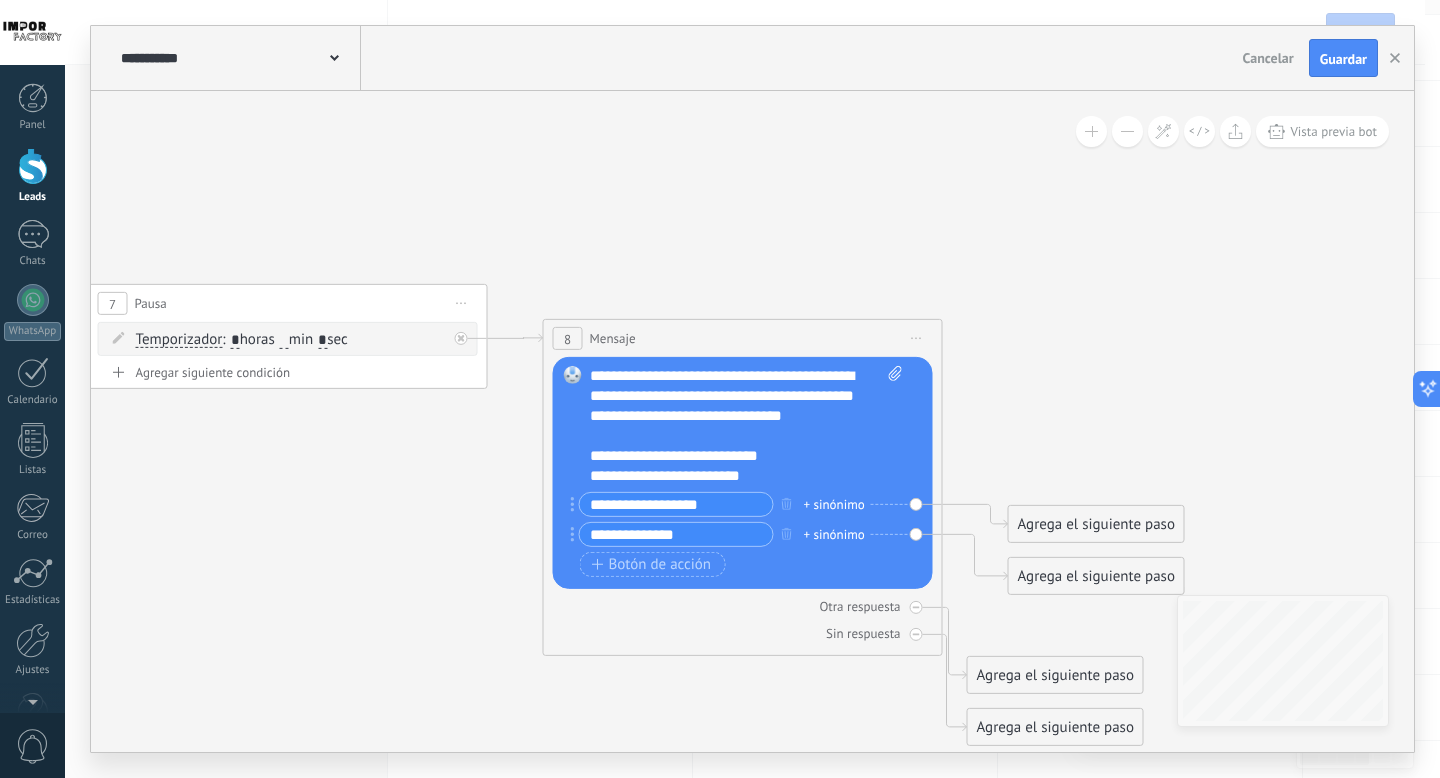 click on "**********" at bounding box center [676, 534] 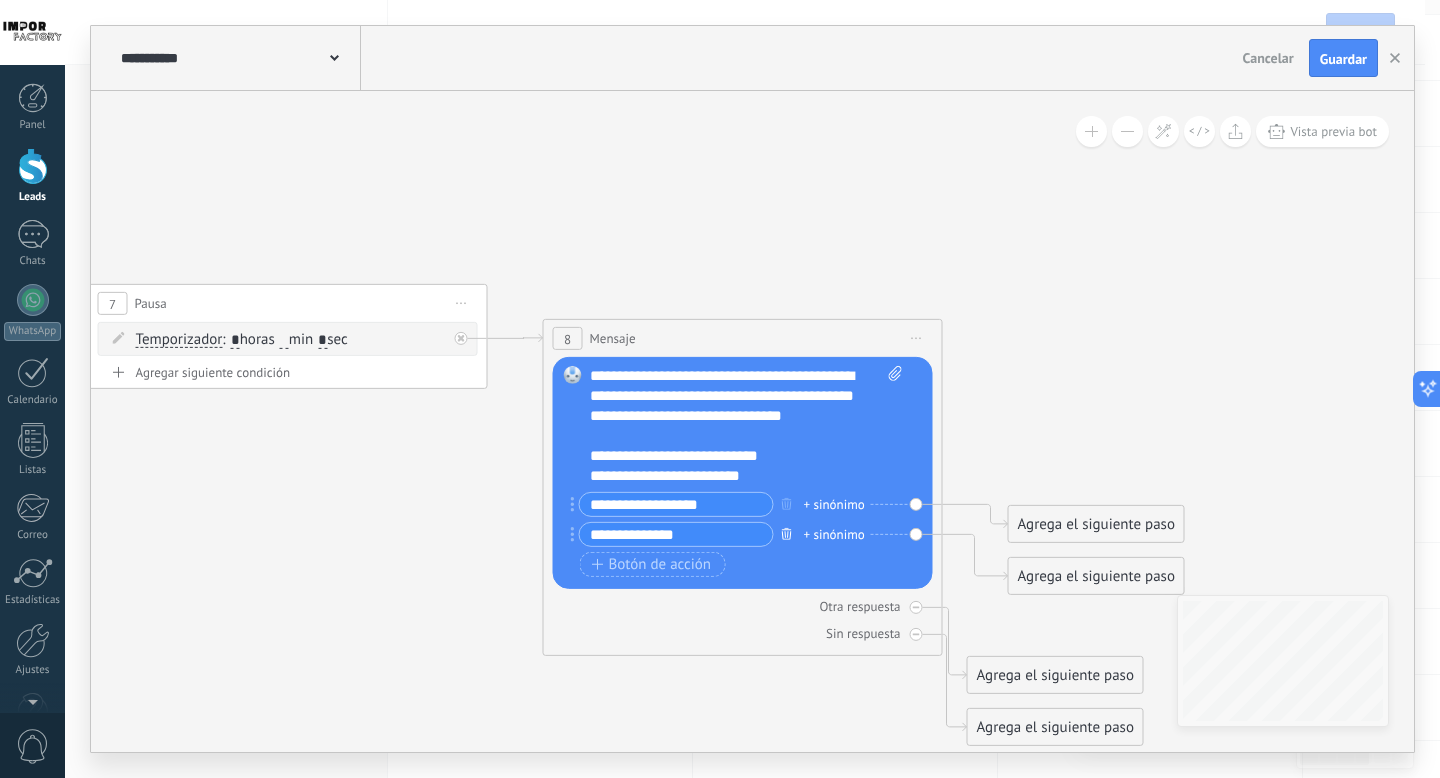 type on "**********" 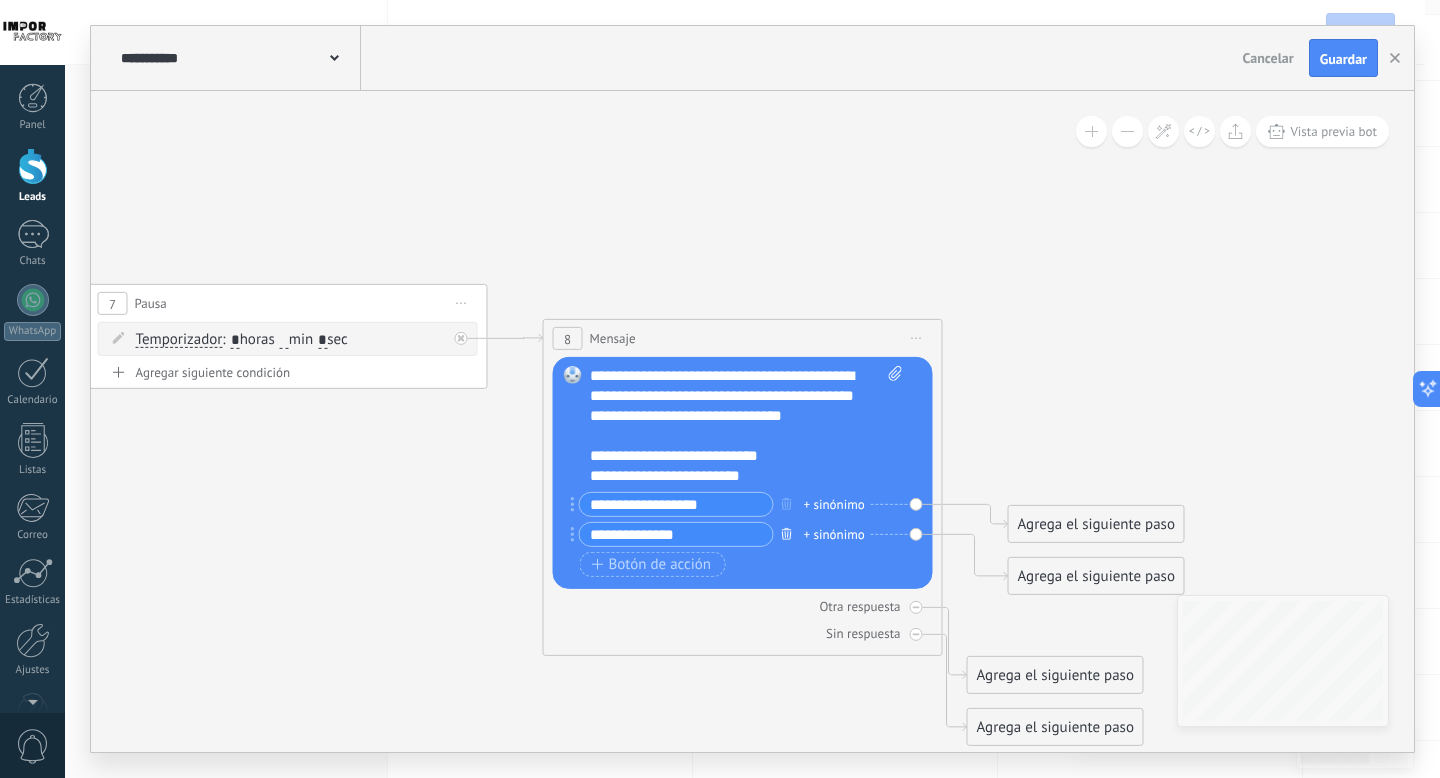 click 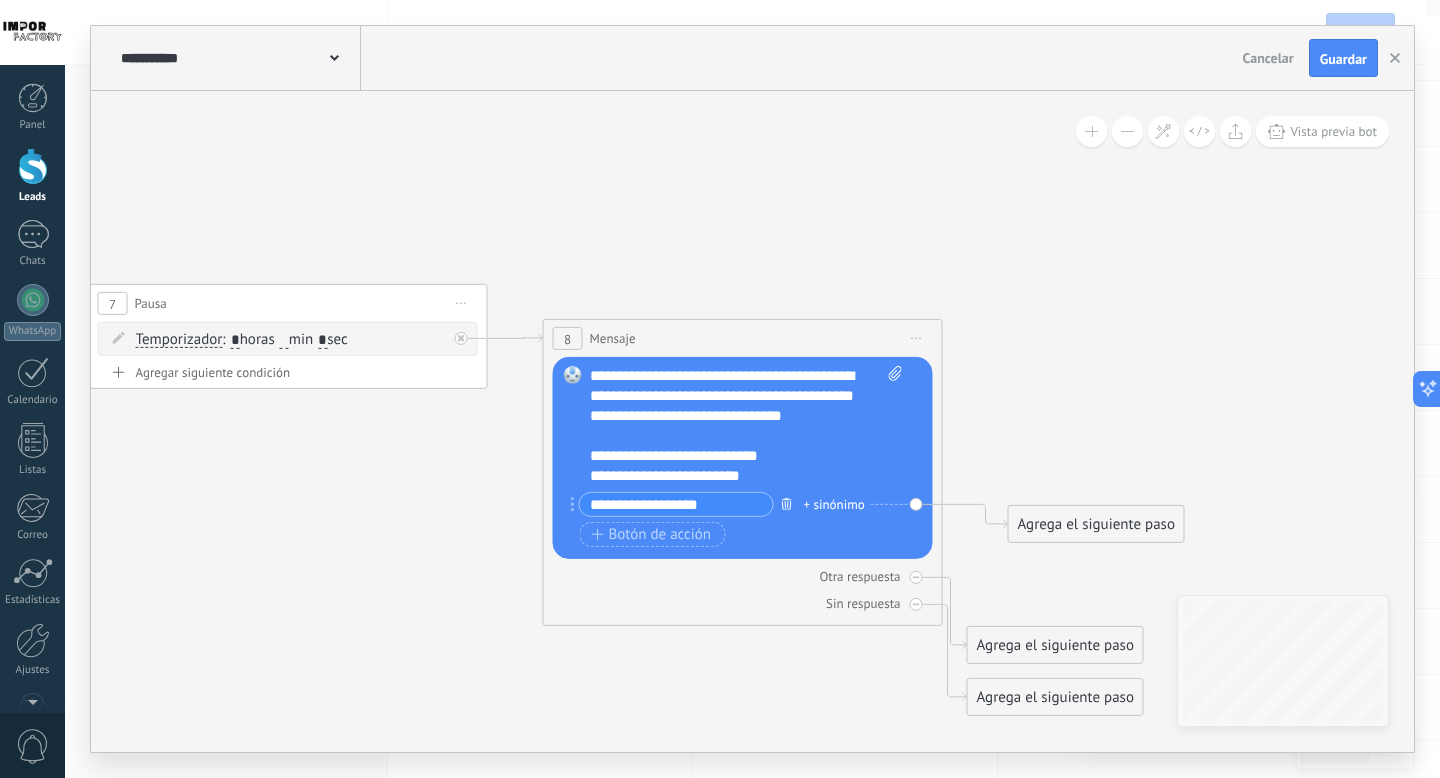 click 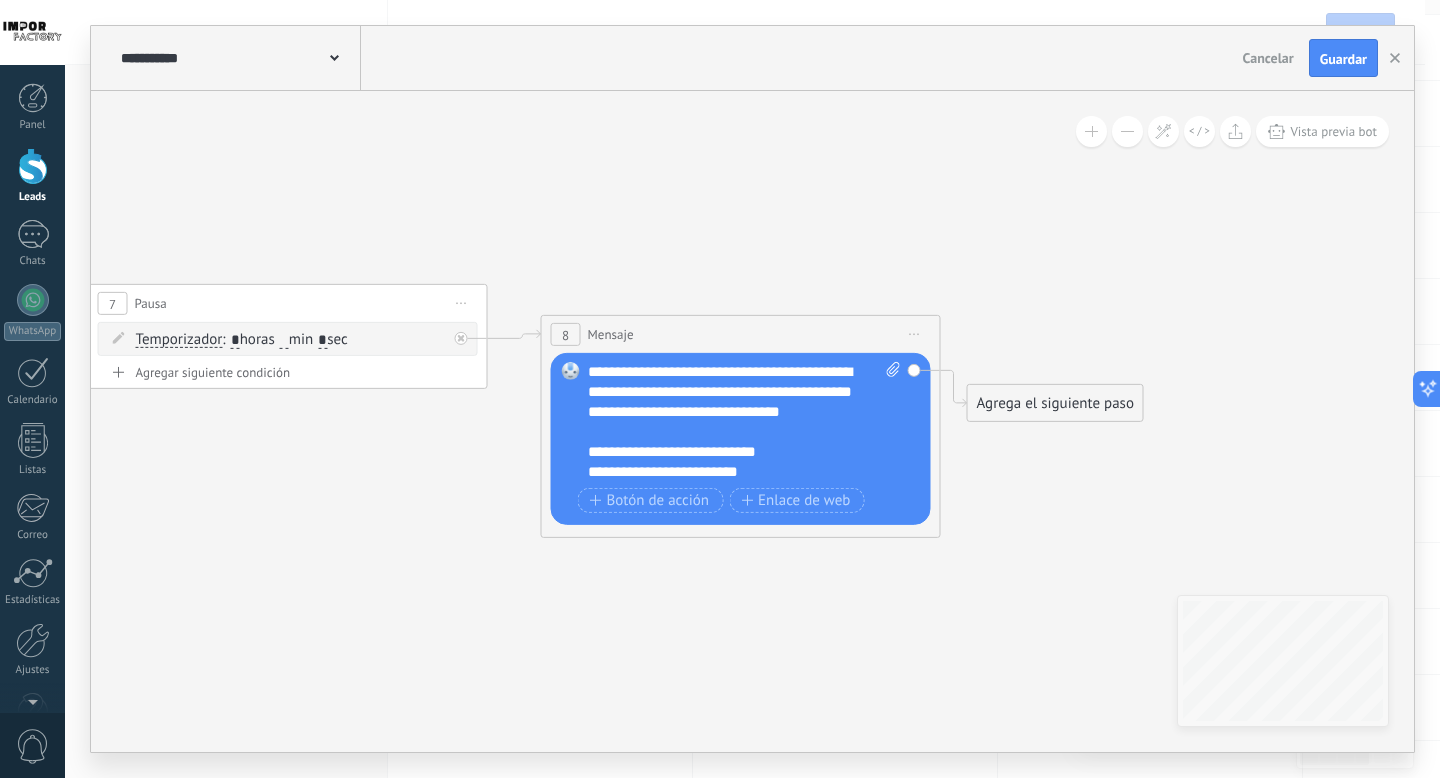 click on "8
Mensaje
*******
(a):
Todos los contactos - canales seleccionados
Todos los contactos - canales seleccionados
Todos los contactos - canal primario
Contacto principal - canales seleccionados
Contacto principal - canal primario
Todos los contactos - canales seleccionados
Todos los contactos - canales seleccionados
Todos los contactos - canal primario
Contacto principal - canales seleccionados" at bounding box center [741, 334] 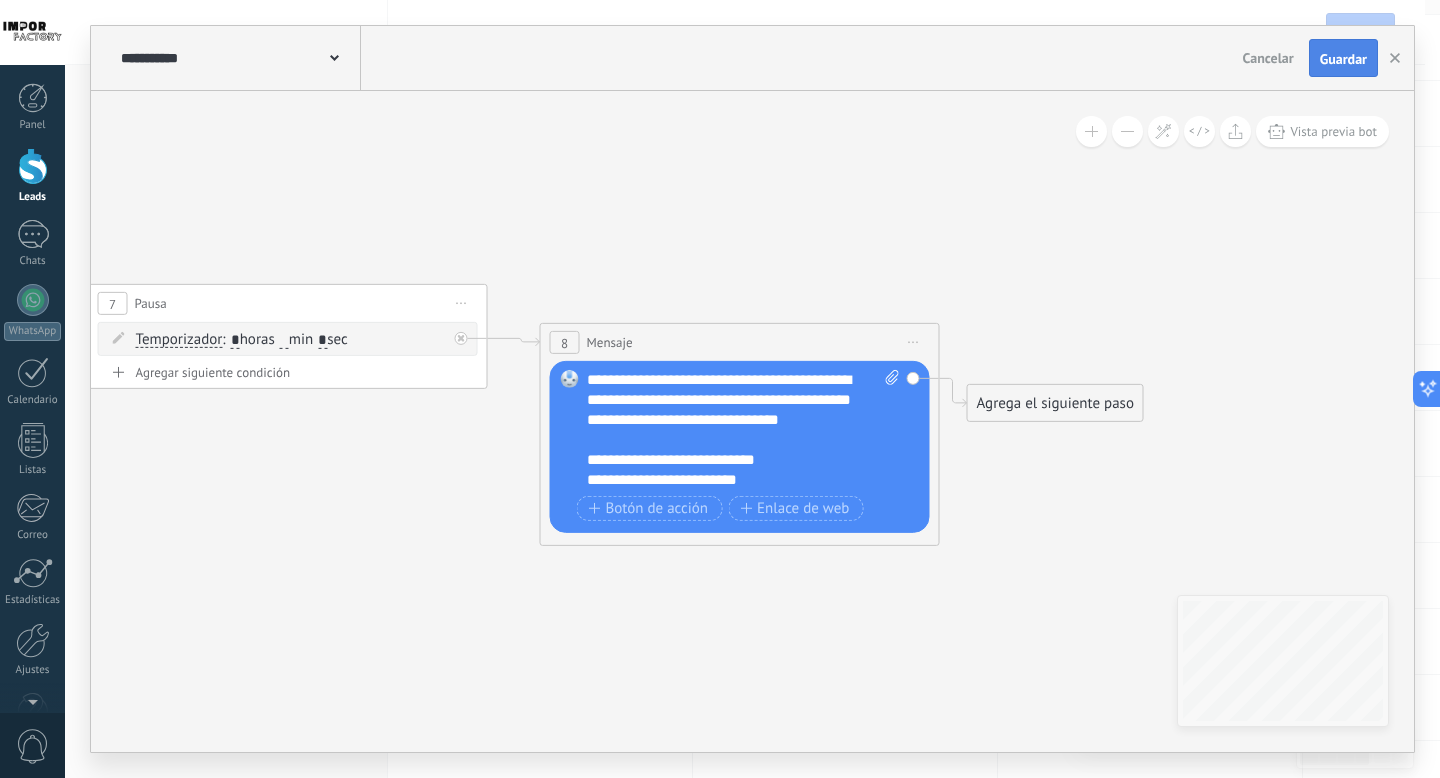 click on "Guardar" at bounding box center (1343, 59) 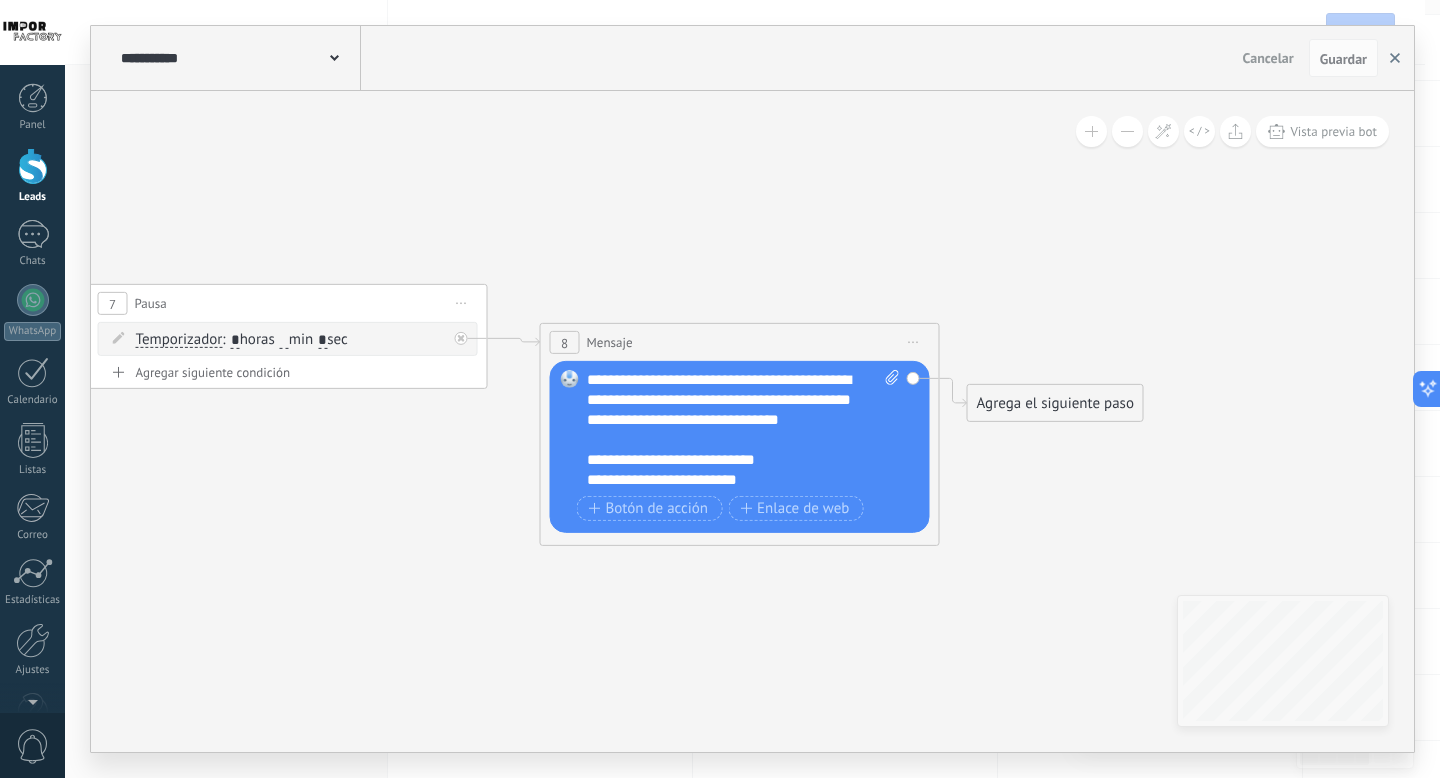 click 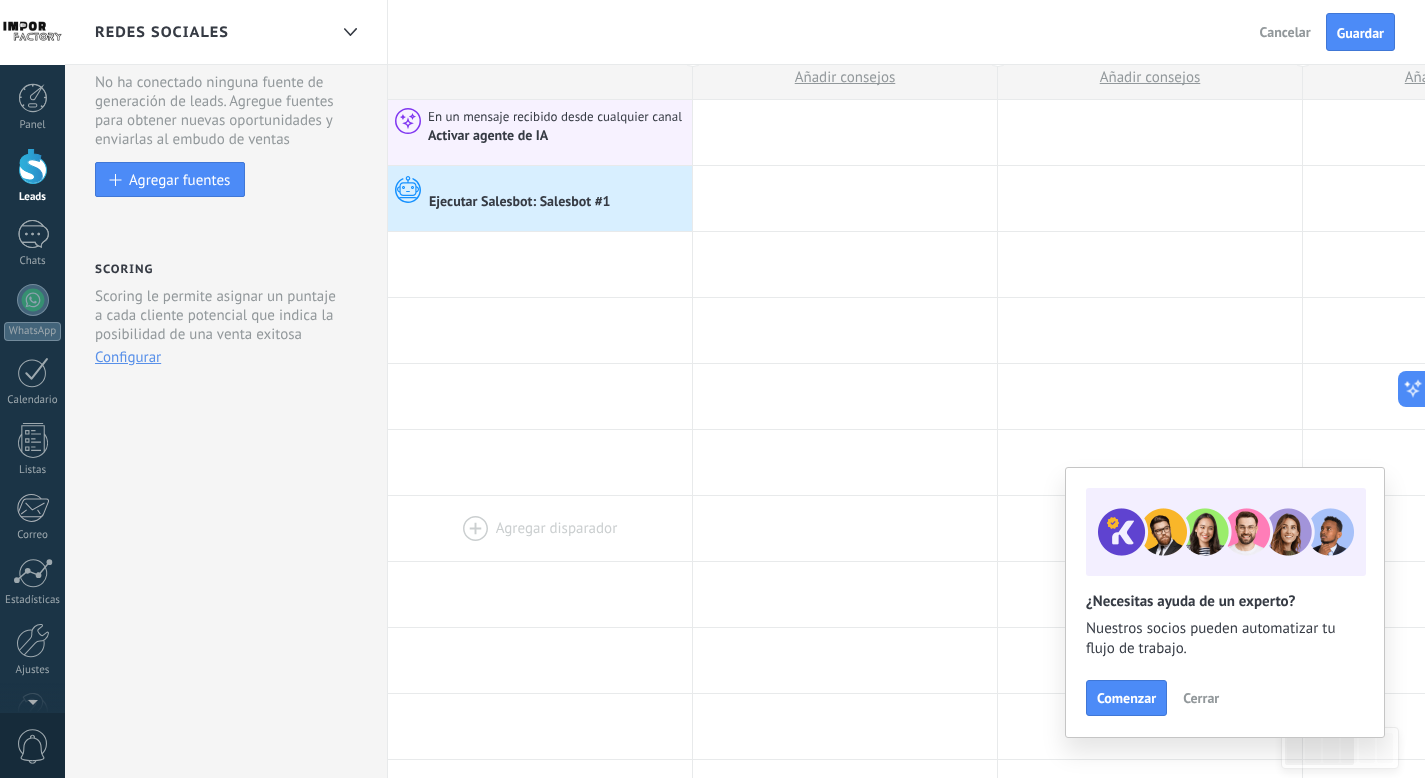 scroll, scrollTop: 0, scrollLeft: 0, axis: both 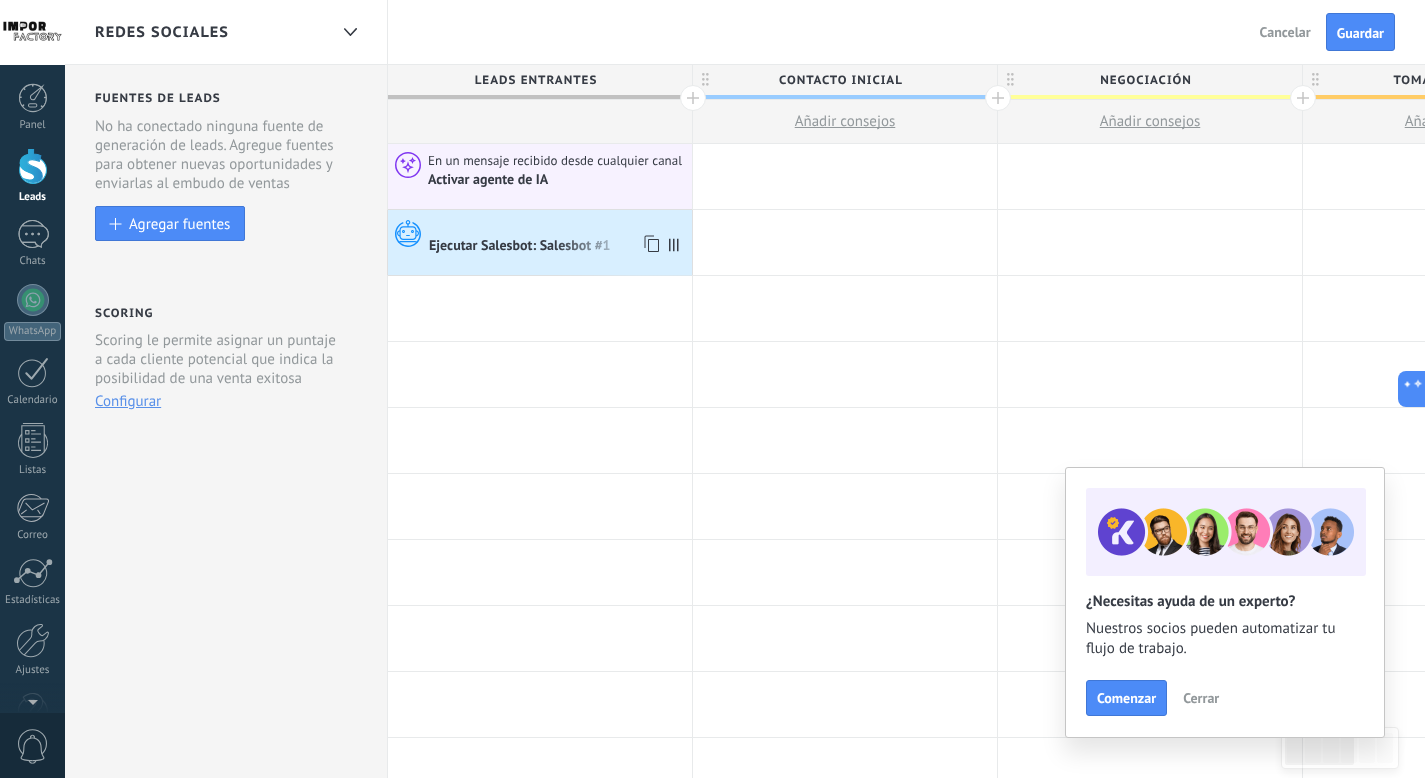 click on "Ejecutar Salesbot: Salesbot #1" at bounding box center [521, 247] 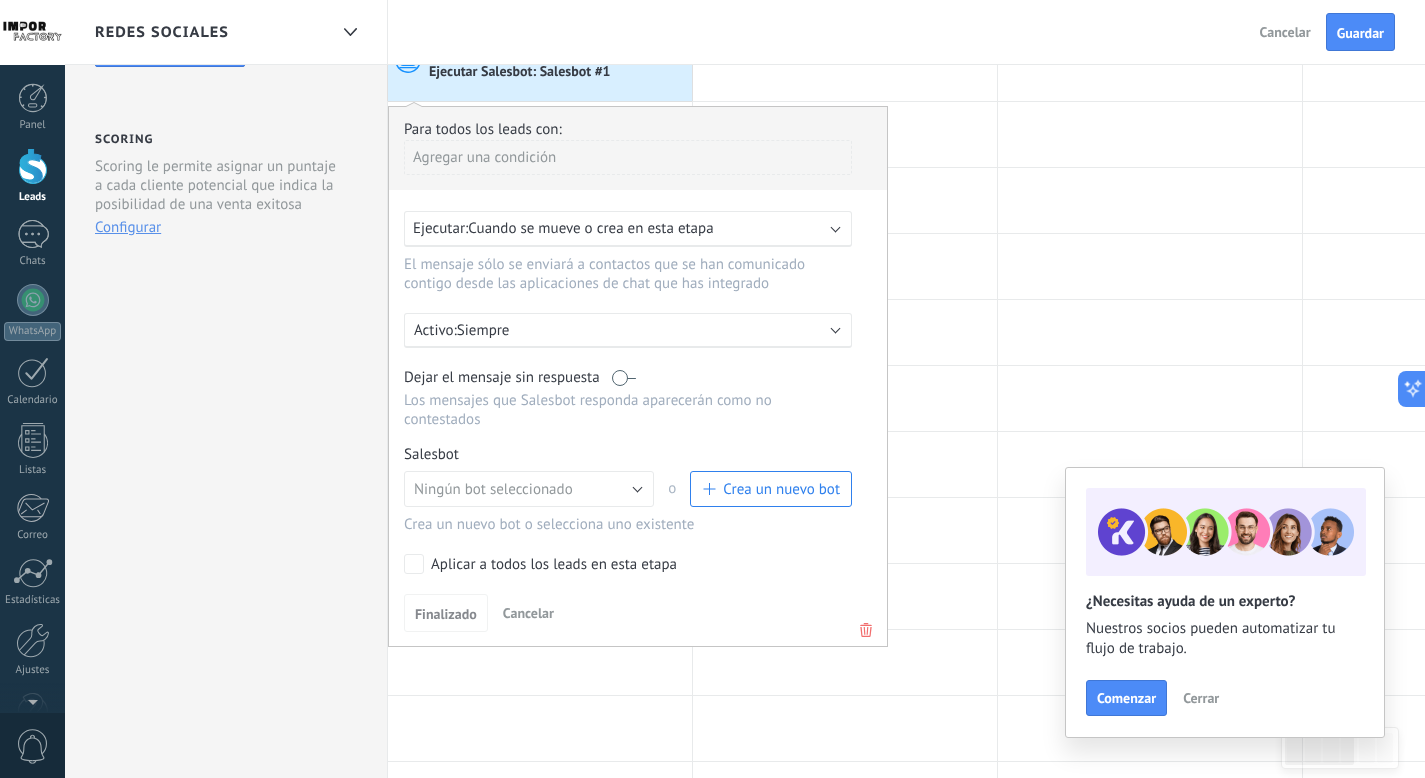 scroll, scrollTop: 181, scrollLeft: 0, axis: vertical 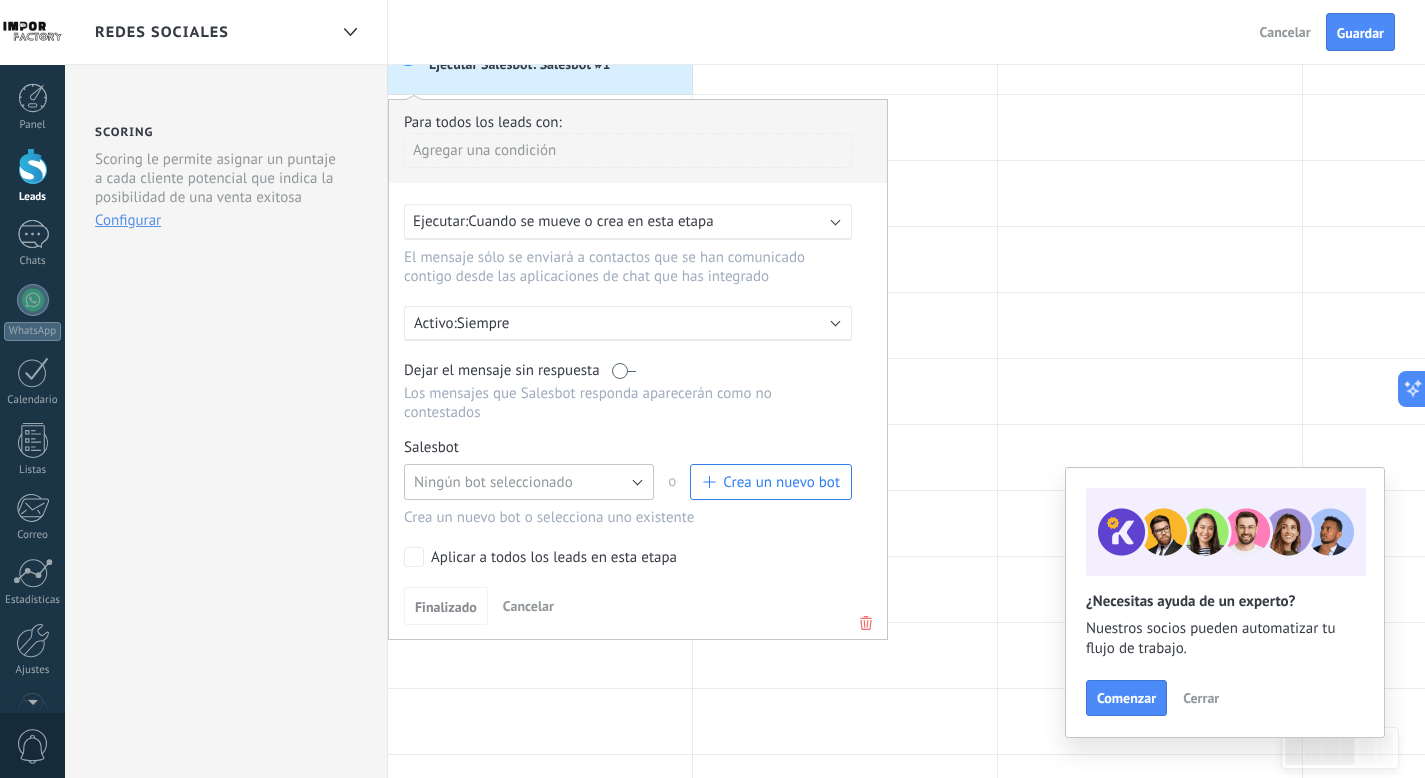 click on "Ningún bot seleccionado" at bounding box center (529, 482) 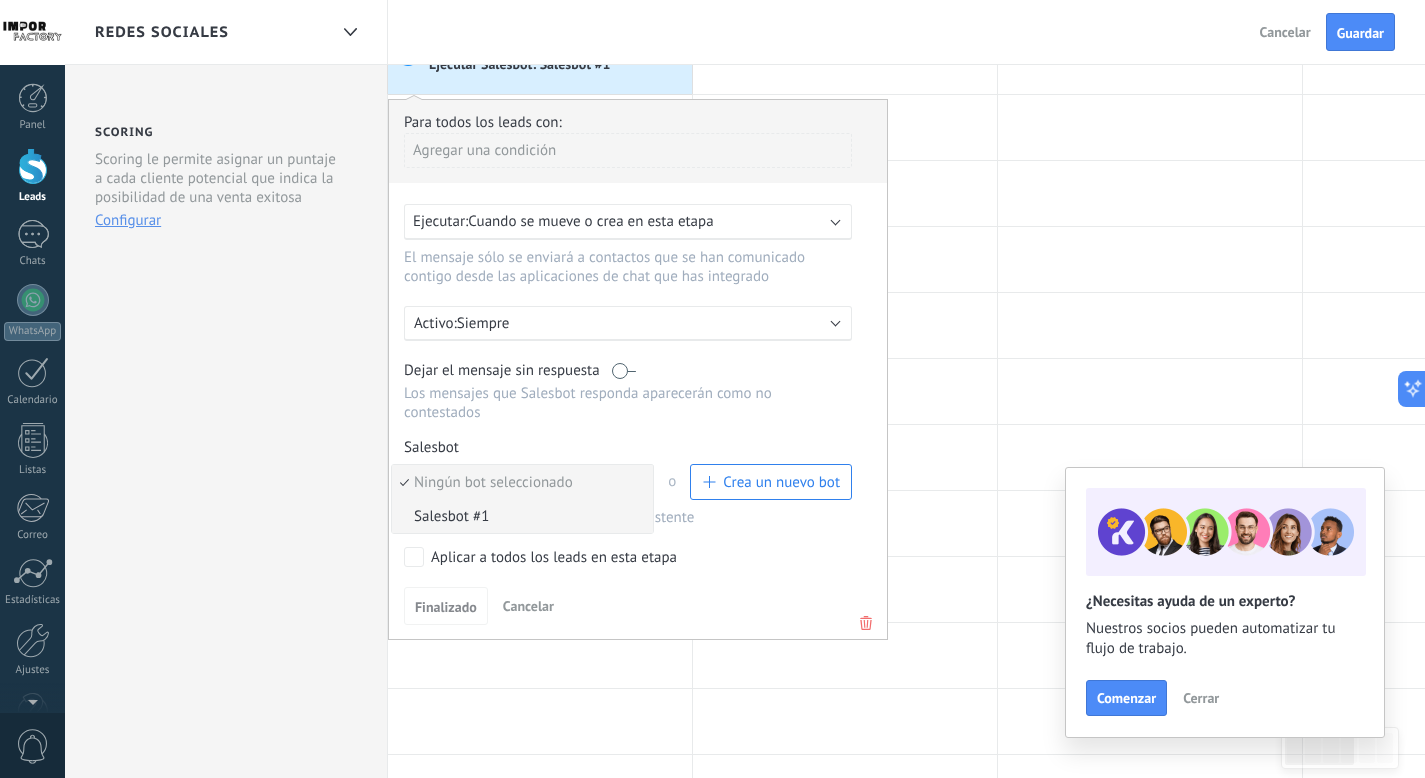click on "Salesbot #1" at bounding box center (522, 516) 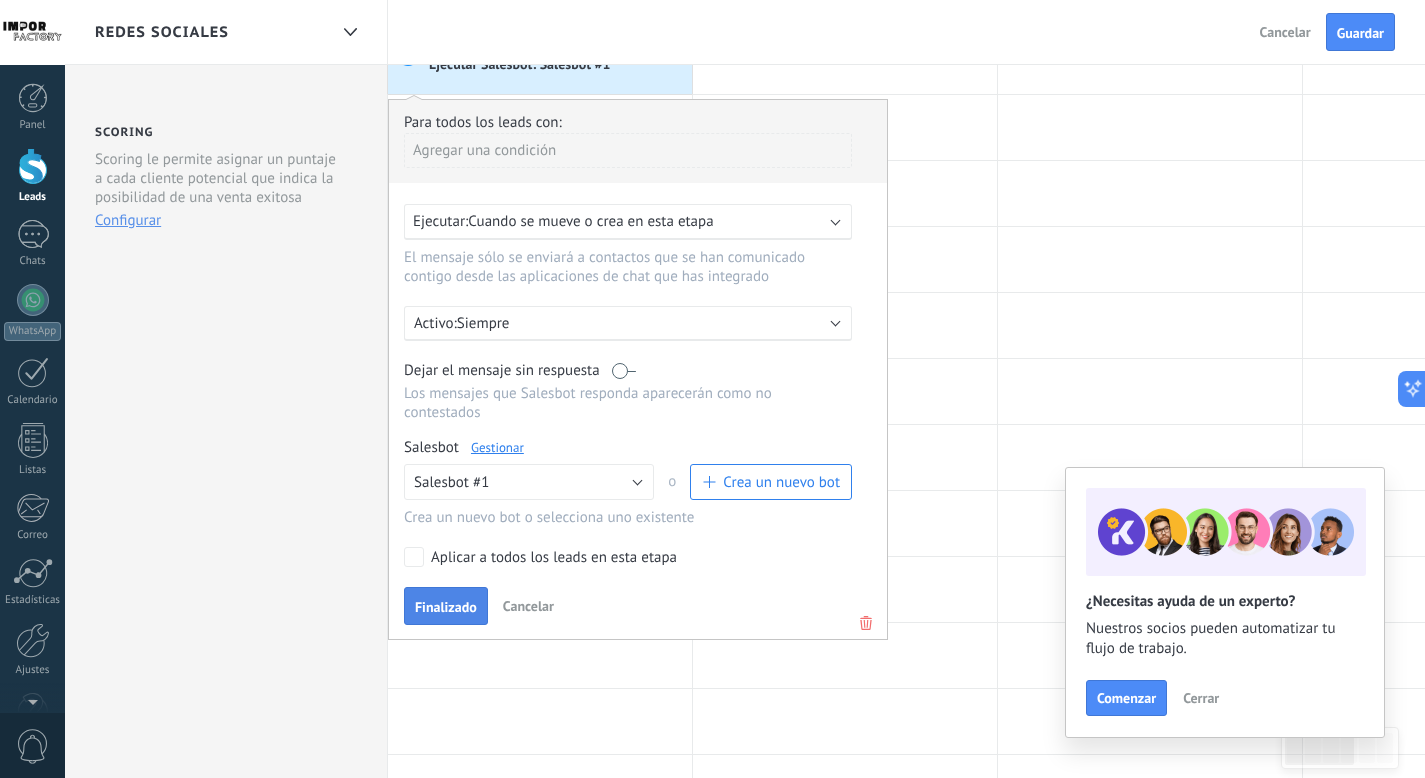 click on "Finalizado" at bounding box center [446, 607] 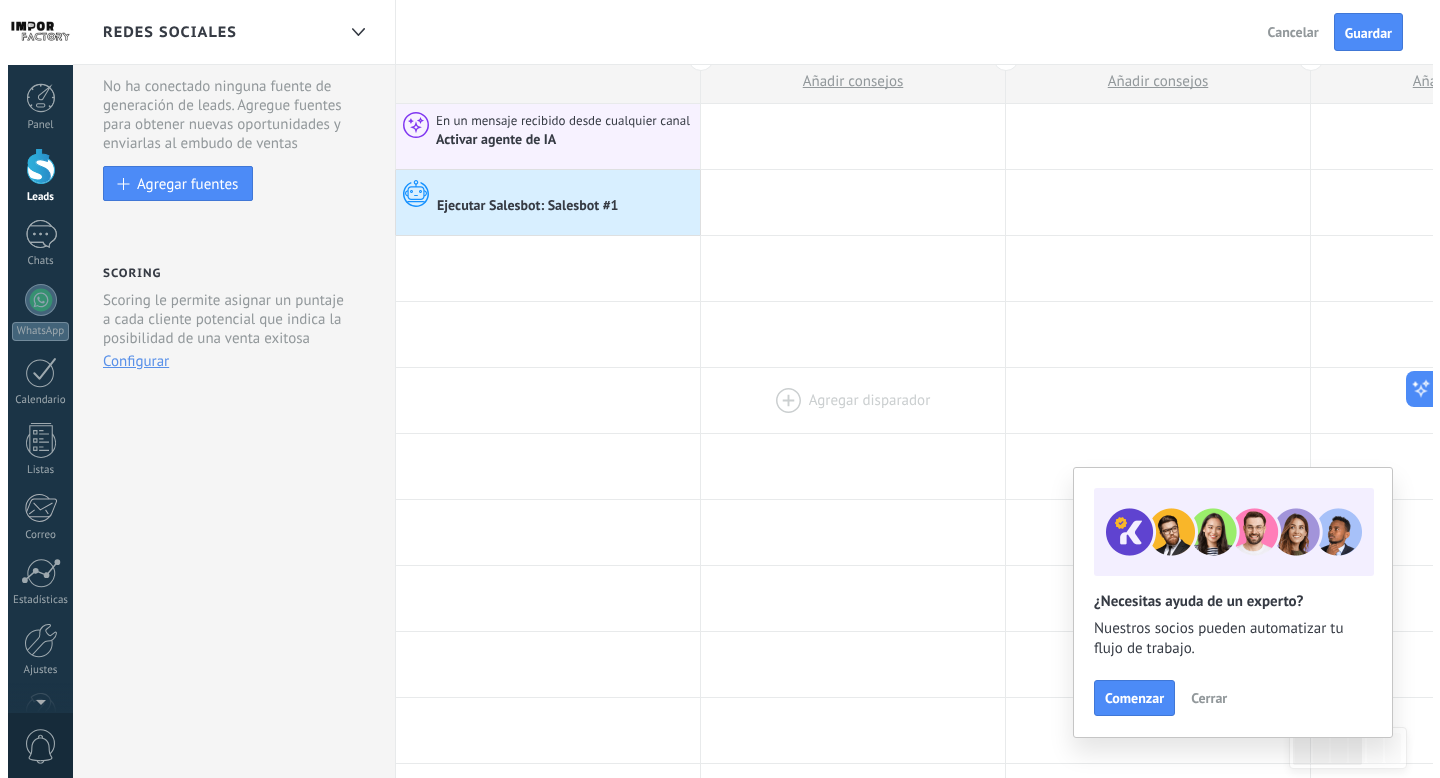 scroll, scrollTop: 0, scrollLeft: 0, axis: both 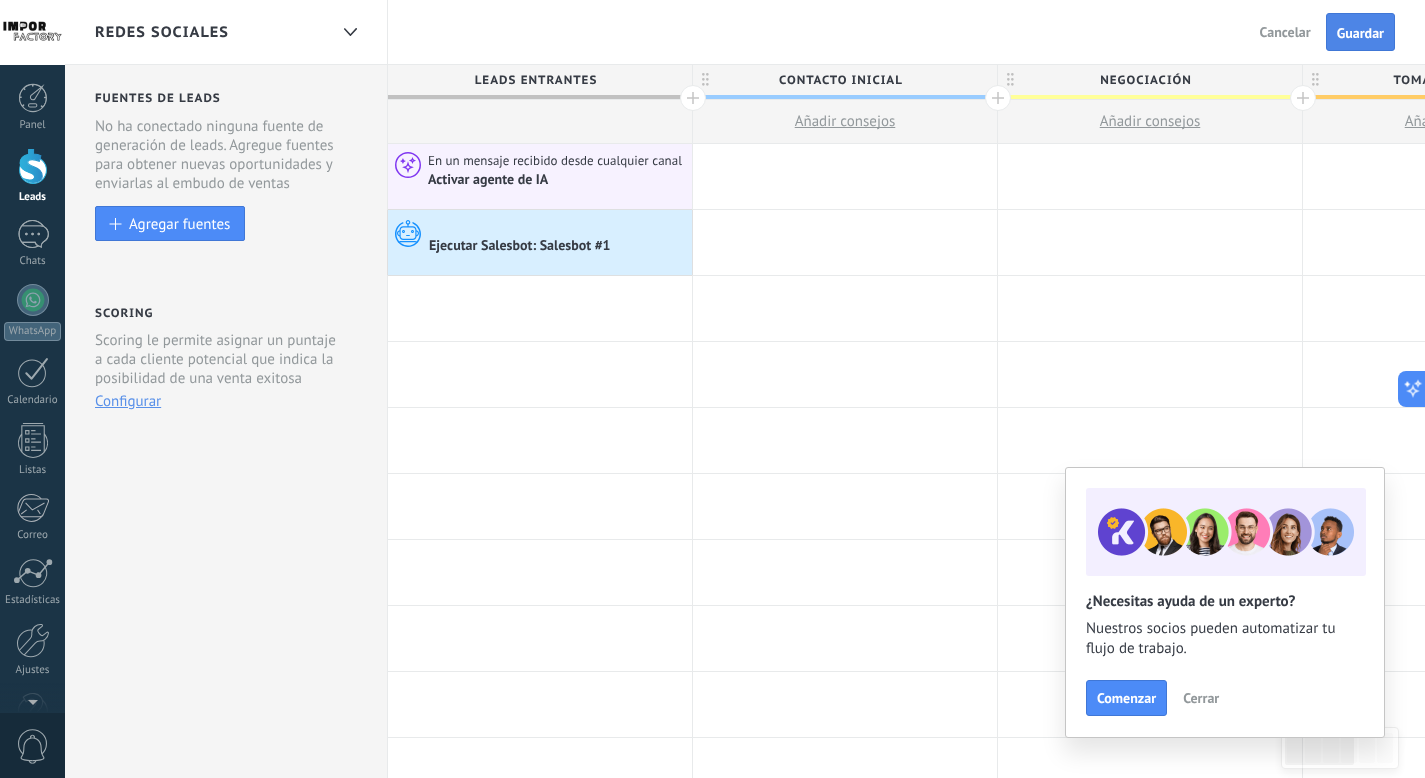 click on "Guardar" at bounding box center [1360, 33] 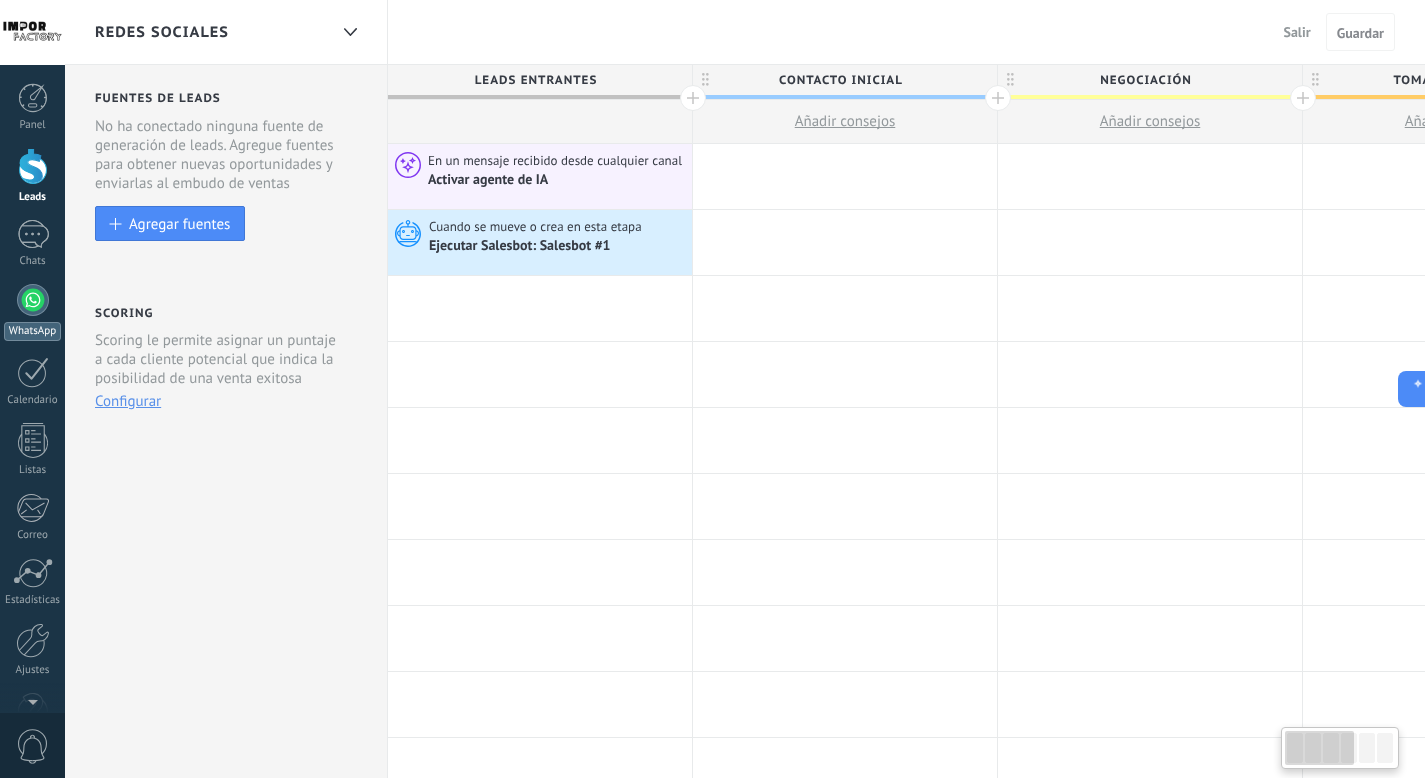 click at bounding box center [33, 300] 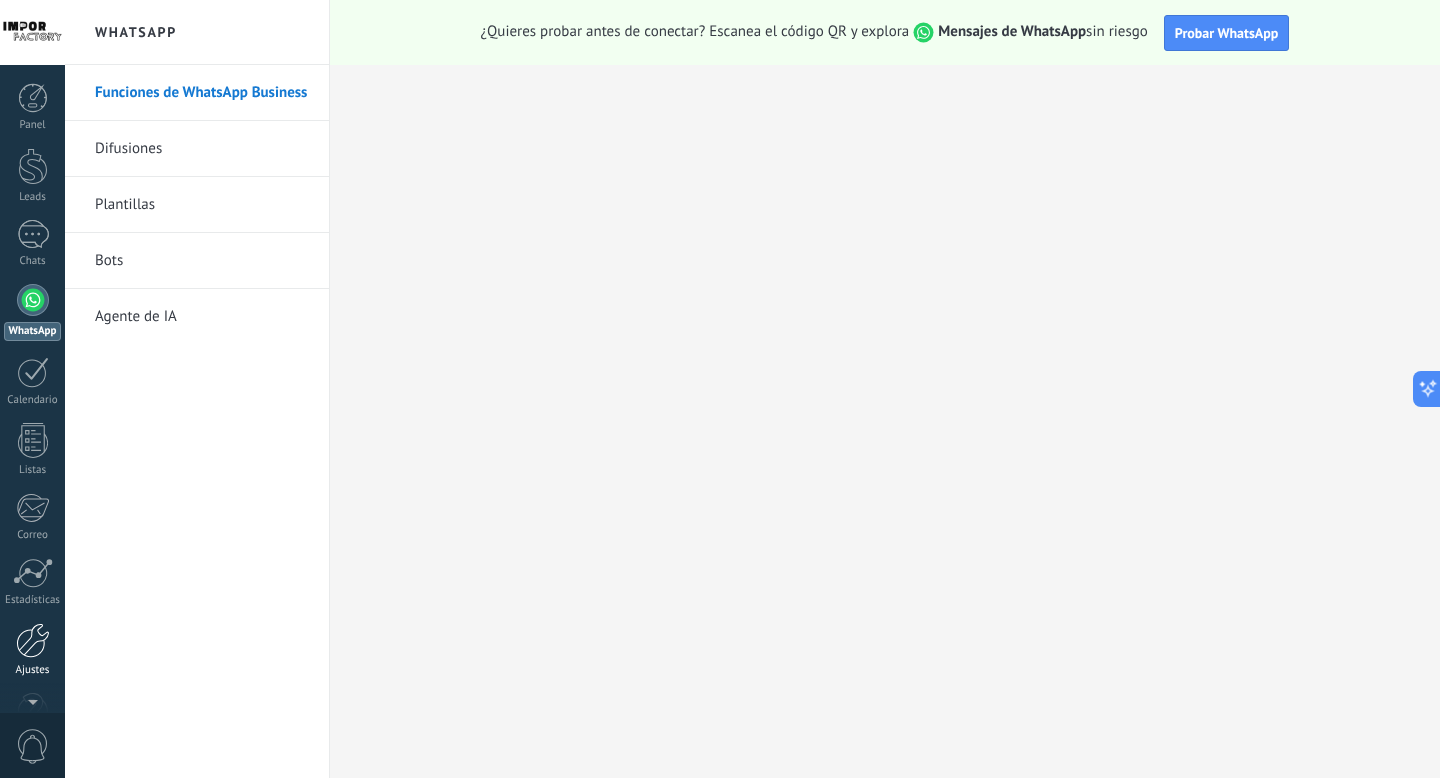click at bounding box center (33, 640) 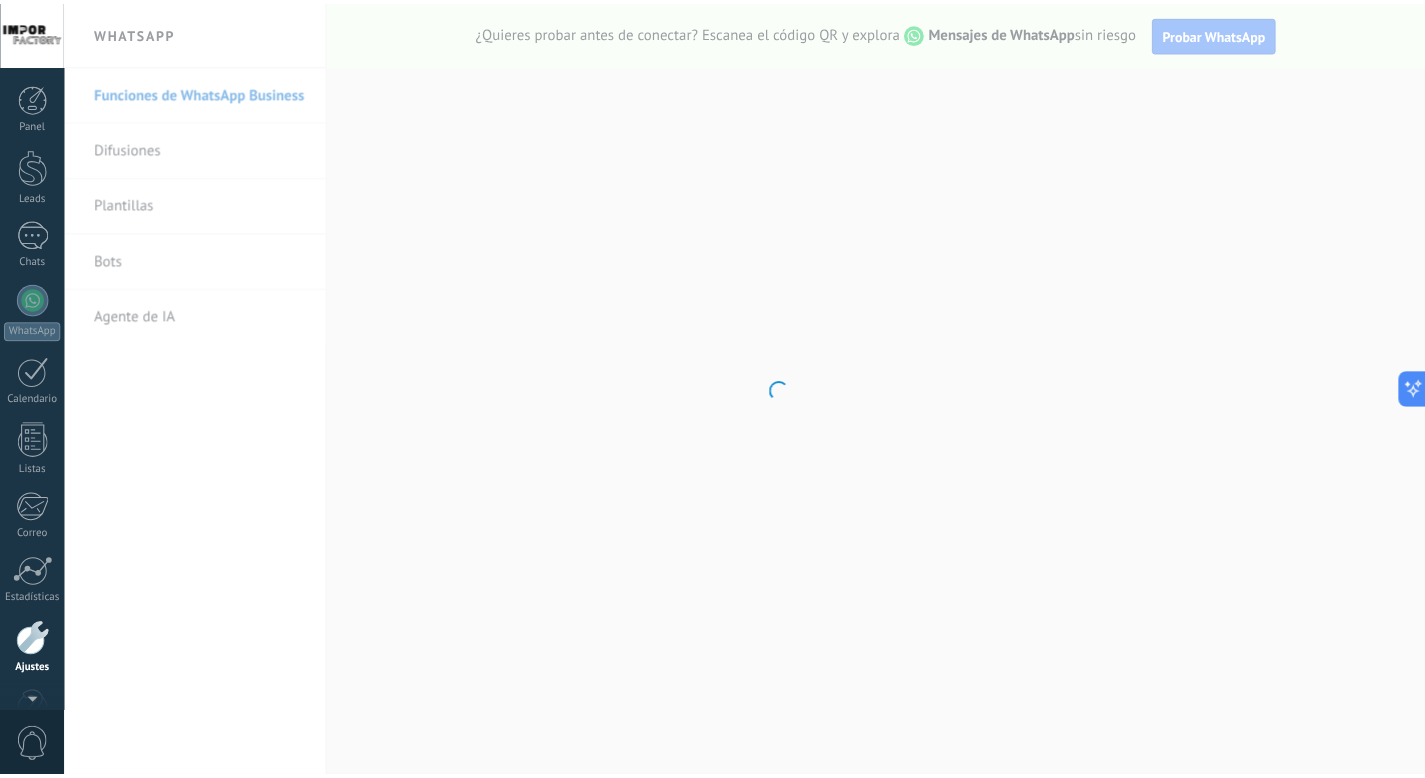 scroll, scrollTop: 54, scrollLeft: 0, axis: vertical 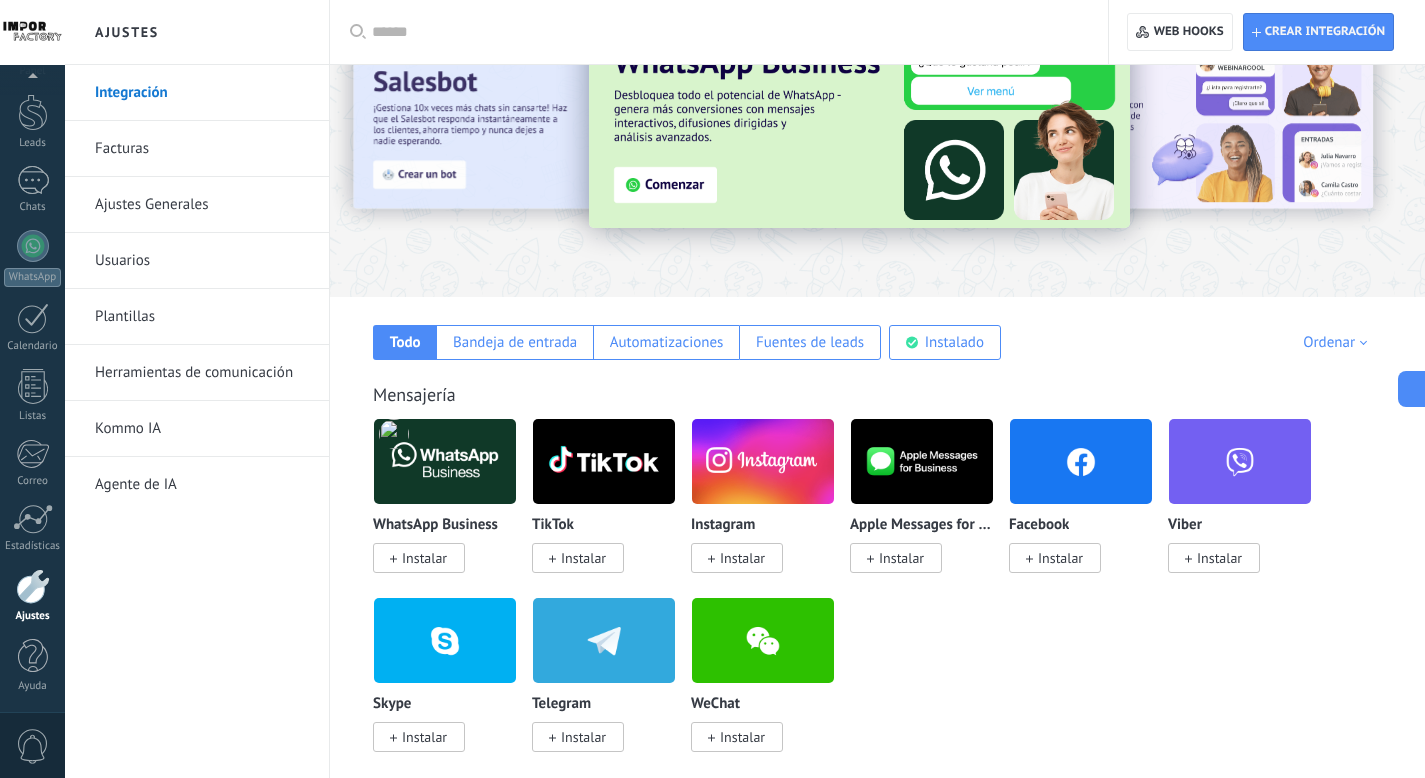 click at bounding box center (445, 461) 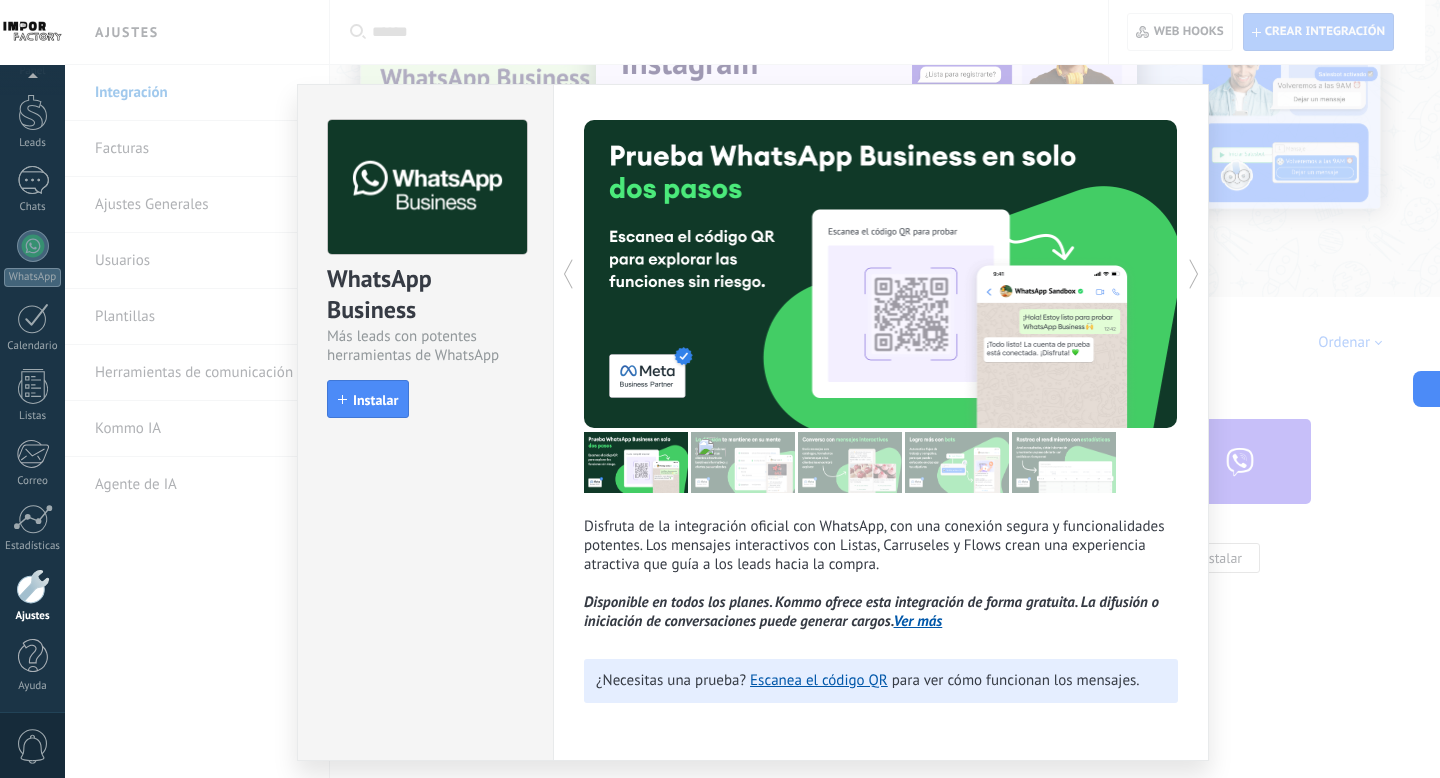 click at bounding box center [743, 462] 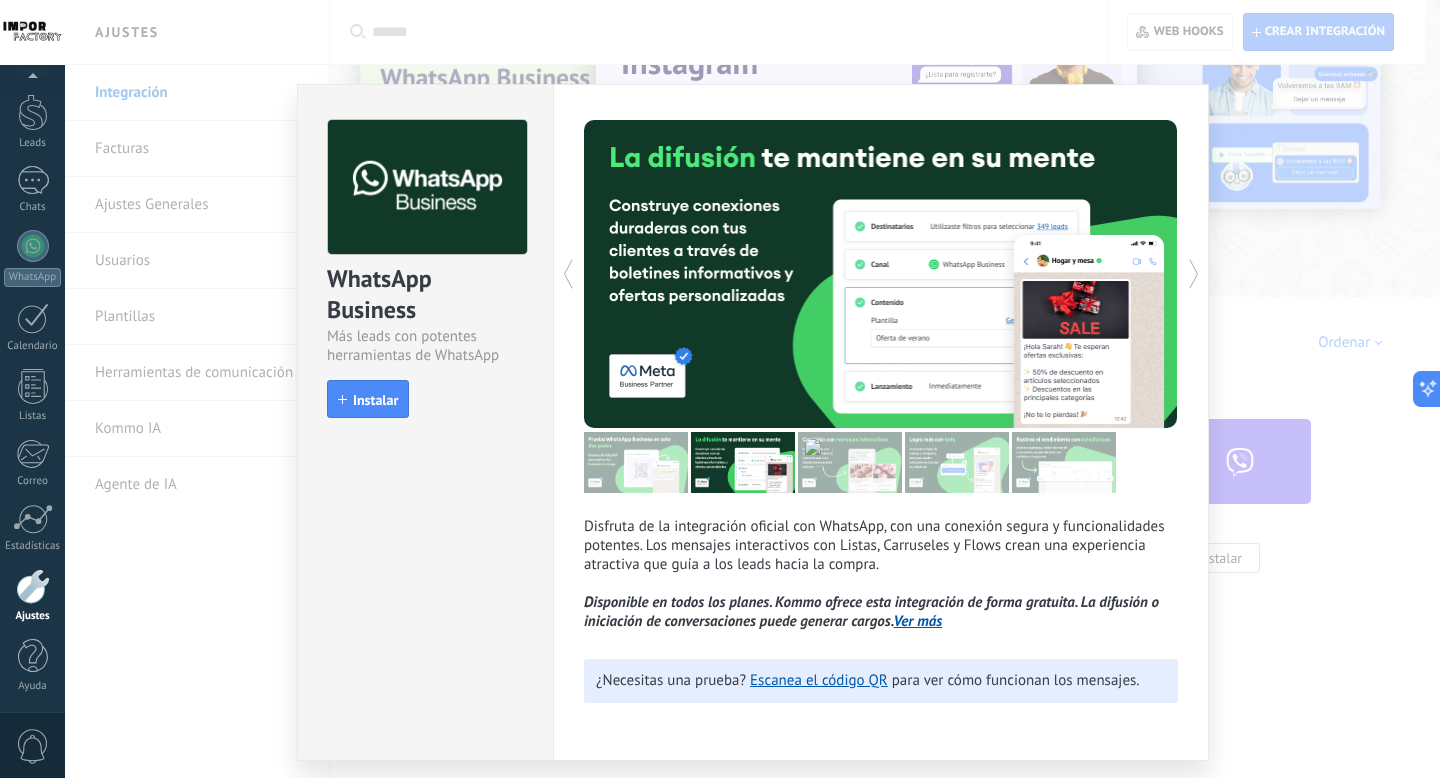 click at bounding box center [850, 462] 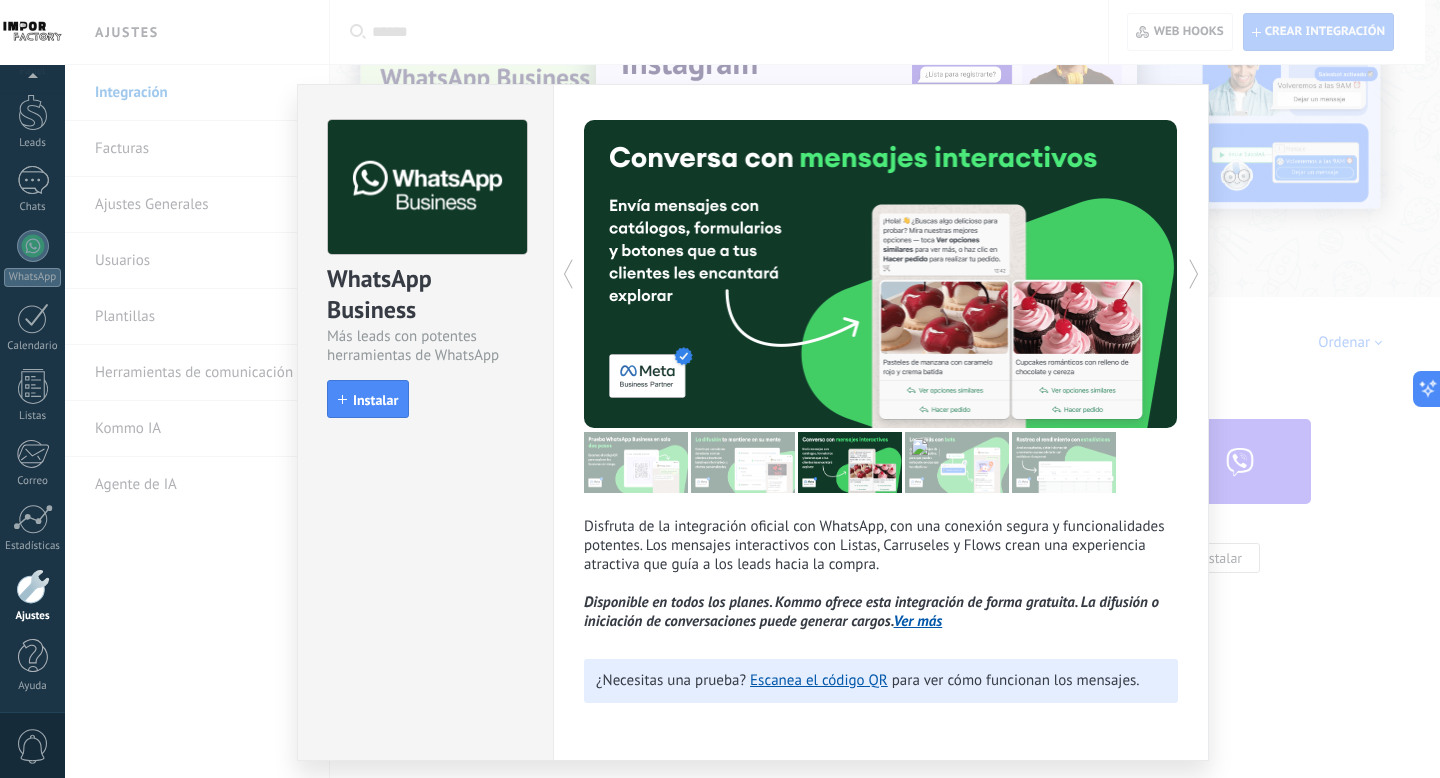 click at bounding box center (957, 462) 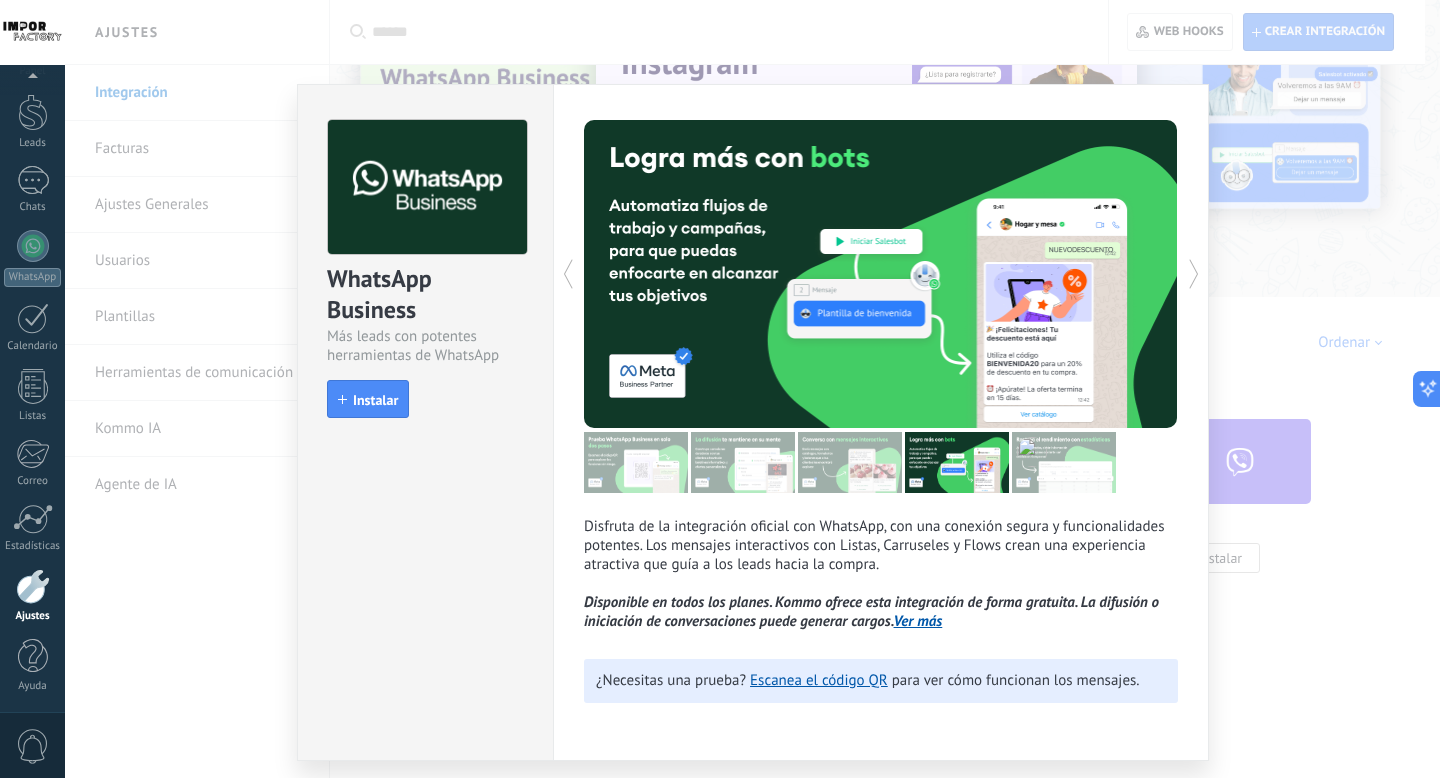click at bounding box center (1064, 462) 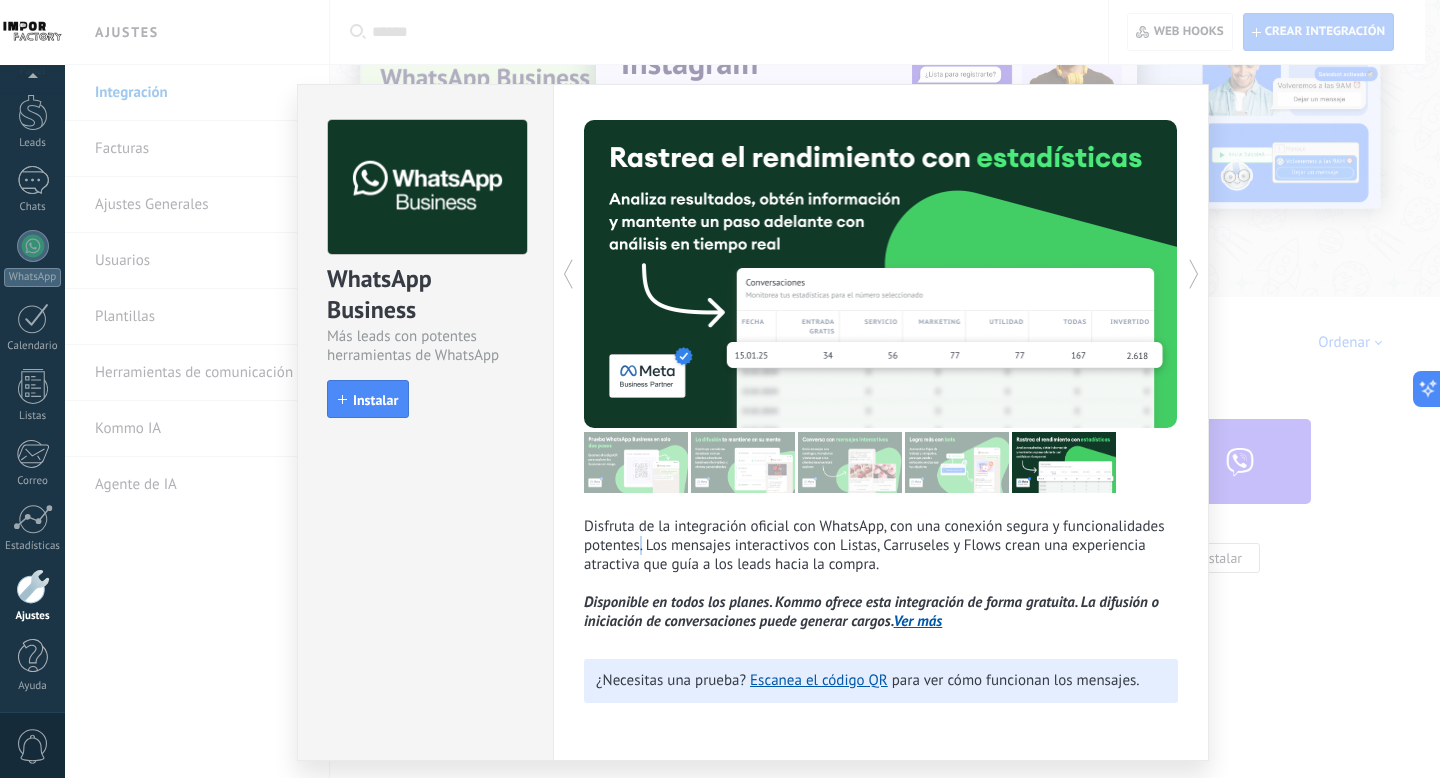 drag, startPoint x: 637, startPoint y: 542, endPoint x: 735, endPoint y: 542, distance: 98 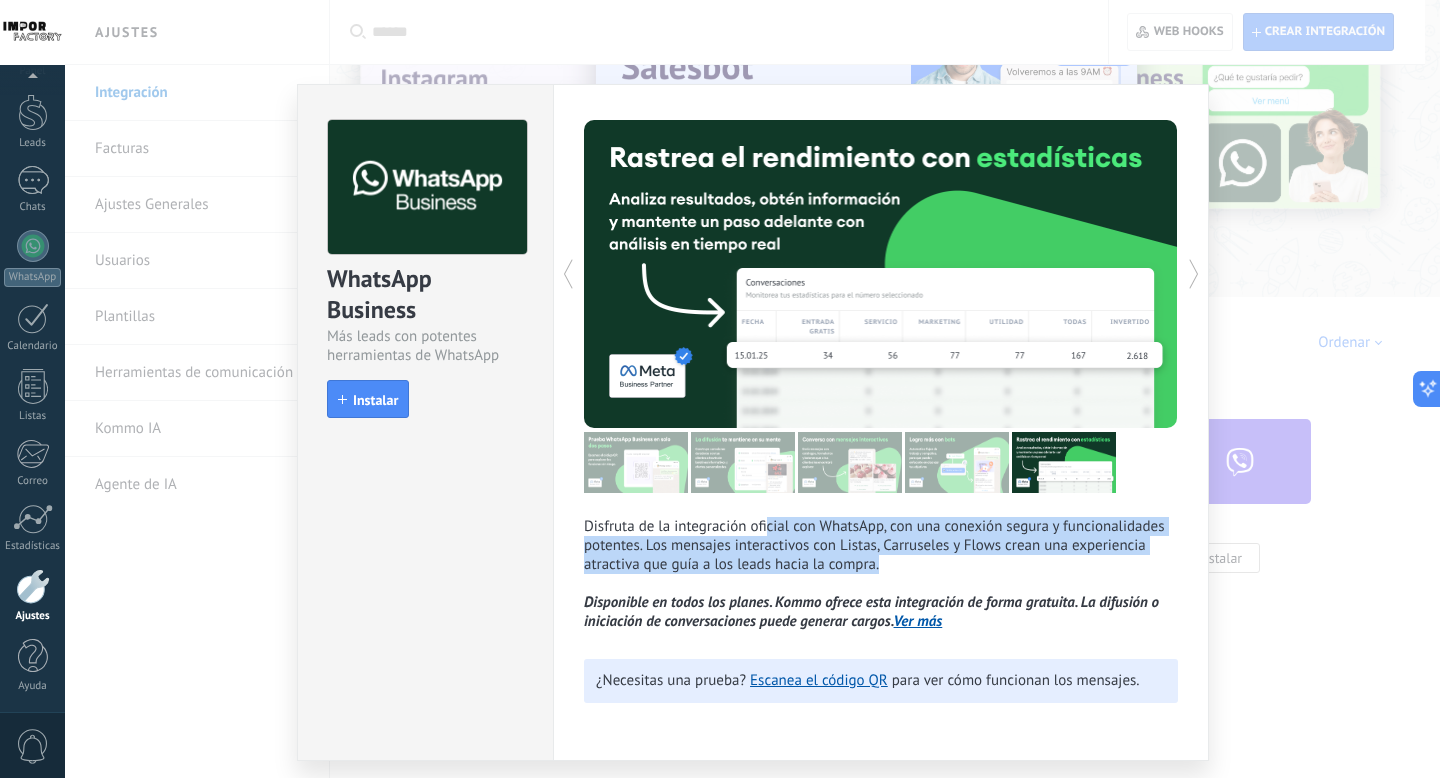 drag, startPoint x: 766, startPoint y: 534, endPoint x: 924, endPoint y: 561, distance: 160.29036 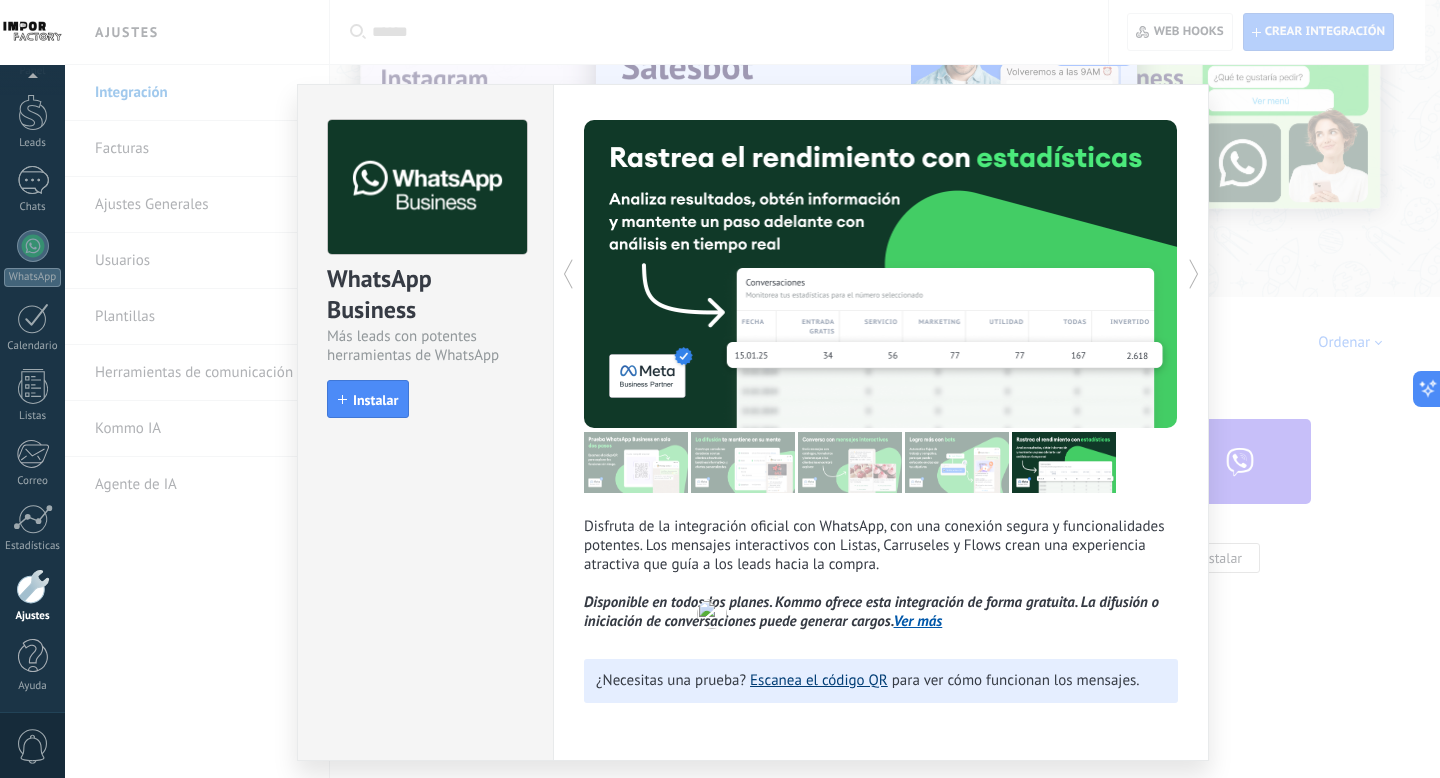 click on "Escanea el código QR" at bounding box center (819, 680) 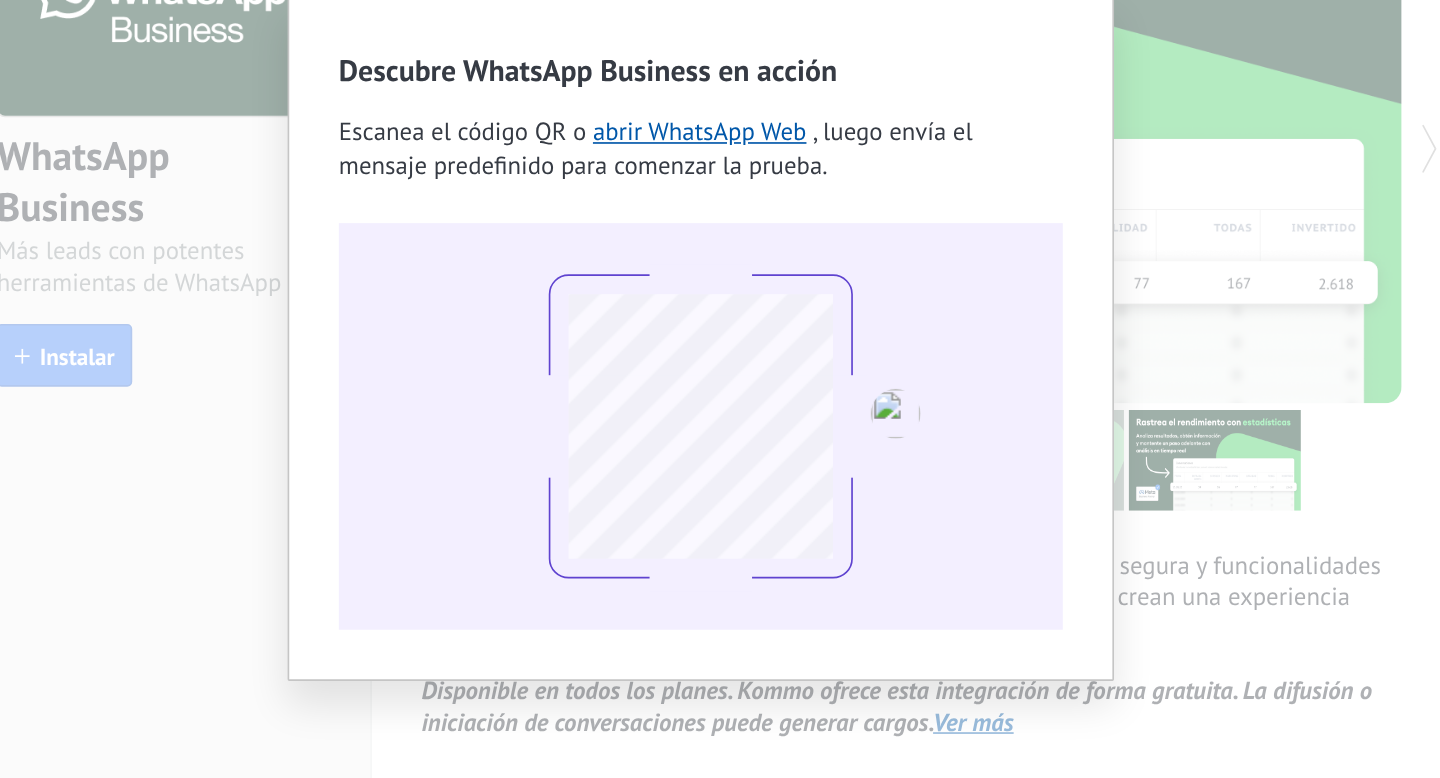 click at bounding box center (753, 442) 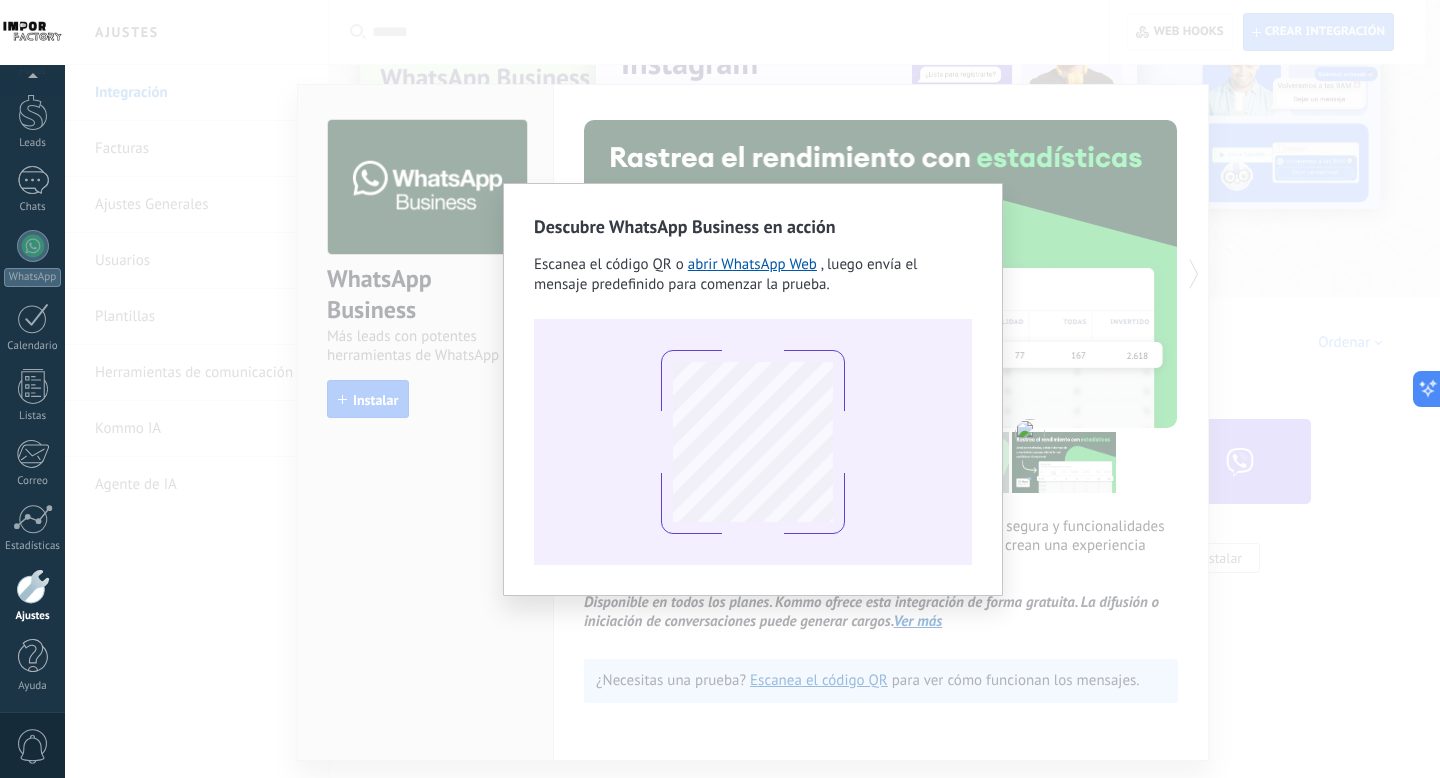 click on "Descubre WhatsApp Business en acción Escanea el código QR o   abrir WhatsApp Web   , luego envía el mensaje predefinido para comenzar la prueba." at bounding box center (752, 389) 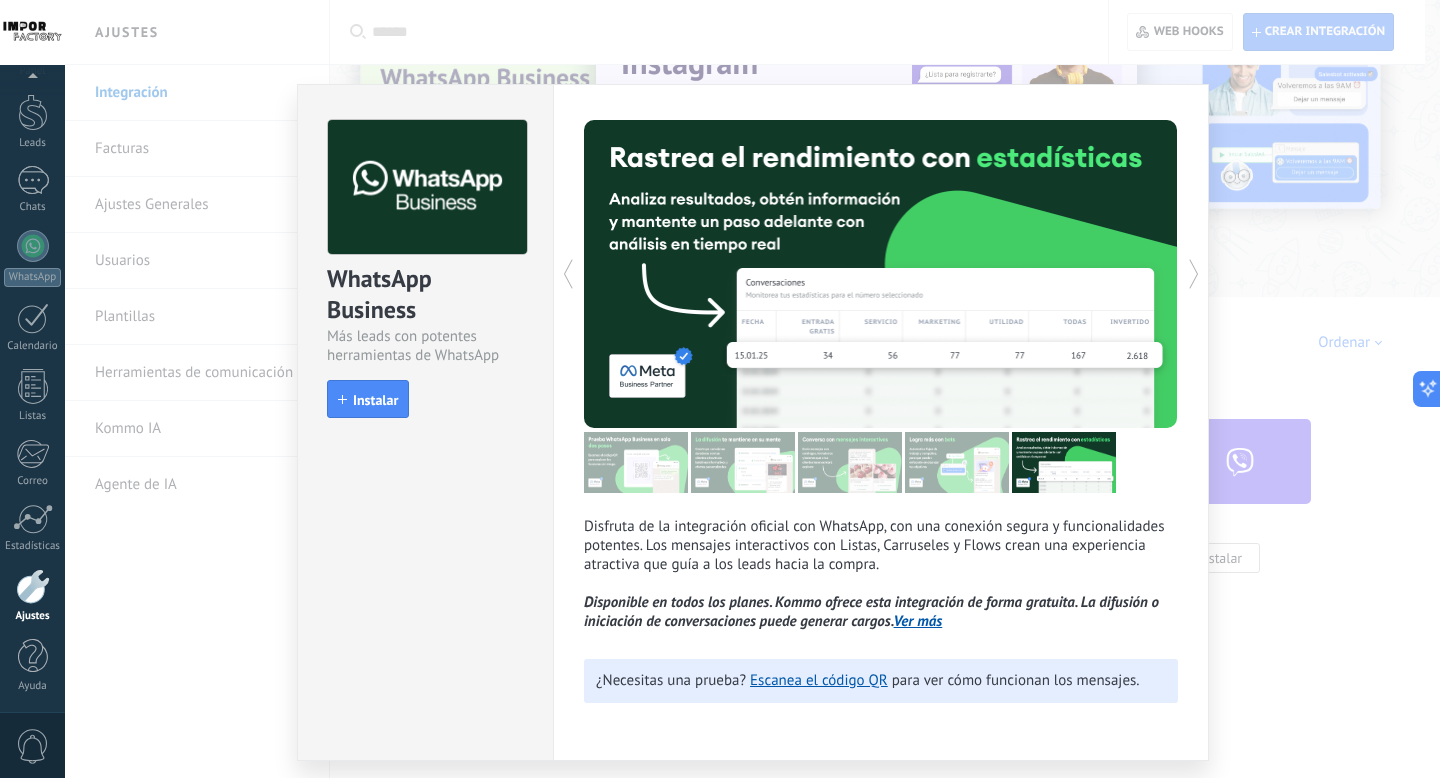 click on "Ver más" at bounding box center (918, 621) 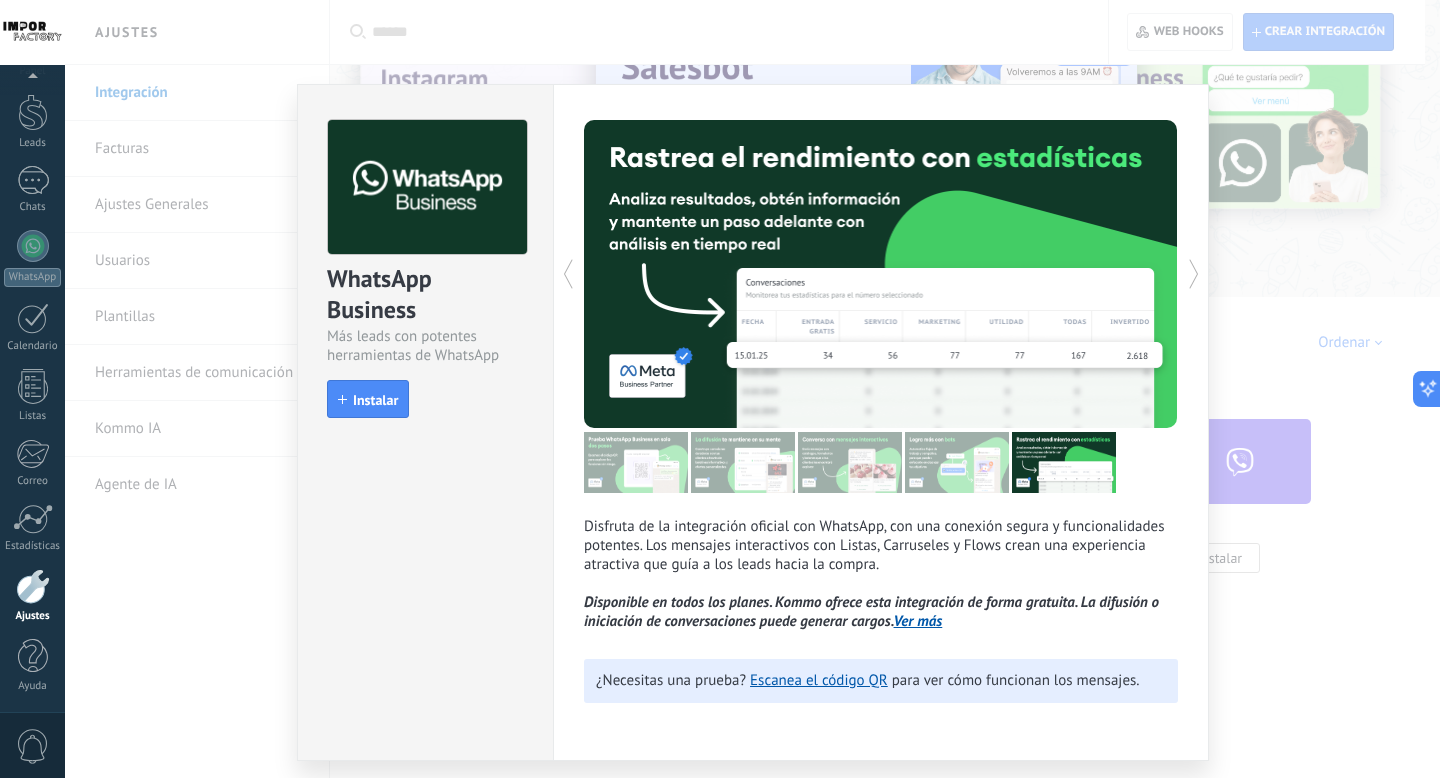click on "WhatsApp Business Más leads con potentes herramientas de WhatsApp install Instalar Disfruta de la integración oficial con WhatsApp, con una conexión segura y funcionalidades potentes. Los mensajes interactivos con Listas, Carruseles y Flows crean una experiencia atractiva que guía a los leads hacia la compra.    Disponible en todos los planes. Kommo ofrece esta integración de forma gratuita. La difusión o iniciación de conversaciones puede generar cargos.  Ver más más ¿Necesitas una prueba?   Escanea el código QR   para ver cómo funcionan los mensajes." at bounding box center (752, 389) 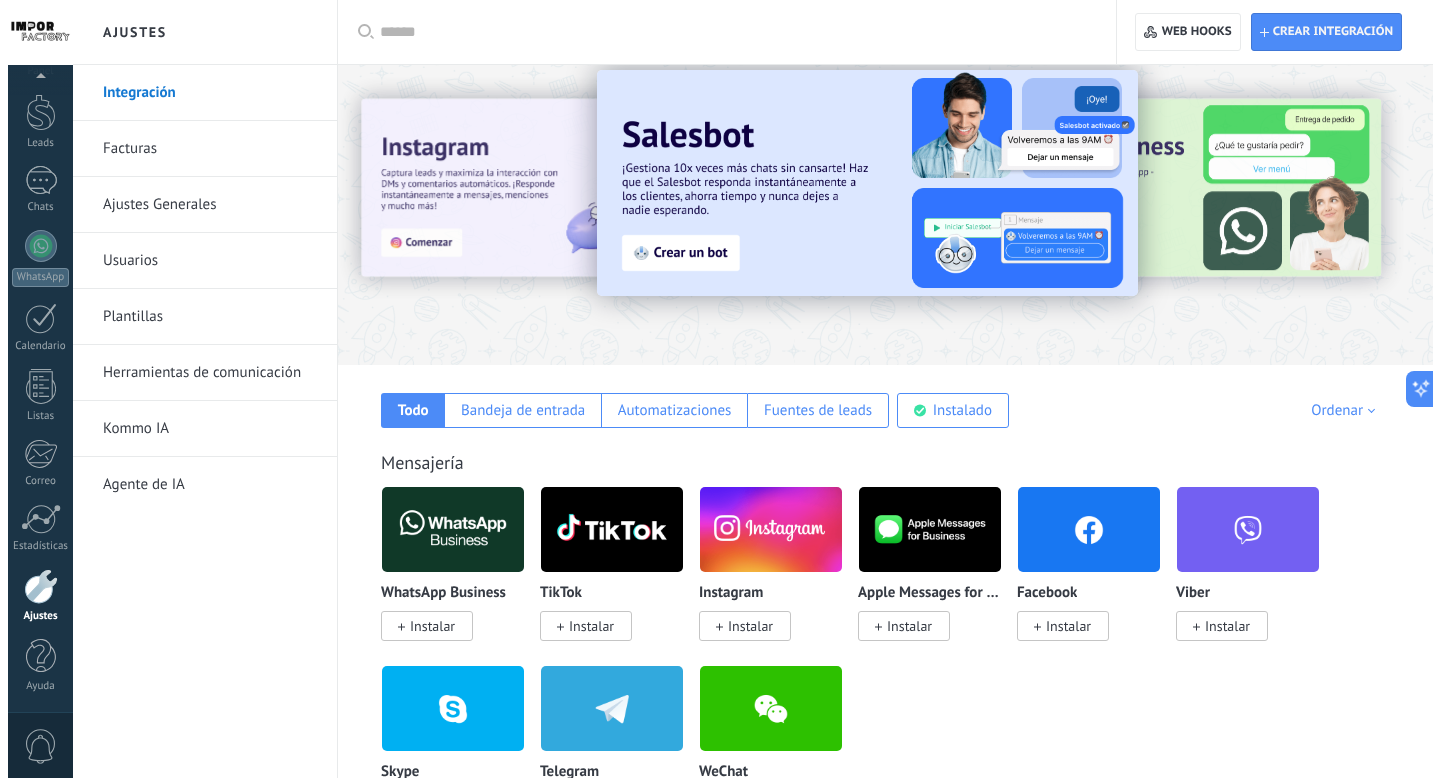 scroll, scrollTop: 0, scrollLeft: 0, axis: both 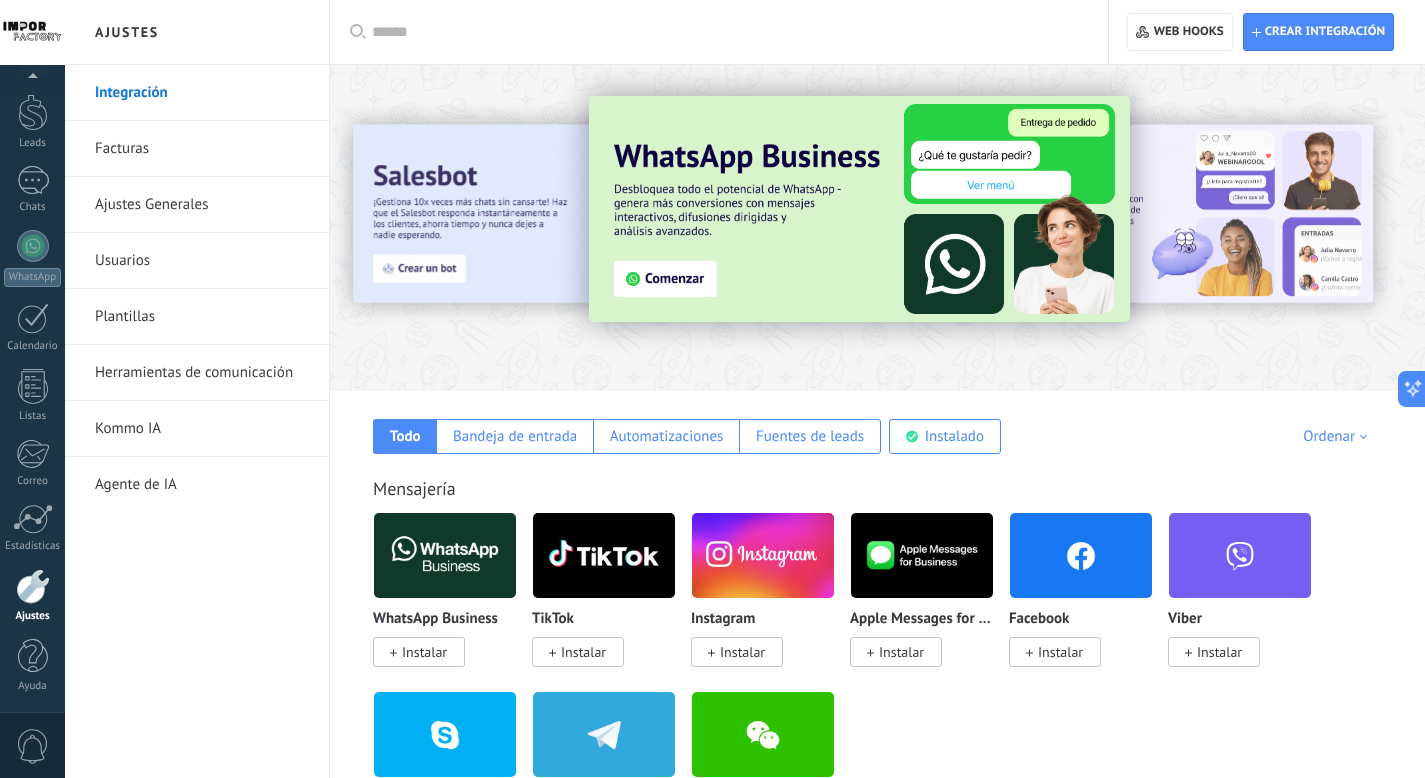 click on "Instalar" at bounding box center (424, 652) 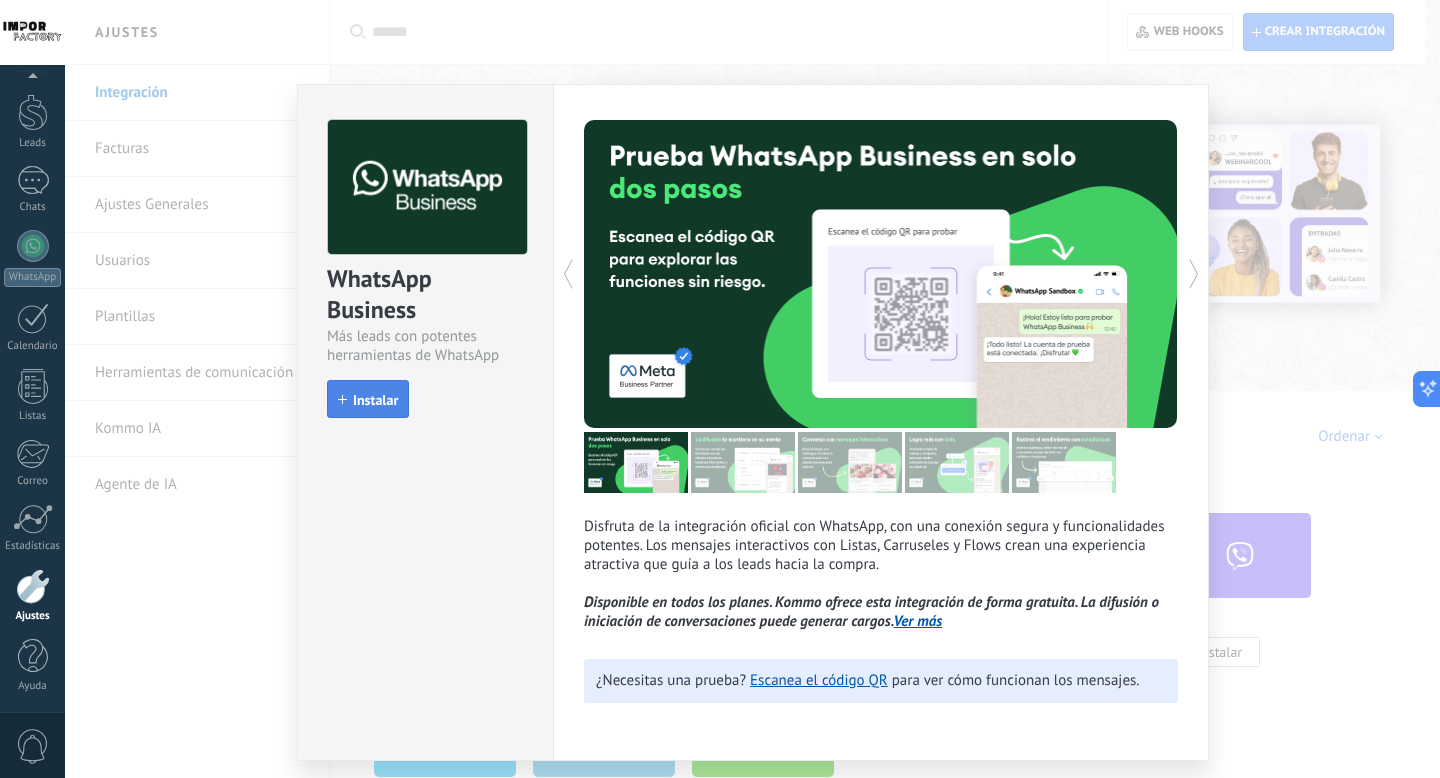 click on "Instalar" at bounding box center [375, 400] 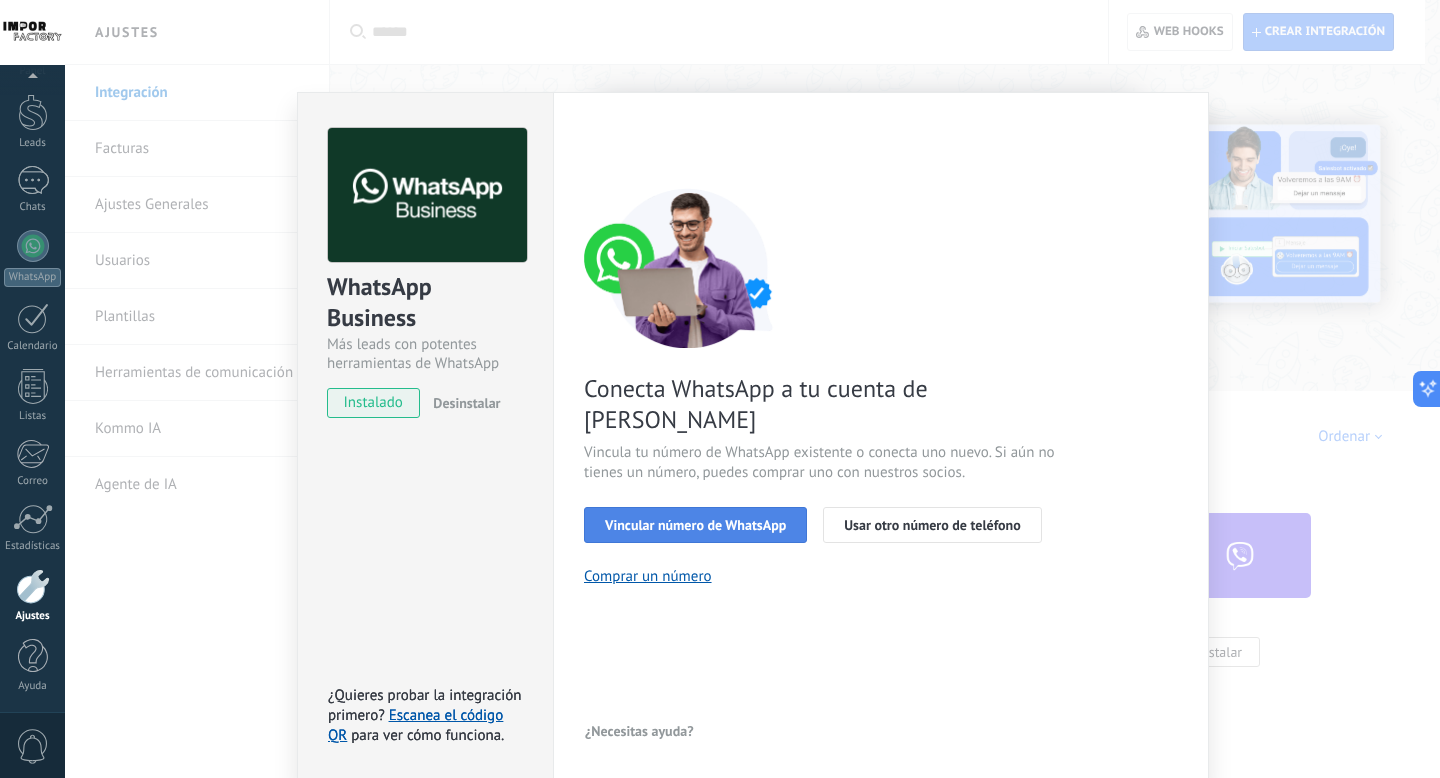 click on "Vincular número de WhatsApp" at bounding box center (695, 525) 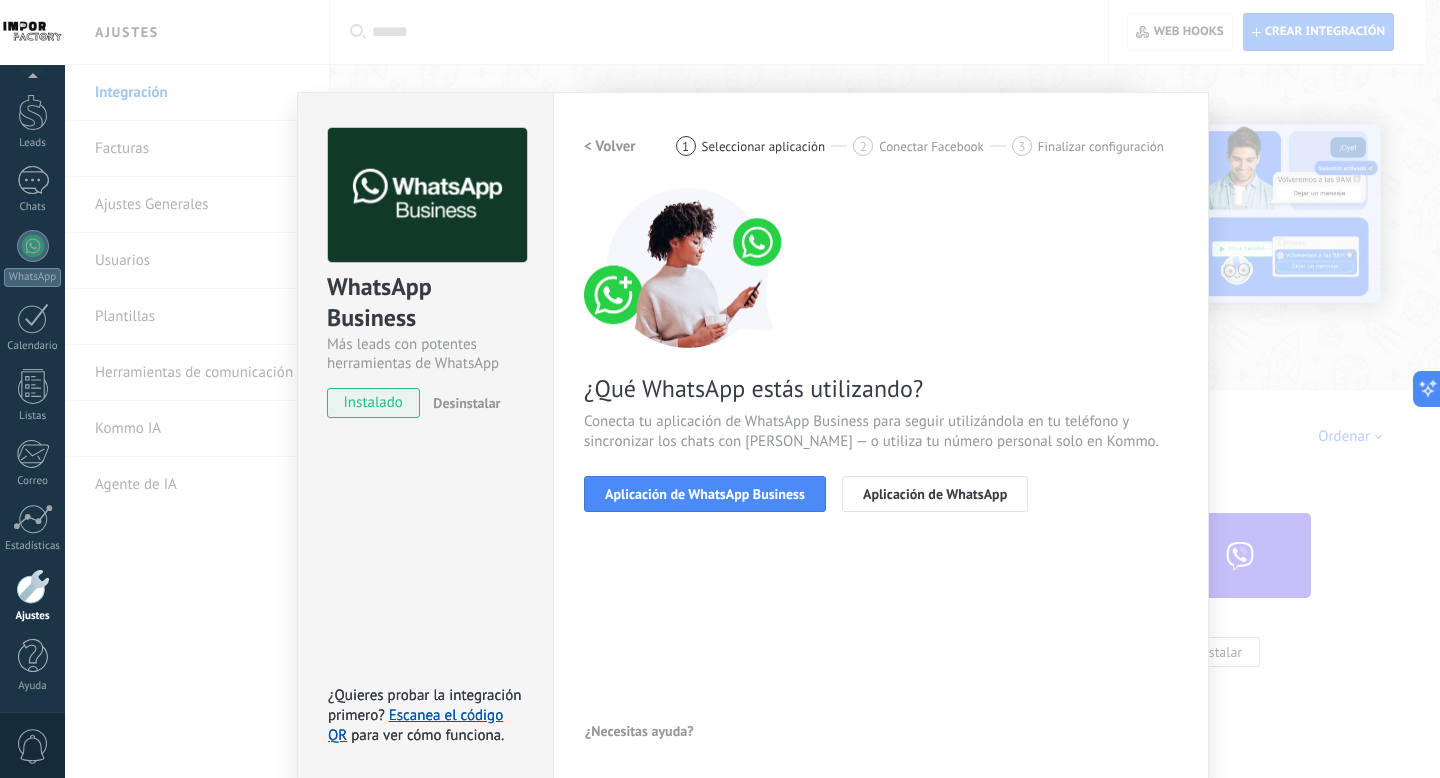 click on "Aplicación de WhatsApp Business" at bounding box center (705, 494) 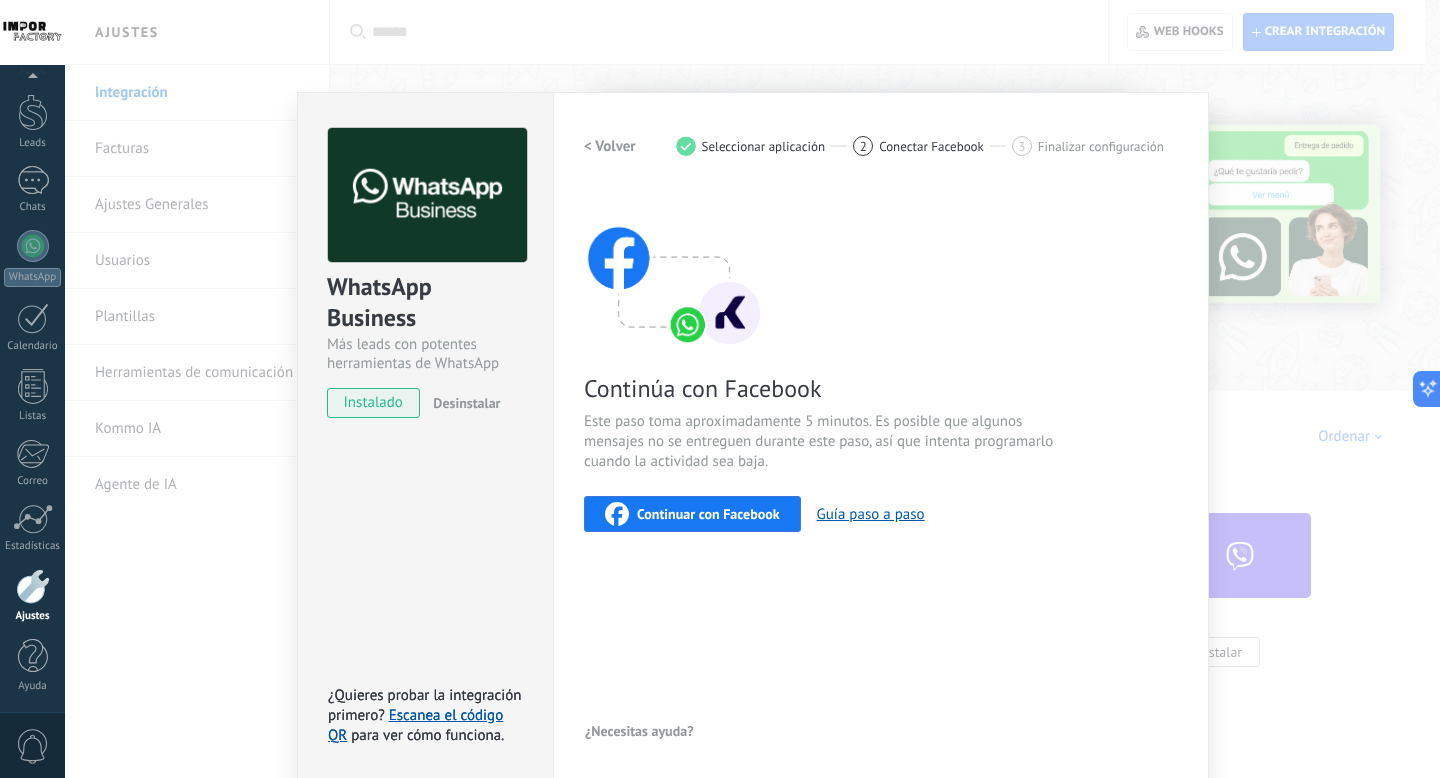 scroll, scrollTop: 4, scrollLeft: 0, axis: vertical 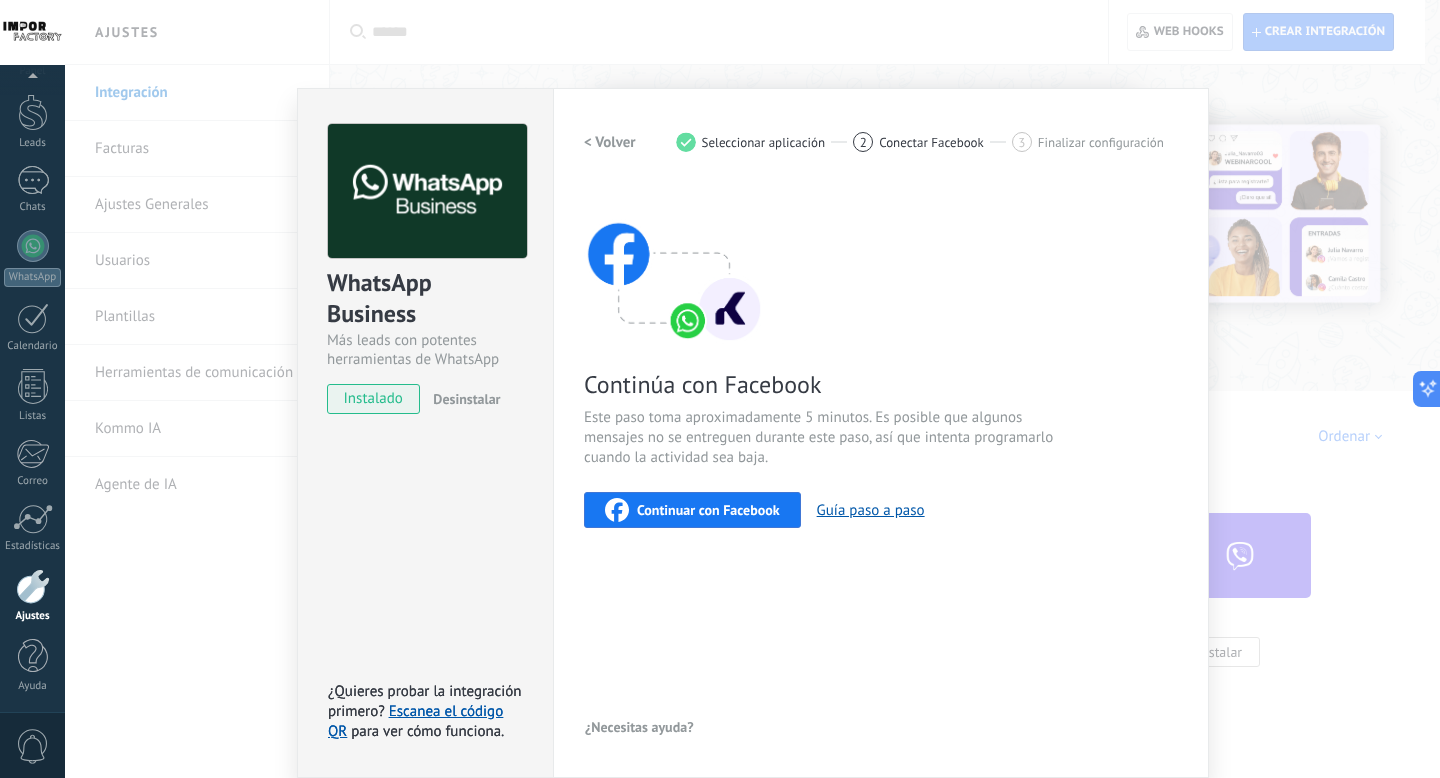click on "WhatsApp Business Más leads con potentes herramientas de WhatsApp instalado Desinstalar ¿Quieres probar la integración primero?   Escanea el código QR   para ver cómo funciona. ¿Quieres probar la integración primero?   Escanea el código QR   para ver cómo funciona. Configuraciones Autorizaciones Esta pestaña registra a los usuarios que han concedido acceso a las integración a esta cuenta. Si deseas remover la posibilidad que un usuario pueda enviar solicitudes a la cuenta en nombre de esta integración, puedes revocar el acceso. Si el acceso a todos los usuarios es revocado, la integración dejará de funcionar. Esta aplicacion está instalada, pero nadie le ha dado acceso aun. WhatsApp Cloud API más _:  Guardar < Volver 1 Seleccionar aplicación 2 Conectar Facebook  3 Finalizar configuración Continúa con Facebook Este paso toma aproximadamente 5 minutos. Es posible que algunos mensajes no se entreguen durante este paso, así que intenta programarlo cuando la actividad sea baja." at bounding box center [752, 389] 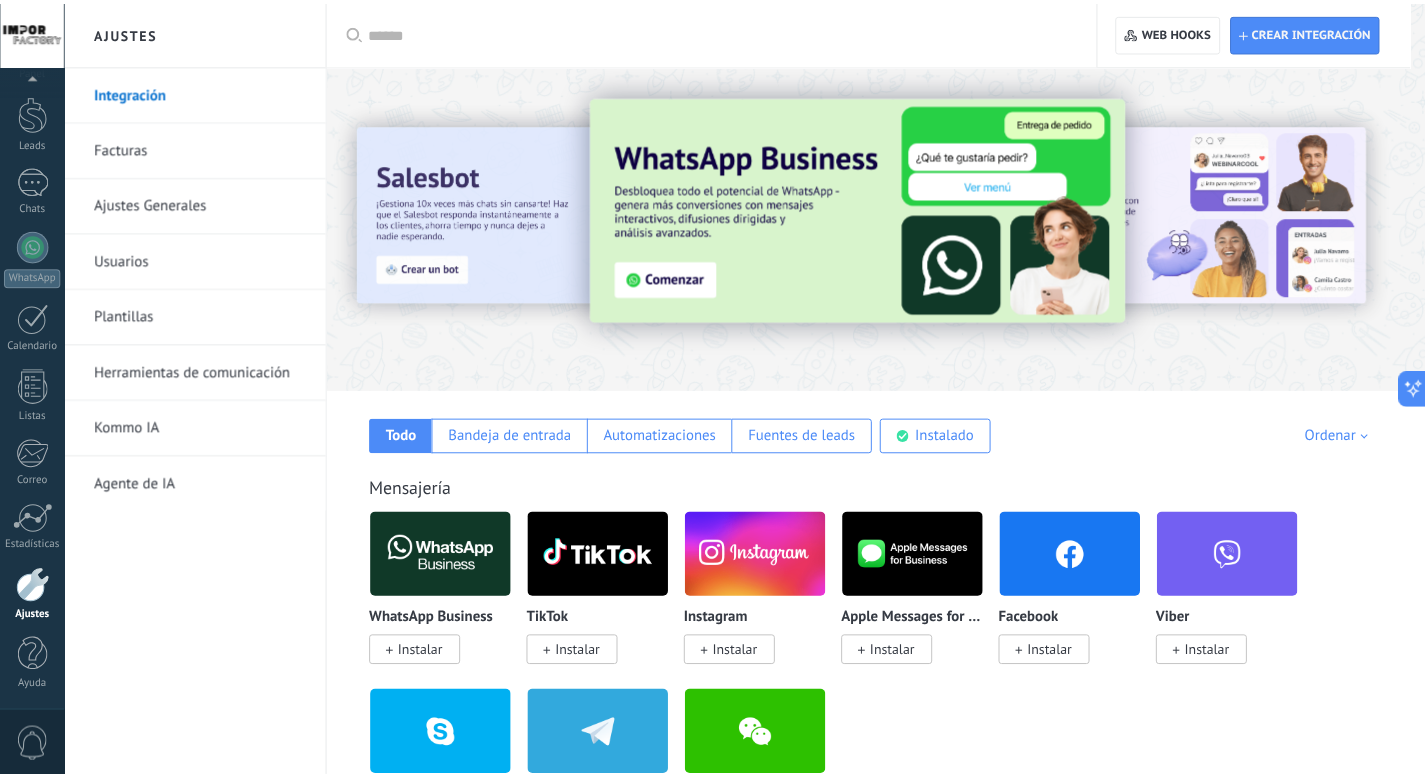scroll, scrollTop: 0, scrollLeft: 0, axis: both 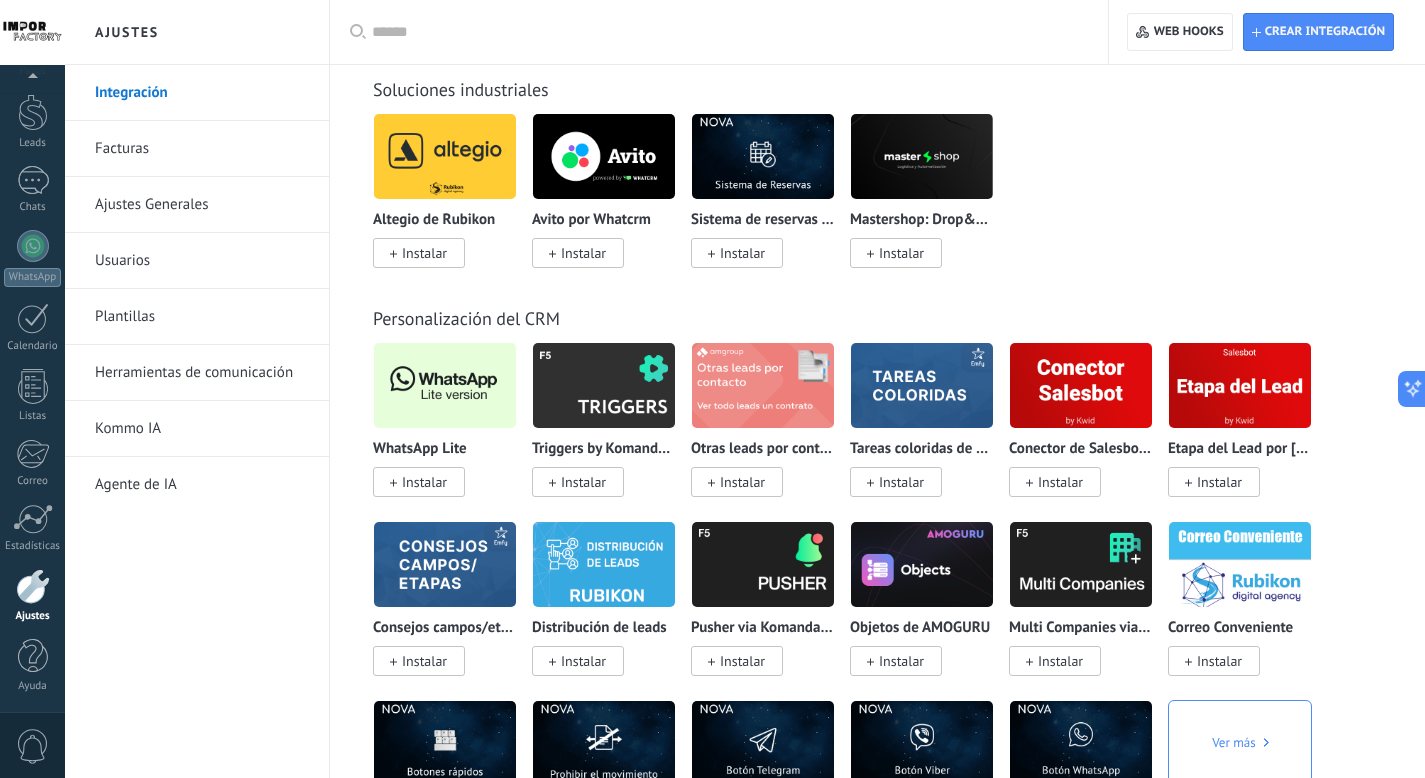 click on "Instalar" at bounding box center (424, 482) 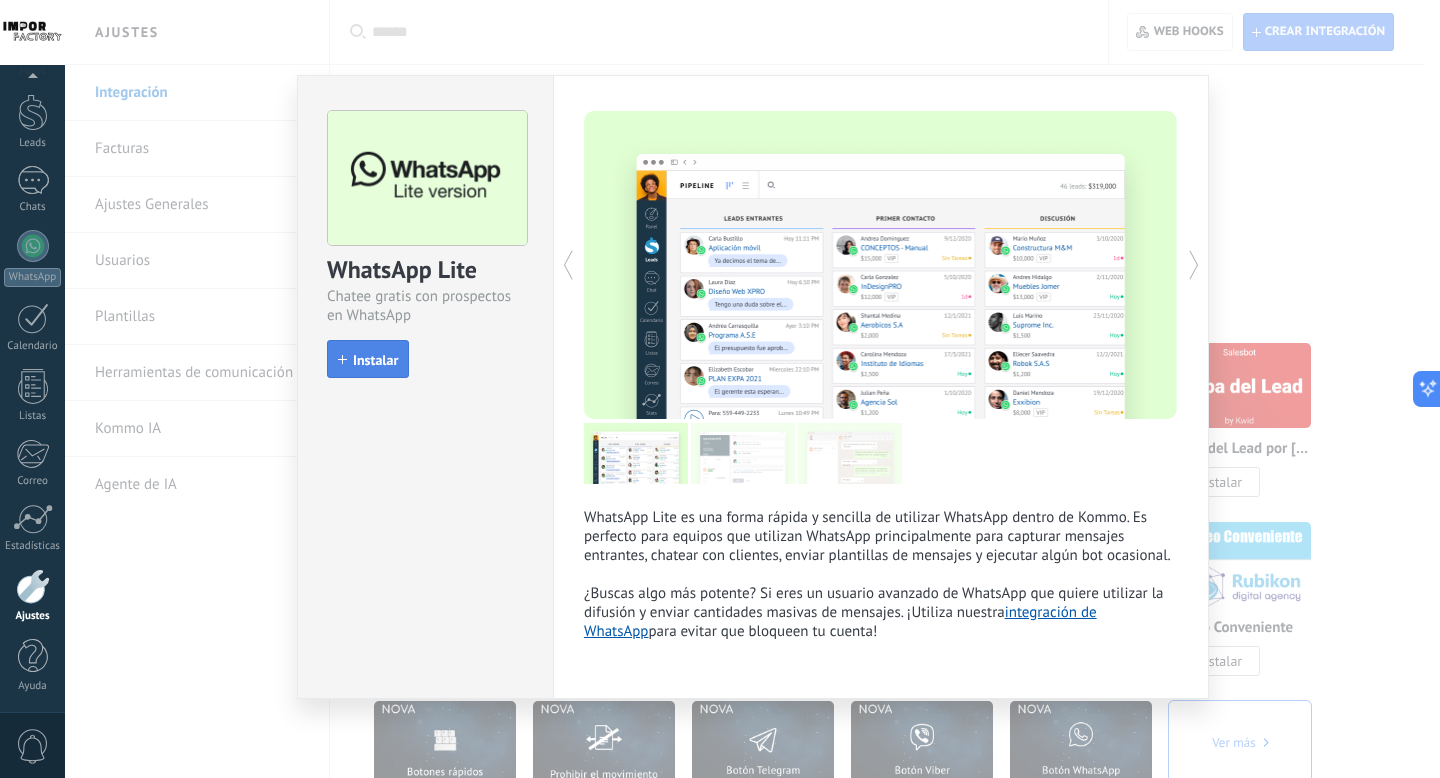 click on "Instalar" at bounding box center [375, 360] 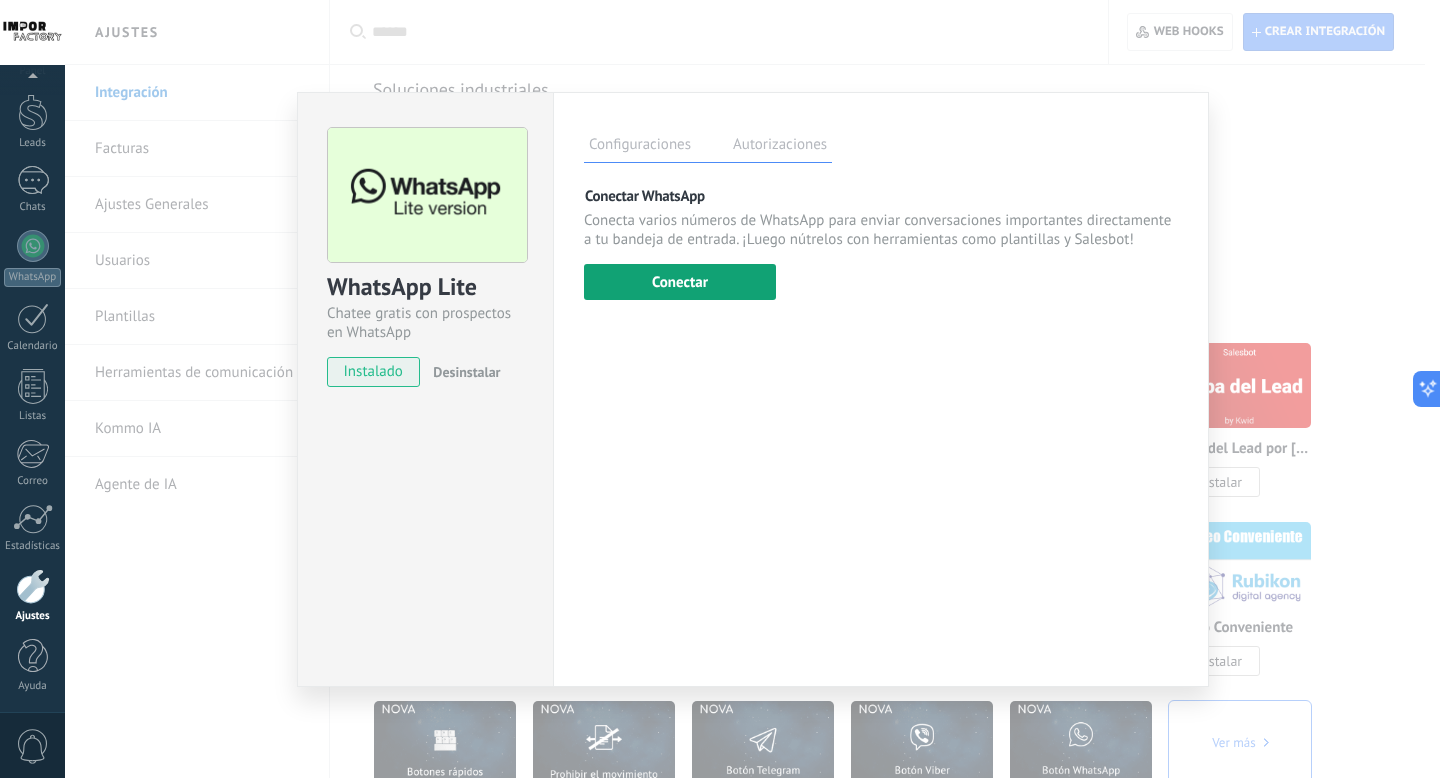 click on "Conectar" at bounding box center [680, 282] 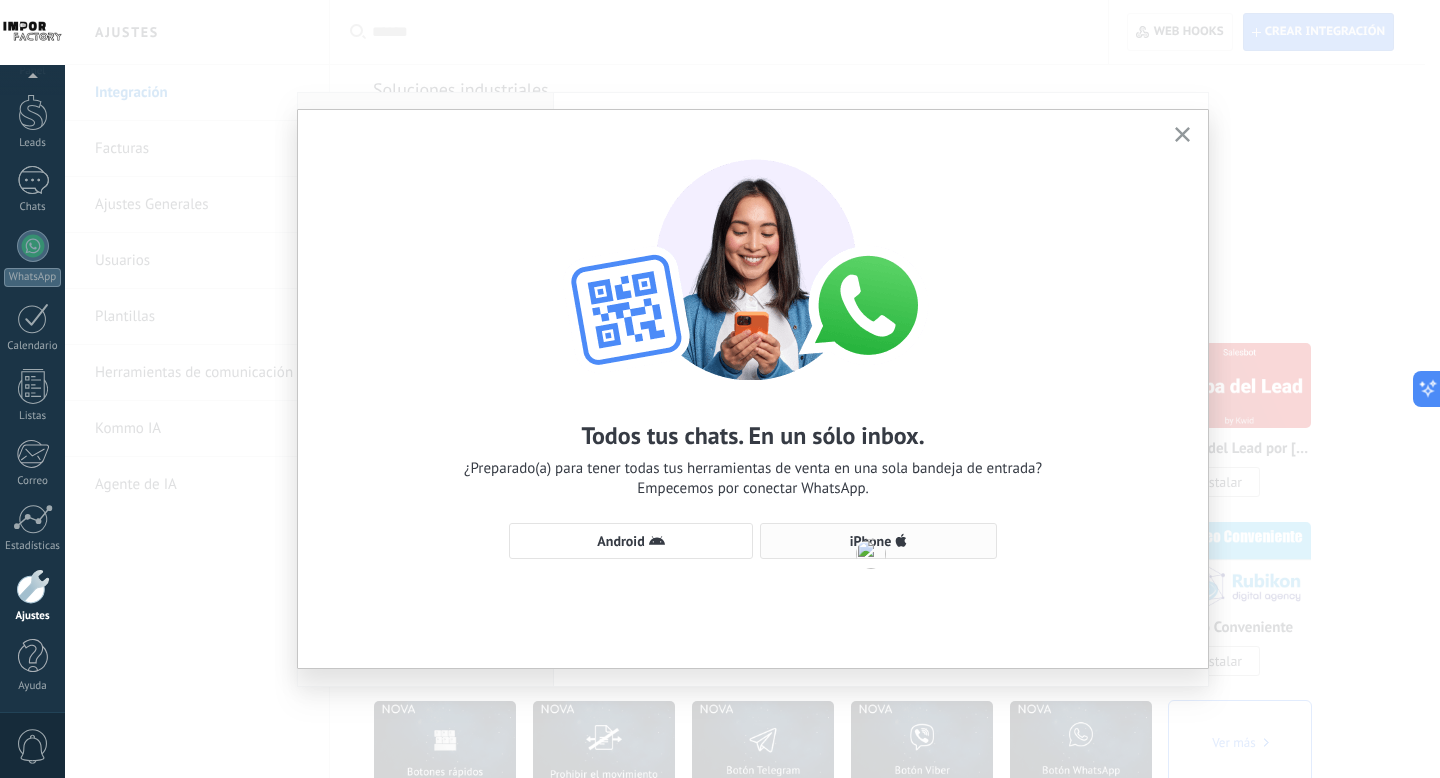 click on "iPhone" at bounding box center [871, 541] 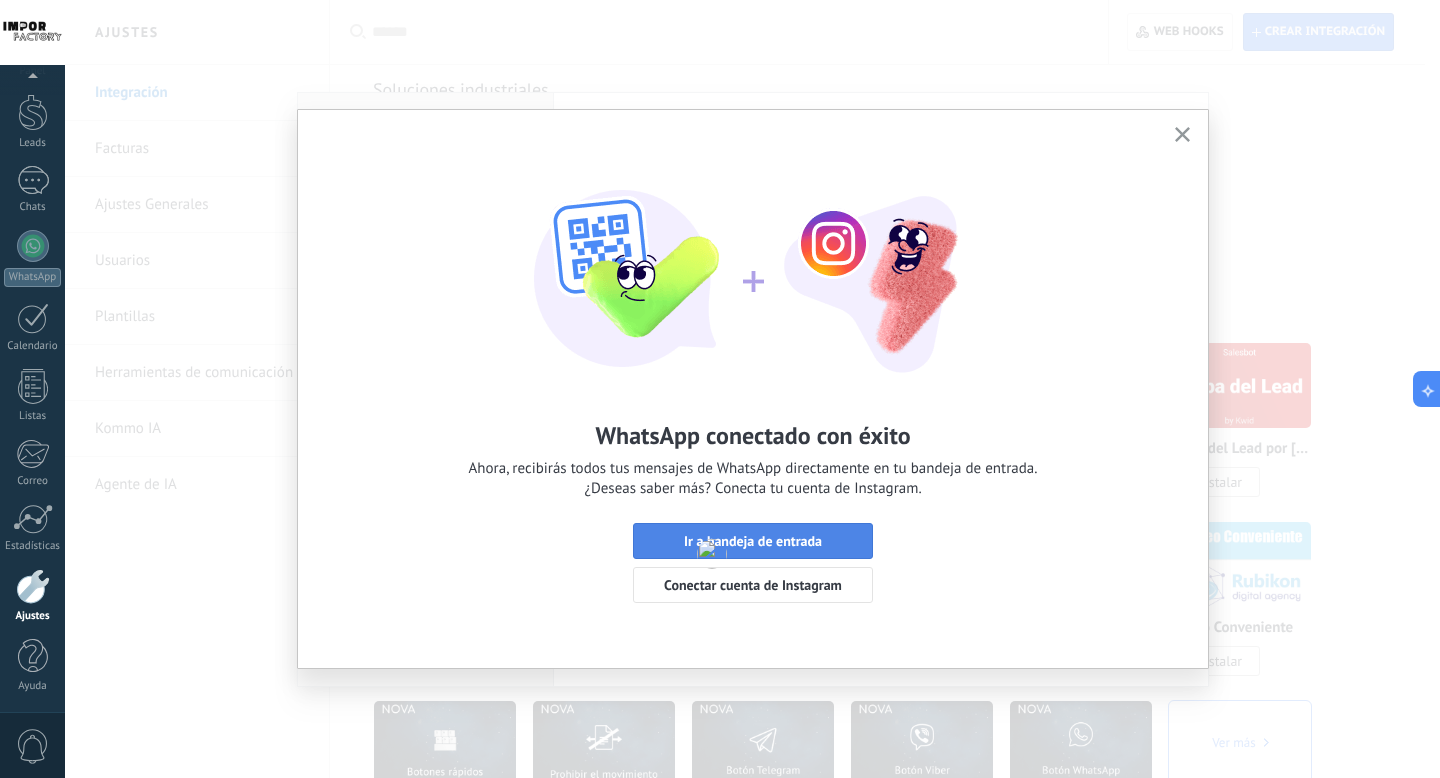 click on "Ir a bandeja de entrada" at bounding box center [753, 541] 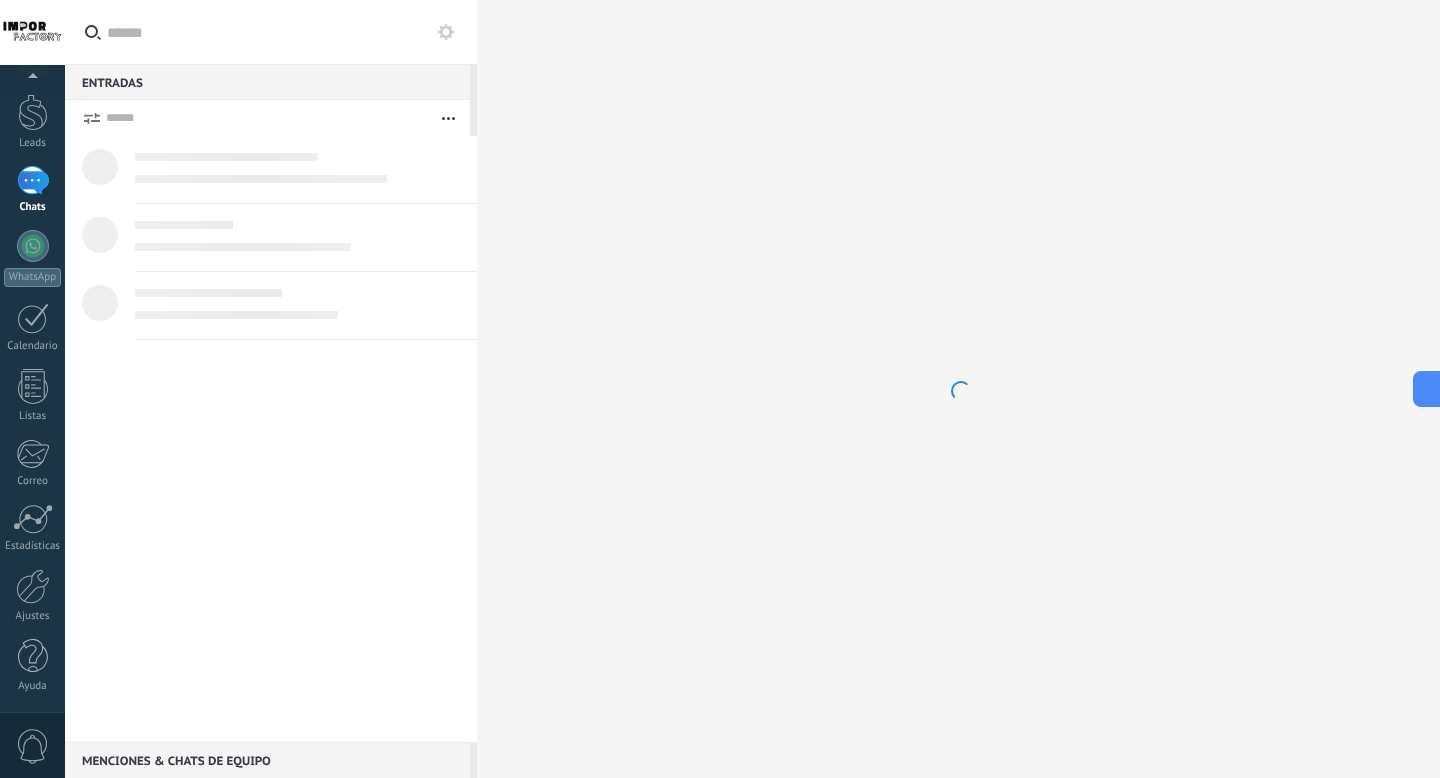 scroll, scrollTop: 0, scrollLeft: 0, axis: both 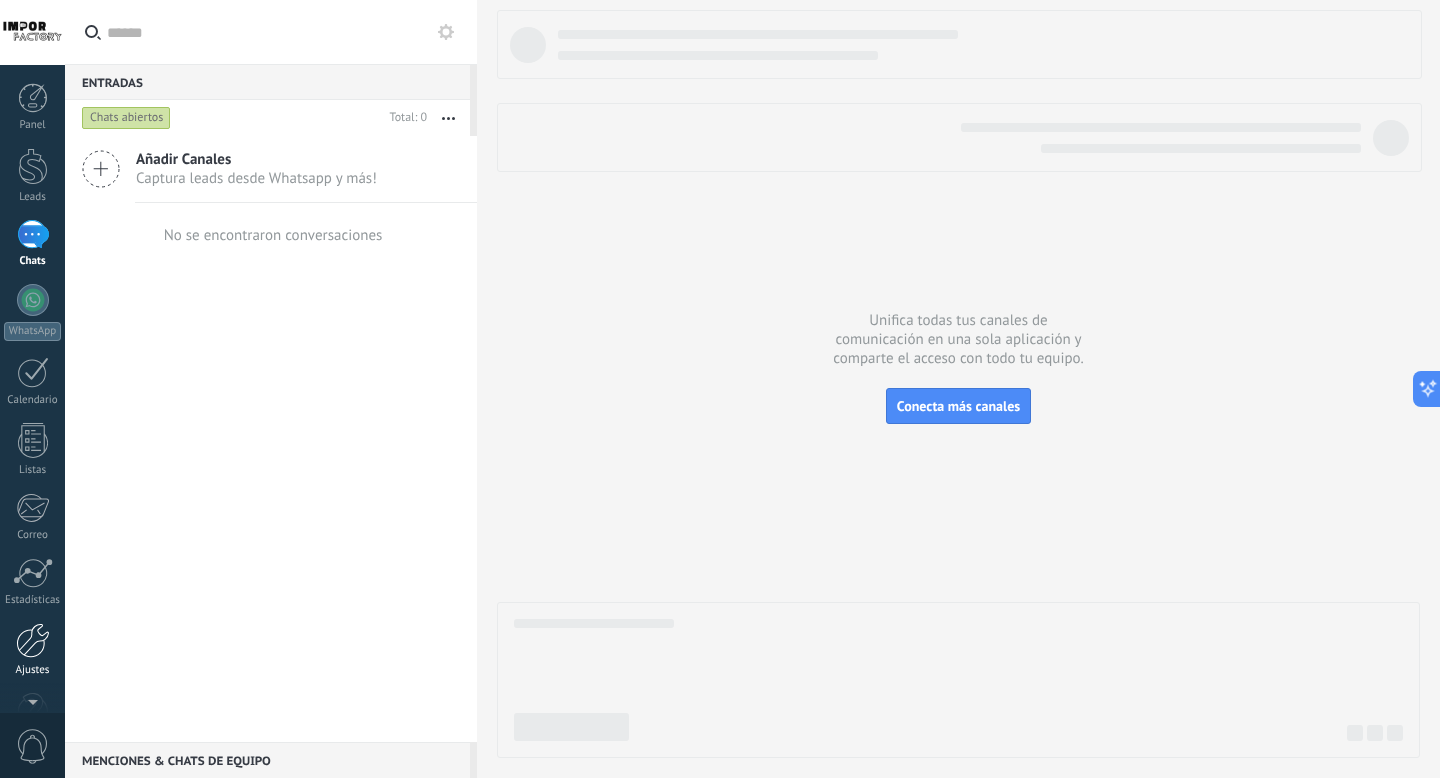 click at bounding box center [33, 640] 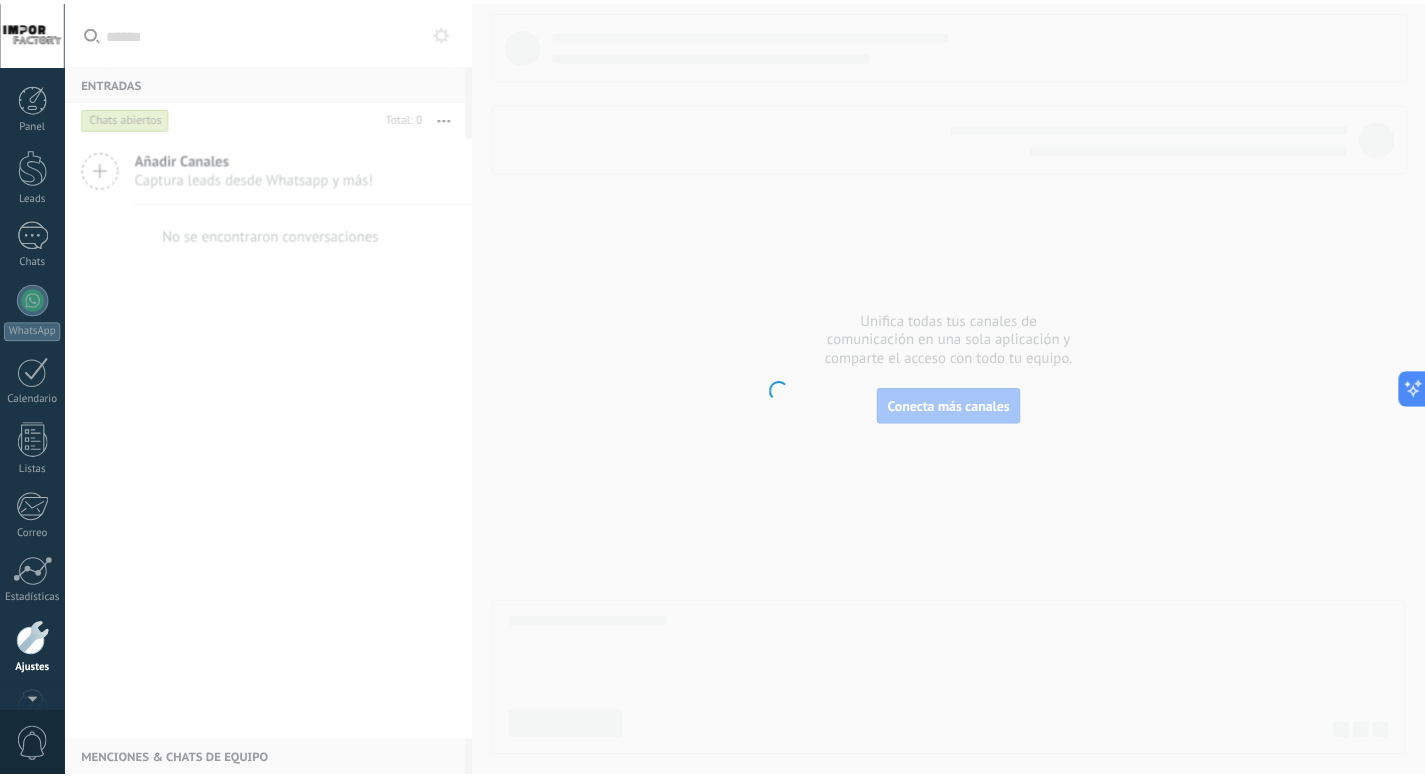 scroll, scrollTop: 54, scrollLeft: 0, axis: vertical 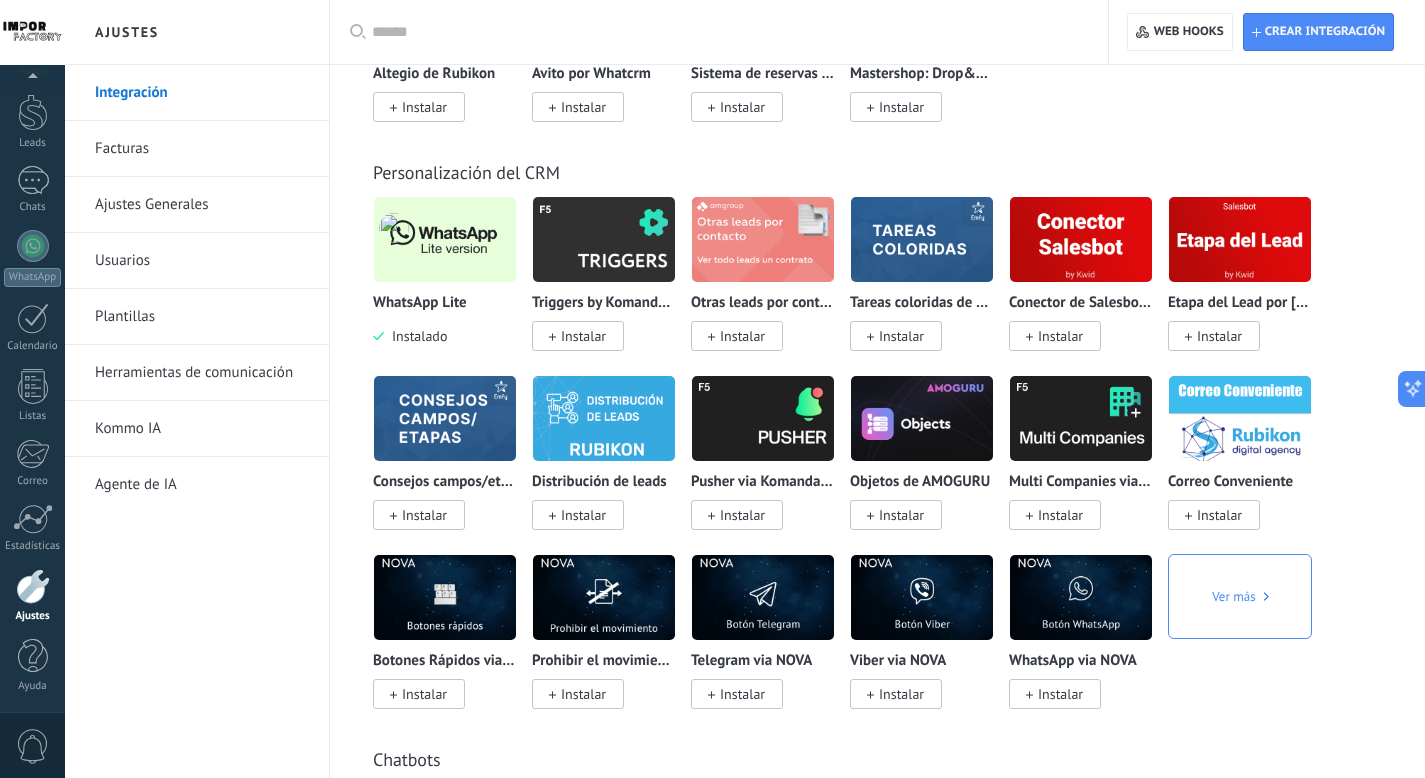 click at bounding box center (445, 239) 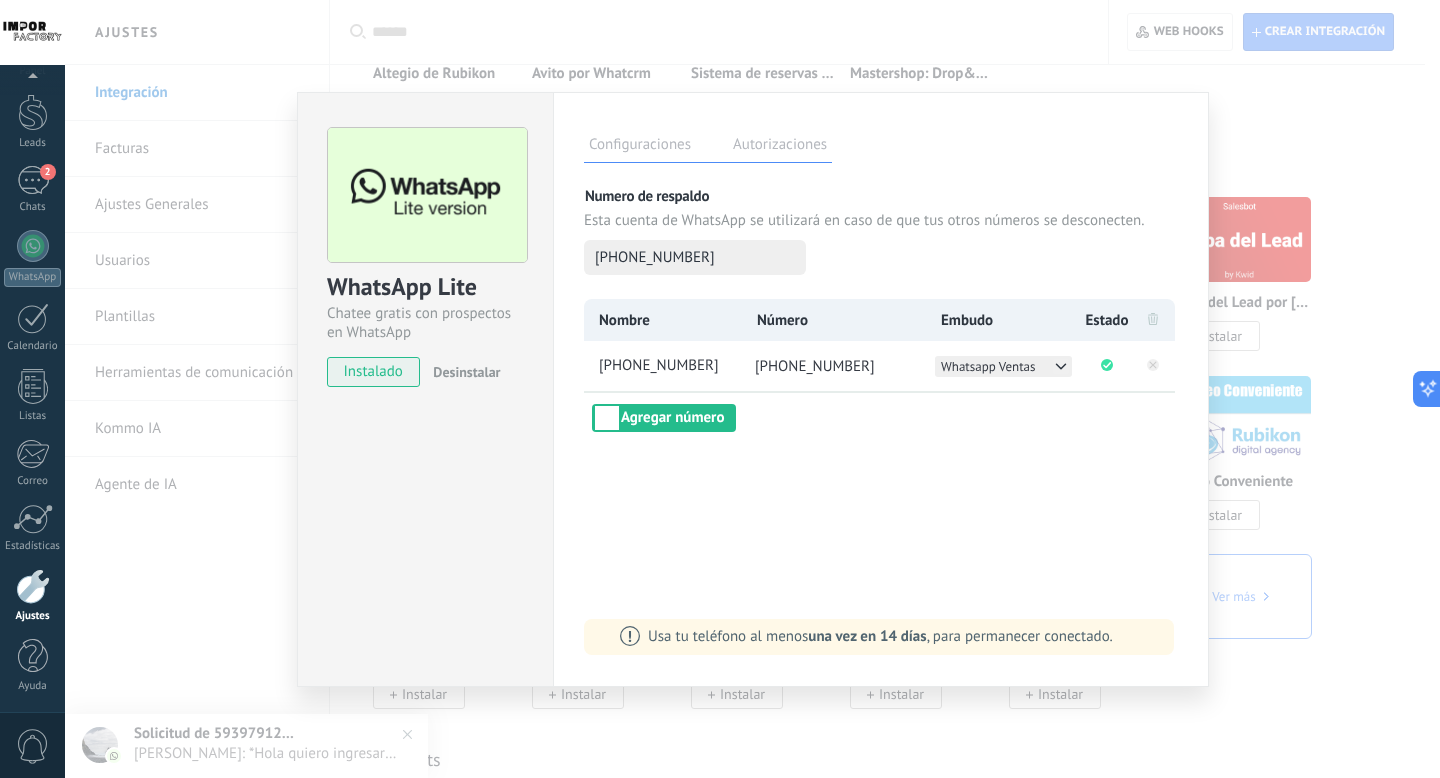 click on "WhatsApp Lite Chatee gratis con prospectos en WhatsApp instalado Desinstalar Configuraciones Autorizaciones Esta pestaña registra a los usuarios que han concedido acceso a las integración a esta cuenta. Si deseas remover la posibilidad que un usuario pueda enviar solicitudes a la cuenta en nombre de esta integración, puedes revocar el acceso. Si el acceso a todos los usuarios es revocado, la integración dejará de funcionar. Esta aplicacion está instalada, pero nadie le ha dado acceso aun. Más de 2 mil millones de personas utilizan activamente WhatsApp para conectarse con amigos, familiares y empresas. Esta integración agrega el chat más popular a tu arsenal de comunicación: captura automáticamente leads desde los mensajes entrantes, comparte el acceso al chat con todo tu equipo y potencia todo con las herramientas integradas de Kommo, como el botón de compromiso y Salesbot. más _:  Guardar Numero de respaldo Esta cuenta de WhatsApp se utilizará en caso de que tus otros números se desconecten." at bounding box center [752, 389] 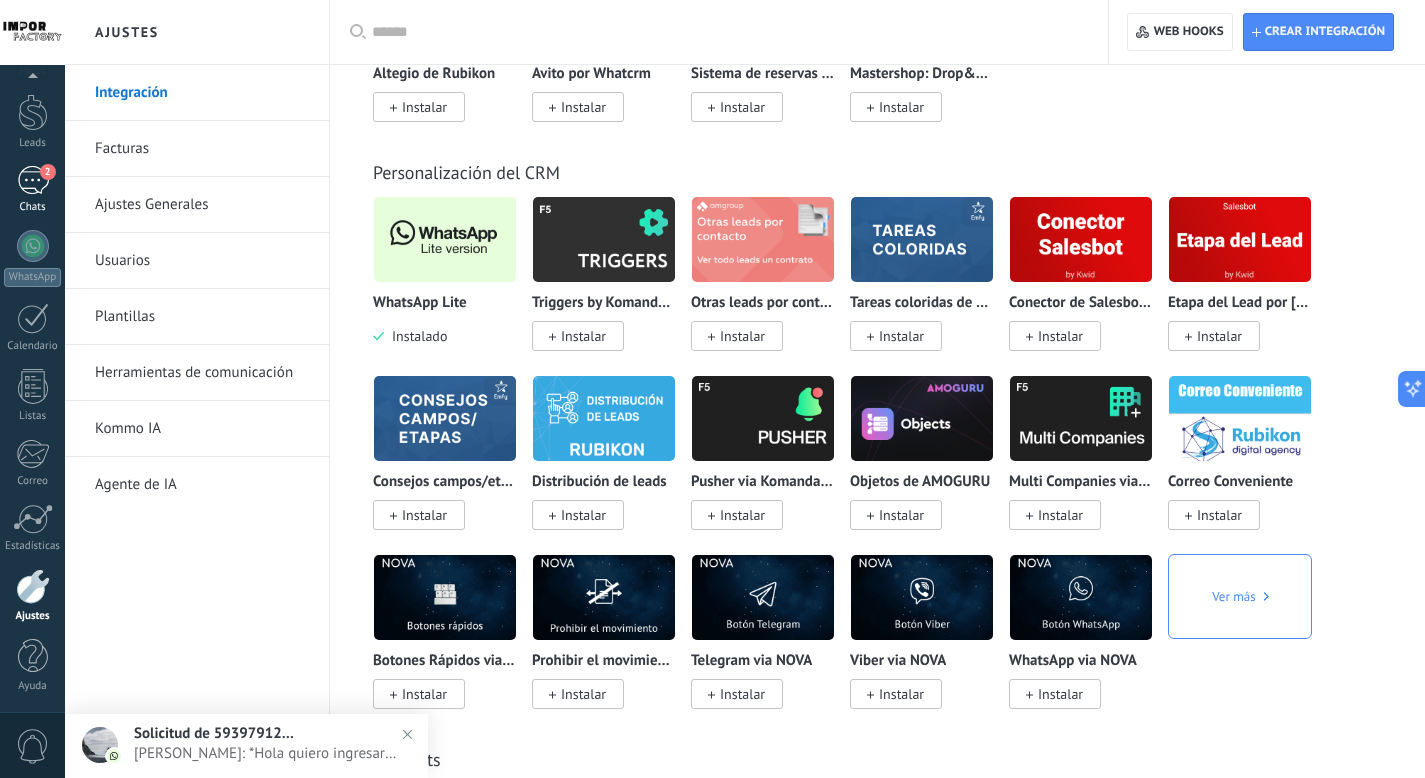 click on "2" at bounding box center [33, 180] 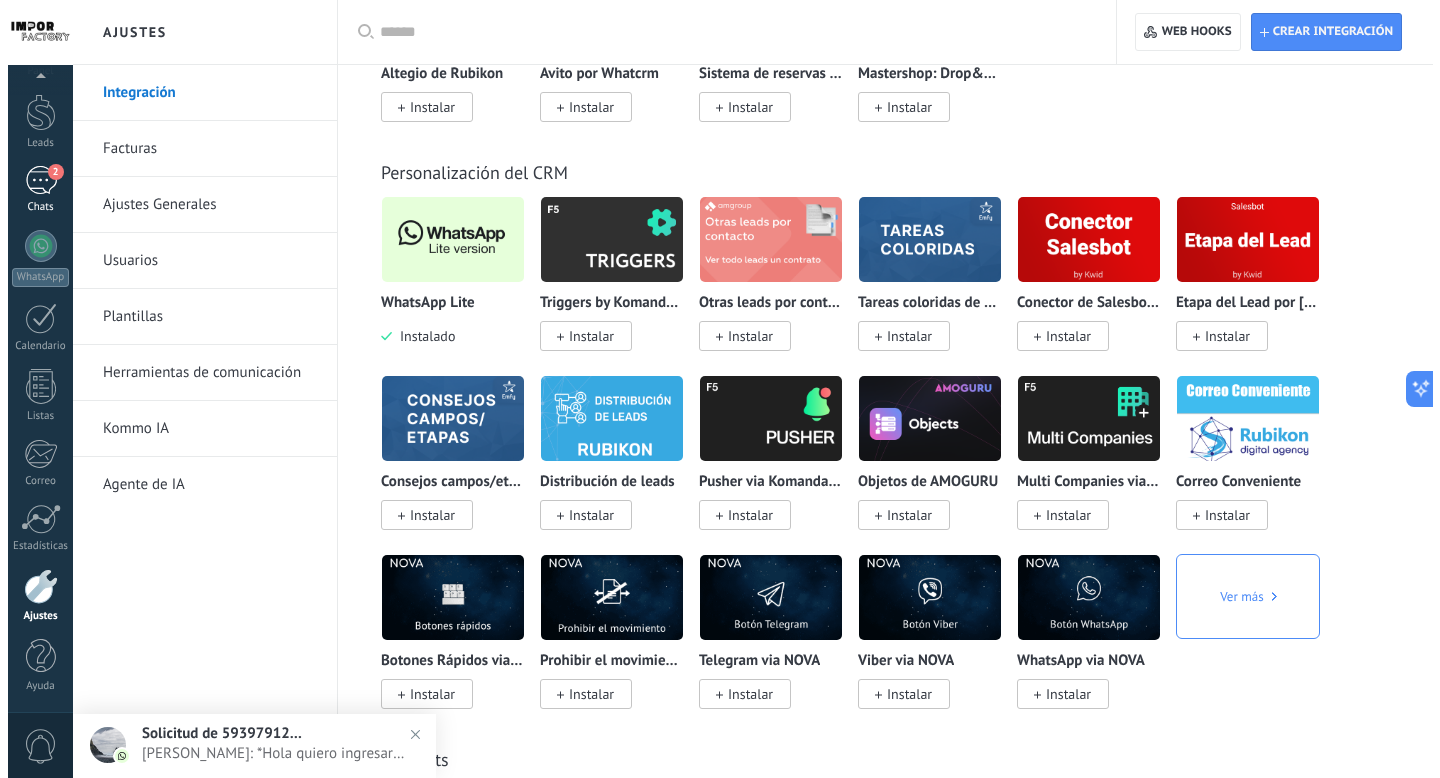 scroll, scrollTop: 0, scrollLeft: 0, axis: both 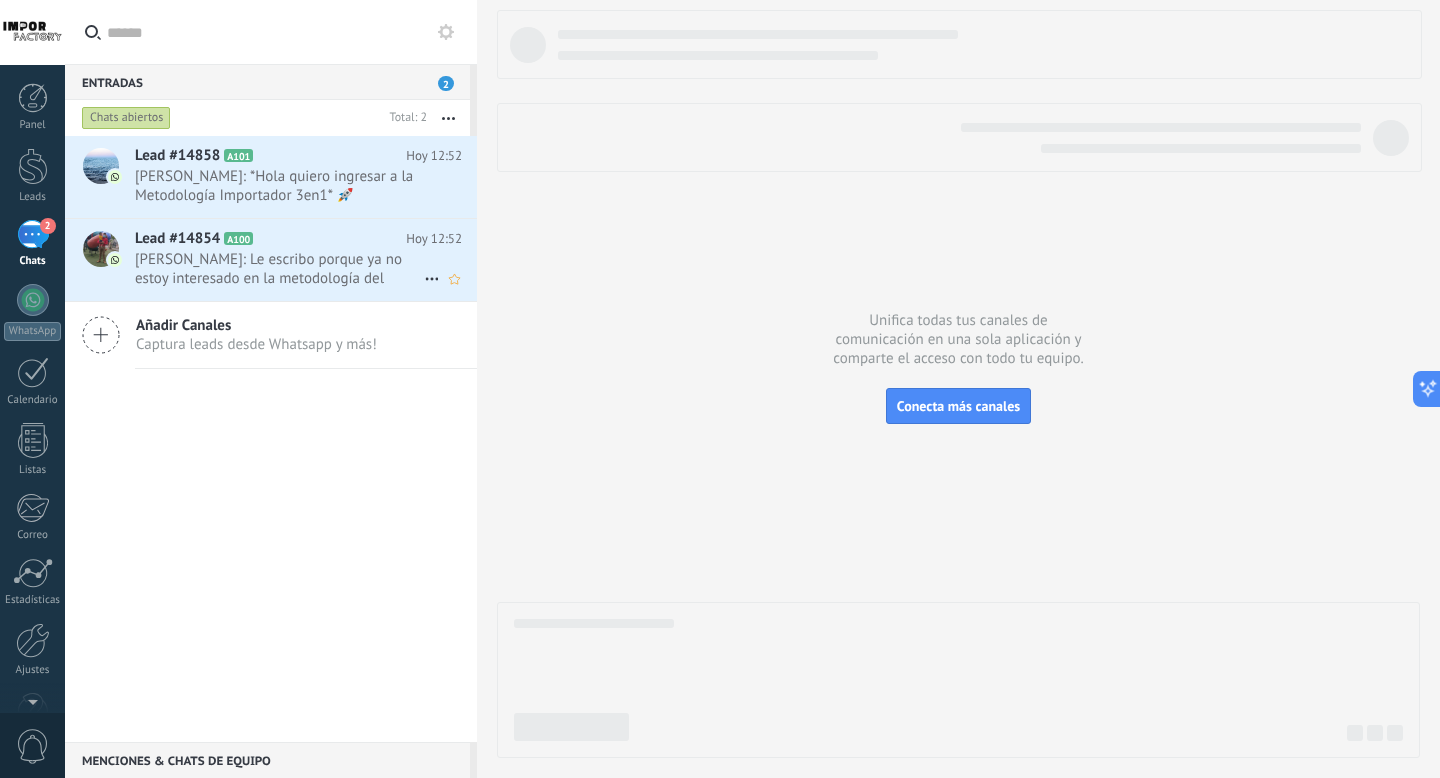 click on "[PERSON_NAME]: Le escribo porque ya no estoy interesado en la metodología del importador ,he decidido invertir en el trading" at bounding box center (279, 269) 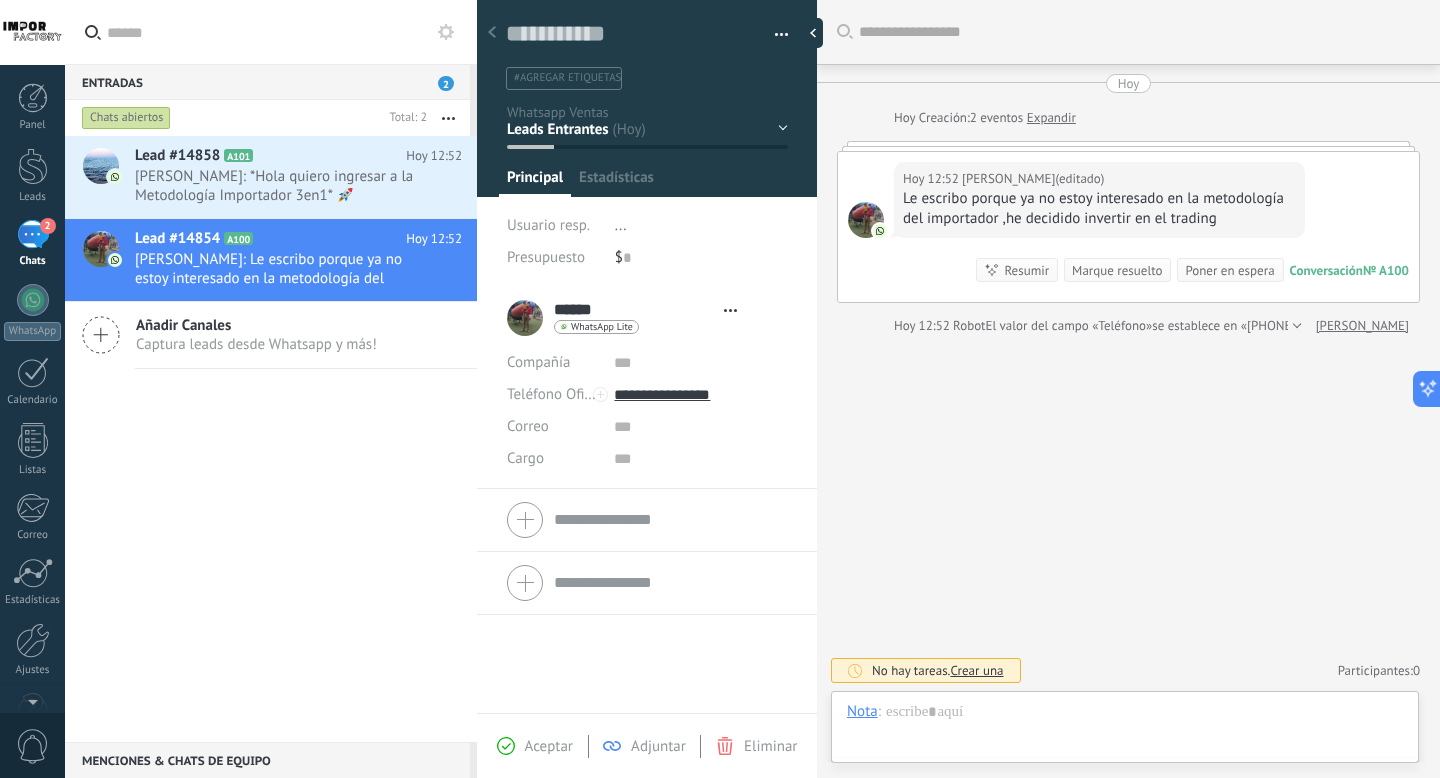 scroll, scrollTop: 30, scrollLeft: 0, axis: vertical 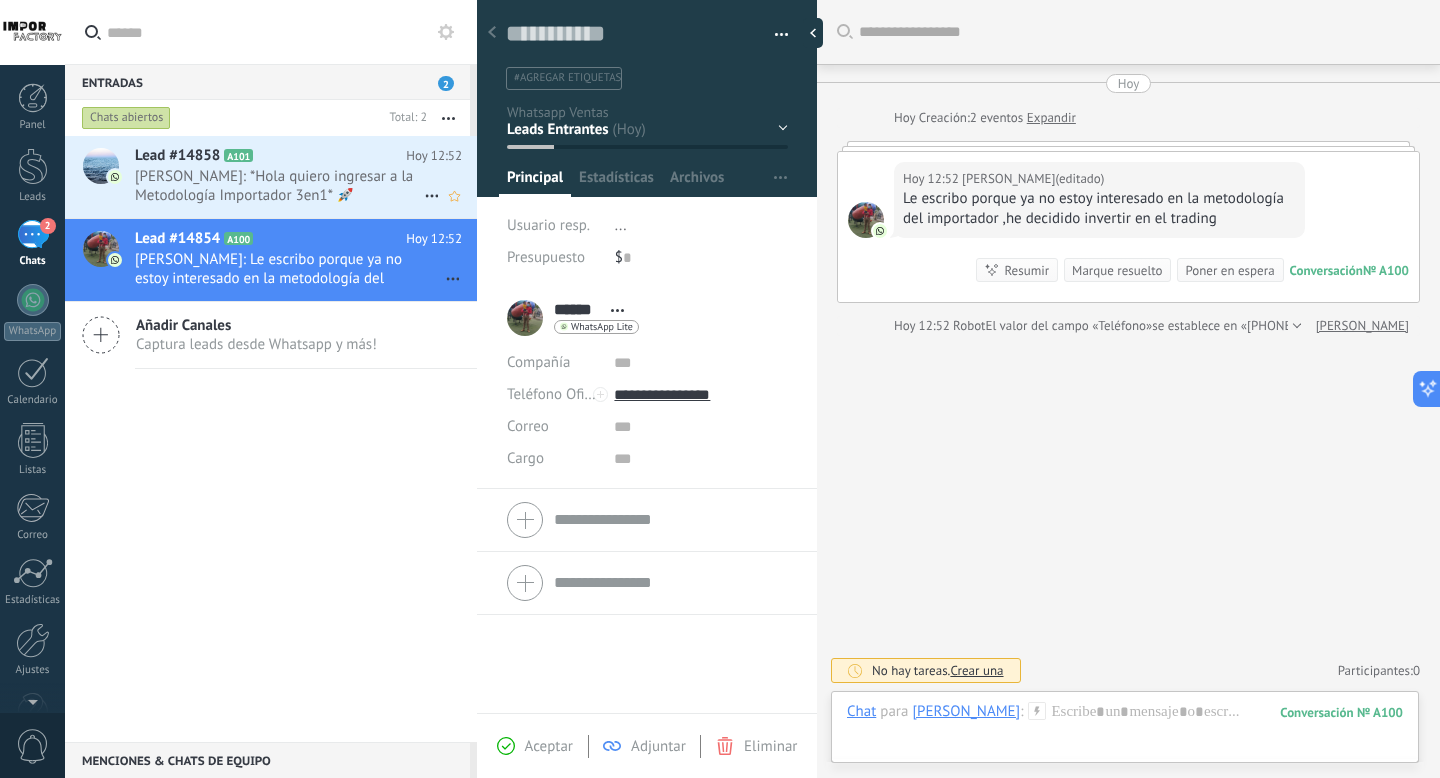 click on "[PERSON_NAME]: *Hola quiero ingresar a la Metodología Importador 3en1* 🚀" at bounding box center [279, 186] 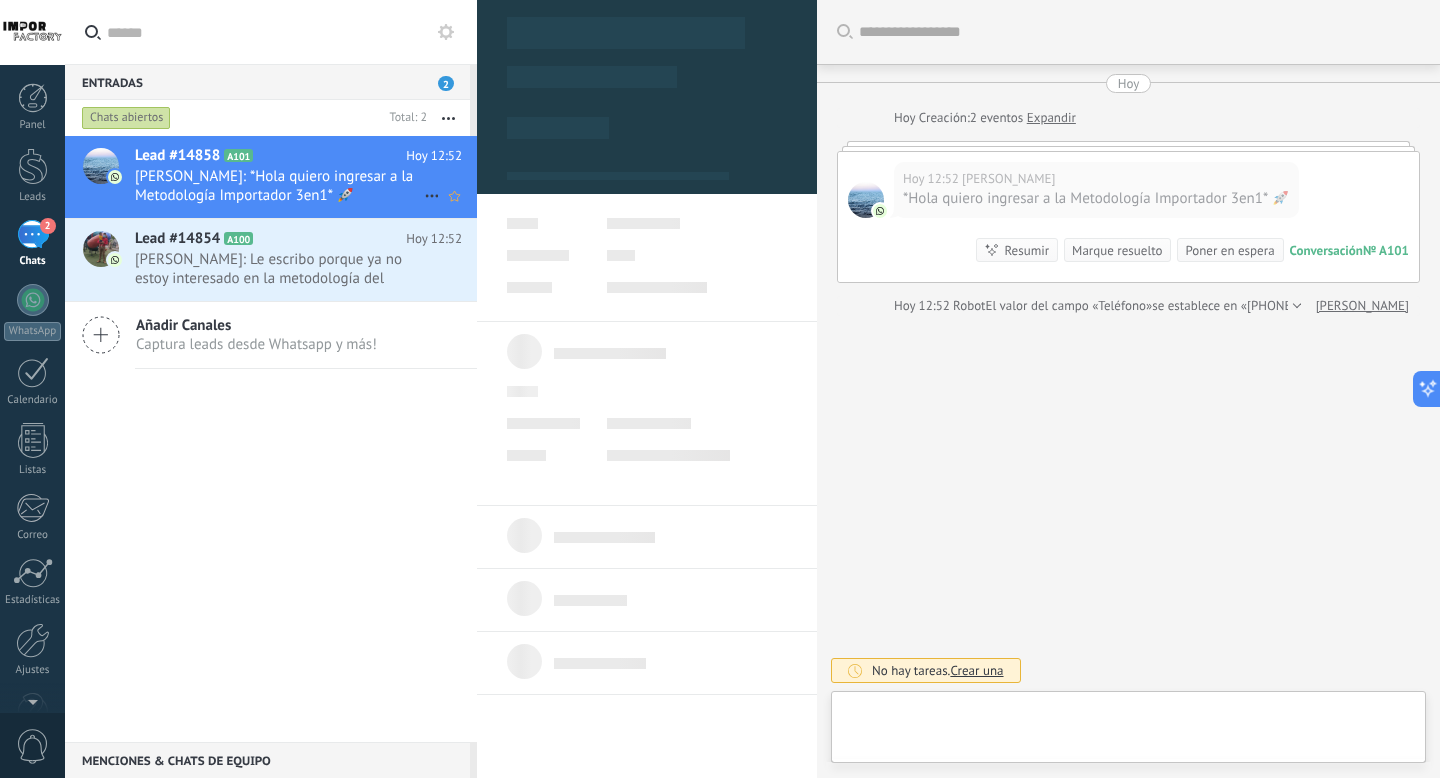 type on "**********" 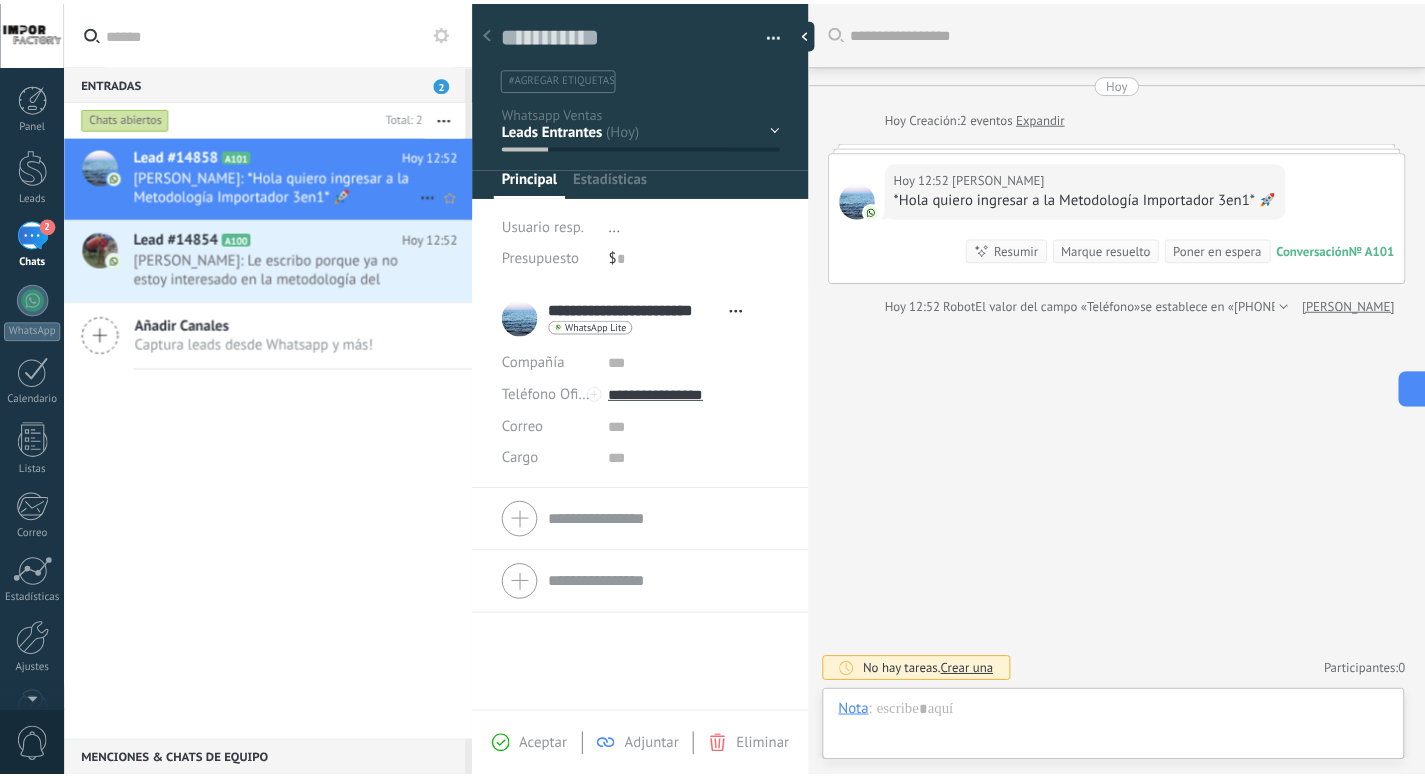 scroll, scrollTop: 30, scrollLeft: 0, axis: vertical 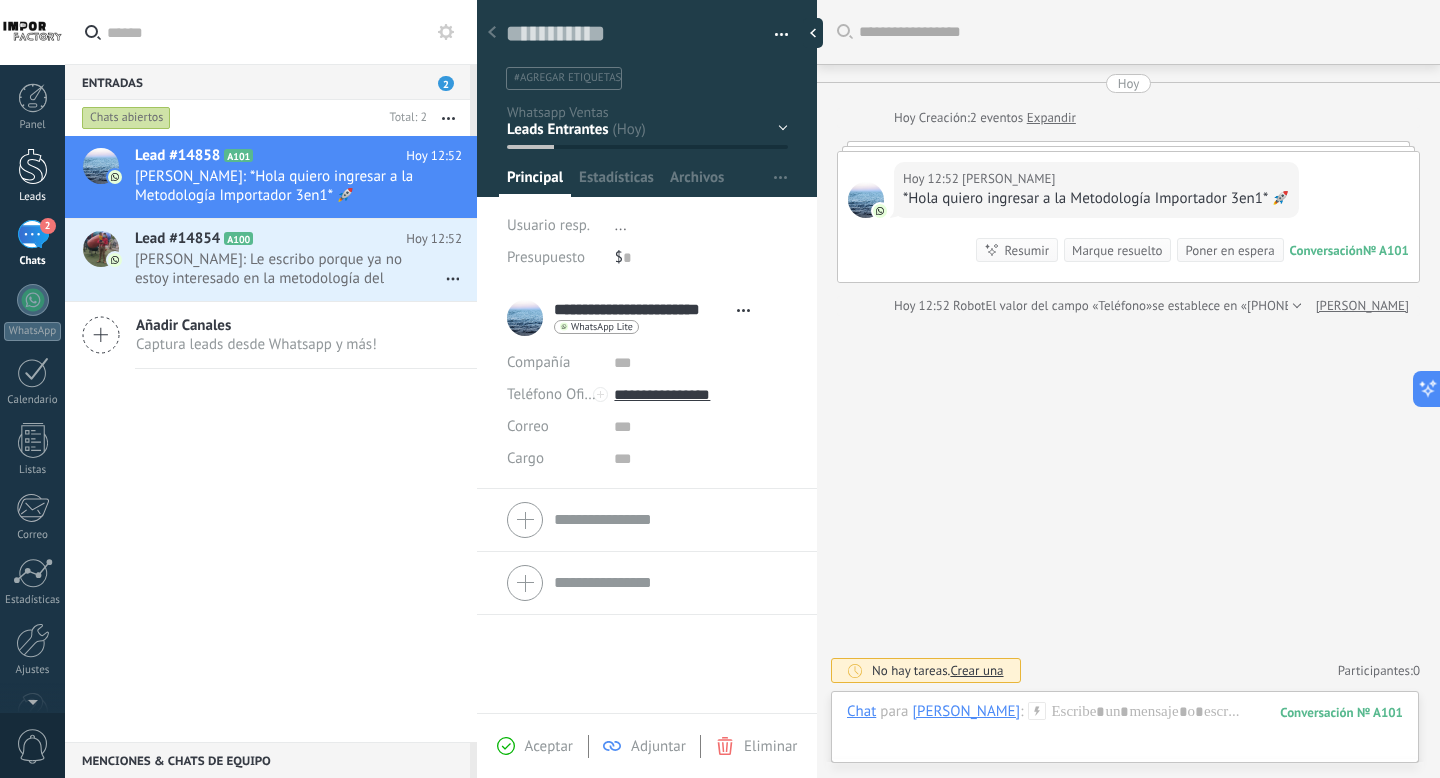 click at bounding box center [33, 166] 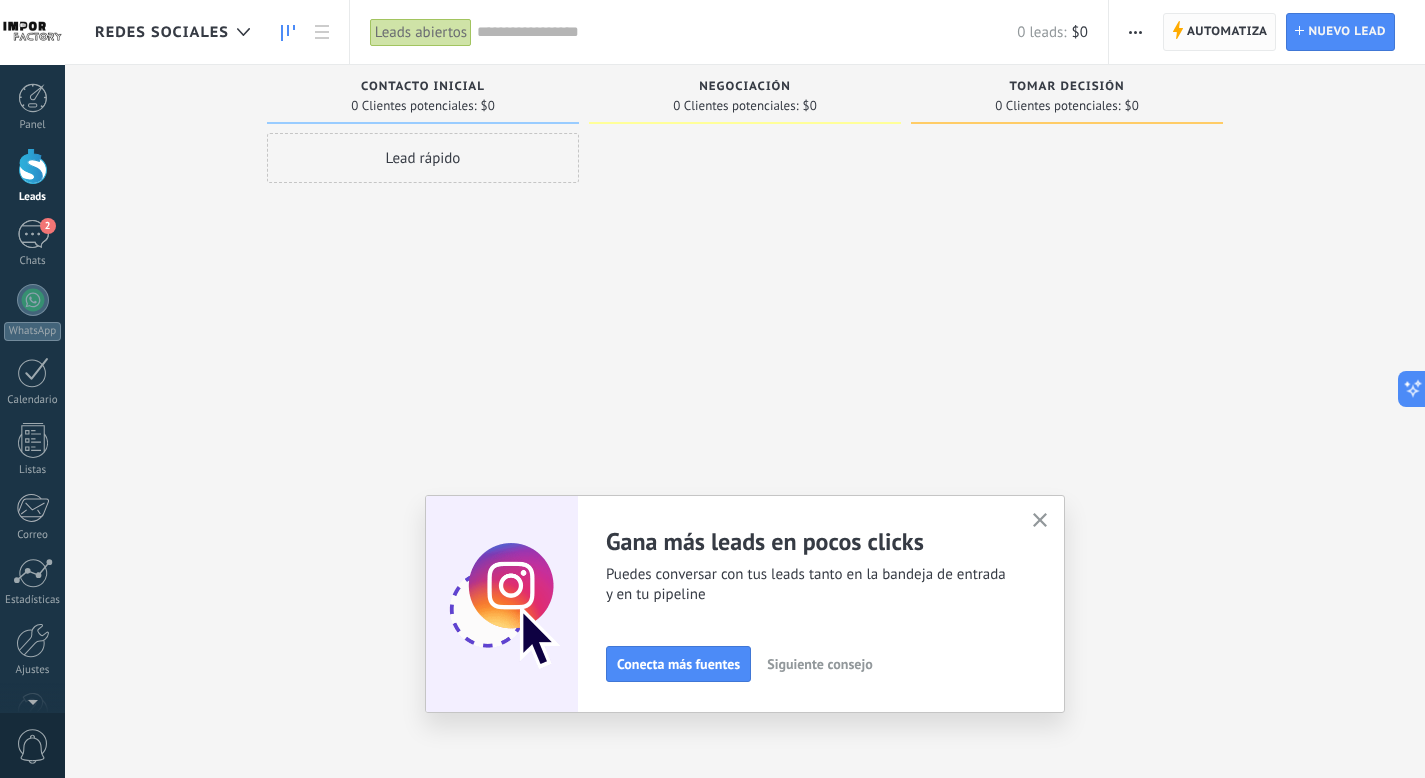 click on "Automatiza" at bounding box center [1227, 32] 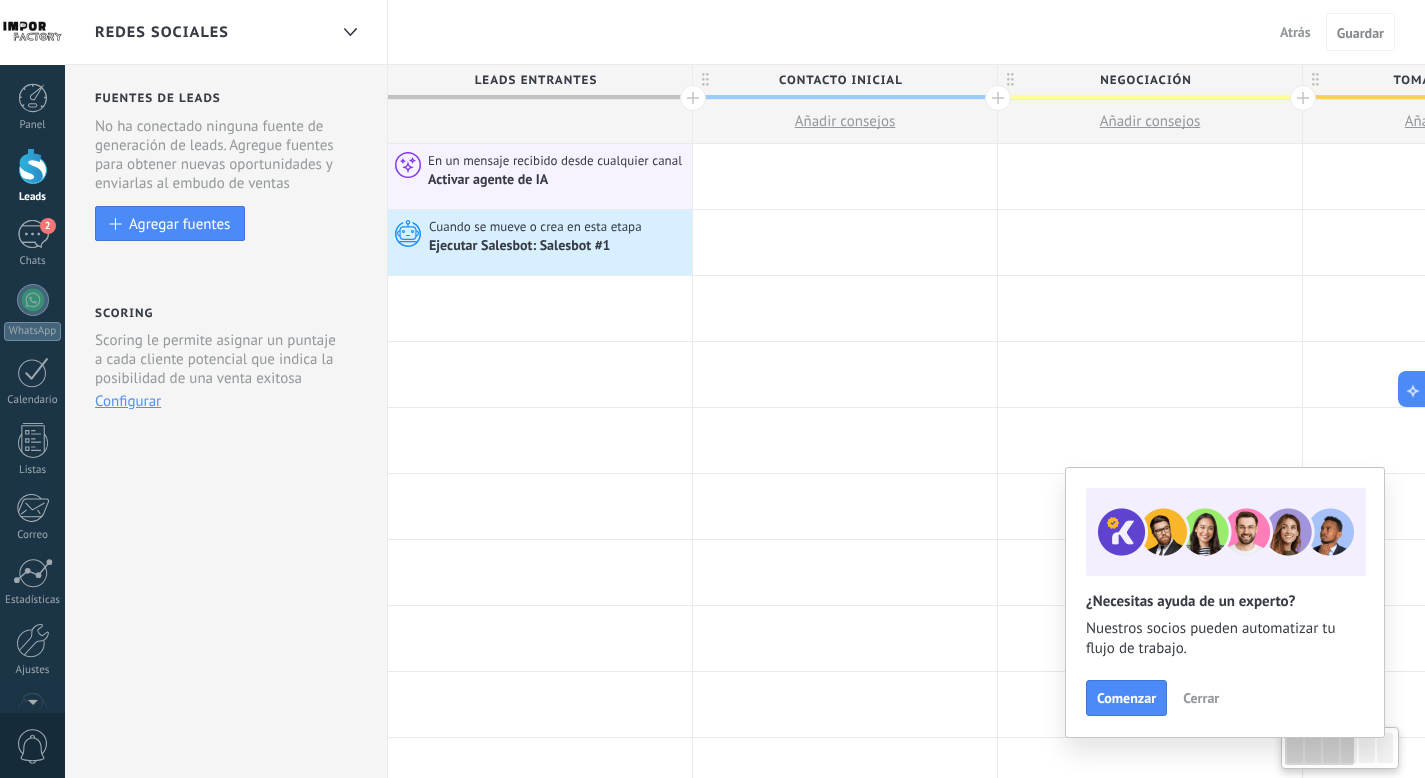 click on "Redes Sociales" at bounding box center (211, 32) 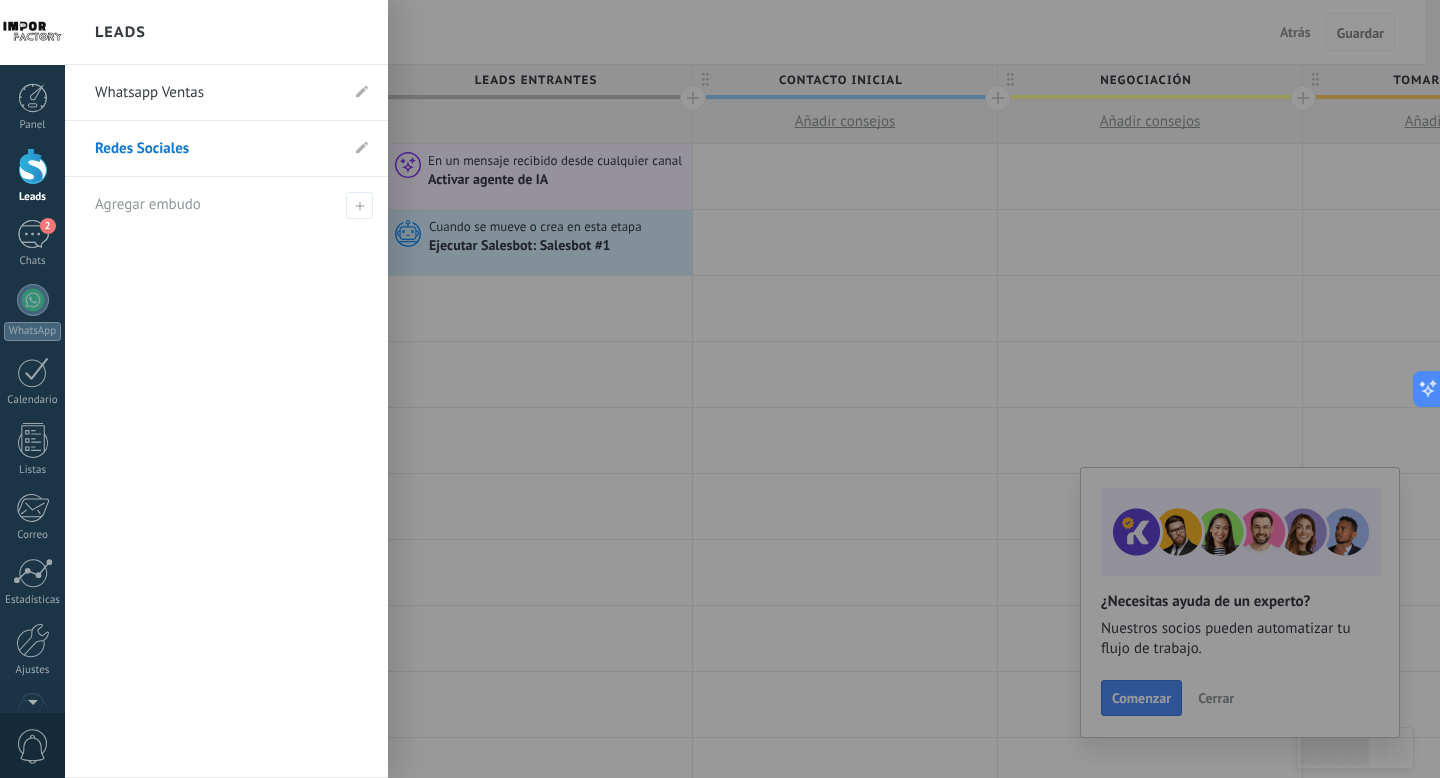 click on "Whatsapp Ventas" at bounding box center (216, 93) 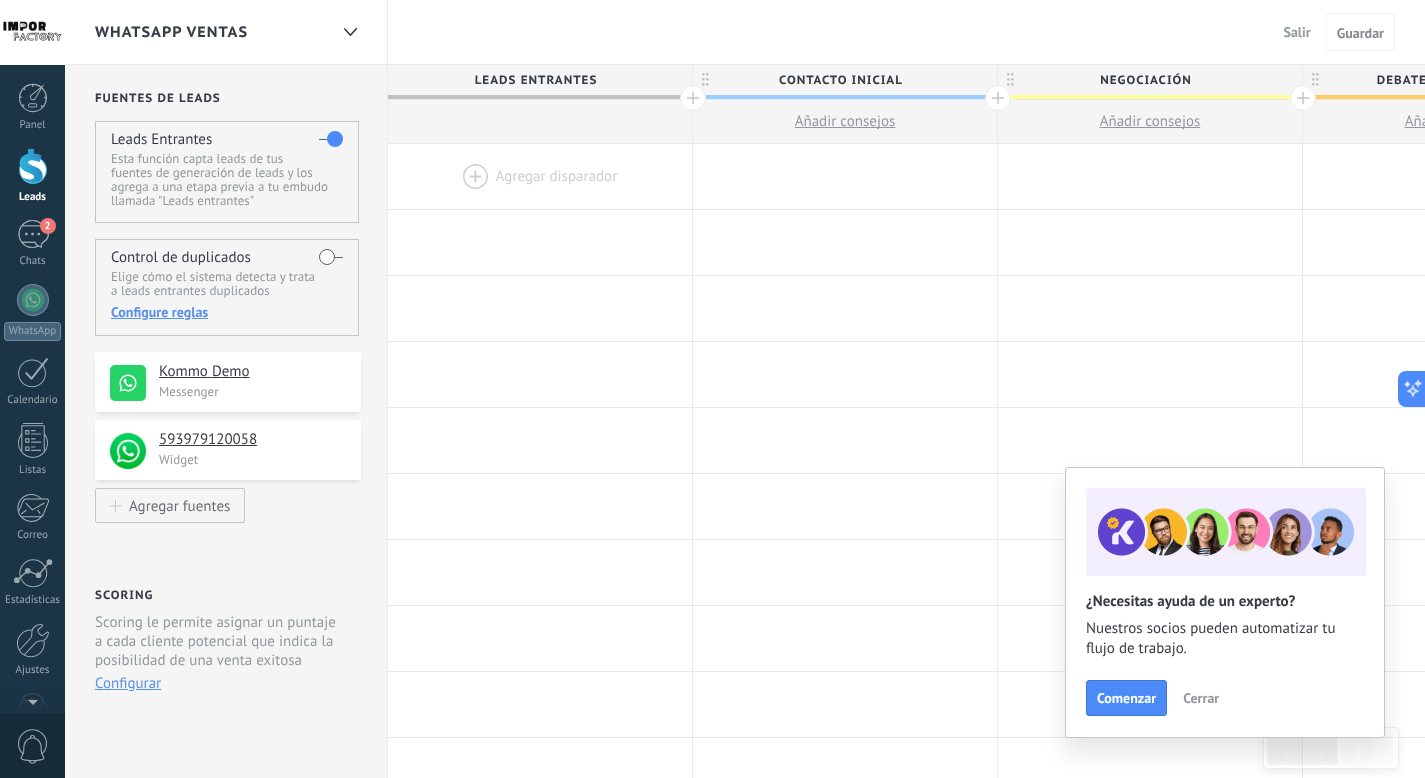 click on "Salir" at bounding box center [1297, 32] 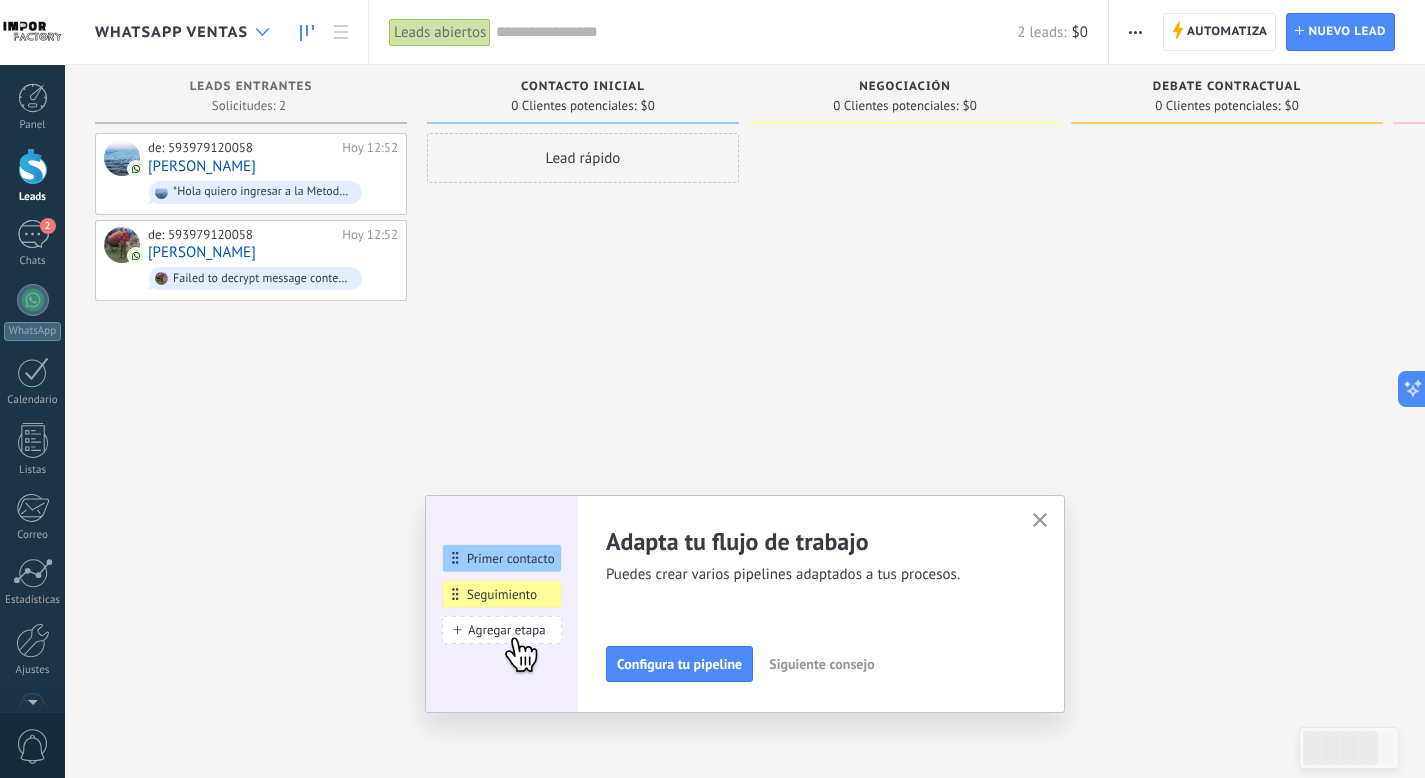 click 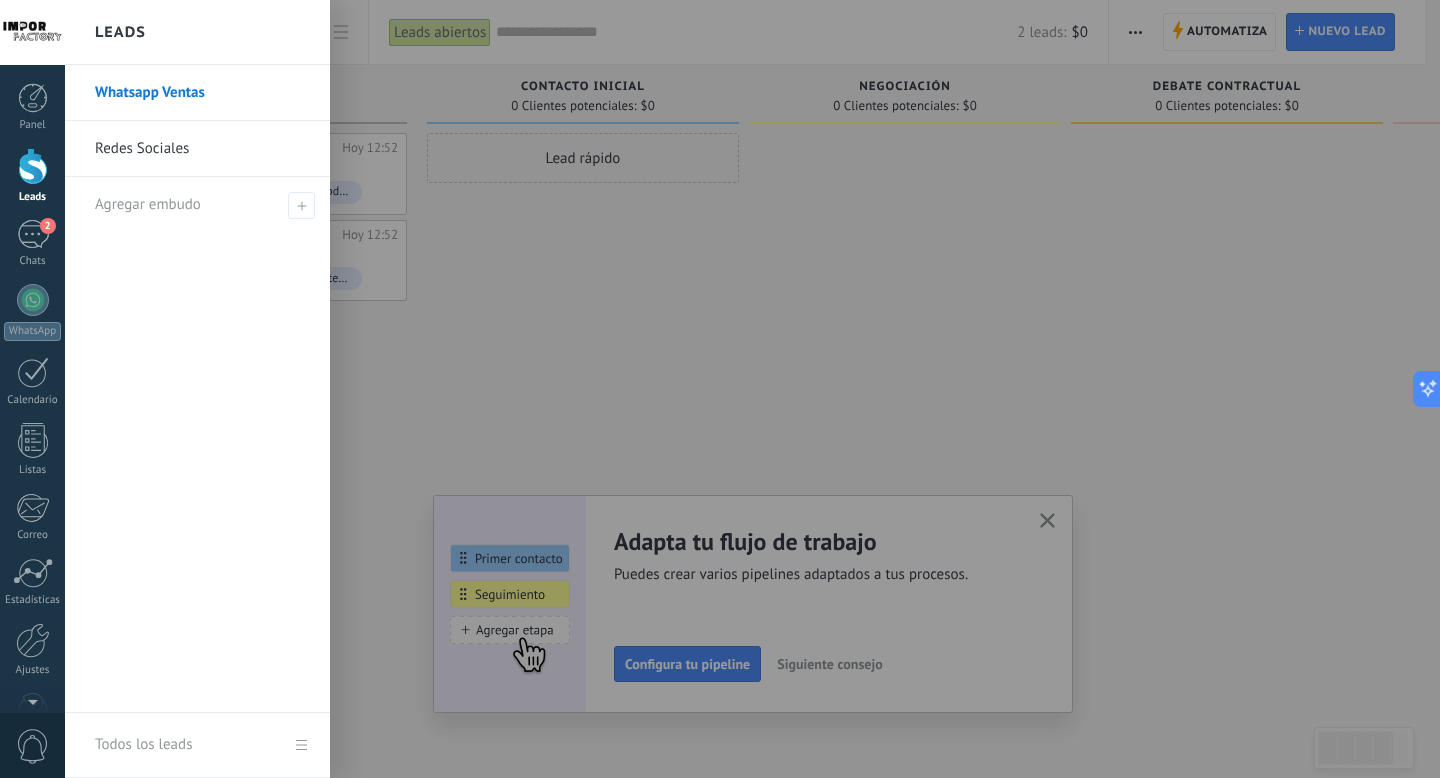click on "Redes Sociales" at bounding box center (202, 149) 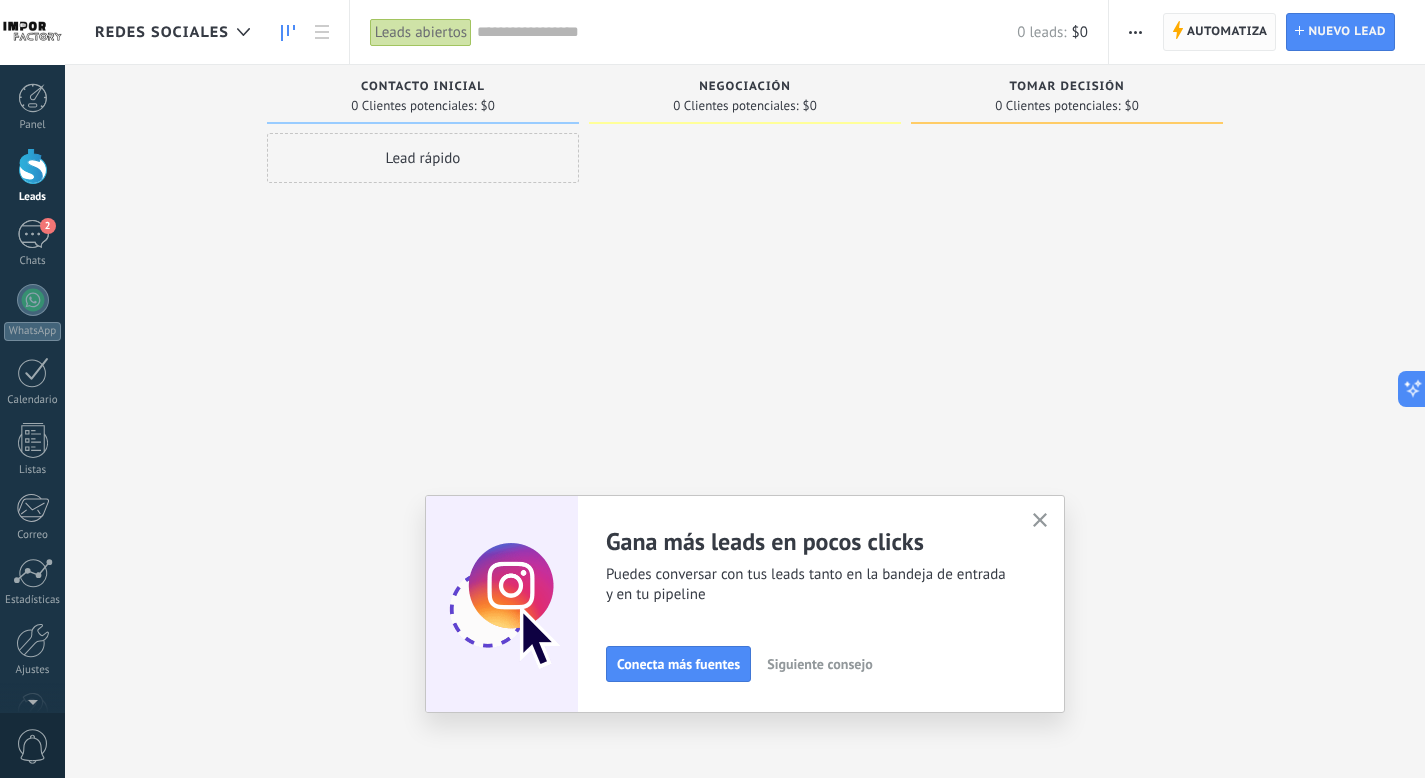 click on "Automatiza" at bounding box center (1227, 32) 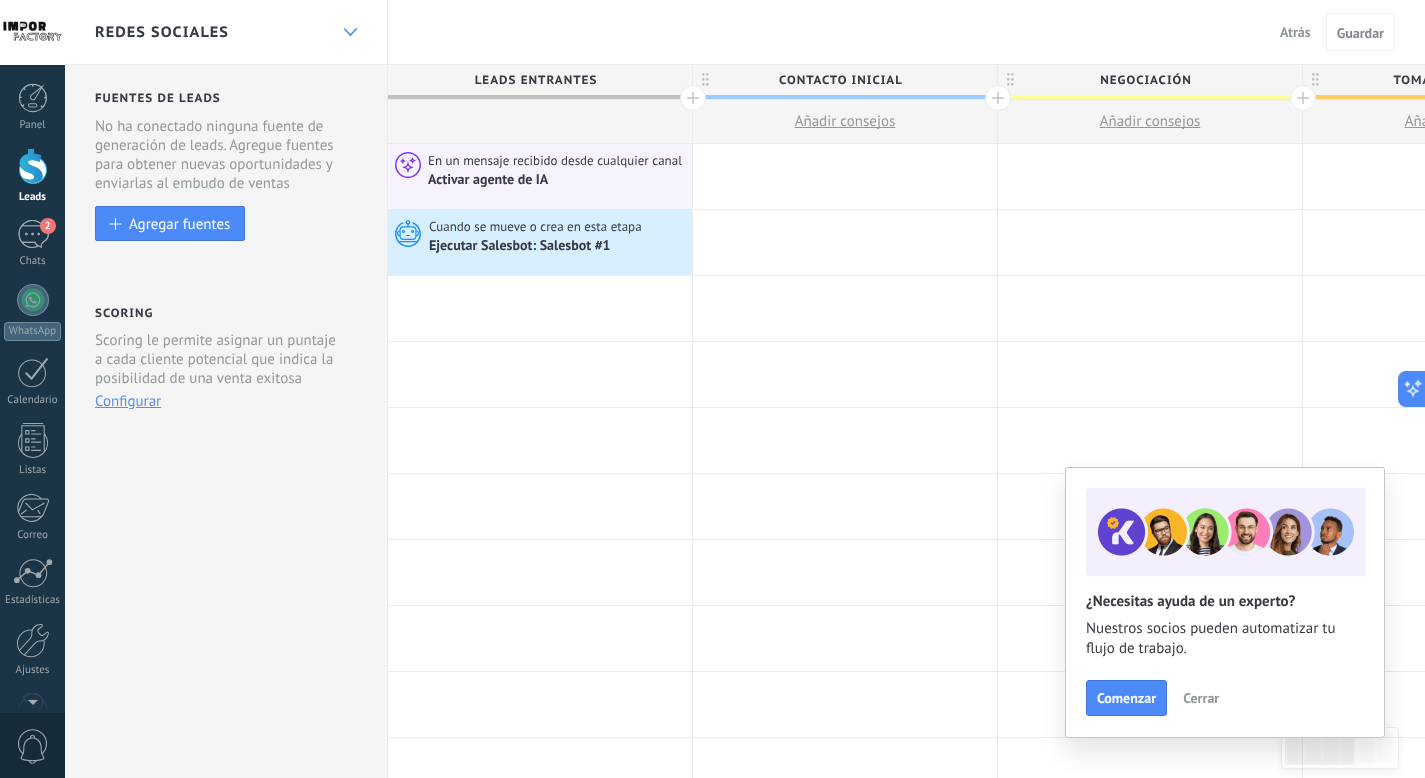 click at bounding box center [350, 32] 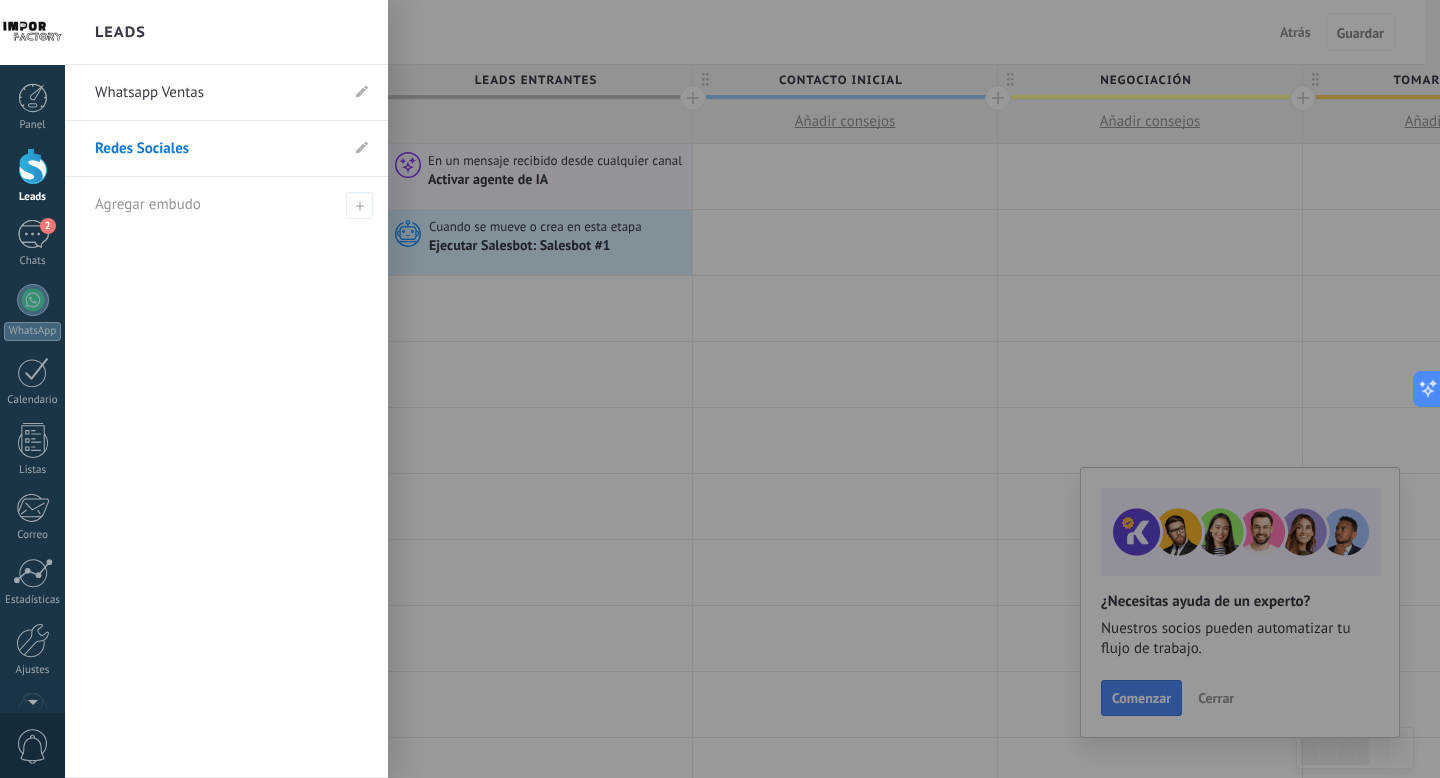 click on "Whatsapp Ventas" at bounding box center [216, 93] 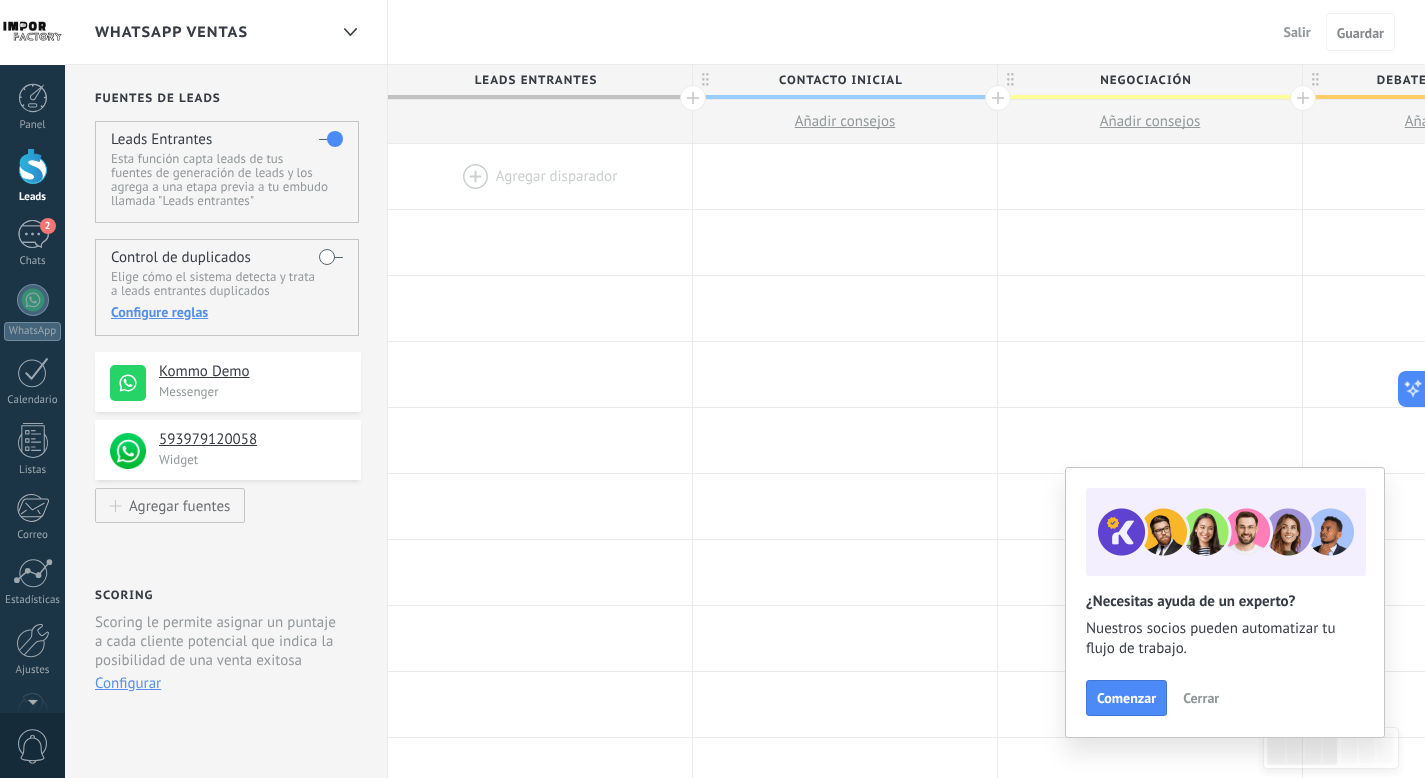 click at bounding box center [540, 176] 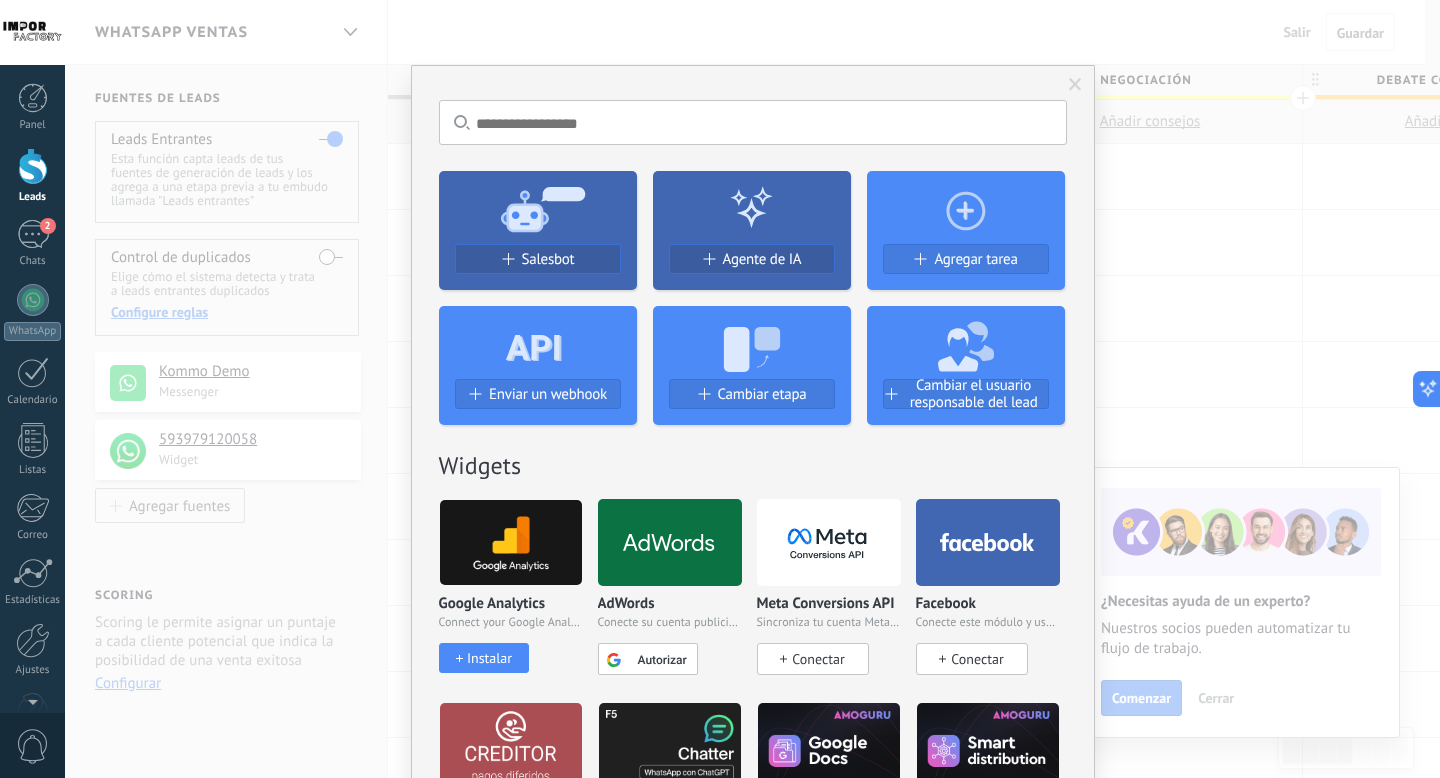 click 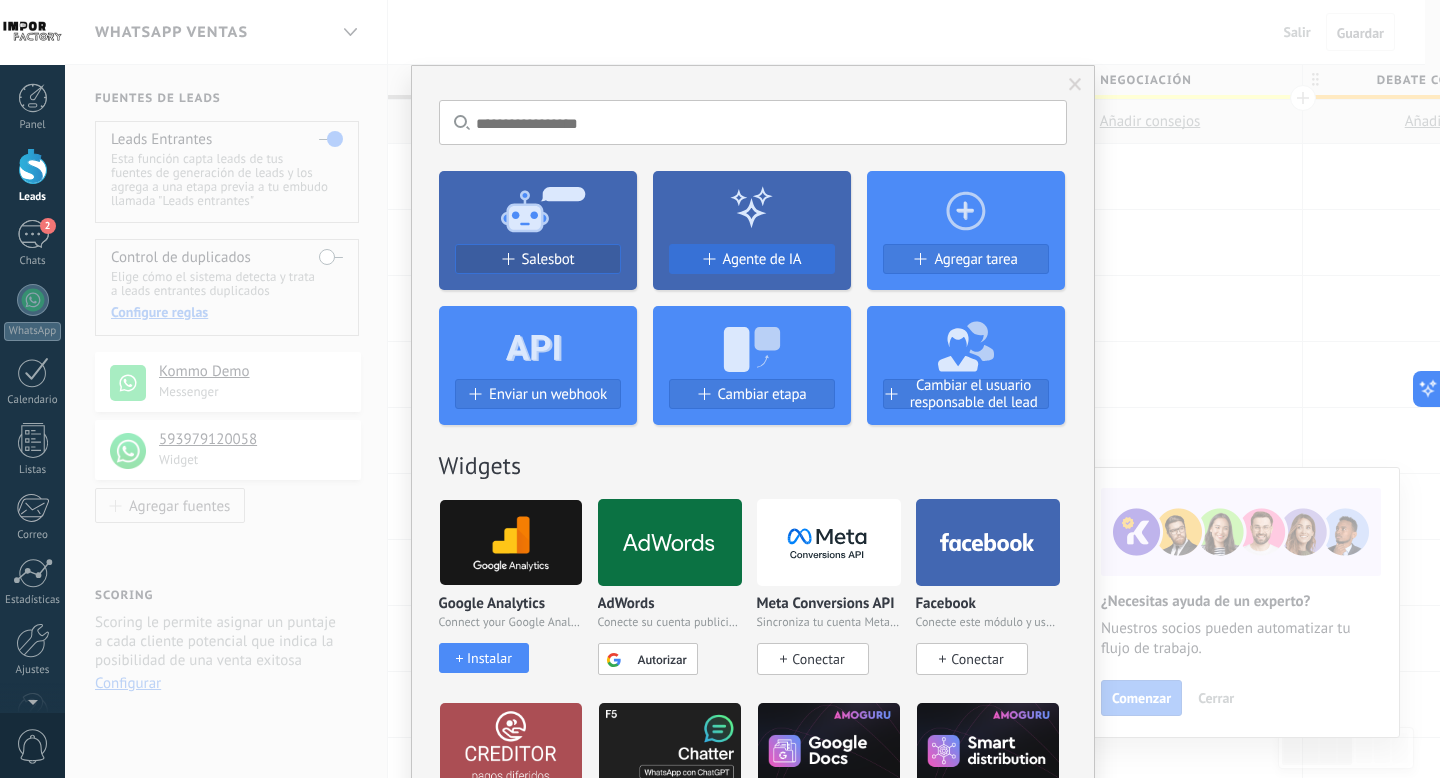click on "Agente de IA" at bounding box center (762, 259) 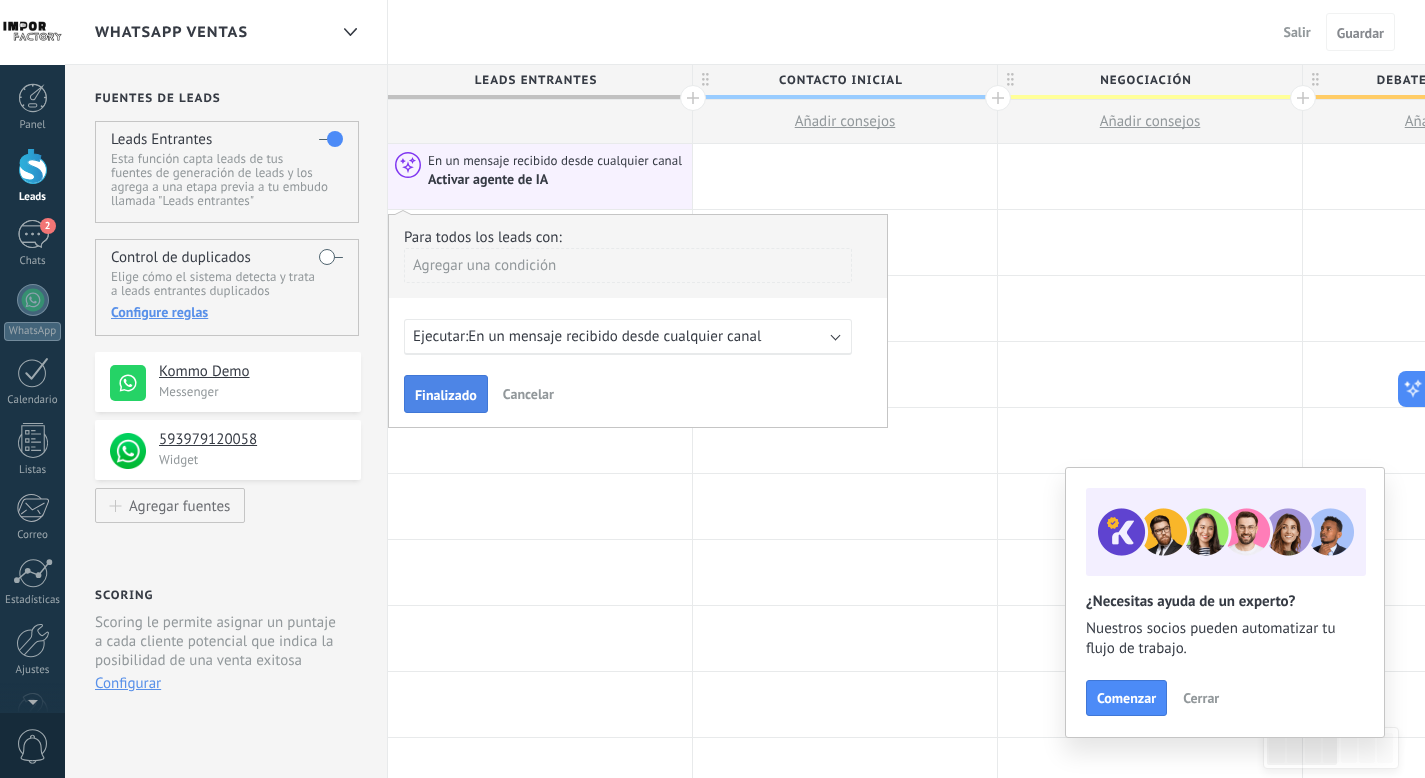 click on "Finalizado" at bounding box center (446, 395) 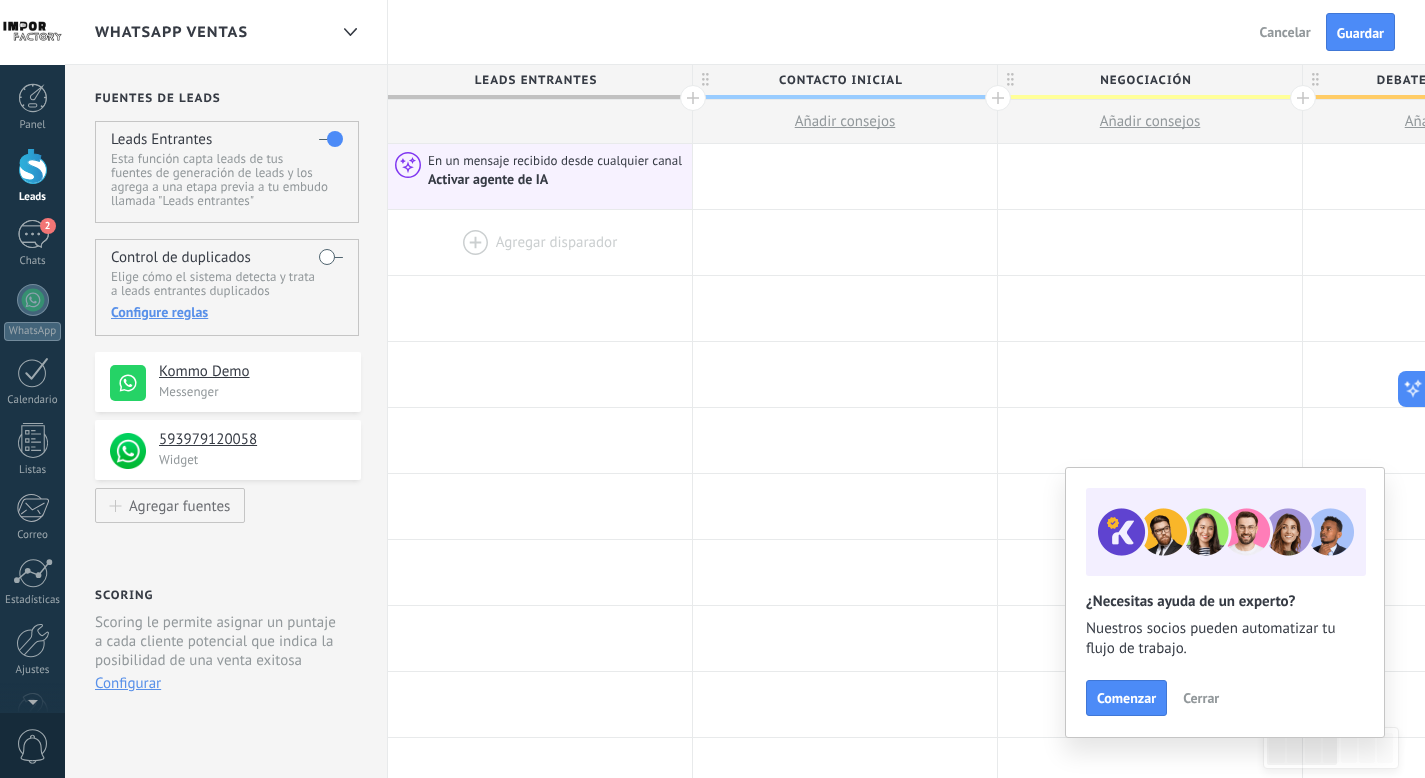 click at bounding box center (540, 242) 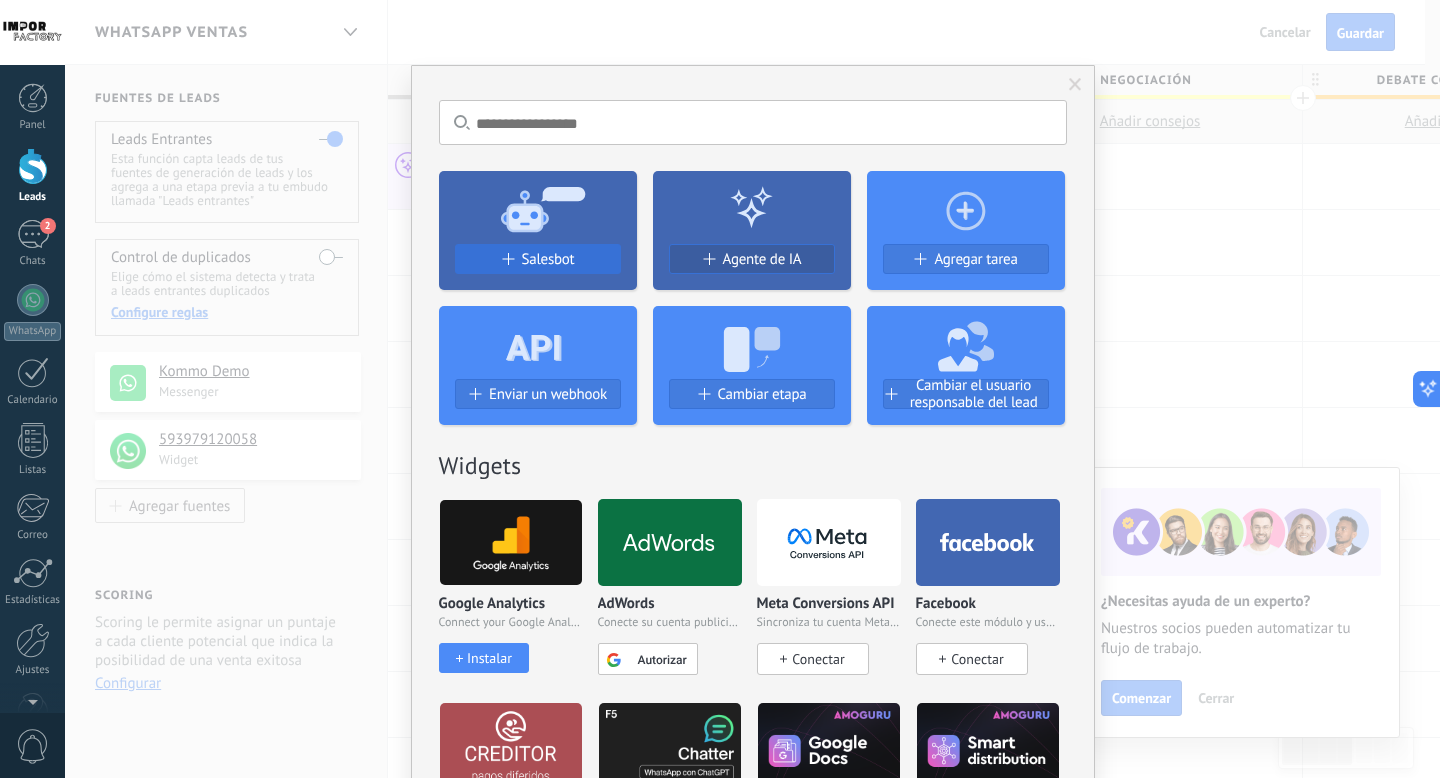click on "Salesbot" at bounding box center (548, 259) 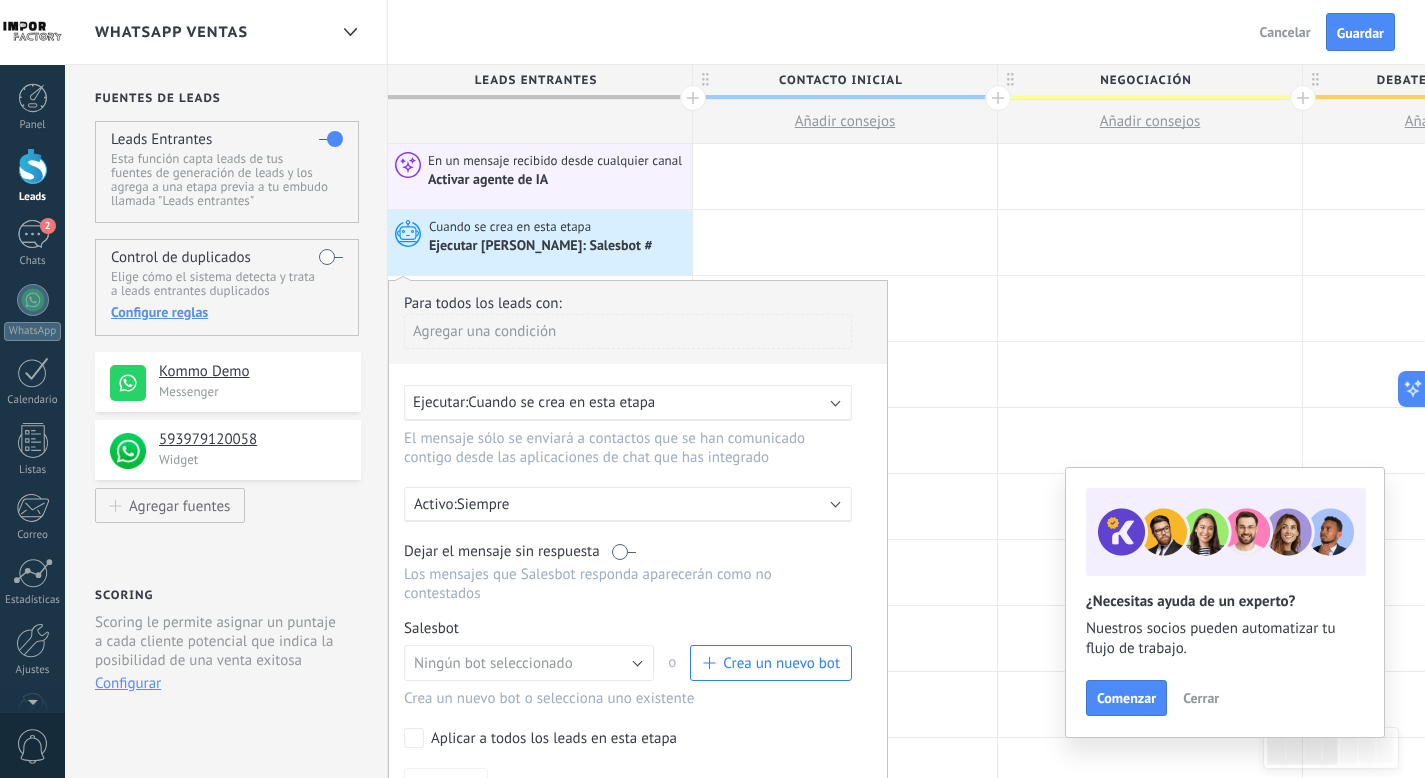 click on "Cuando se crea en esta etapa" at bounding box center [561, 402] 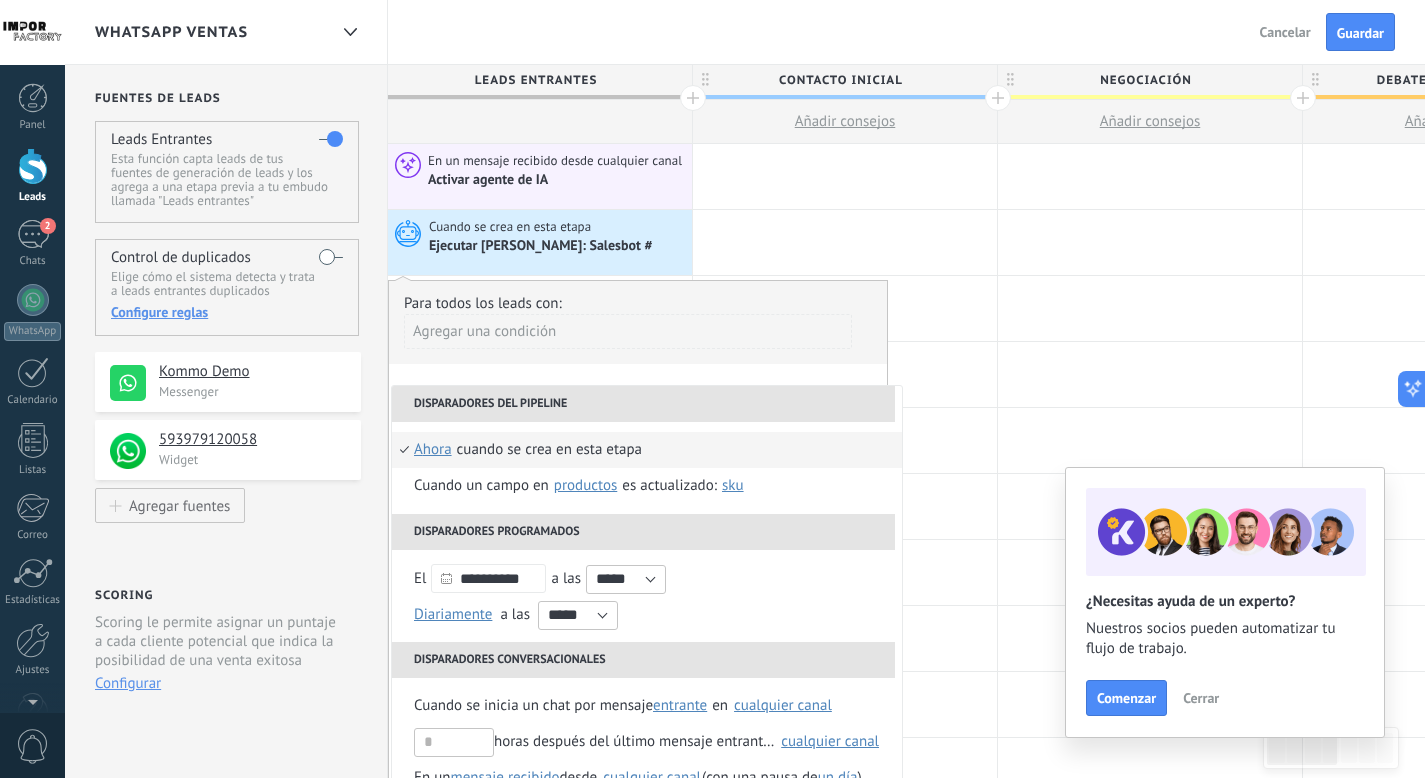 click on "Cuando se crea en esta etapa" at bounding box center [549, 450] 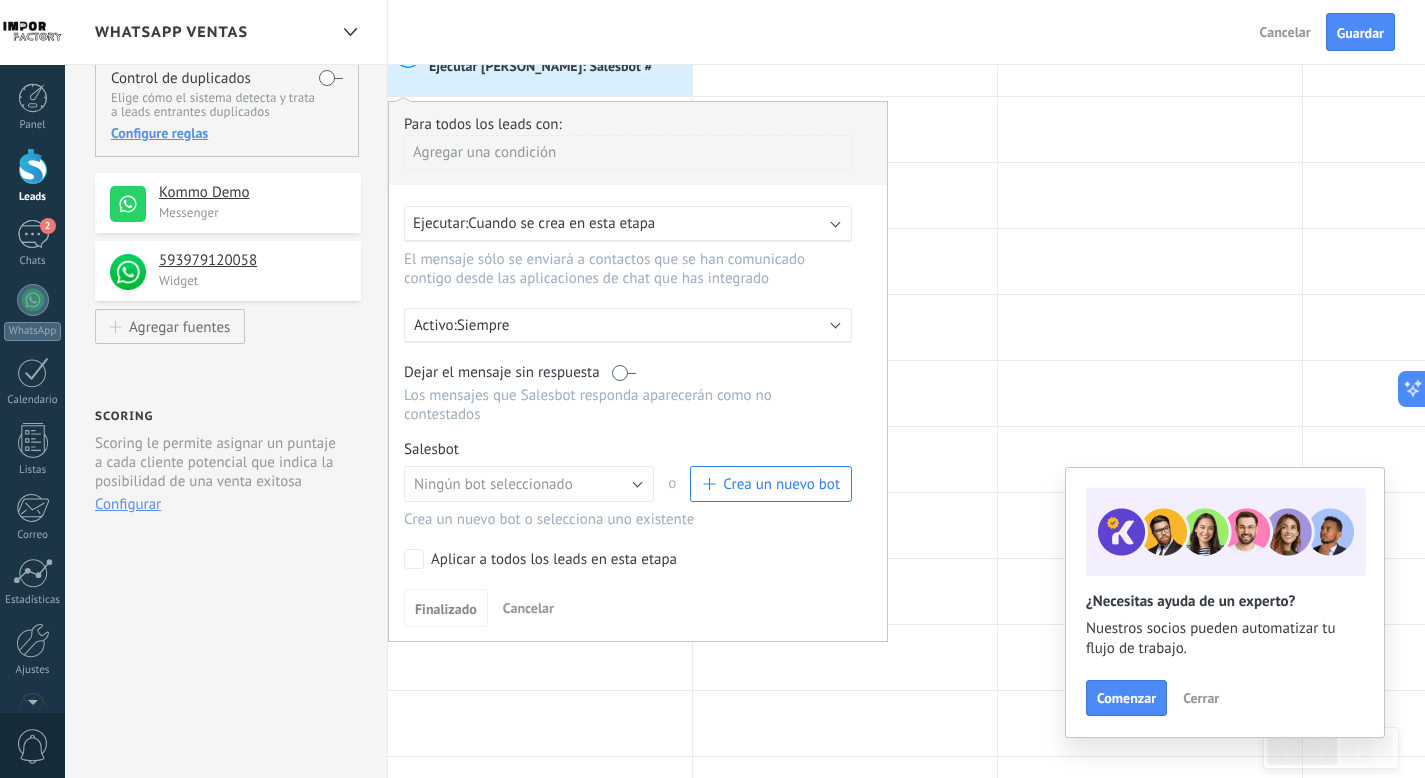 scroll, scrollTop: 181, scrollLeft: 0, axis: vertical 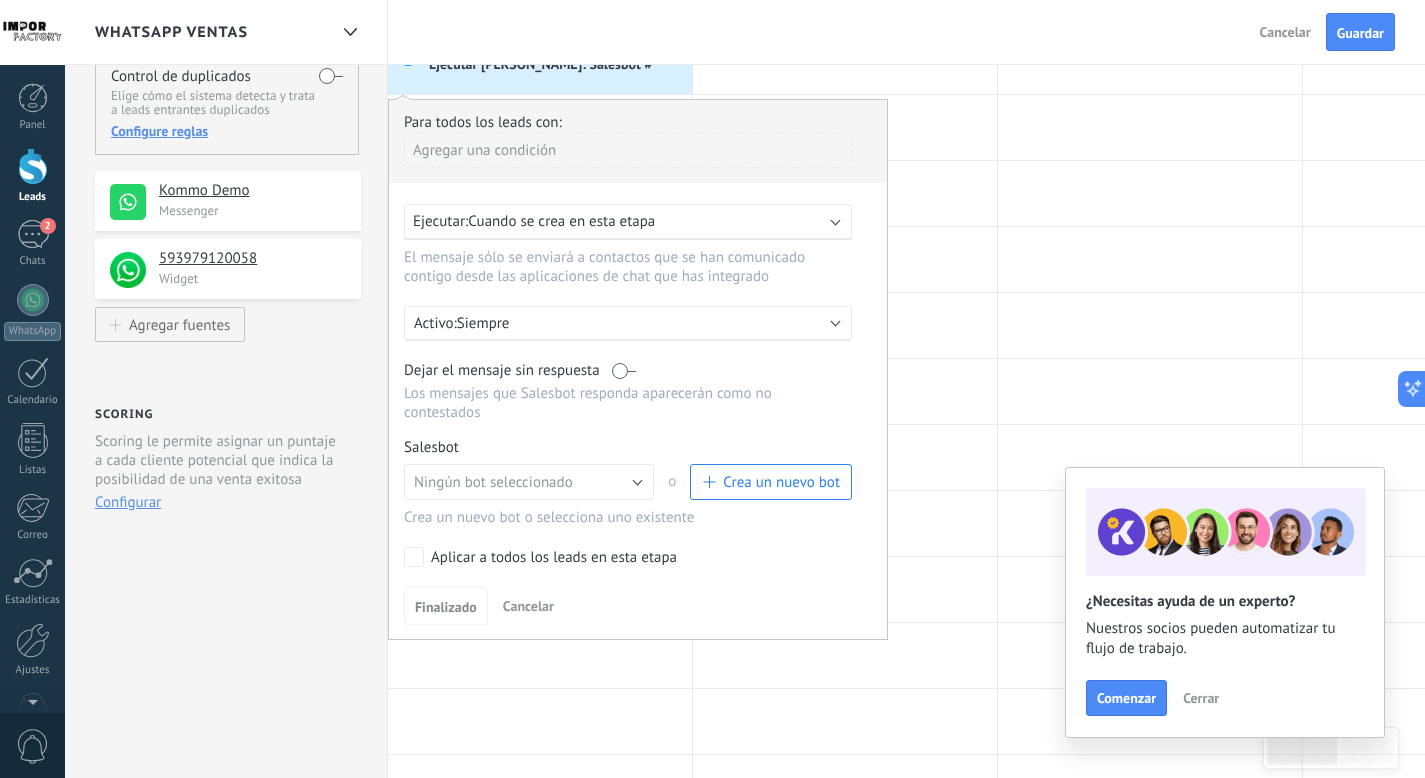 click on "Salesbot Gestionar Ningún bot seleccionado TestBot Salesbot #1 Ningún bot seleccionado o Crea un nuevo bot Crea un nuevo bot o selecciona uno existente" at bounding box center (638, 482) 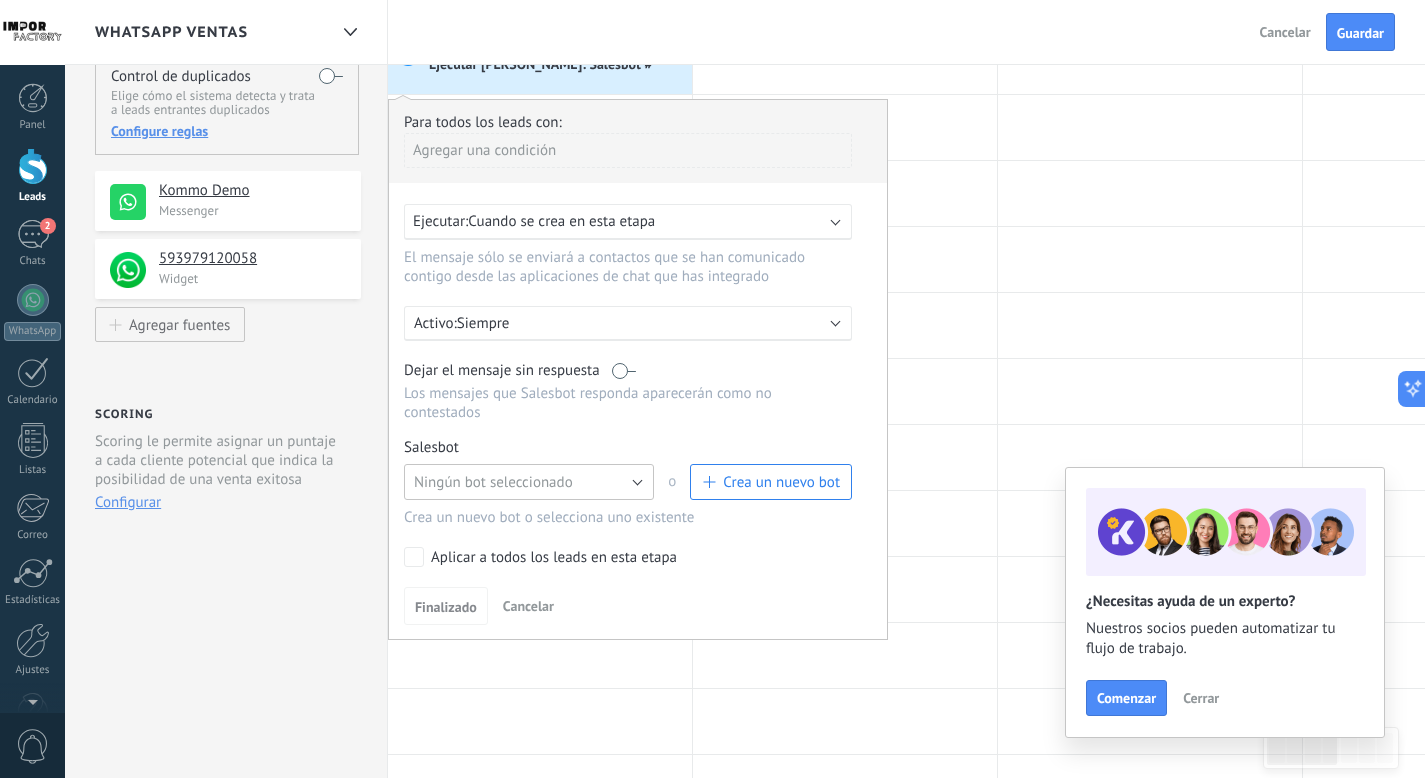 click on "Ningún bot seleccionado" at bounding box center (529, 482) 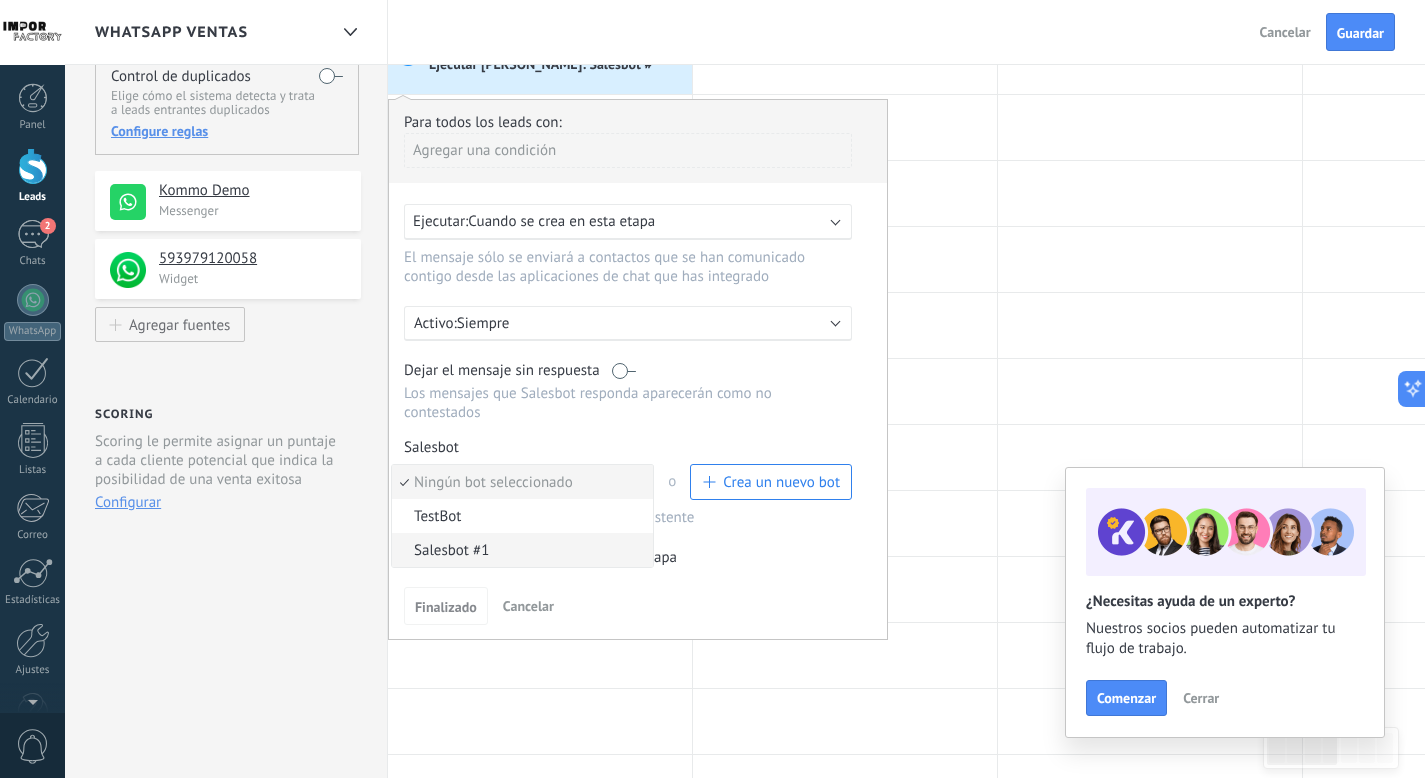 click on "Salesbot #1" at bounding box center [519, 550] 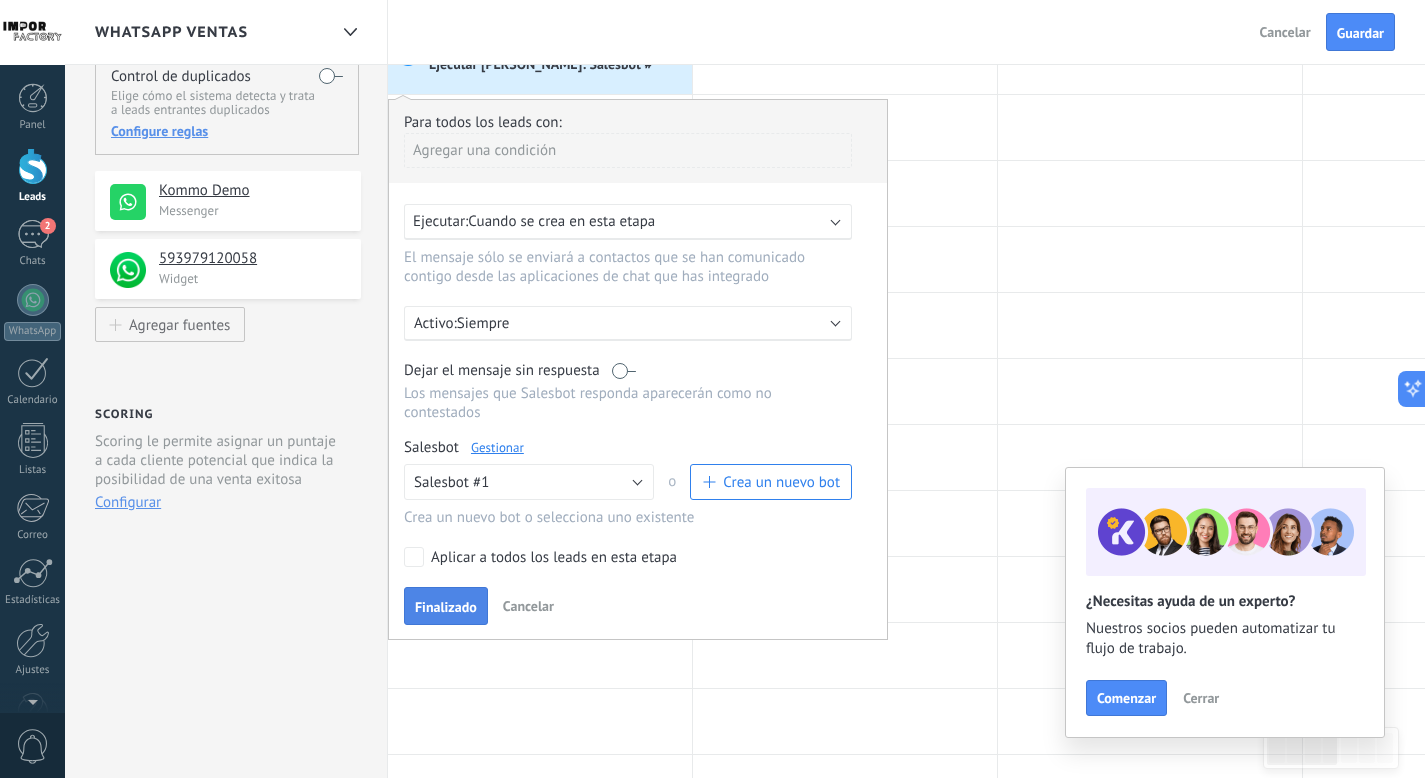 click on "Finalizado" at bounding box center [446, 607] 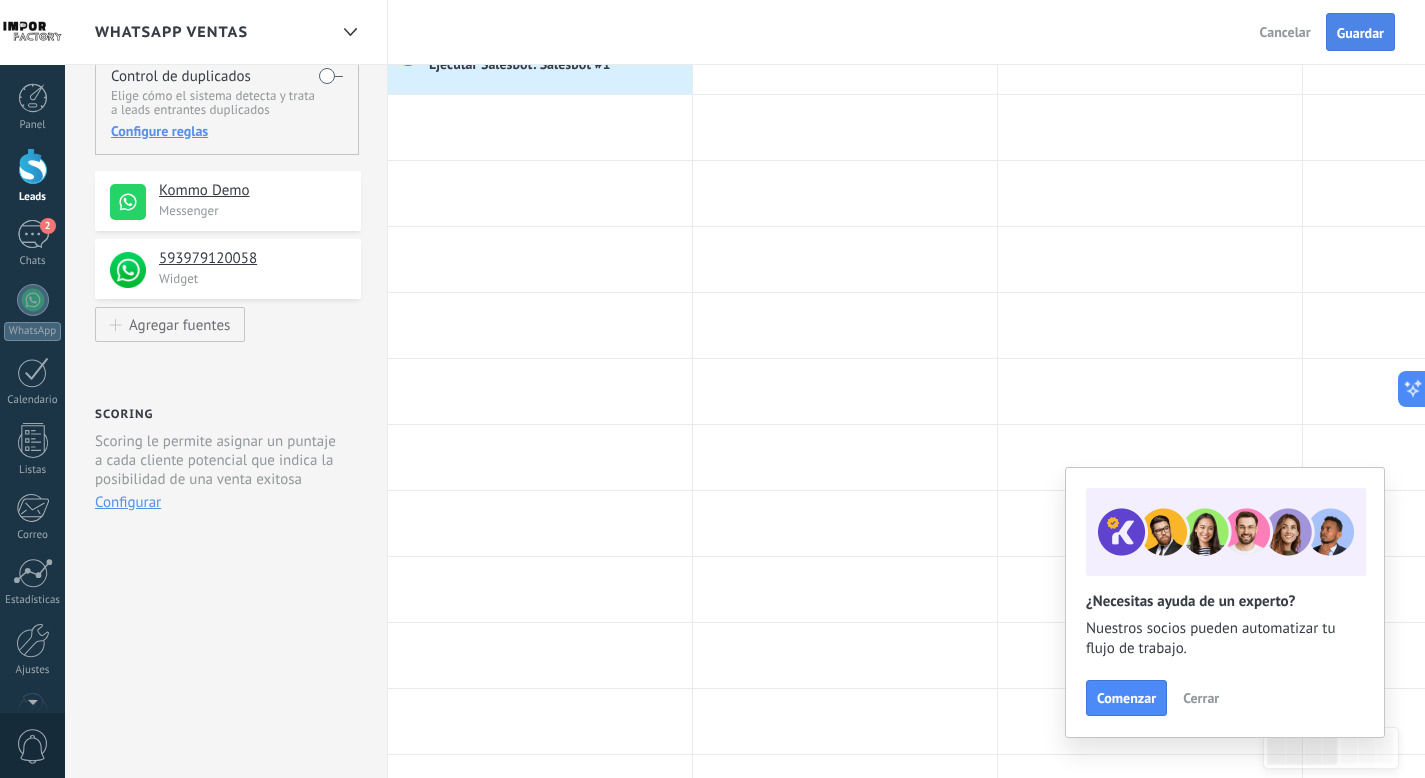 click on "Guardar" at bounding box center (1360, 32) 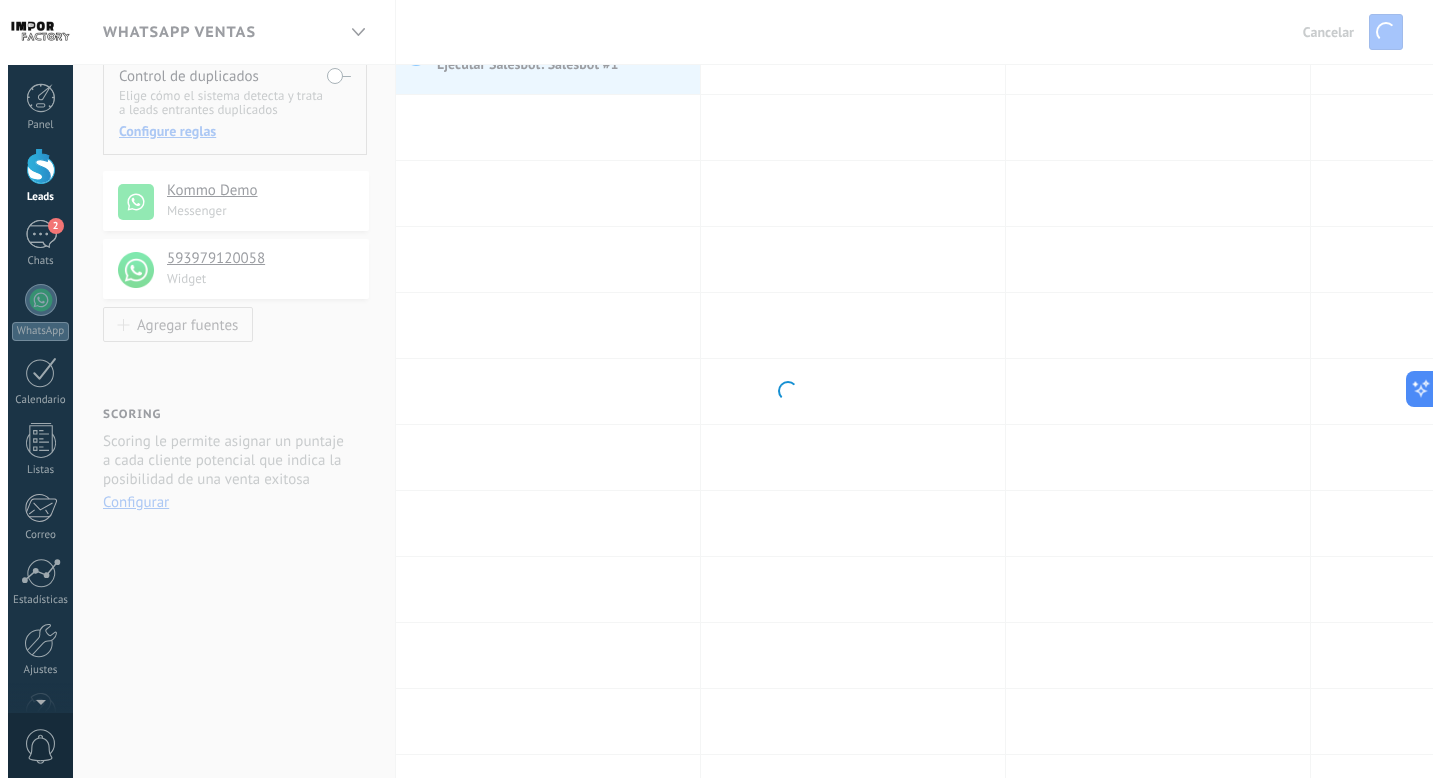 scroll, scrollTop: 0, scrollLeft: 0, axis: both 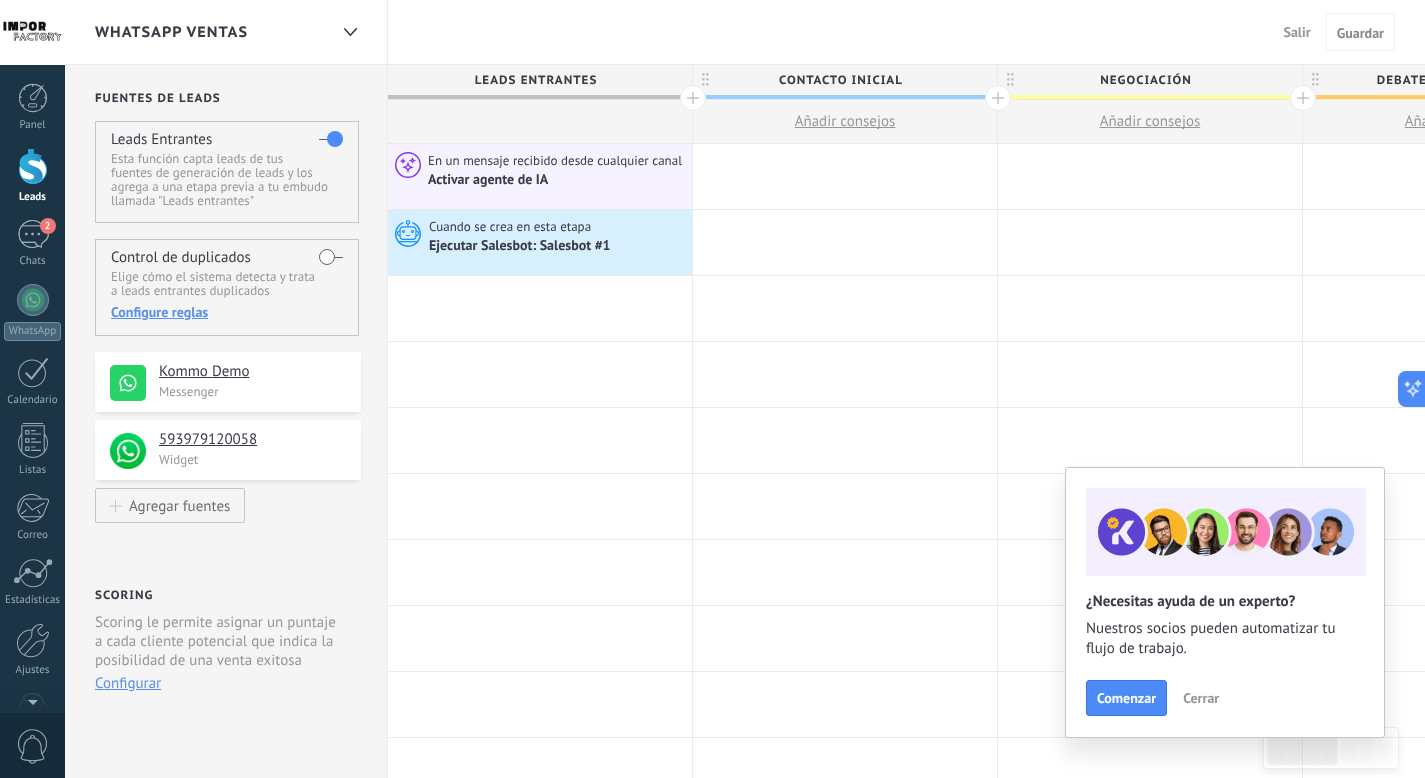 click on "Salir" at bounding box center [1297, 32] 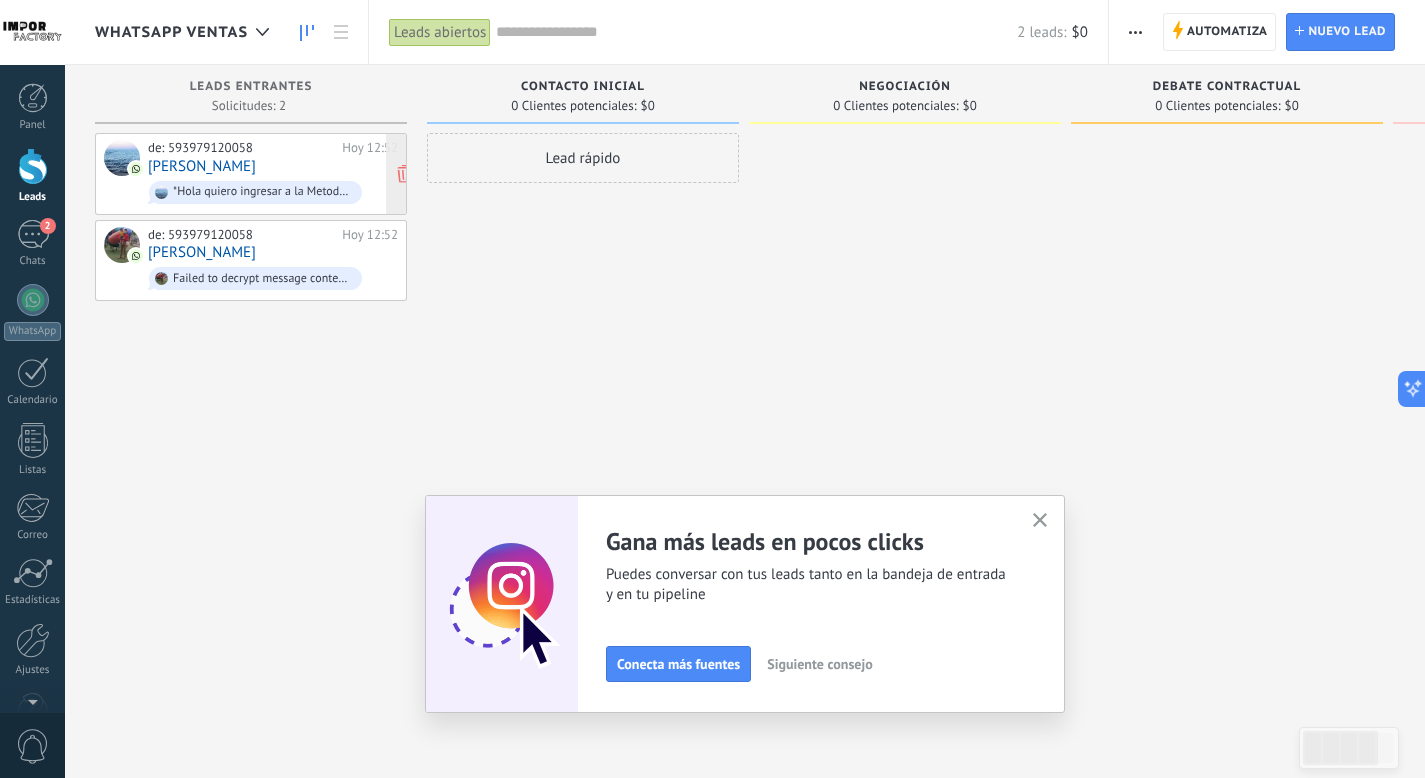 click on "[PERSON_NAME]" at bounding box center [202, 166] 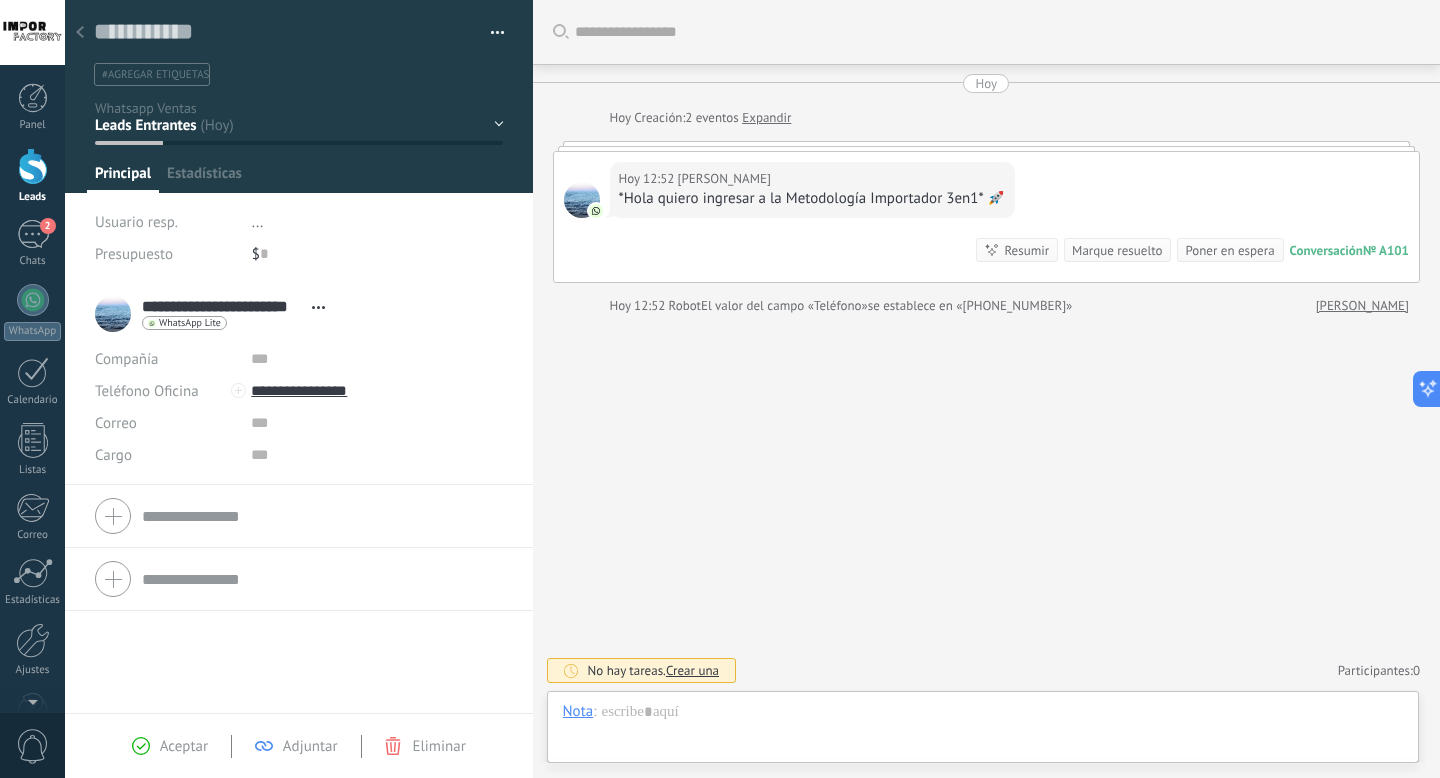 scroll, scrollTop: 30, scrollLeft: 0, axis: vertical 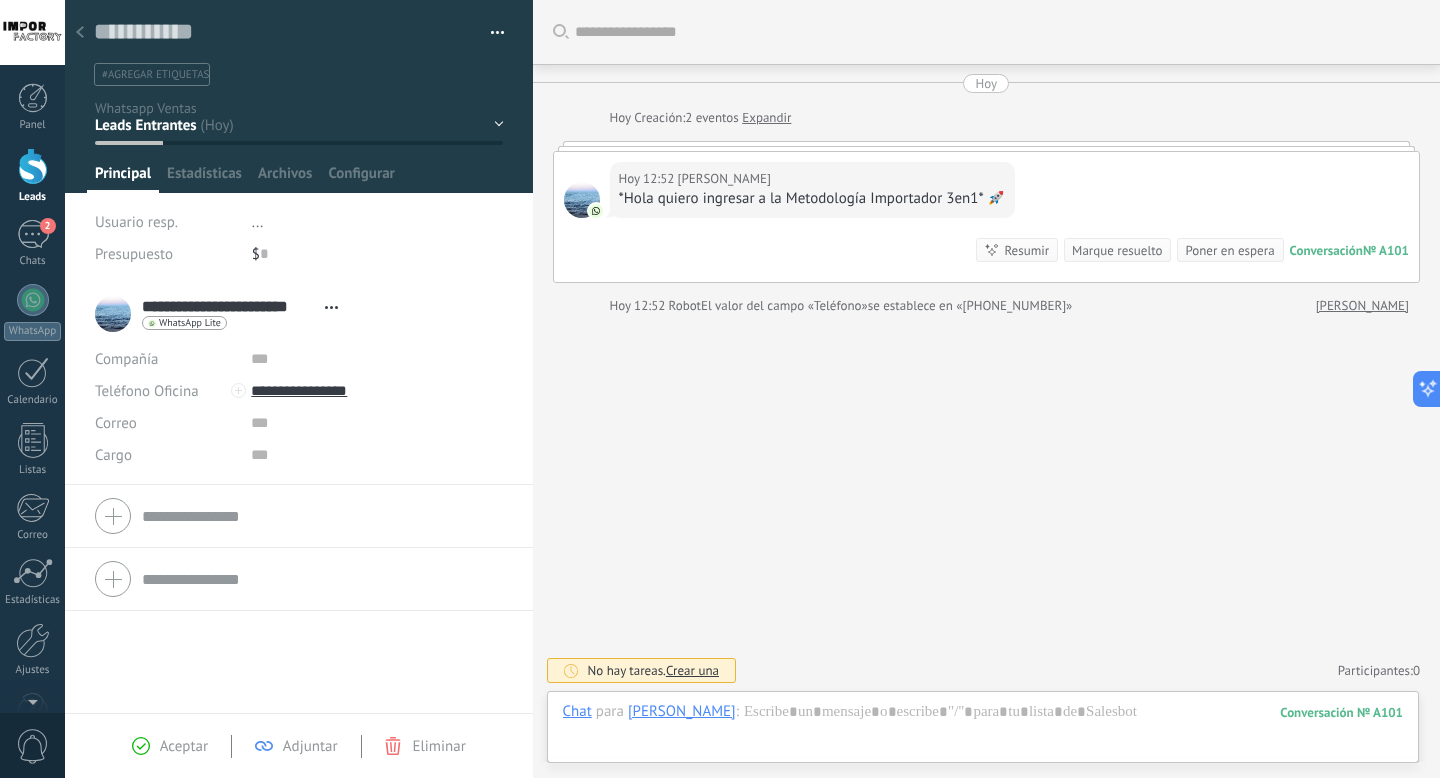 click on "Contacto inicial
Negociación
Debate contractual
Discusión de contrato
Logrado con éxito" at bounding box center (0, 0) 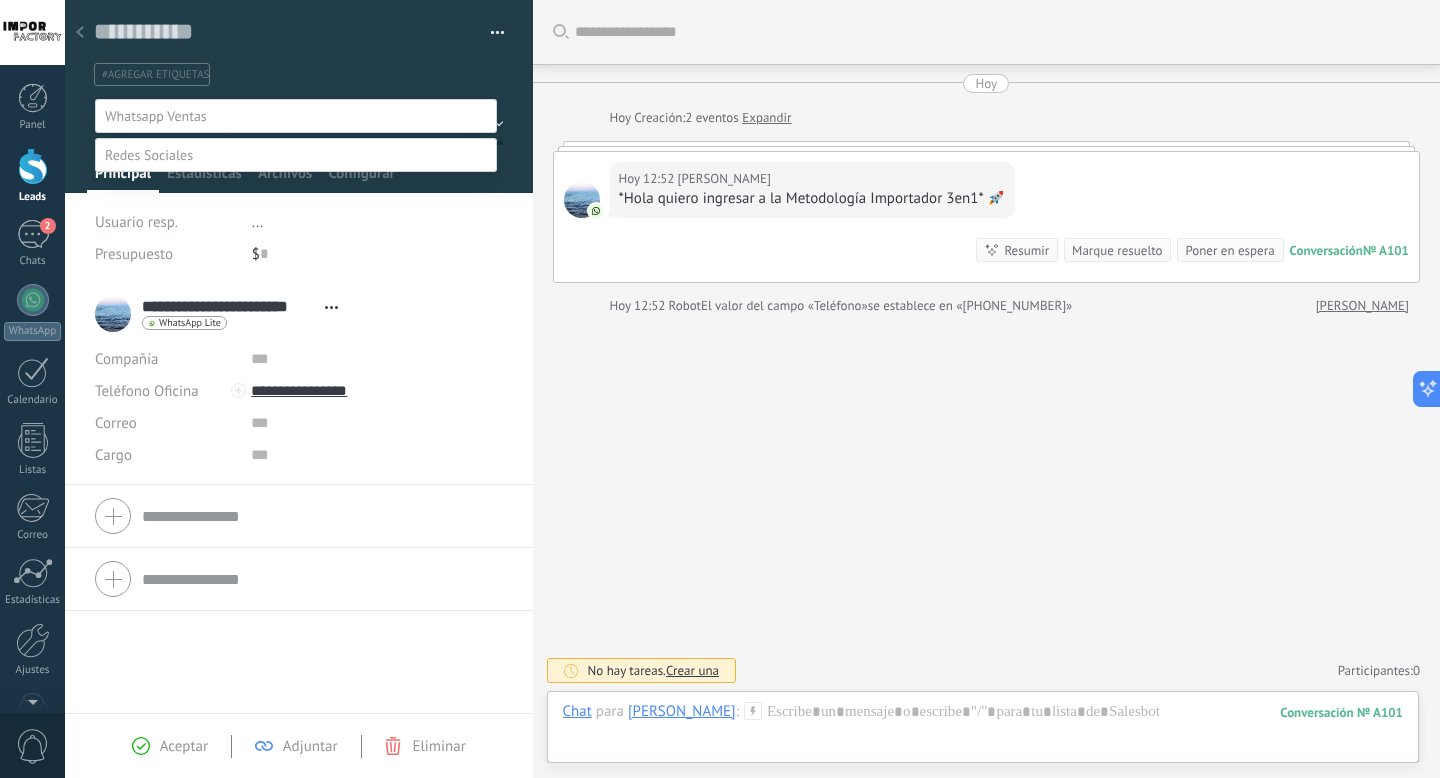 click at bounding box center [296, 155] 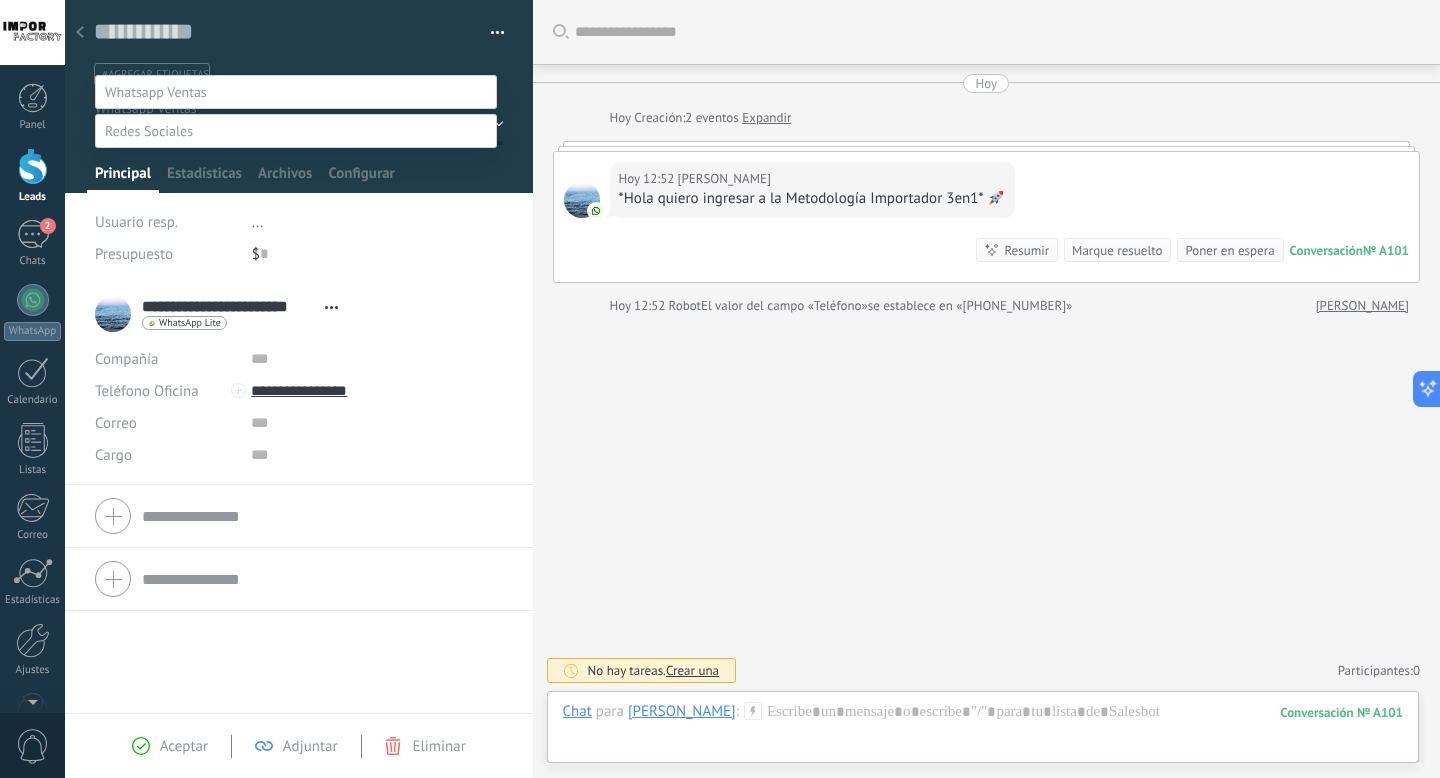click on "Contacto inicial" at bounding box center [0, 0] 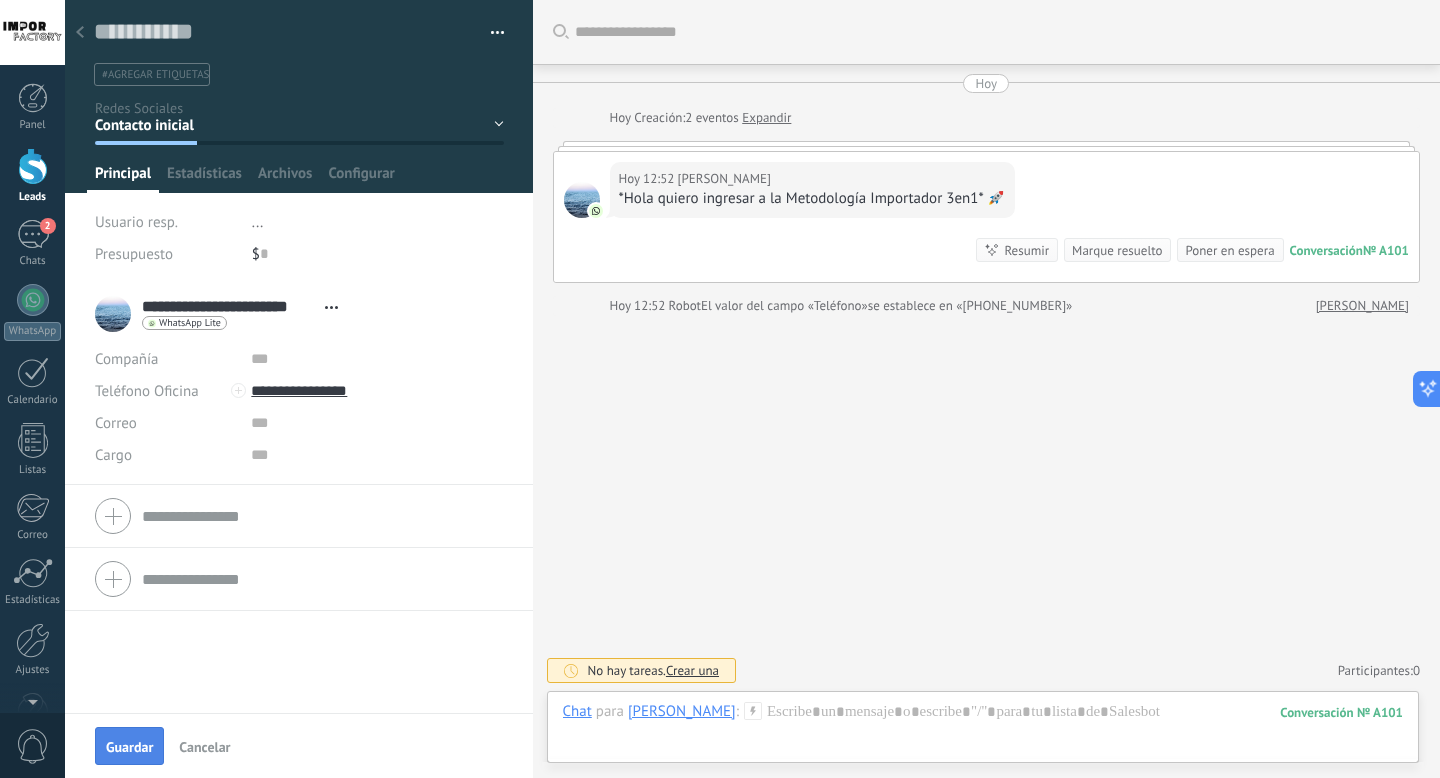 click on "Guardar" at bounding box center [129, 747] 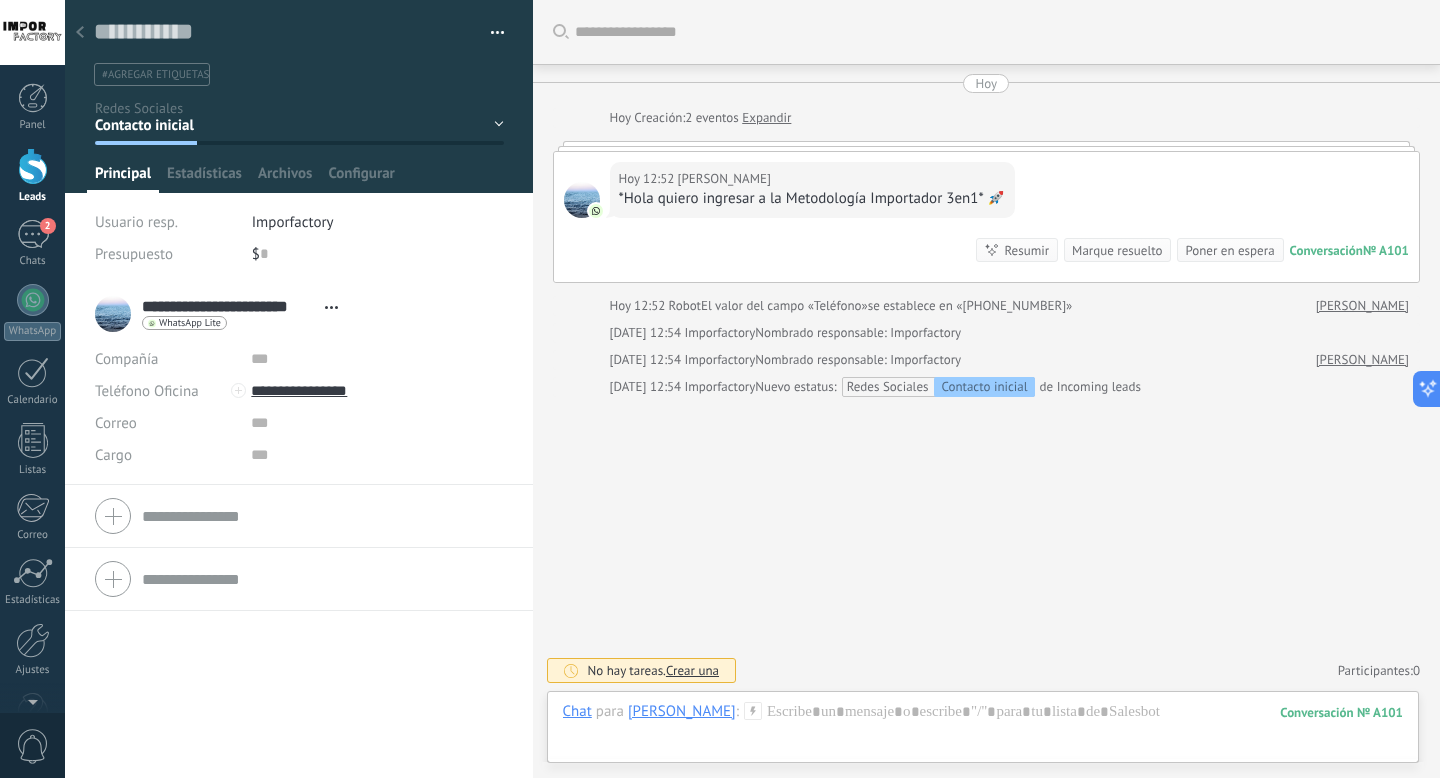 click at bounding box center (490, 33) 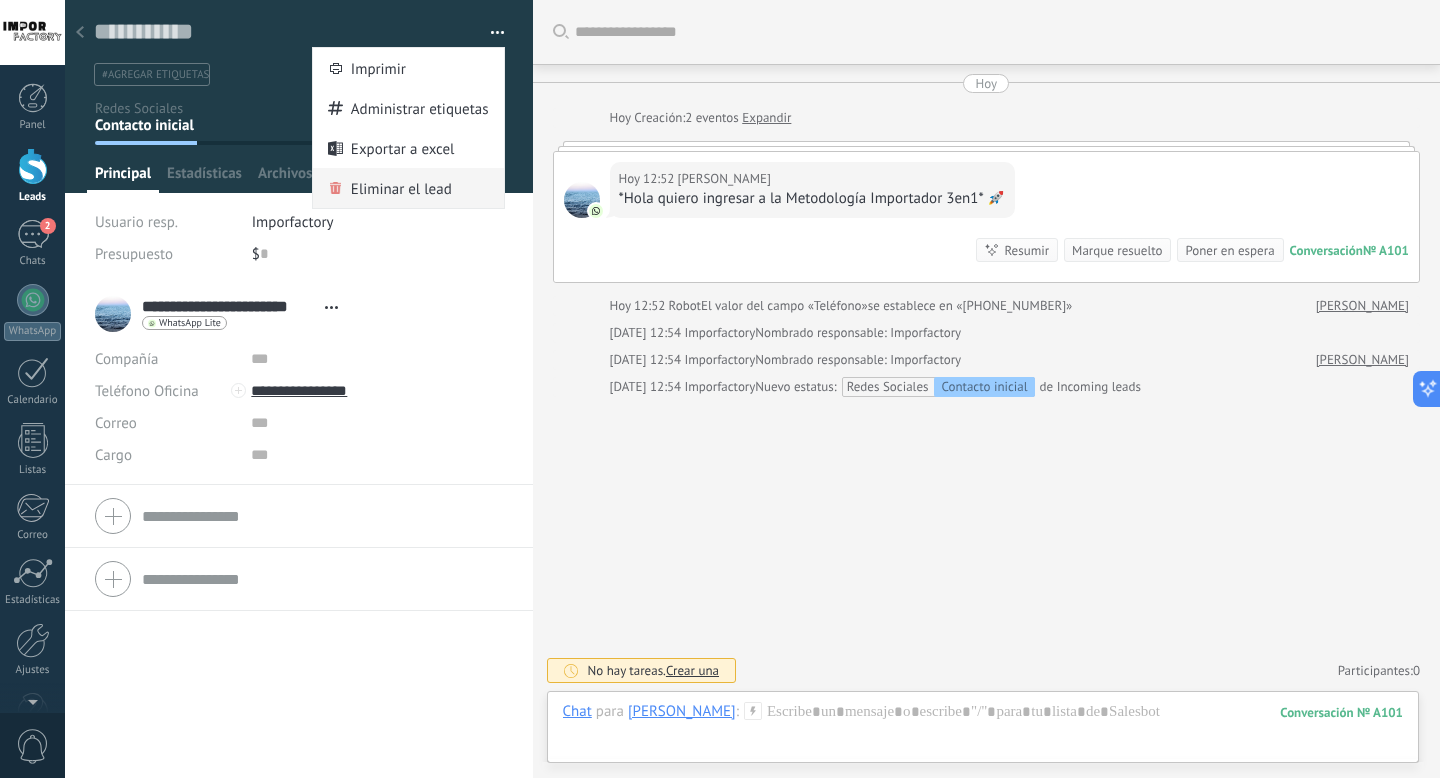 click on "Eliminar el lead" at bounding box center (401, 188) 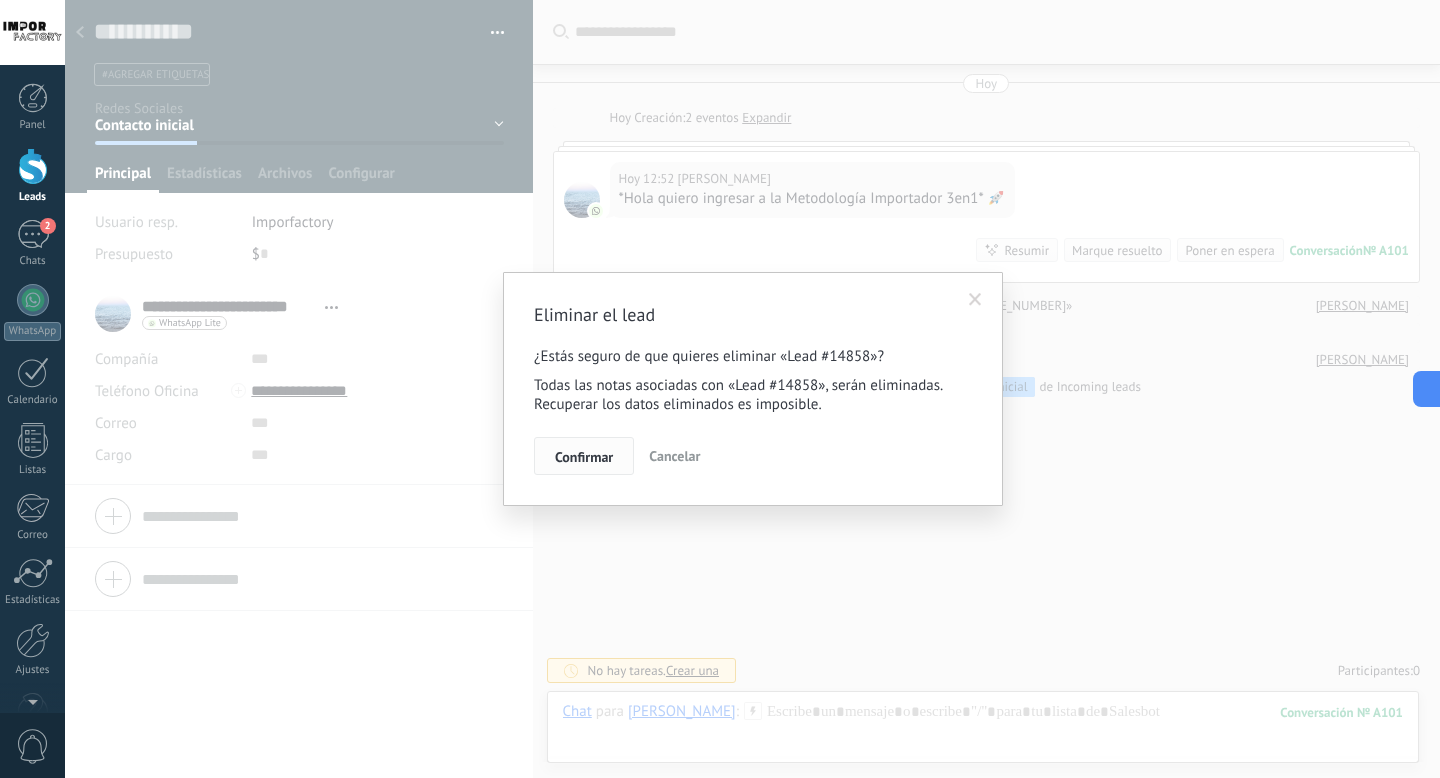 click on "Confirmar" at bounding box center [584, 457] 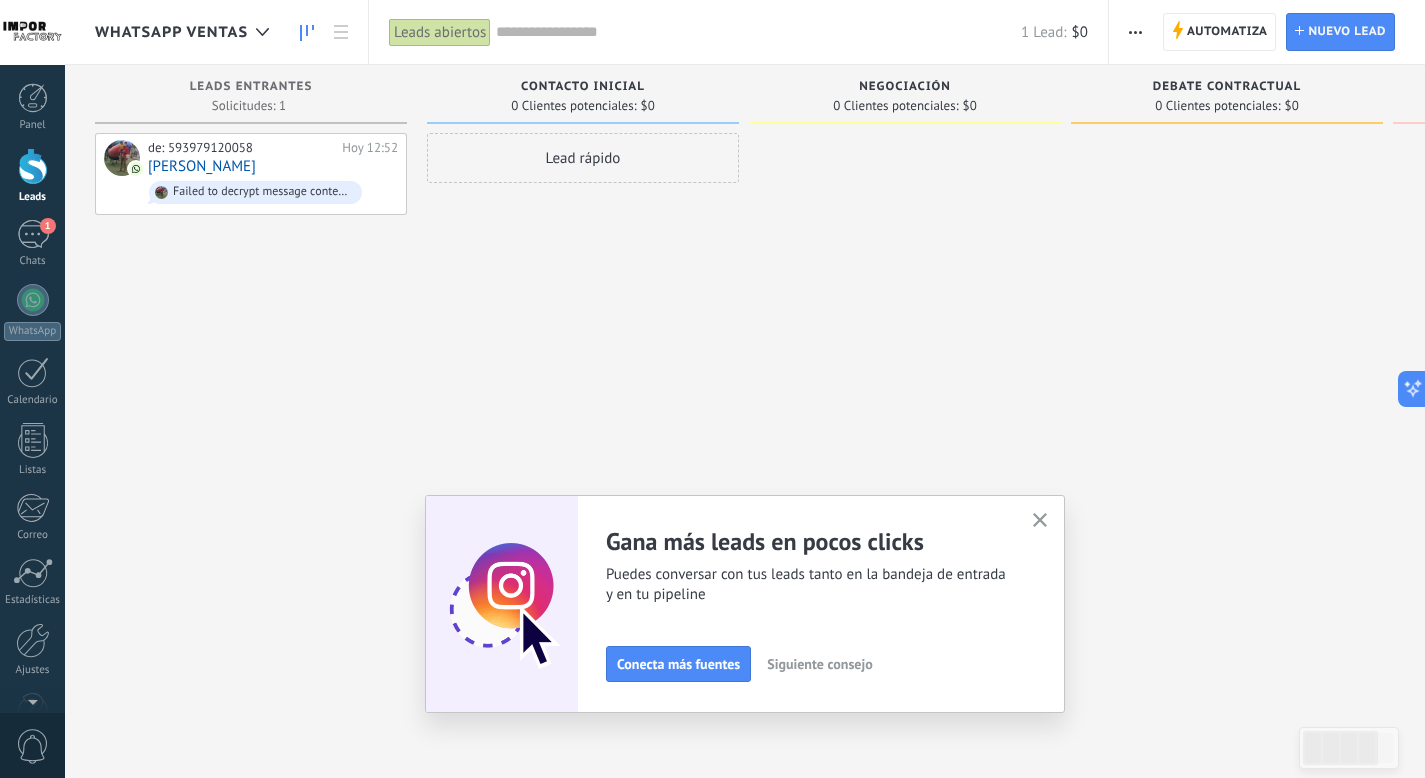 click 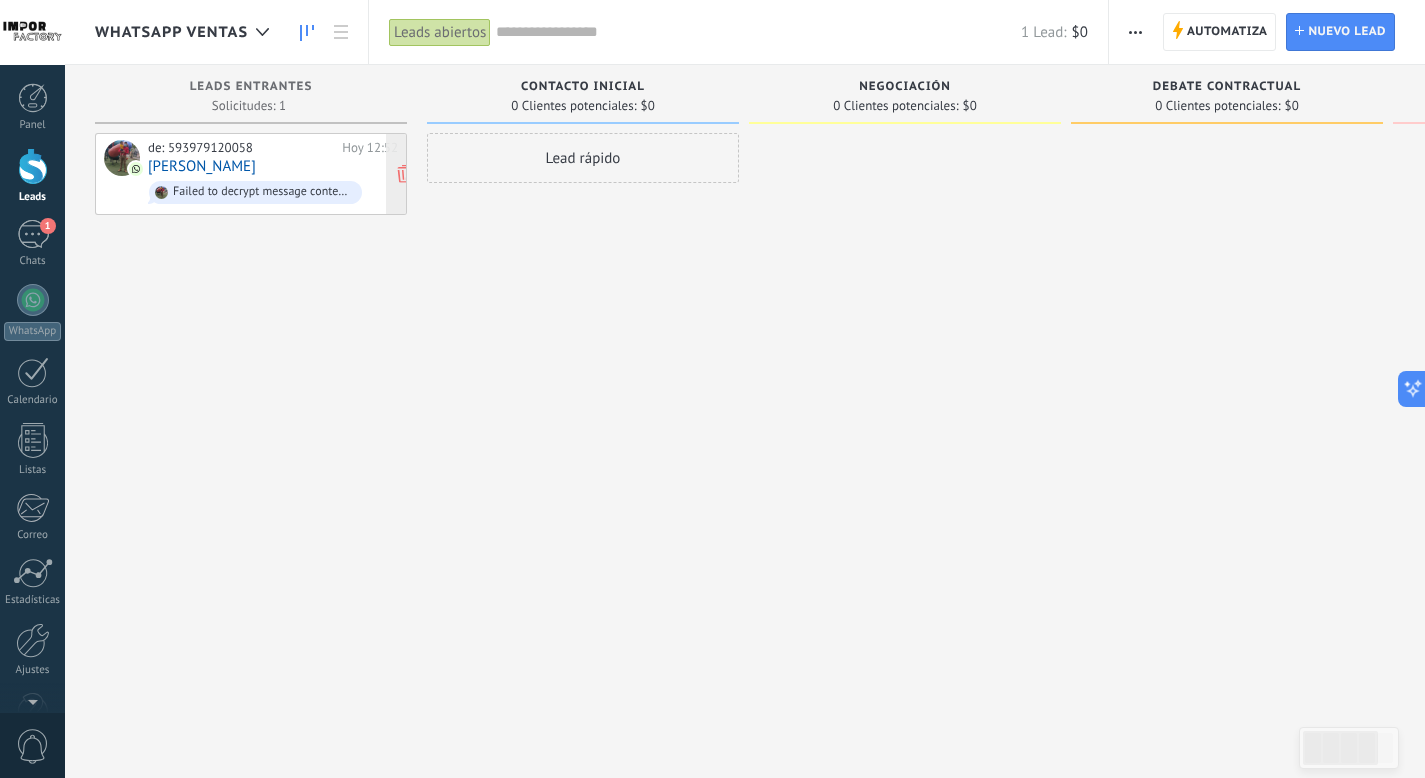 click on "de: 593979120058 Hoy 12:52 Lukazs Failed to decrypt message content. The message cannot be read here. Please view it on the WhatsApp mobile app." at bounding box center [273, 174] 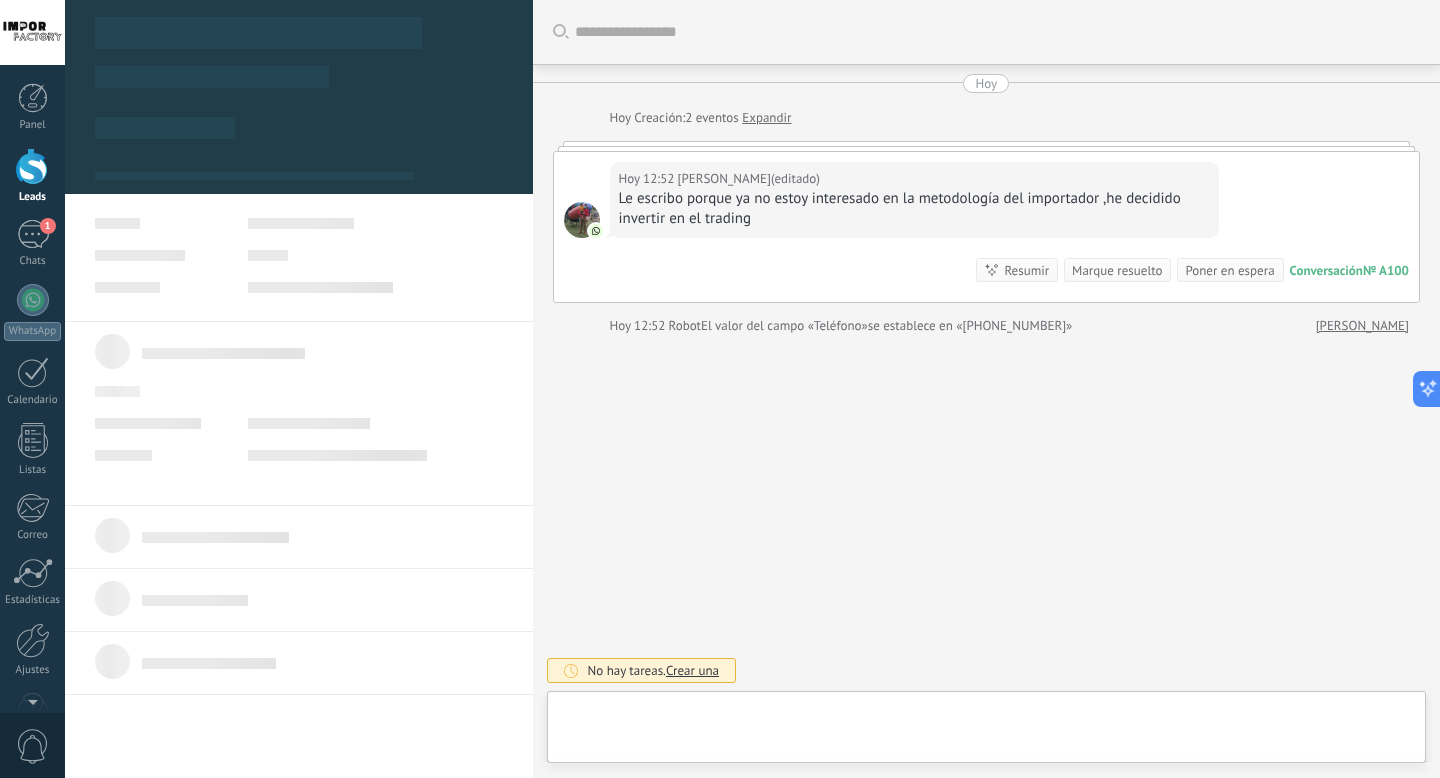 type on "**********" 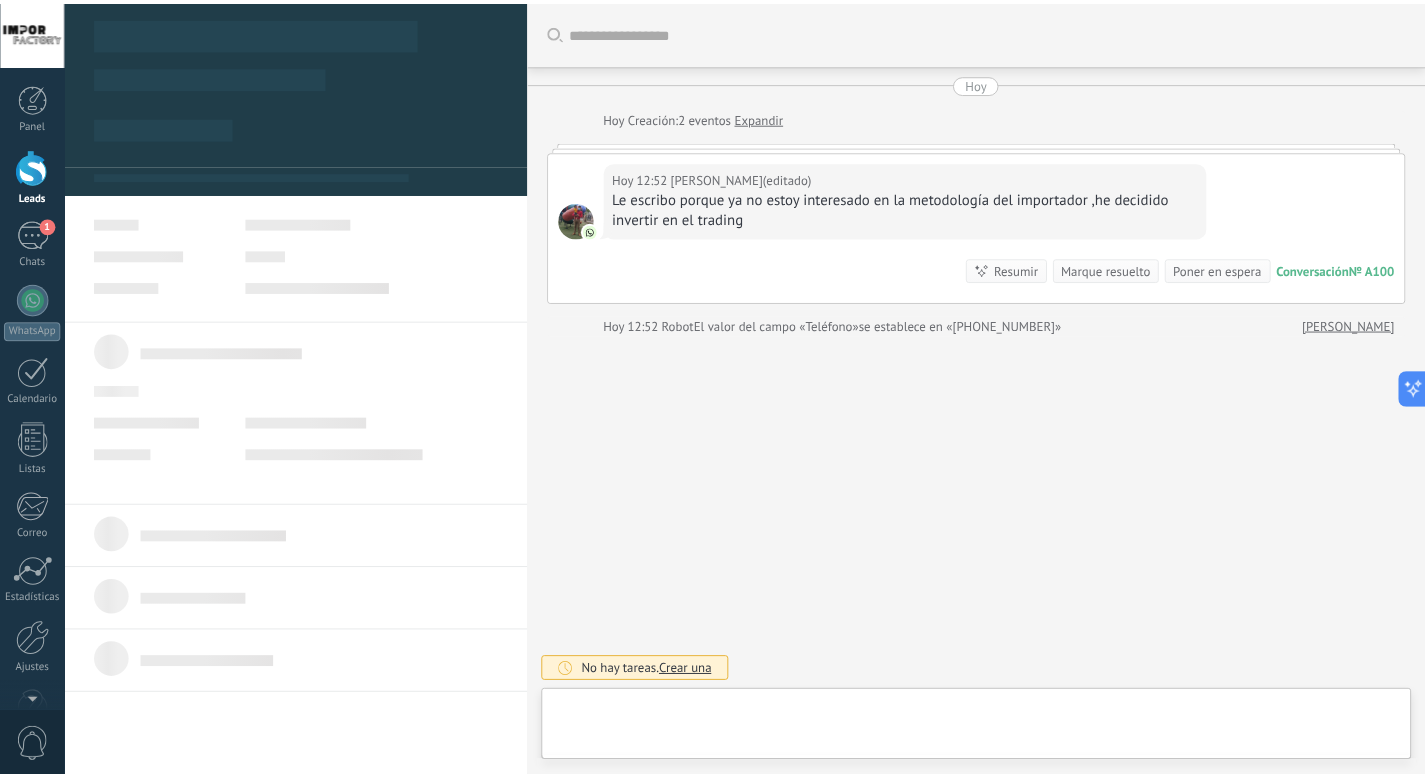 scroll, scrollTop: 30, scrollLeft: 0, axis: vertical 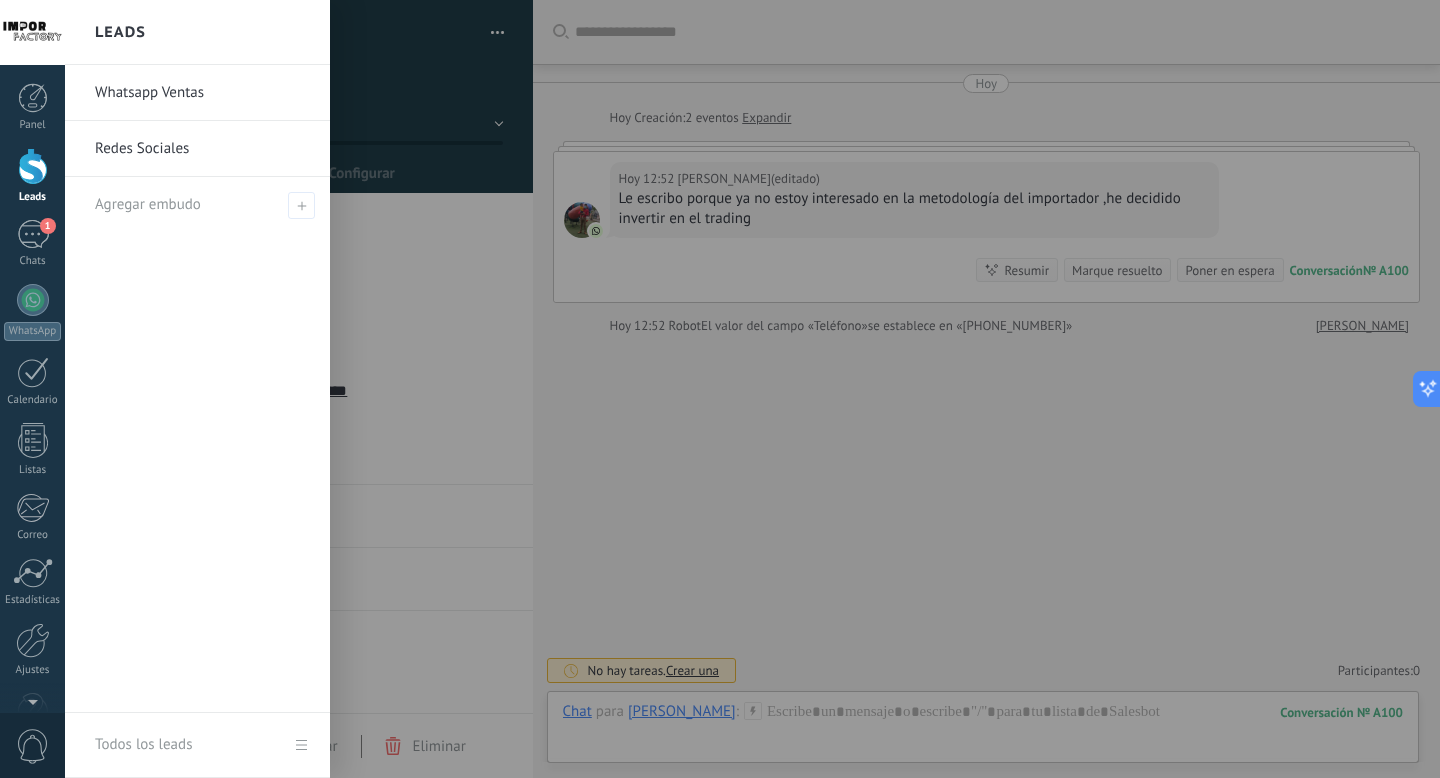 click at bounding box center (33, 166) 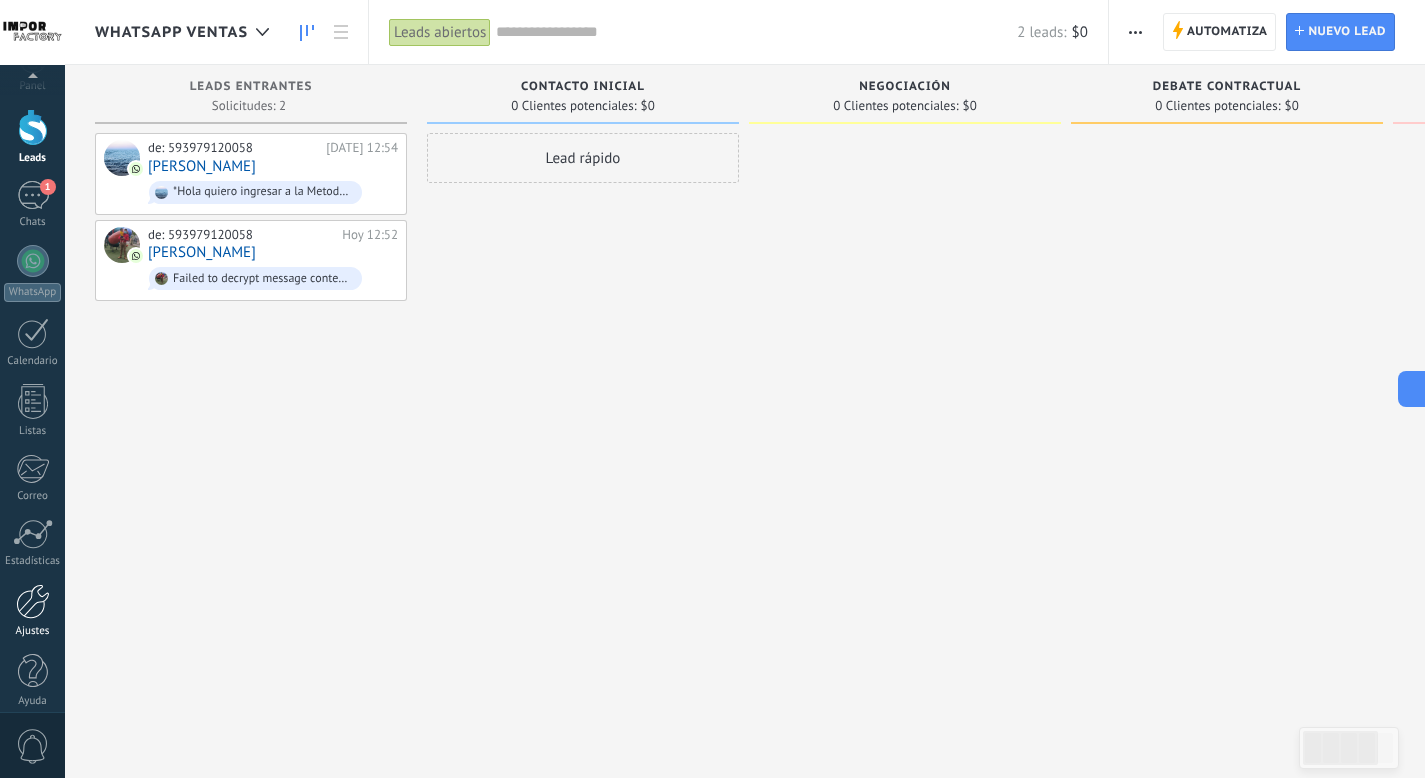 scroll, scrollTop: 54, scrollLeft: 0, axis: vertical 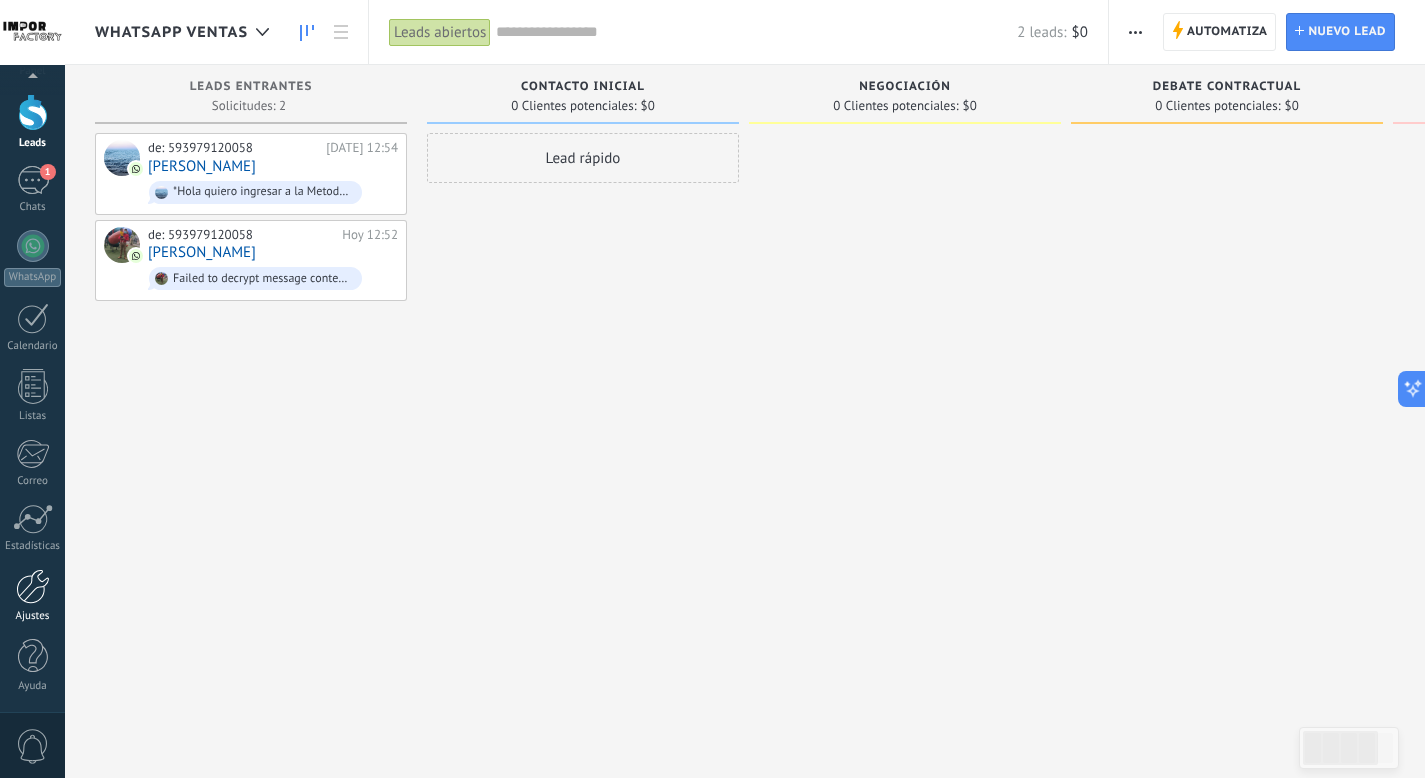 click at bounding box center (33, 586) 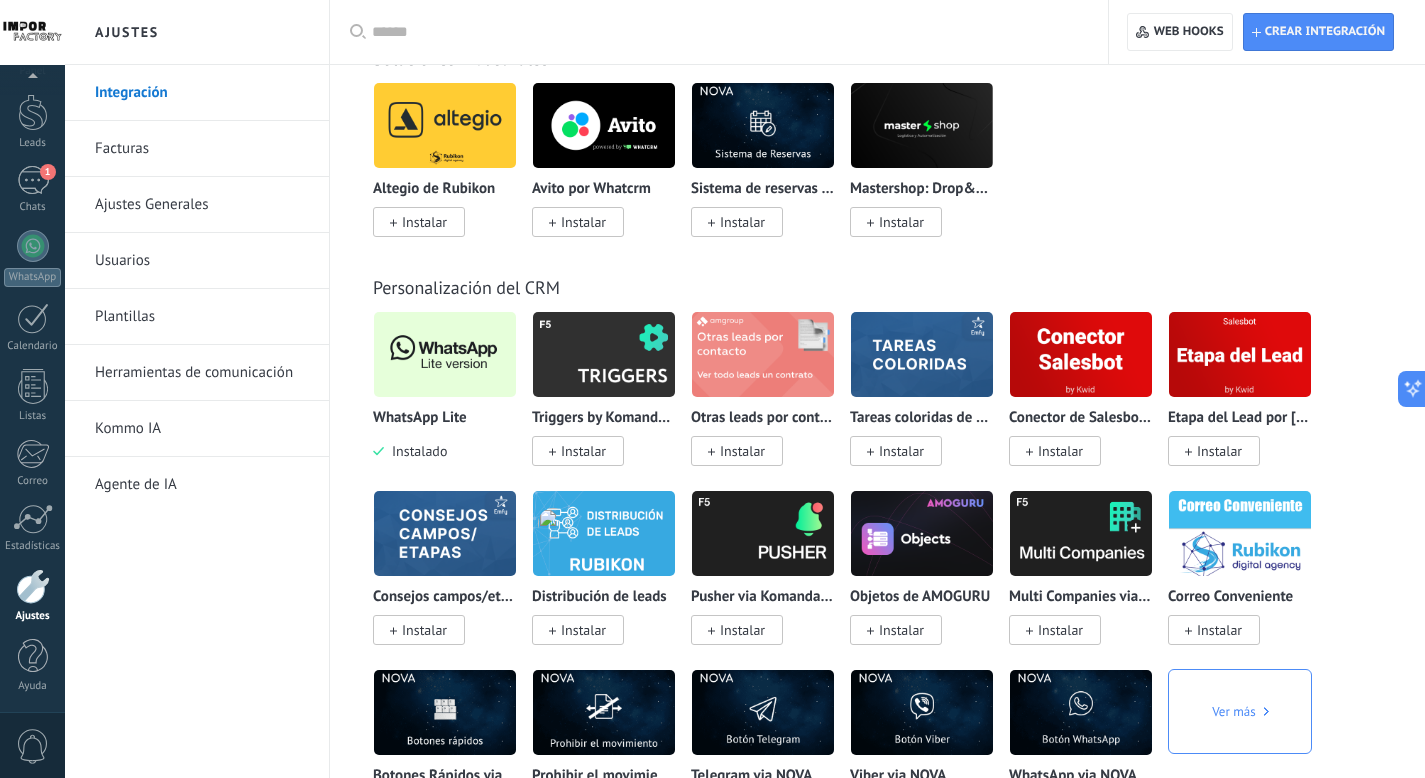 scroll, scrollTop: 4503, scrollLeft: 0, axis: vertical 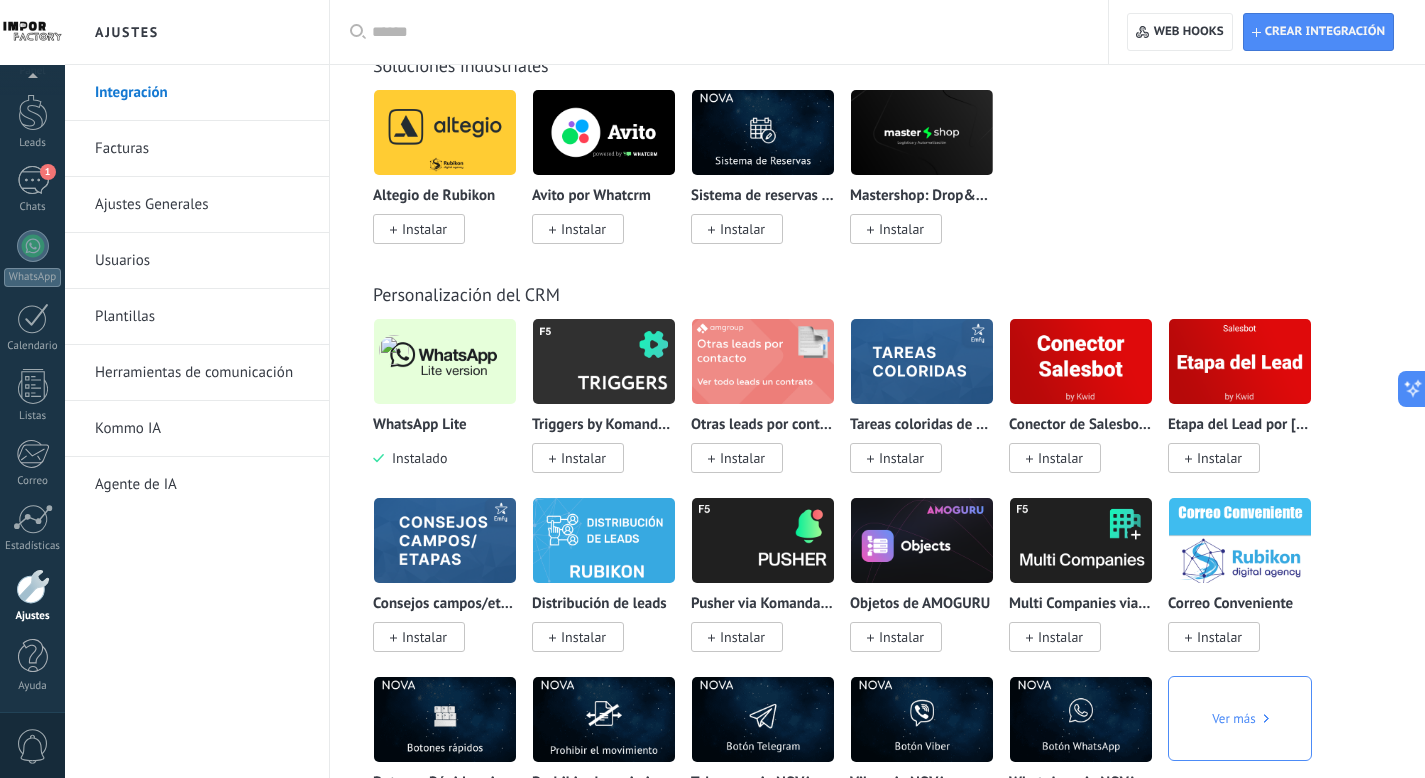 click at bounding box center [445, 361] 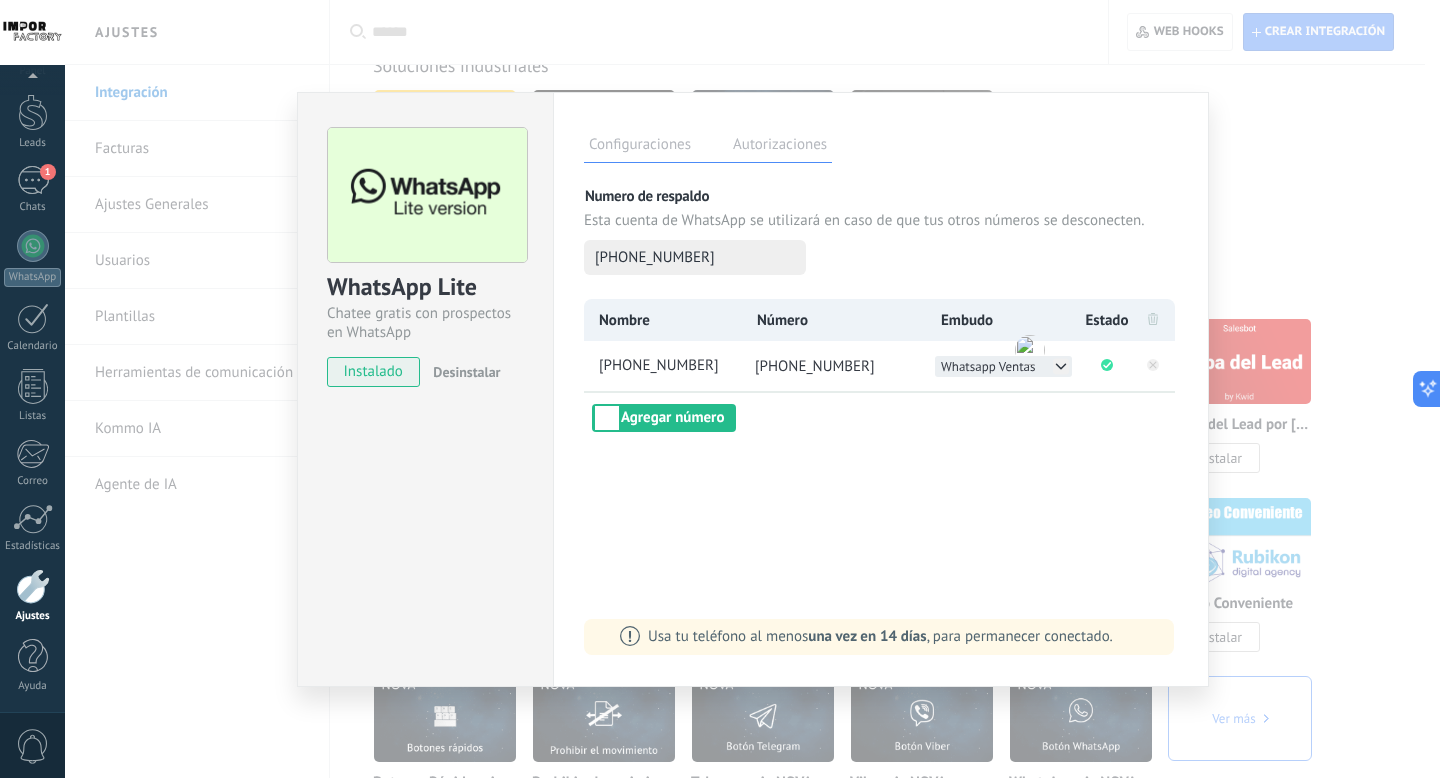 click 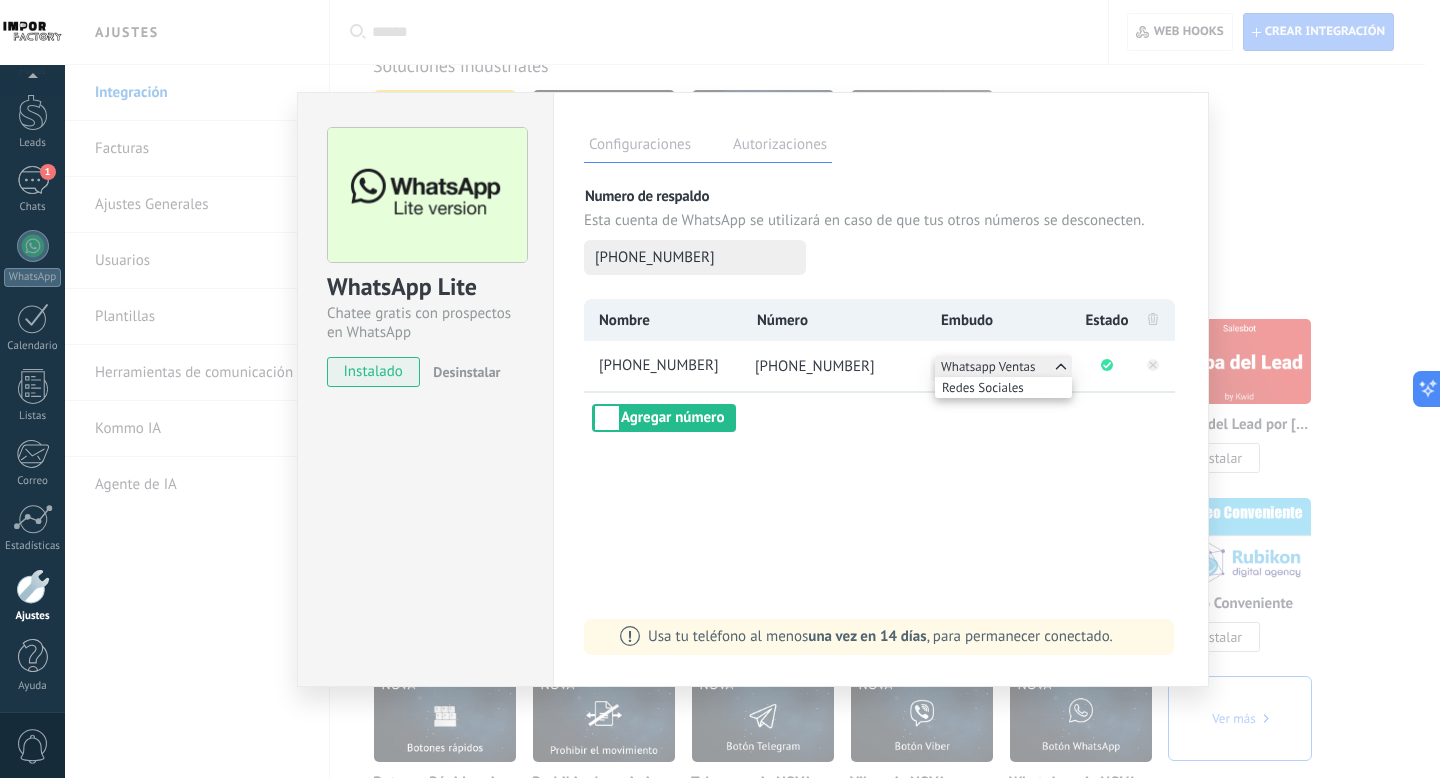 click on "Configuraciones Autorizaciones Esta pestaña registra a los usuarios que han concedido acceso a las integración a esta cuenta. Si deseas remover la posibilidad que un usuario pueda enviar solicitudes a la cuenta en nombre de esta integración, puedes revocar el acceso. Si el acceso a todos los usuarios es revocado, la integración dejará de funcionar. Esta aplicacion está instalada, pero nadie le ha dado acceso aun. Más de 2 mil millones de personas utilizan activamente WhatsApp para conectarse con amigos, familiares y empresas. Esta integración agrega el chat más popular a tu arsenal de comunicación: captura automáticamente leads desde los mensajes entrantes, comparte el acceso al chat con todo tu equipo y potencia todo con las herramientas integradas de Kommo, como el botón de compromiso y Salesbot. más _:  Guardar Numero de respaldo Esta cuenta de WhatsApp se utilizará en caso de que tus otros números se desconecten.   +593 97 912 0058 Nombre Número Embudo Estado +593 97 912 0058" at bounding box center [881, 389] 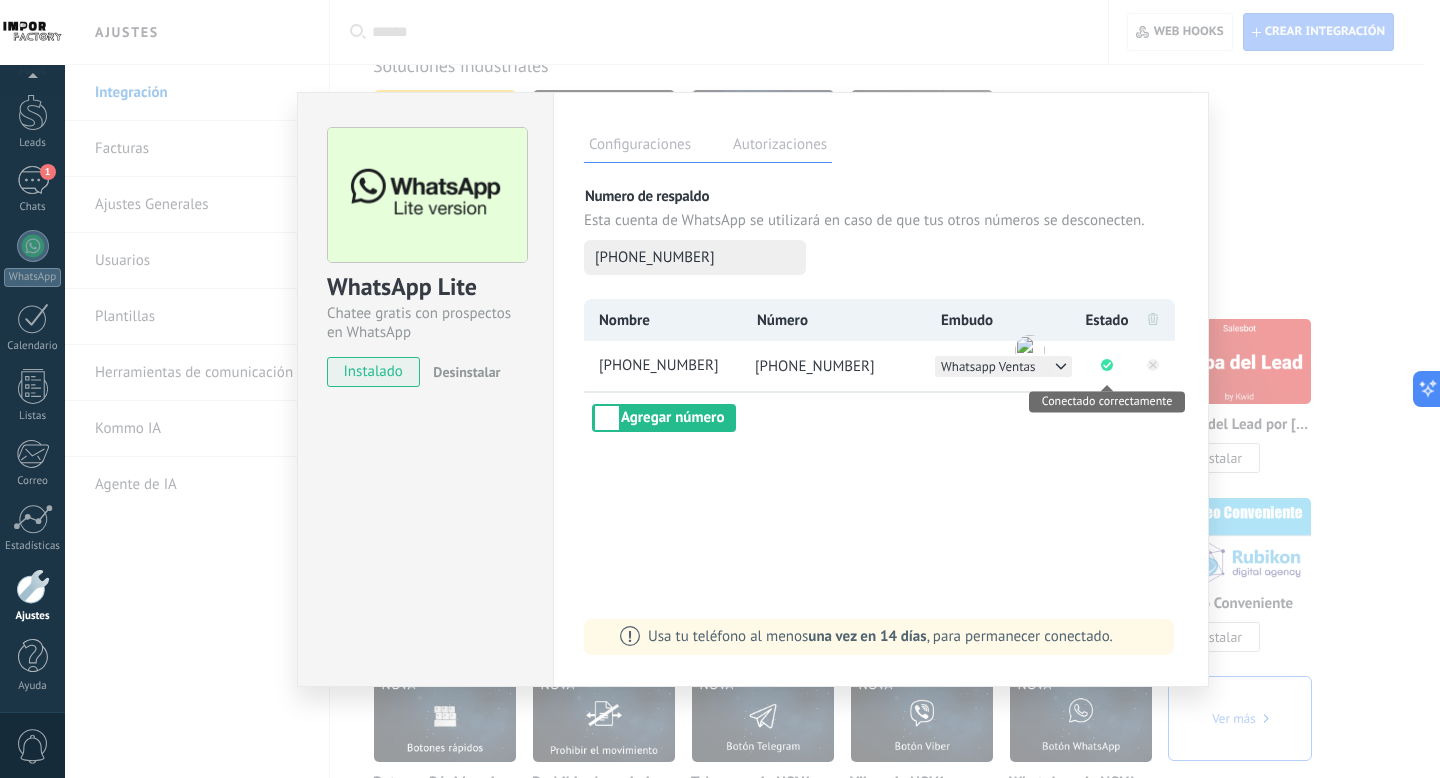 click 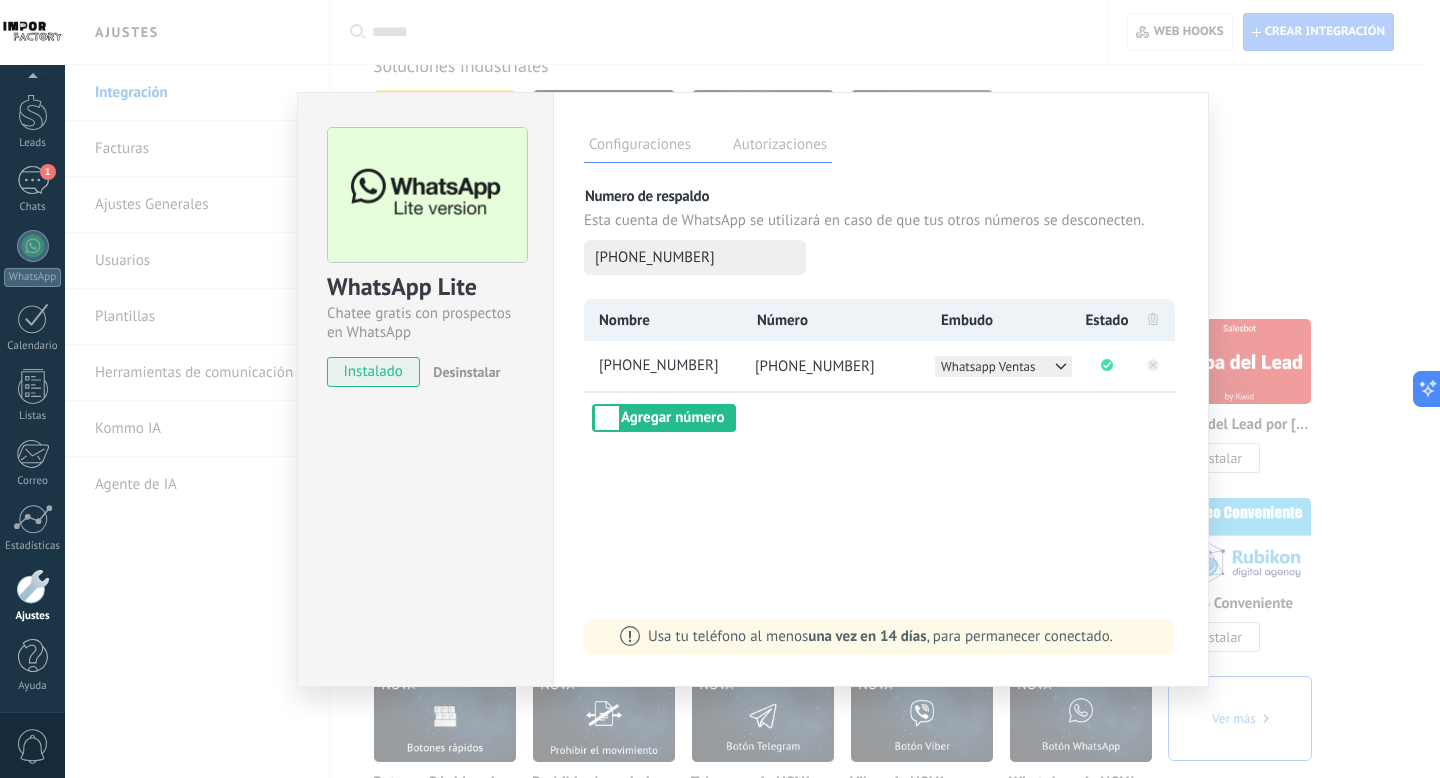 click on "WhatsApp Lite Chatee gratis con prospectos en WhatsApp instalado Desinstalar Configuraciones Autorizaciones Esta pestaña registra a los usuarios que han concedido acceso a las integración a esta cuenta. Si deseas remover la posibilidad que un usuario pueda enviar solicitudes a la cuenta en nombre de esta integración, puedes revocar el acceso. Si el acceso a todos los usuarios es revocado, la integración dejará de funcionar. Esta aplicacion está instalada, pero nadie le ha dado acceso aun. Más de 2 mil millones de personas utilizan activamente WhatsApp para conectarse con amigos, familiares y empresas. Esta integración agrega el chat más popular a tu arsenal de comunicación: captura automáticamente leads desde los mensajes entrantes, comparte el acceso al chat con todo tu equipo y potencia todo con las herramientas integradas de Kommo, como el botón de compromiso y Salesbot. más _:  Guardar Numero de respaldo Esta cuenta de WhatsApp se utilizará en caso de que tus otros números se desconecten." at bounding box center (752, 389) 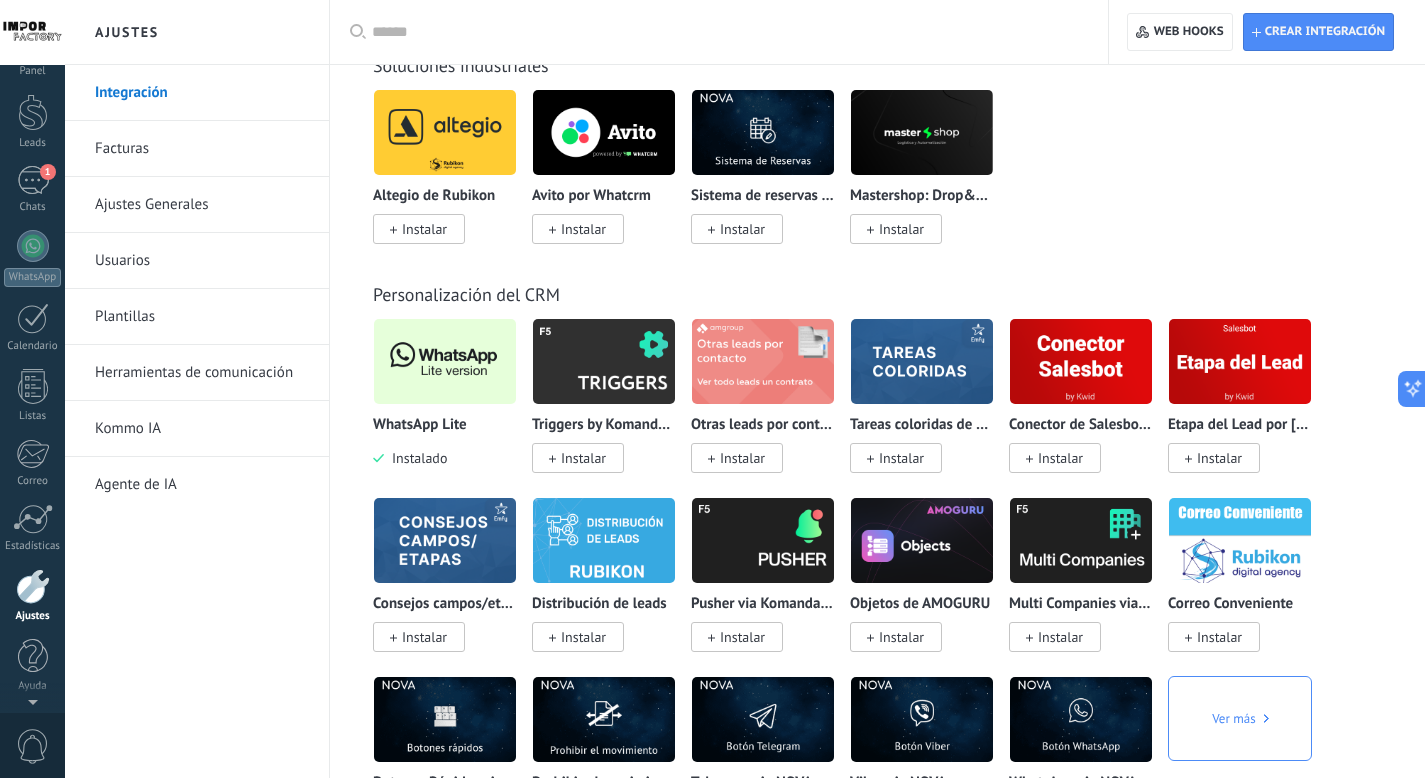 scroll, scrollTop: 0, scrollLeft: 0, axis: both 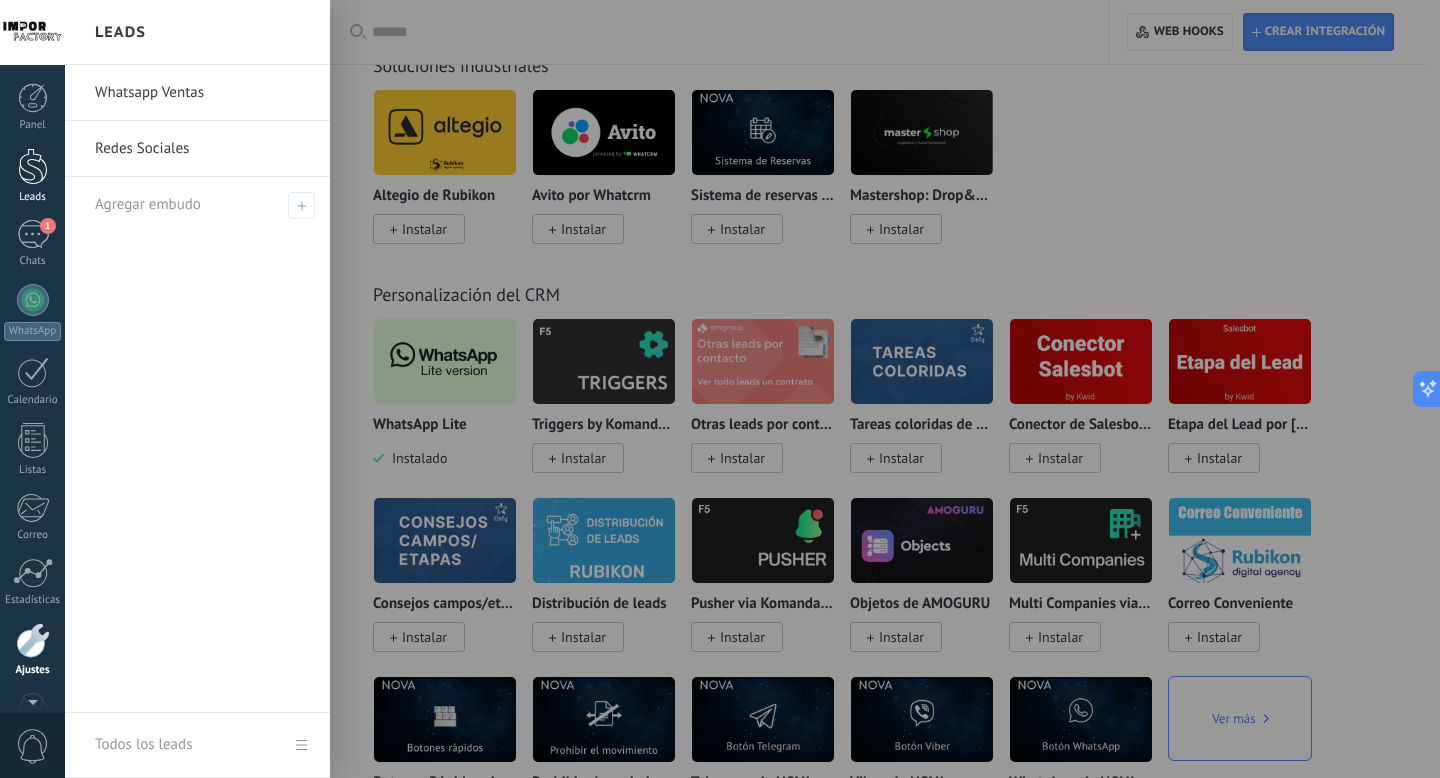 click at bounding box center (33, 166) 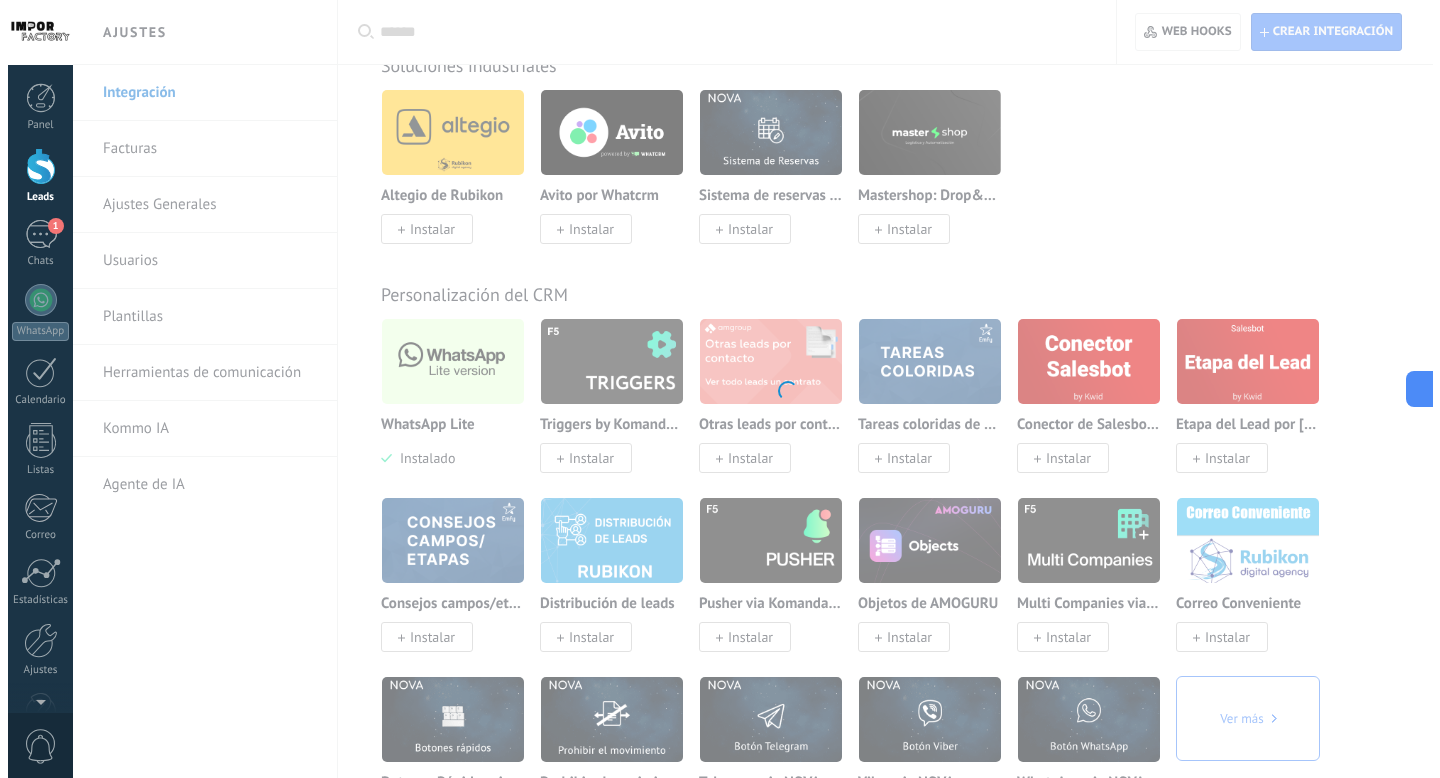 scroll, scrollTop: 0, scrollLeft: 0, axis: both 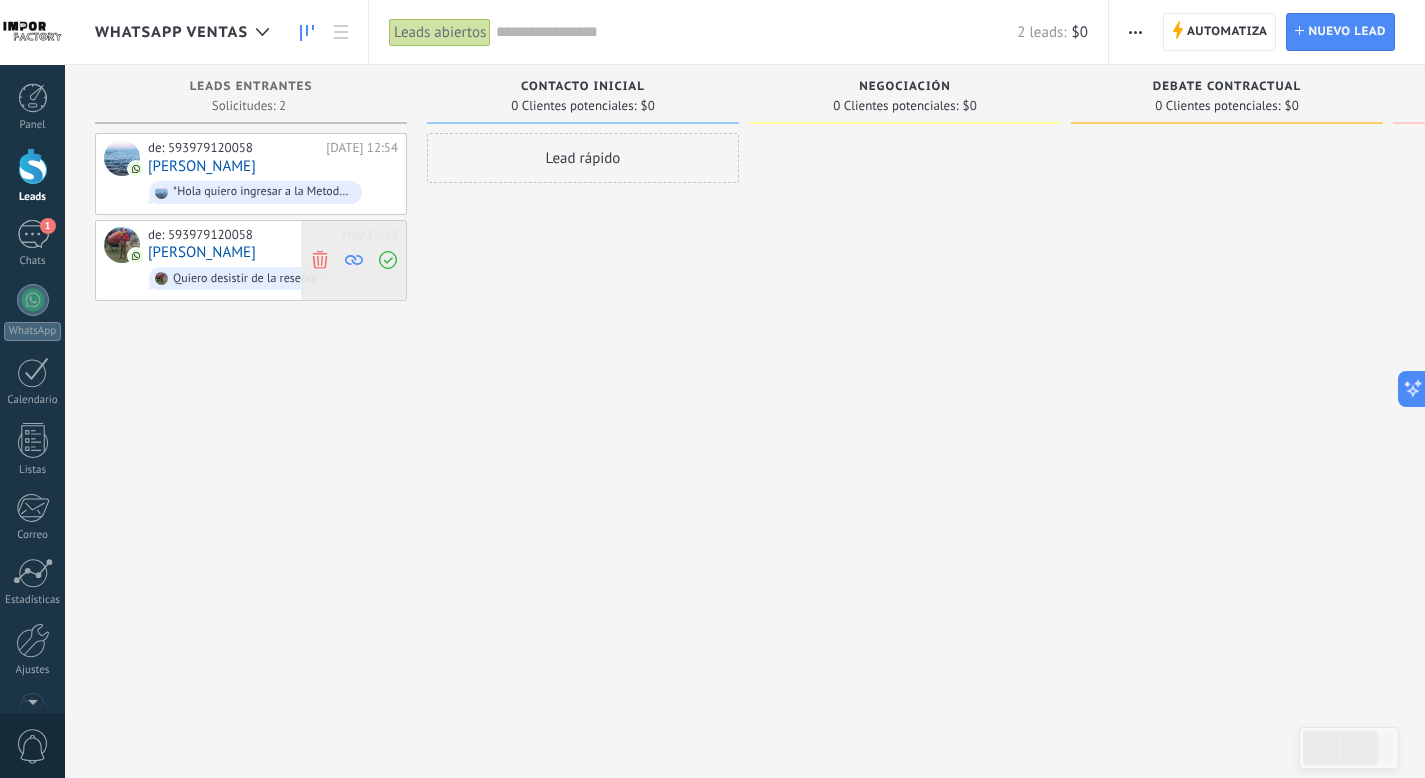 click 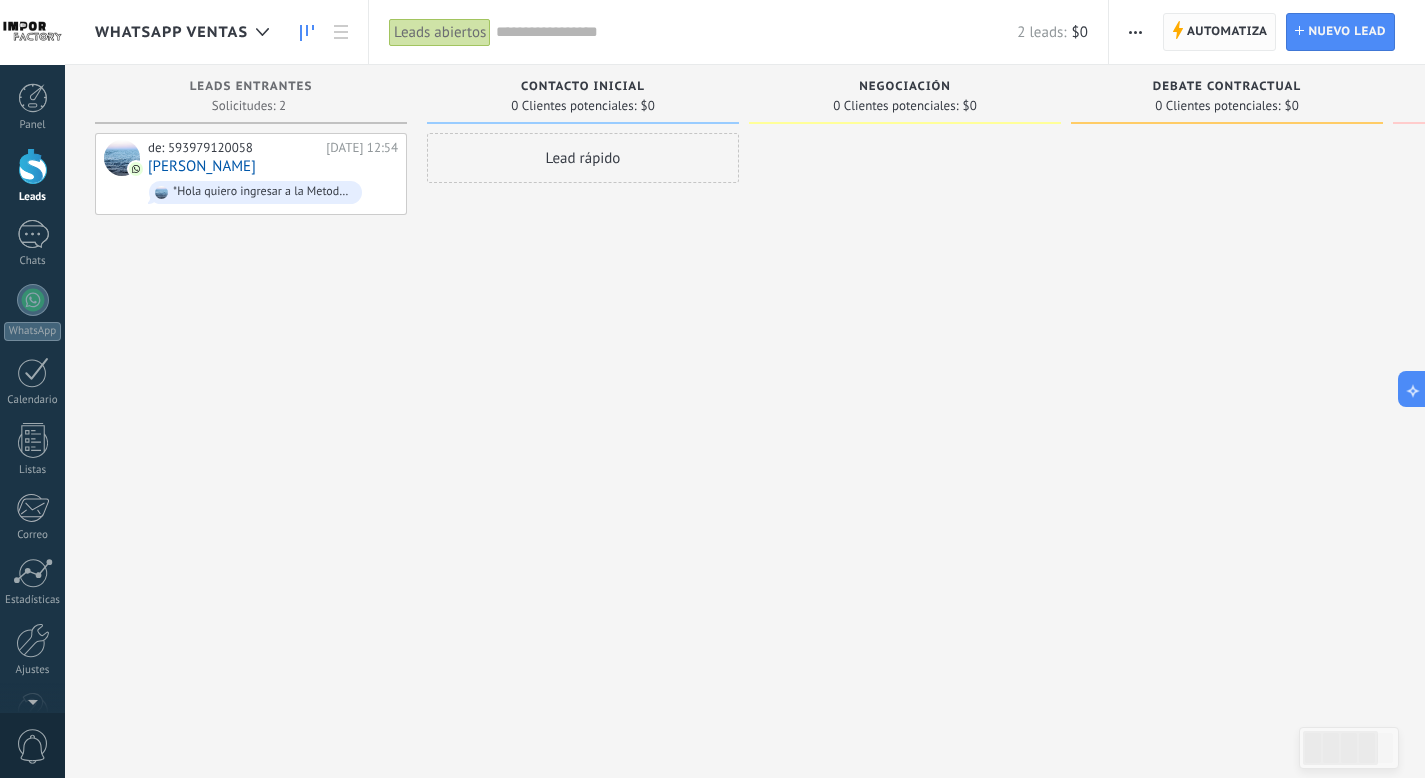 click on "Automatiza" at bounding box center (1227, 32) 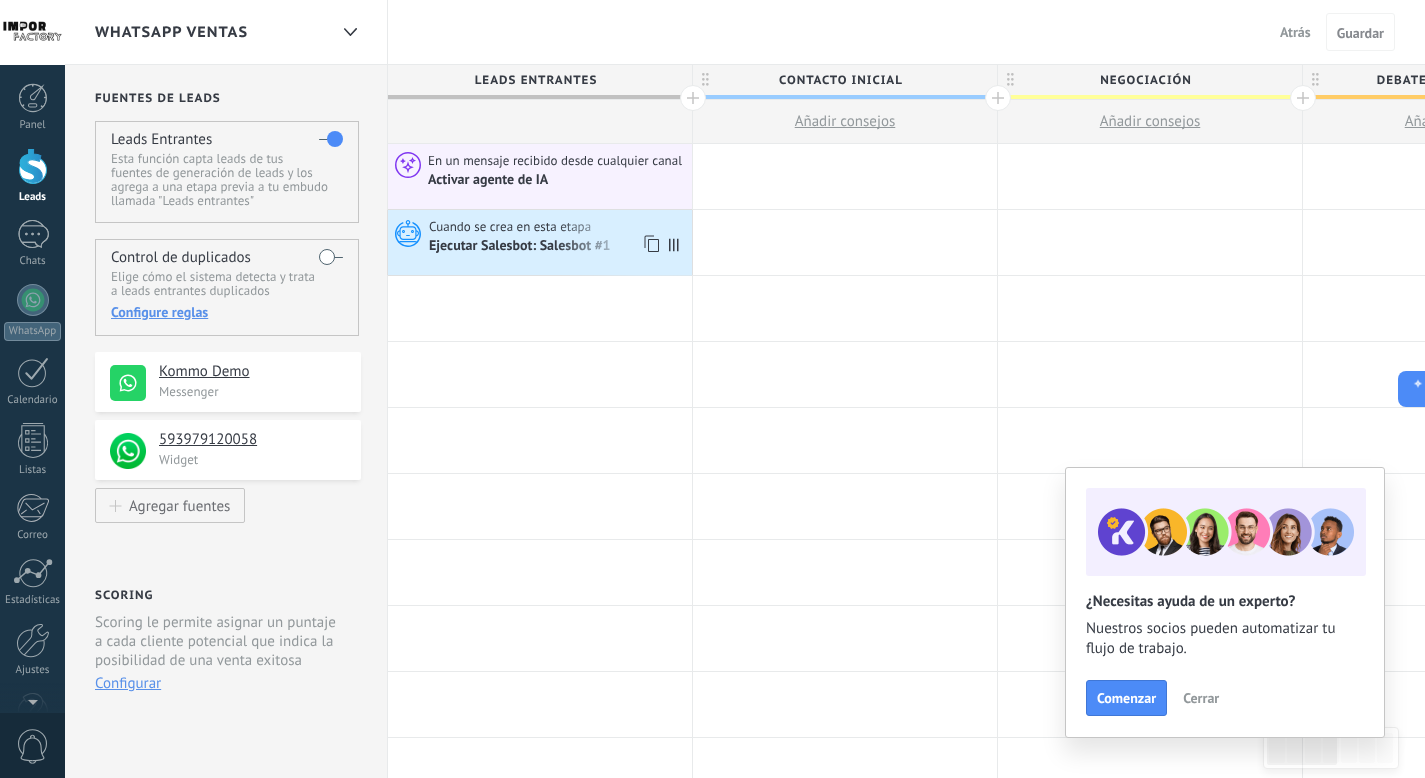 click on "Ejecutar Salesbot: Salesbot #1" at bounding box center (521, 247) 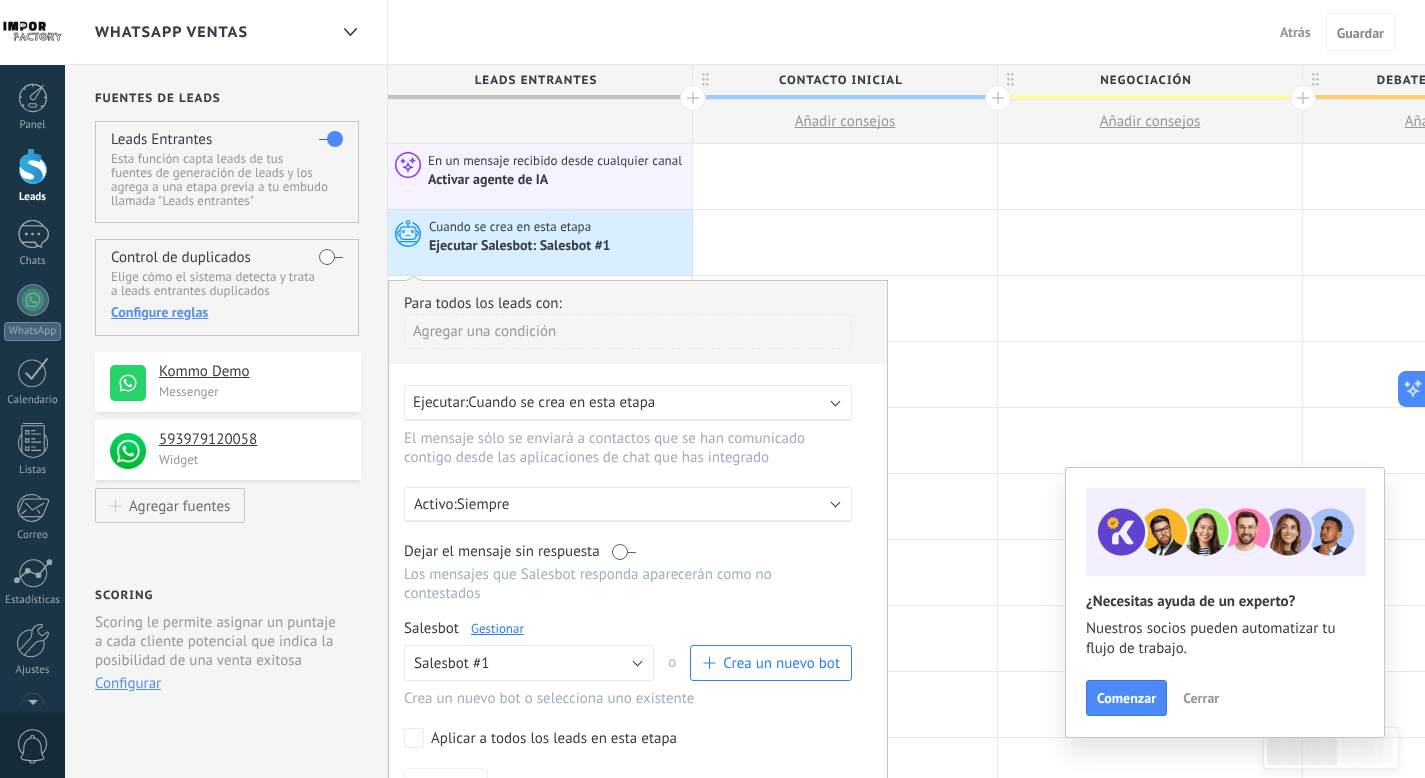 click on "Gestionar" at bounding box center [497, 628] 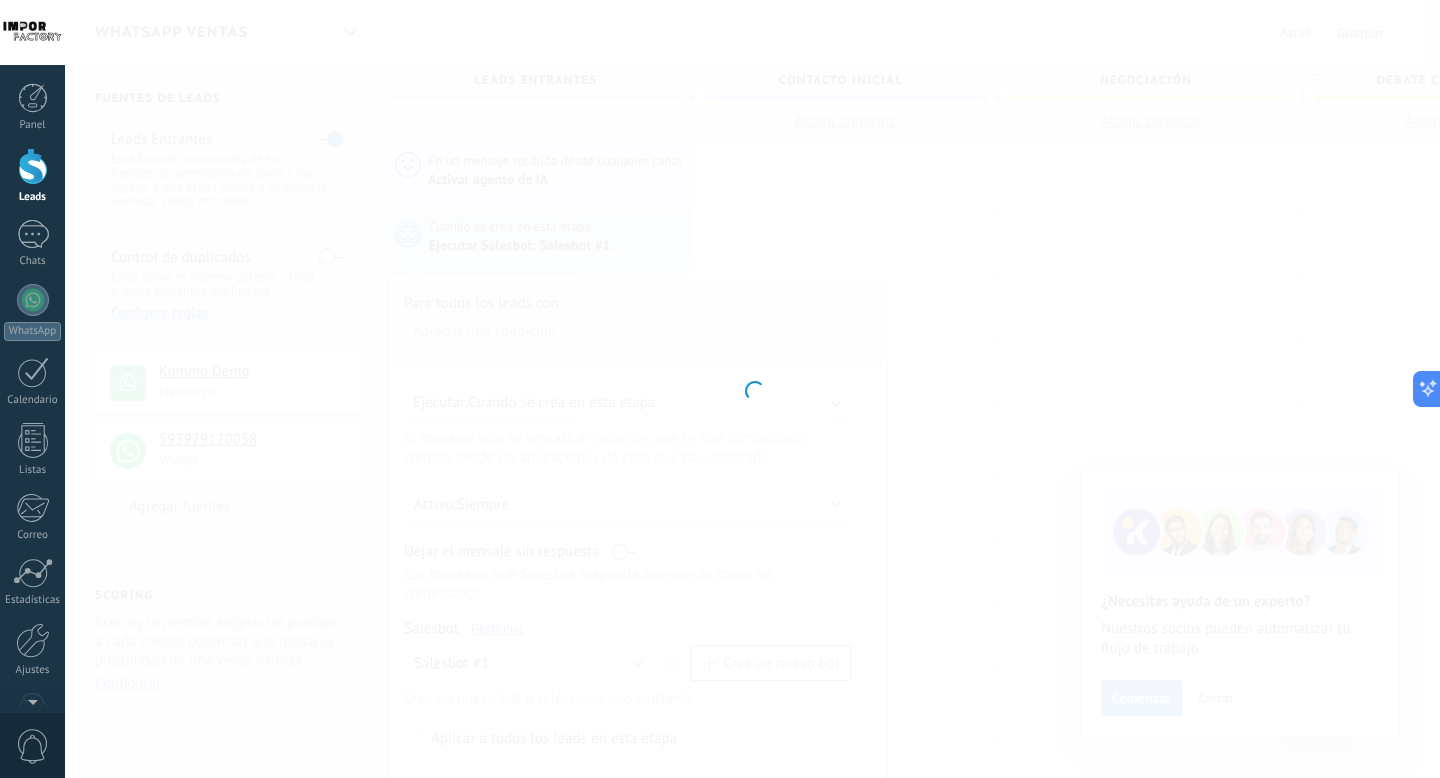 type on "**********" 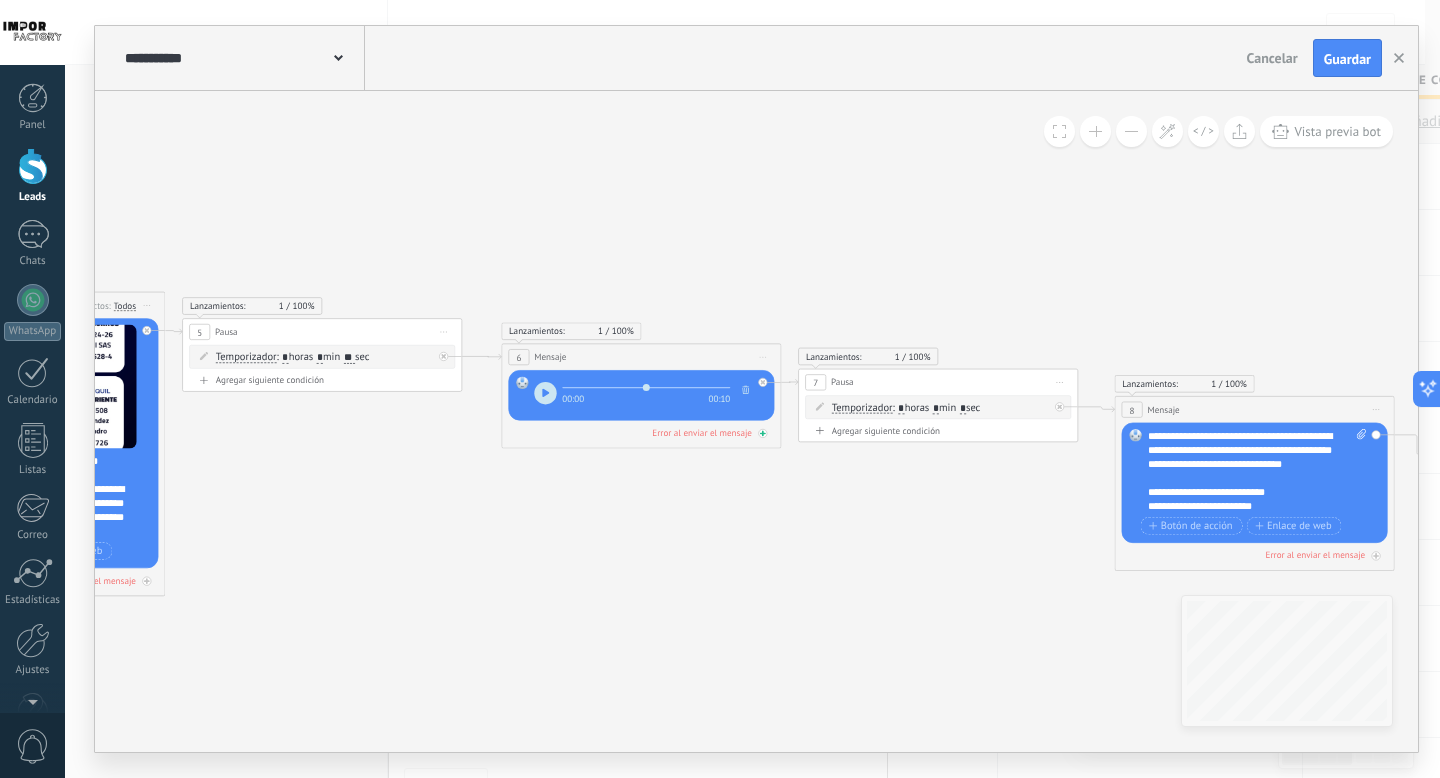 click on "Error al enviar el mensaje" at bounding box center [702, 433] 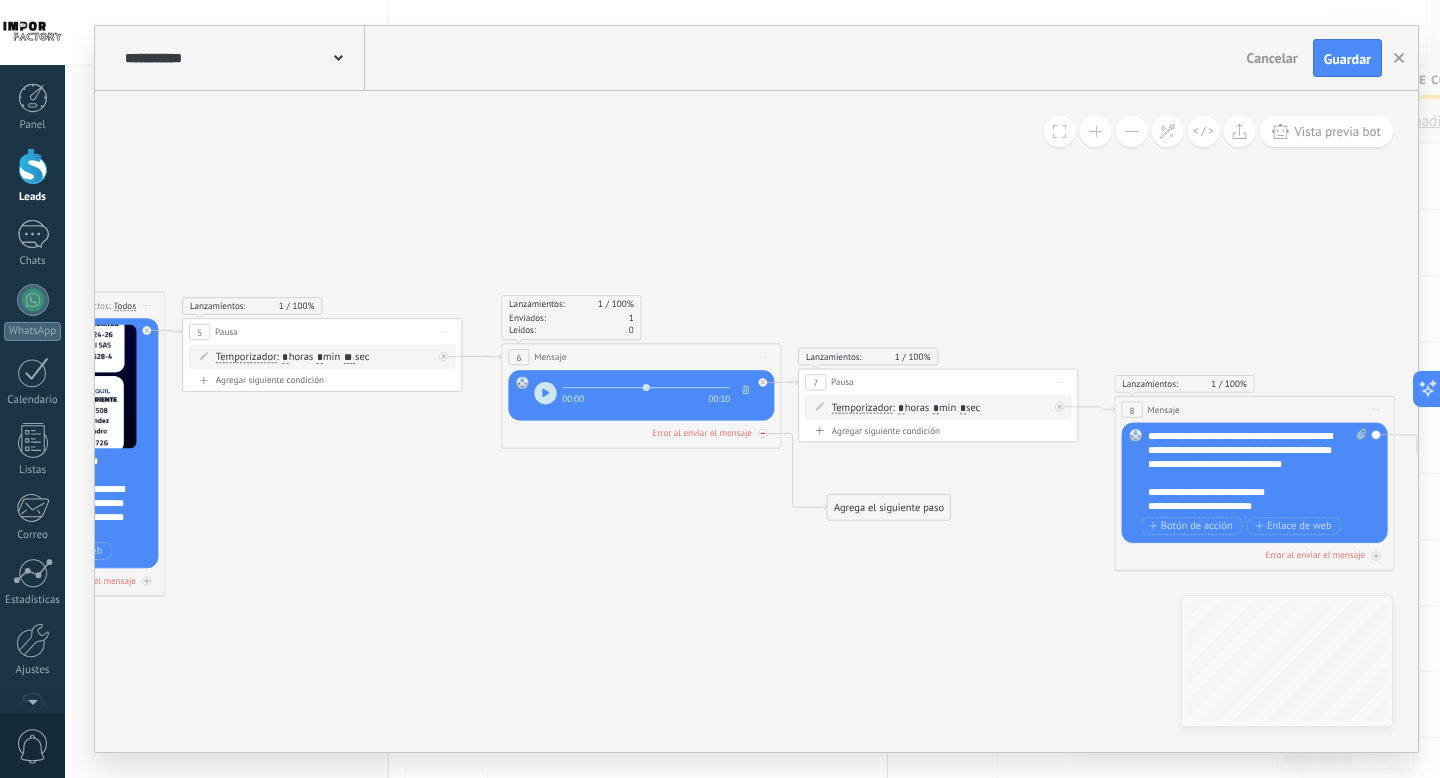 click 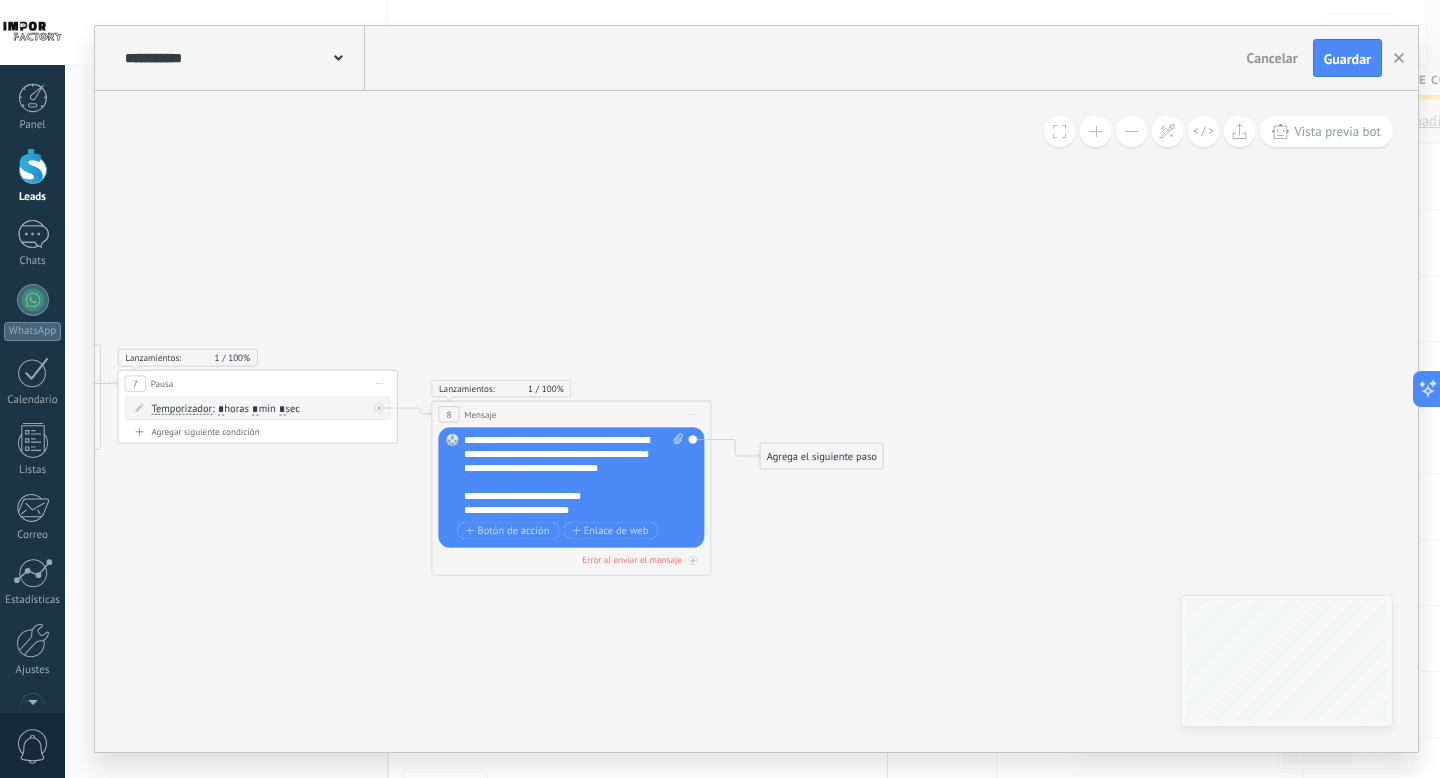 click on "8
Mensaje
*******
(a):
Todos los contactos - canales seleccionados
Todos los contactos - canales seleccionados
Todos los contactos - canal primario
Contacto principal - canales seleccionados
Contacto principal - canal primario
Todos los contactos - canales seleccionados
Todos los contactos - canales seleccionados
Todos los contactos - canal primario
Contacto principal - canales seleccionados" at bounding box center (571, 414) 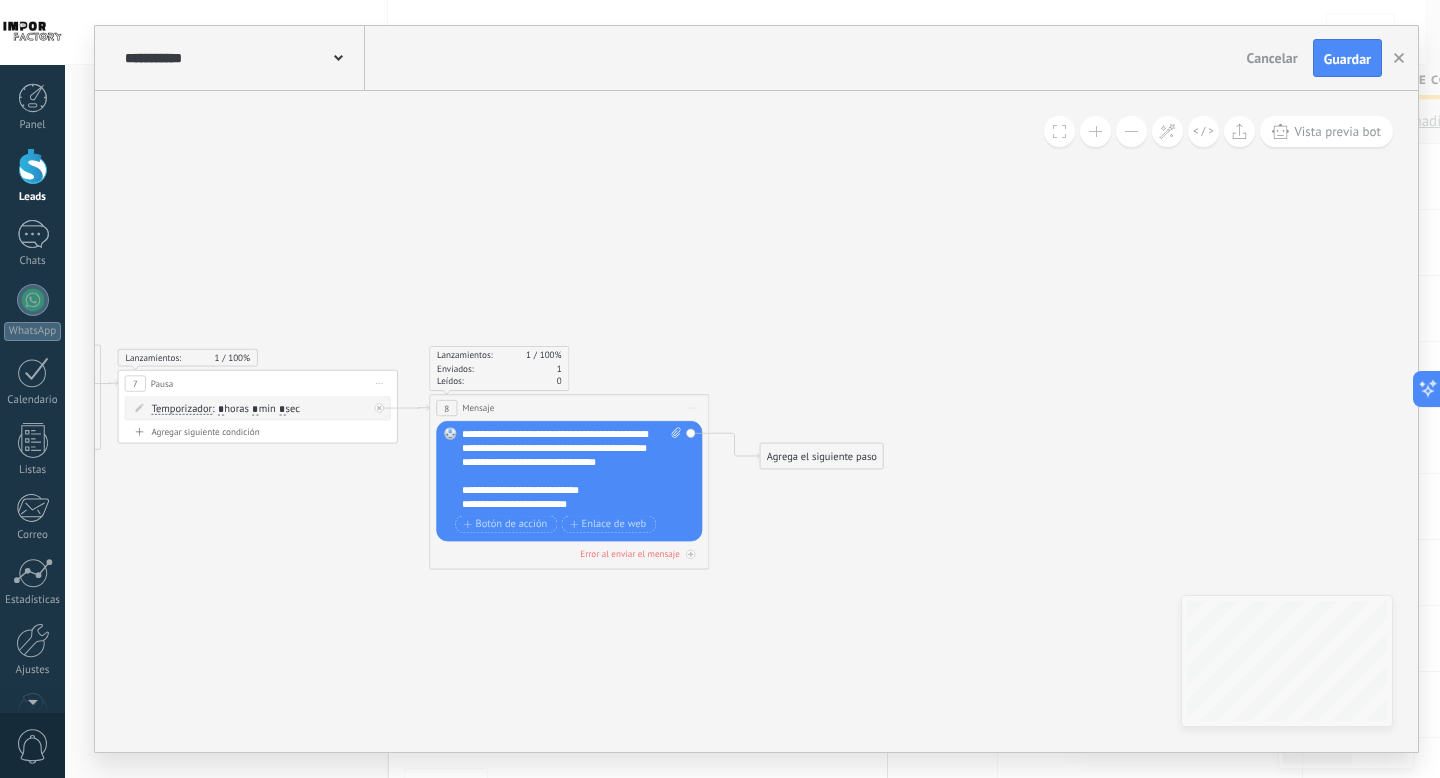 click on "8
Mensaje
*******
(a):
Todos los contactos - canales seleccionados
Todos los contactos - canales seleccionados
Todos los contactos - canal primario
Contacto principal - canales seleccionados
Contacto principal - canal primario
Todos los contactos - canales seleccionados
Todos los contactos - canales seleccionados
Todos los contactos - canal primario
Contacto principal - canales seleccionados" at bounding box center [569, 408] 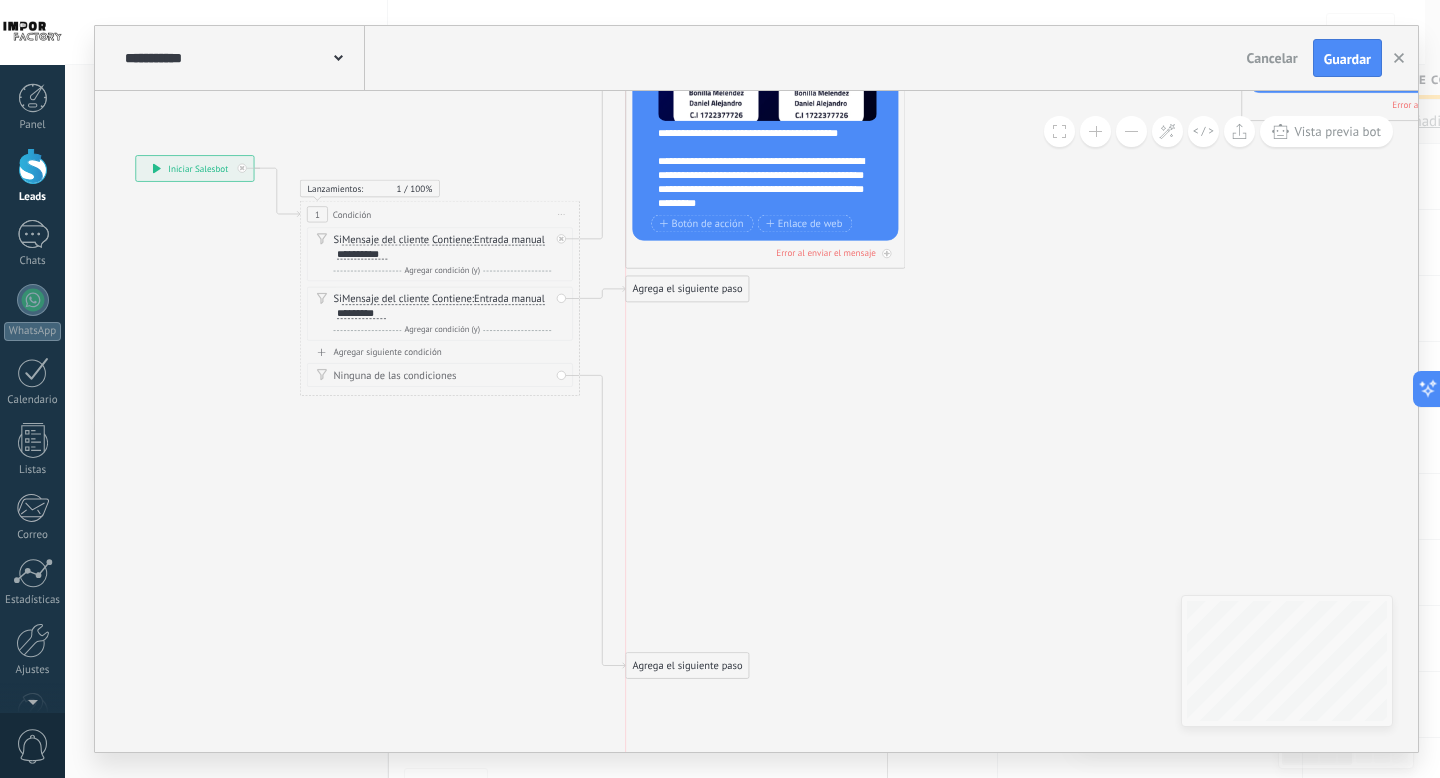 drag, startPoint x: 702, startPoint y: 327, endPoint x: 707, endPoint y: 669, distance: 342.03656 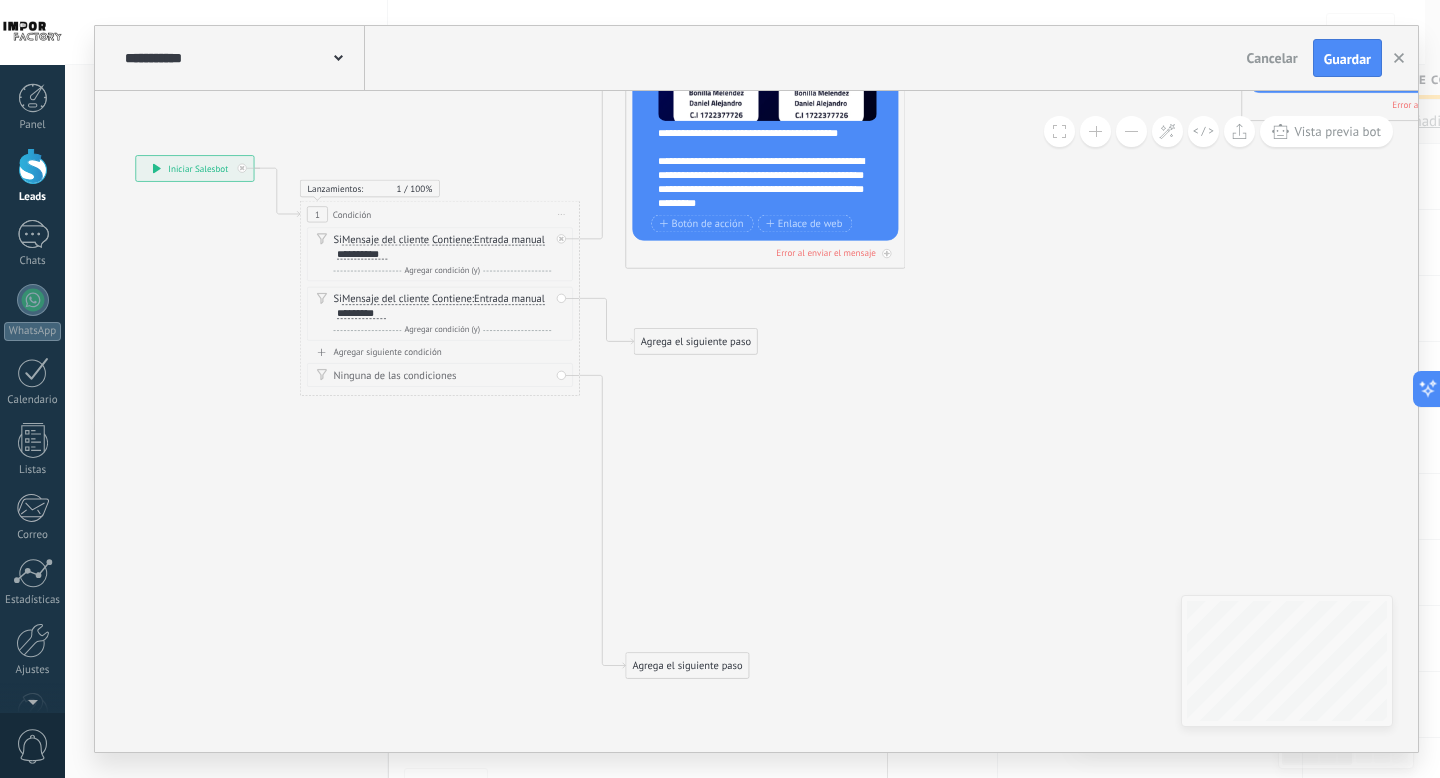 drag, startPoint x: 680, startPoint y: 290, endPoint x: 689, endPoint y: 342, distance: 52.773098 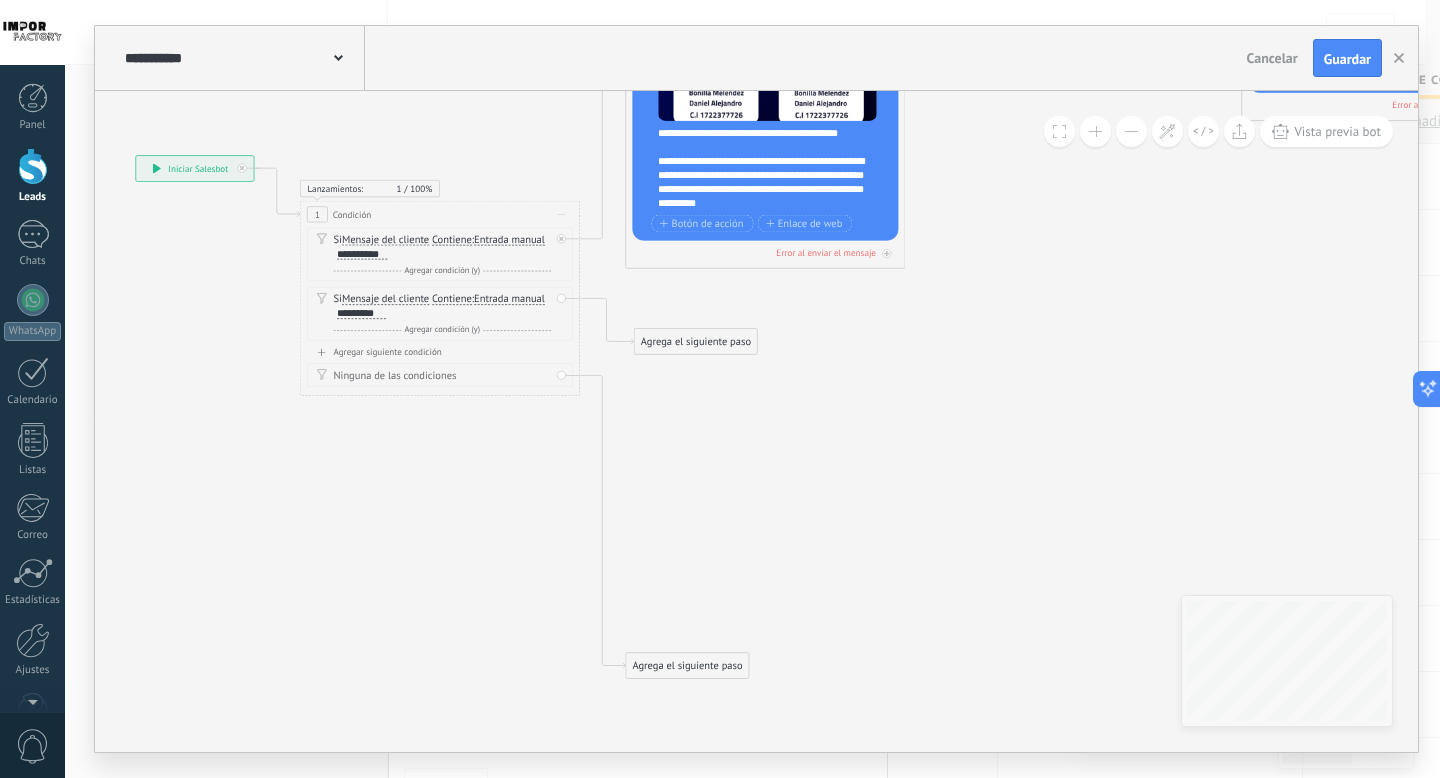 click on "Agrega el siguiente paso" at bounding box center [696, 341] 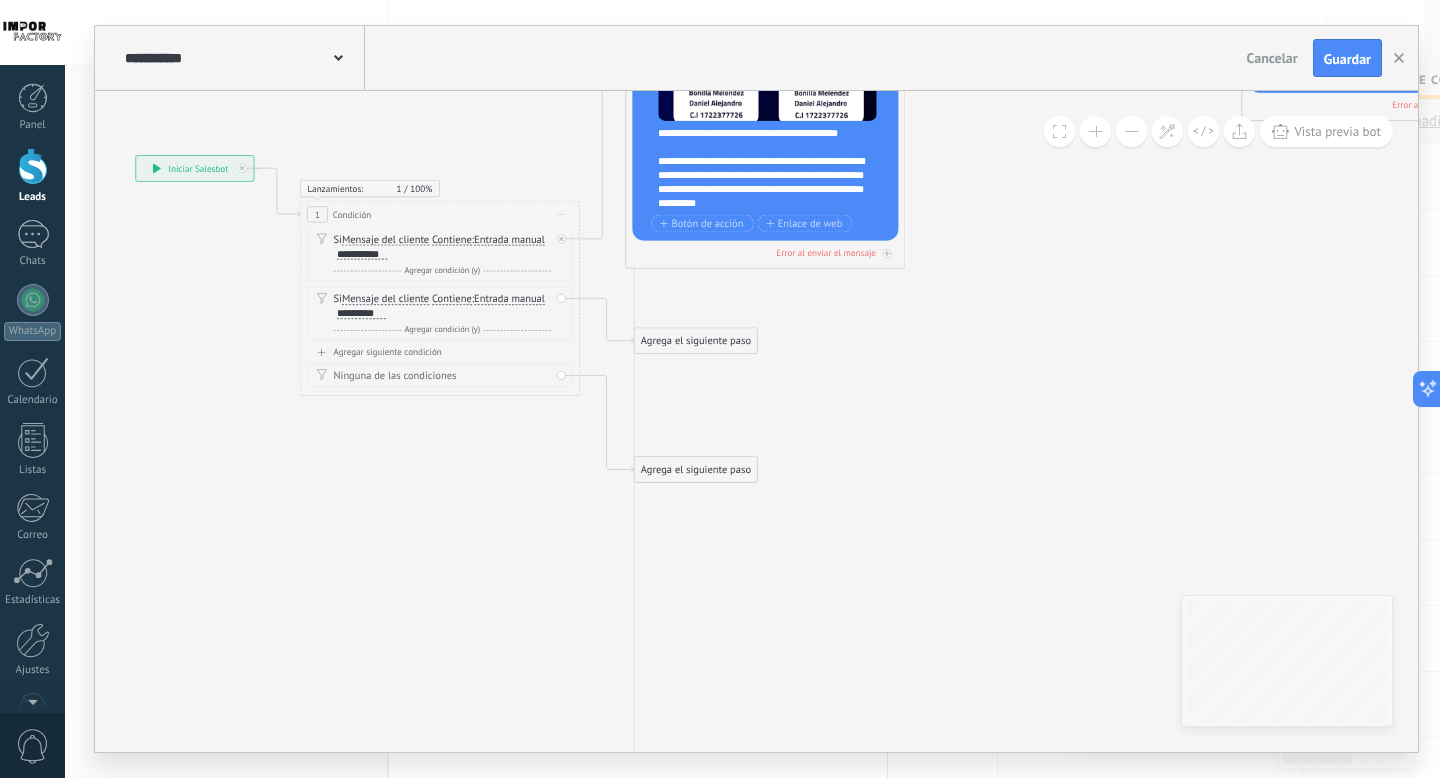 drag, startPoint x: 675, startPoint y: 662, endPoint x: 679, endPoint y: 494, distance: 168.0476 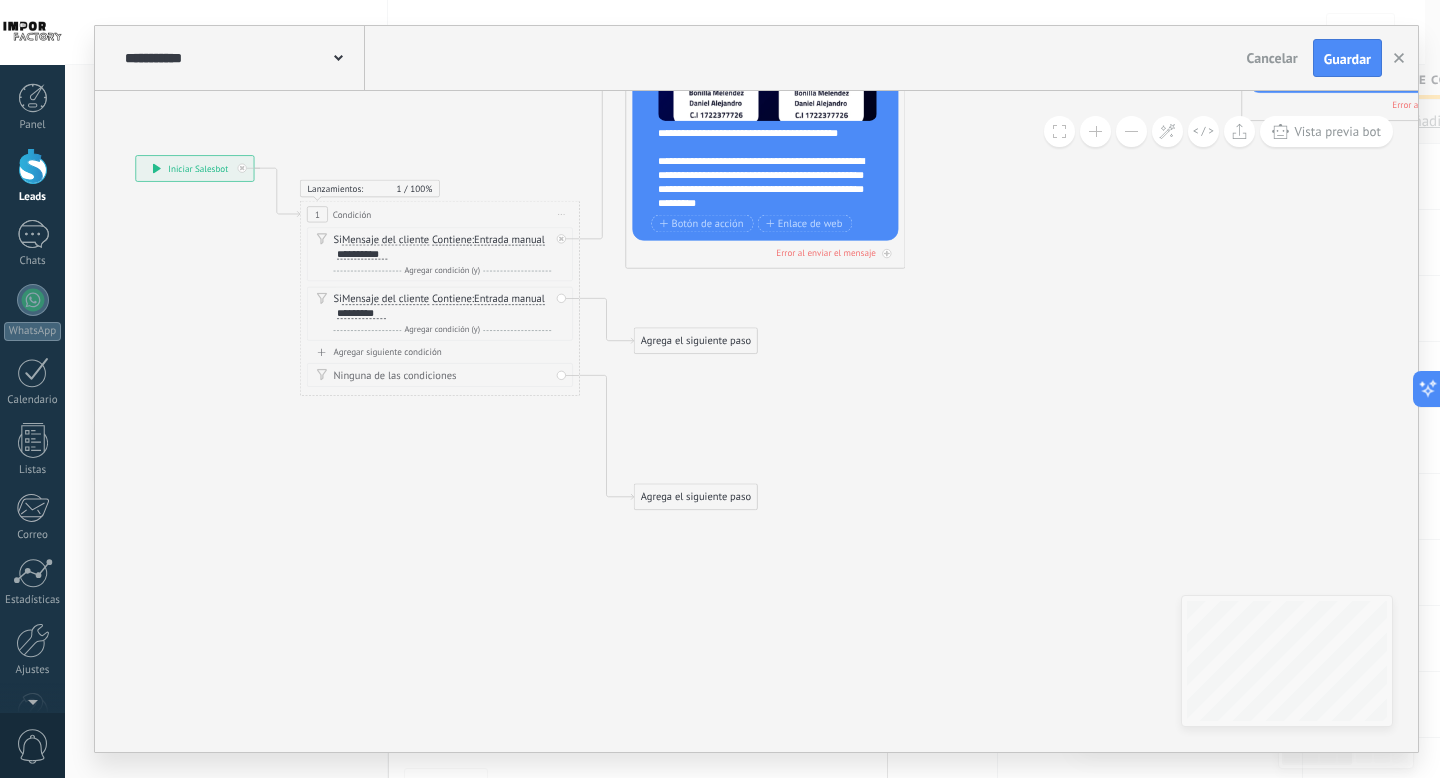 click on "Agrega el siguiente paso" at bounding box center (696, 497) 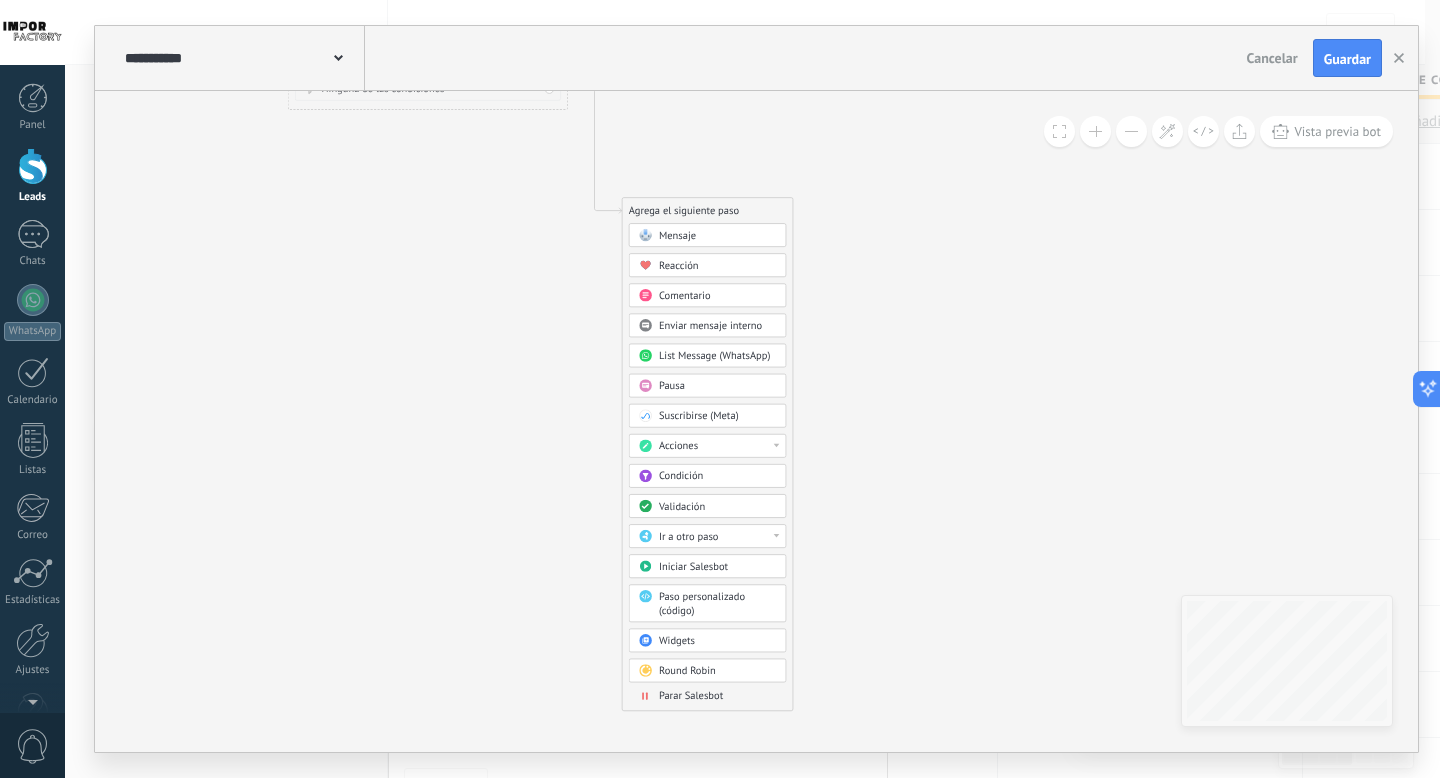 click on "Acciones" at bounding box center [678, 446] 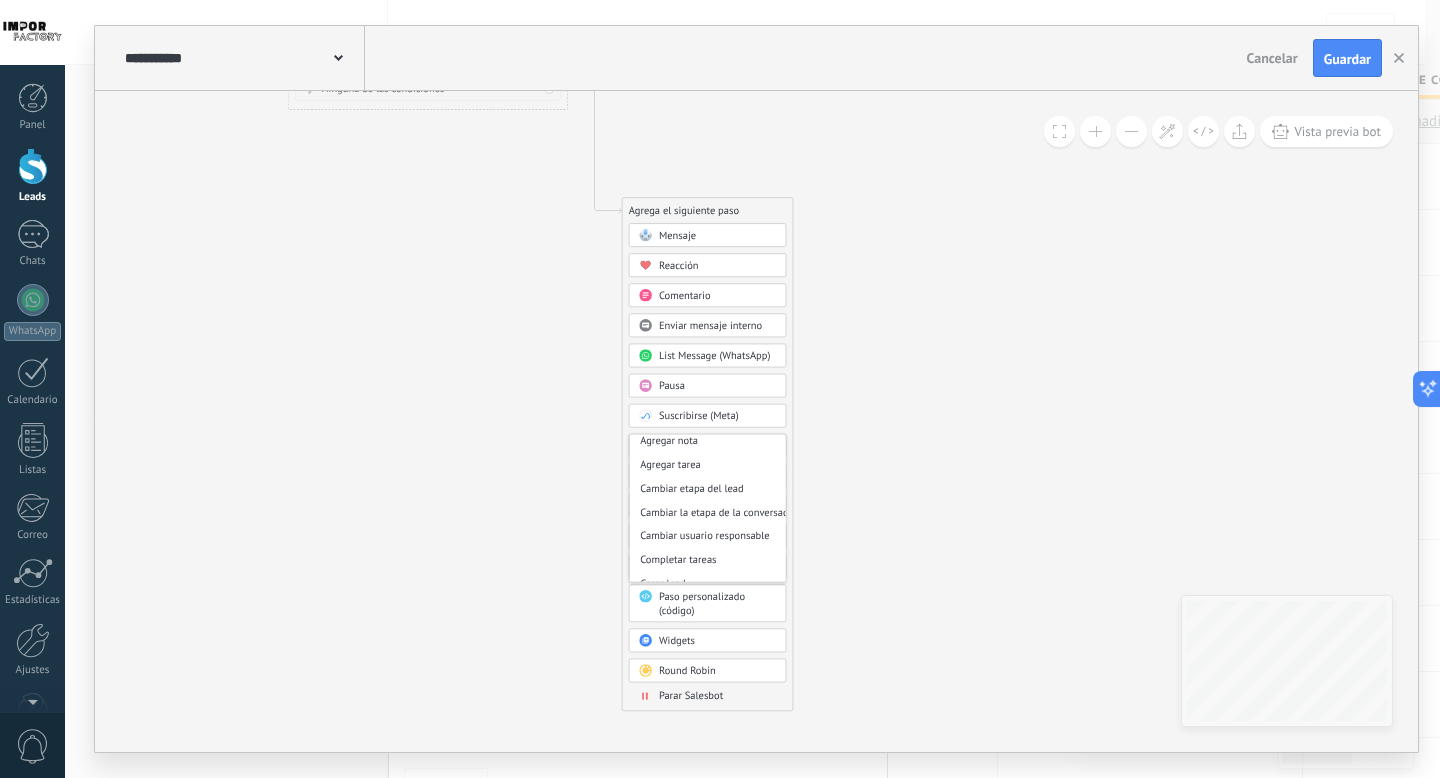 scroll, scrollTop: 0, scrollLeft: 0, axis: both 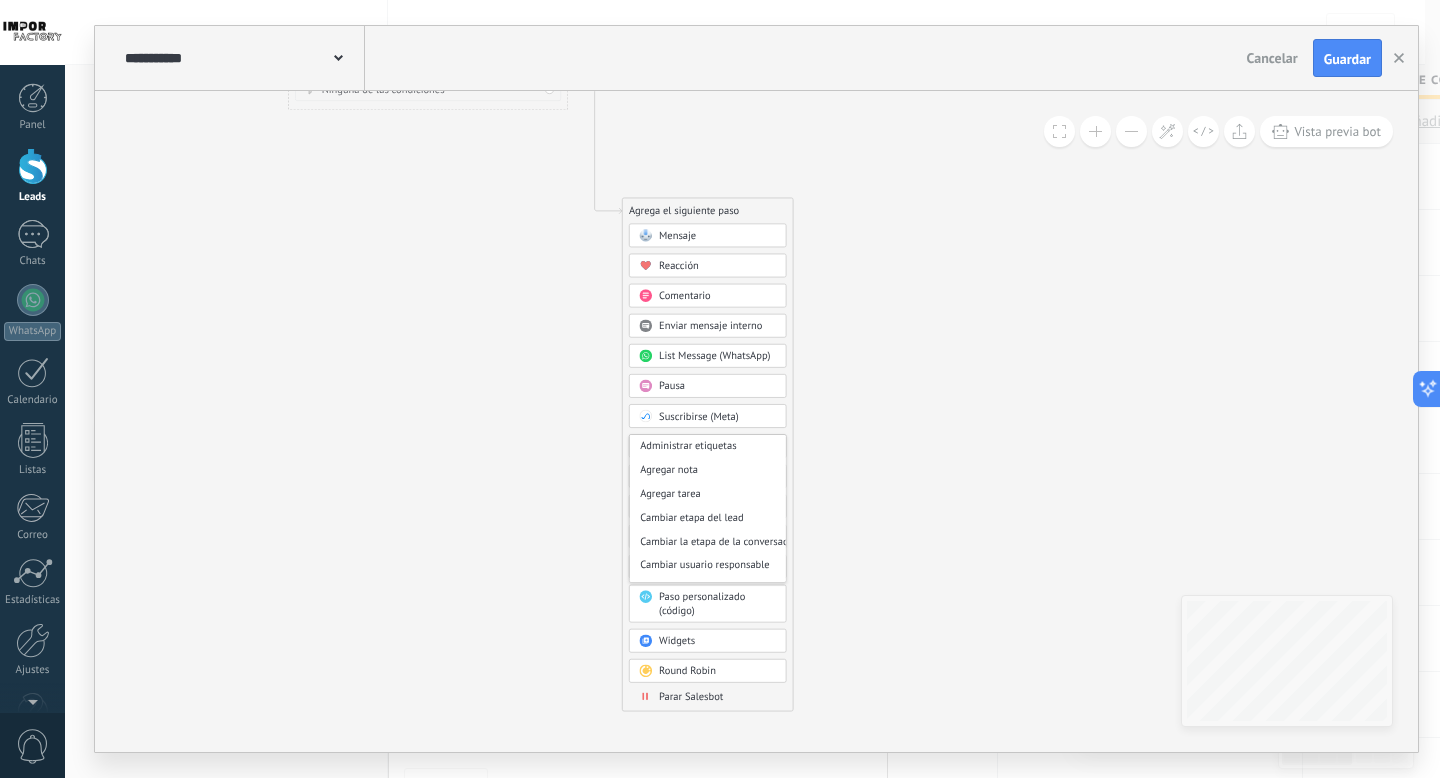 click 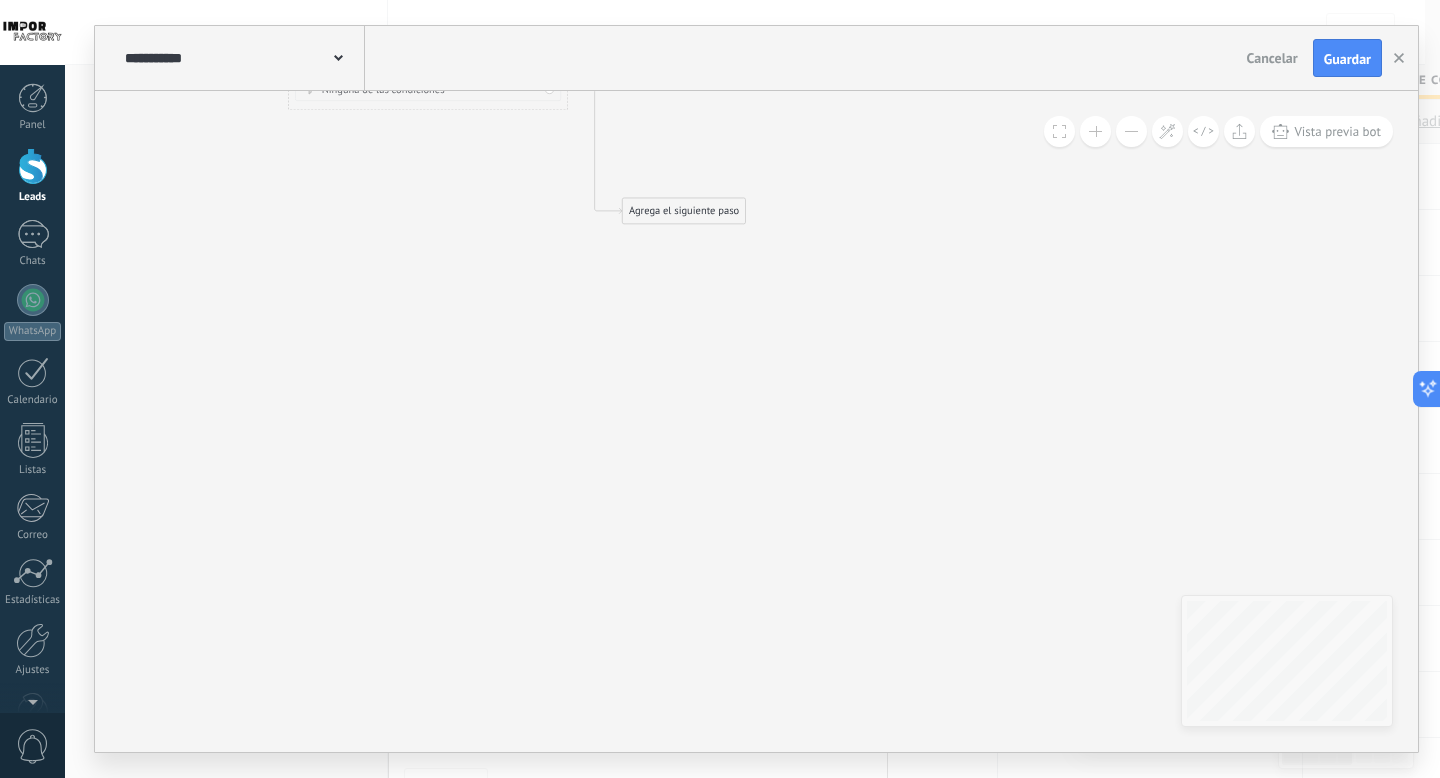 click on "Agrega el siguiente paso
Mensaje
Mensaje
Mensaje
Reacción
Comentario
Enviar mensaje interno" at bounding box center [684, 211] 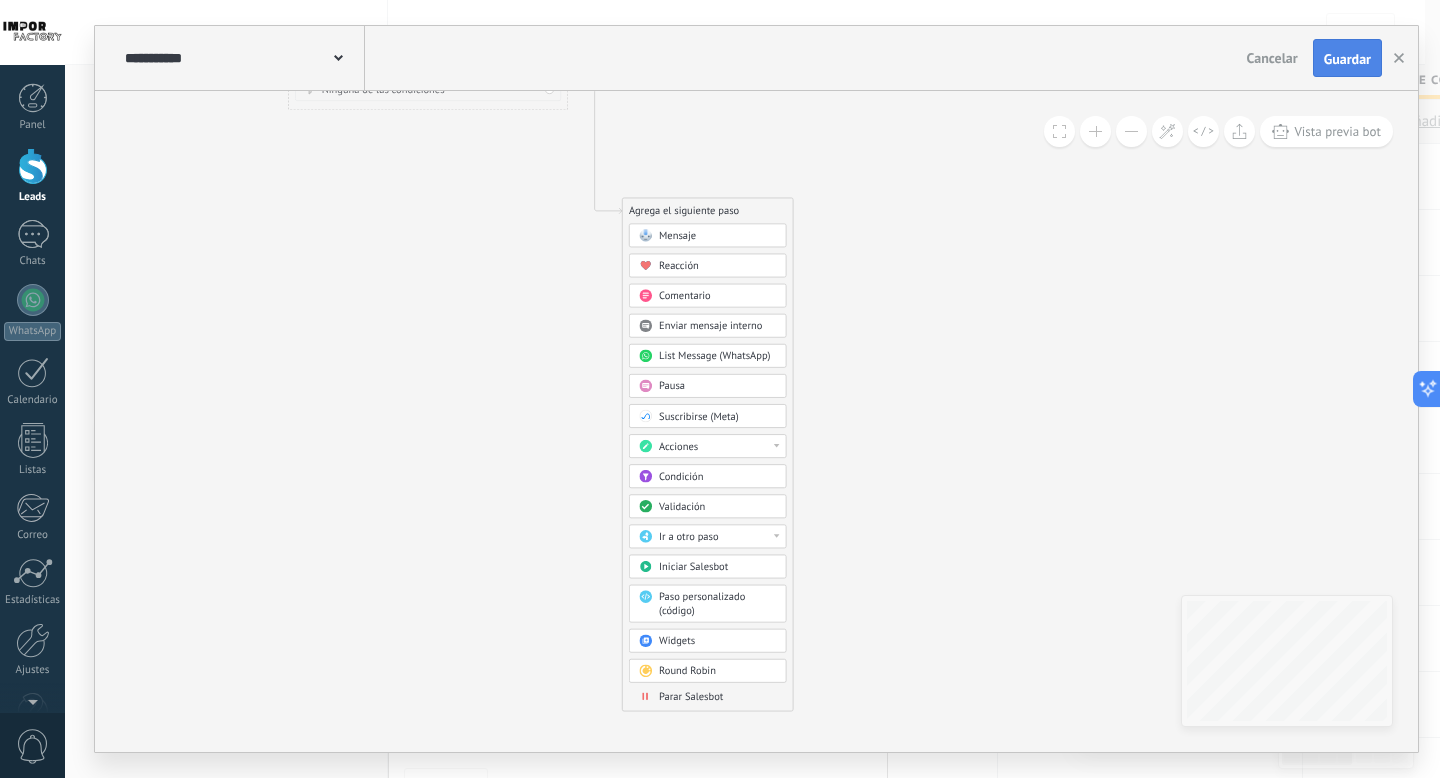 click on "Guardar" at bounding box center [1347, 58] 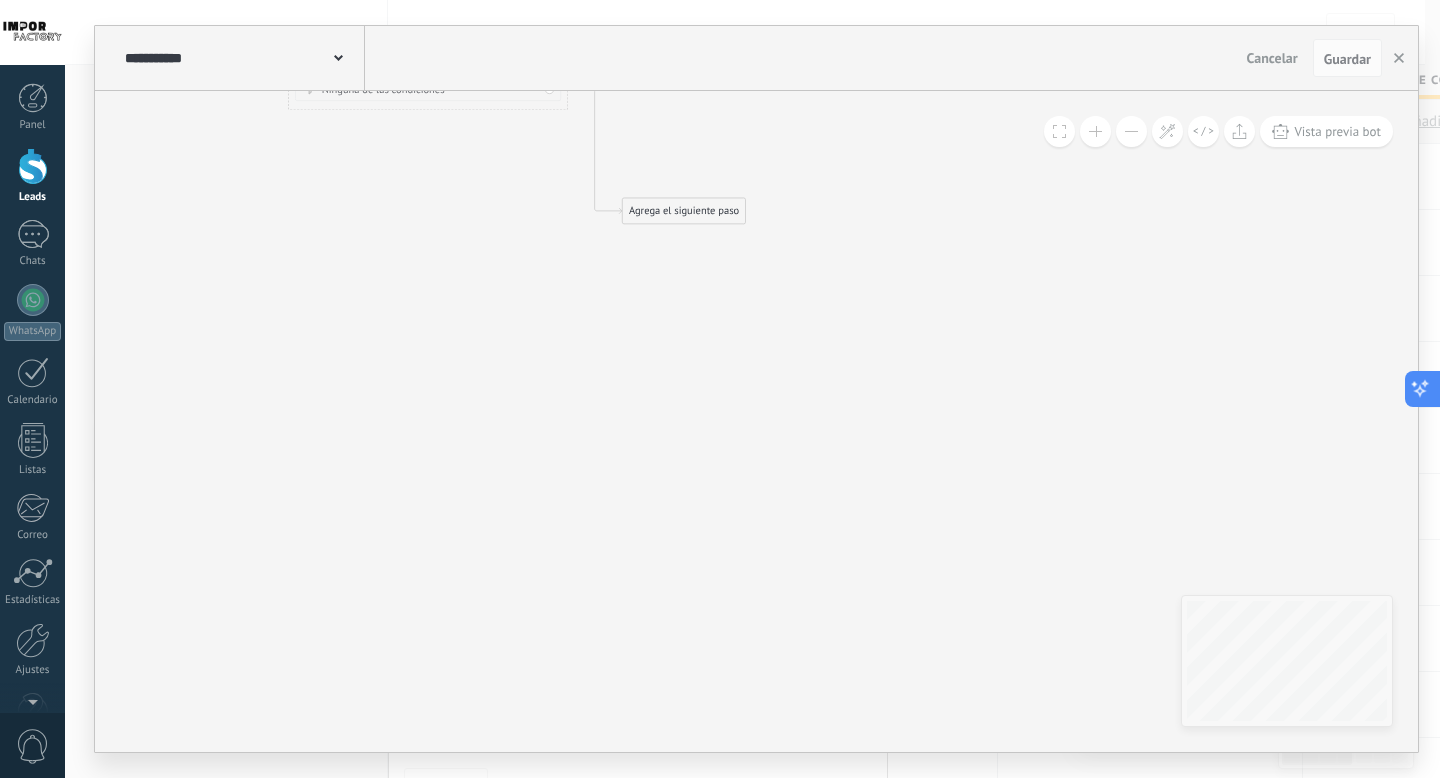 click 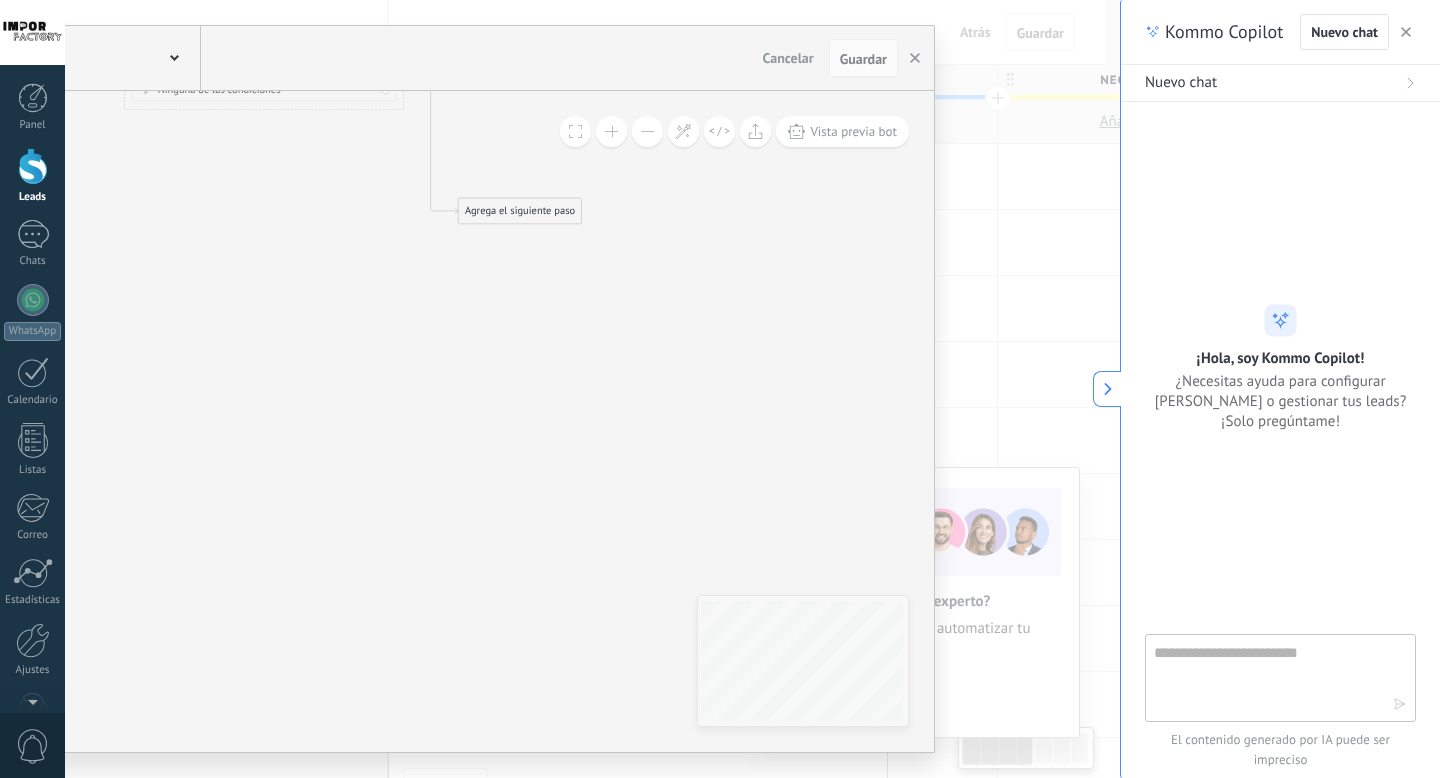 type on "**********" 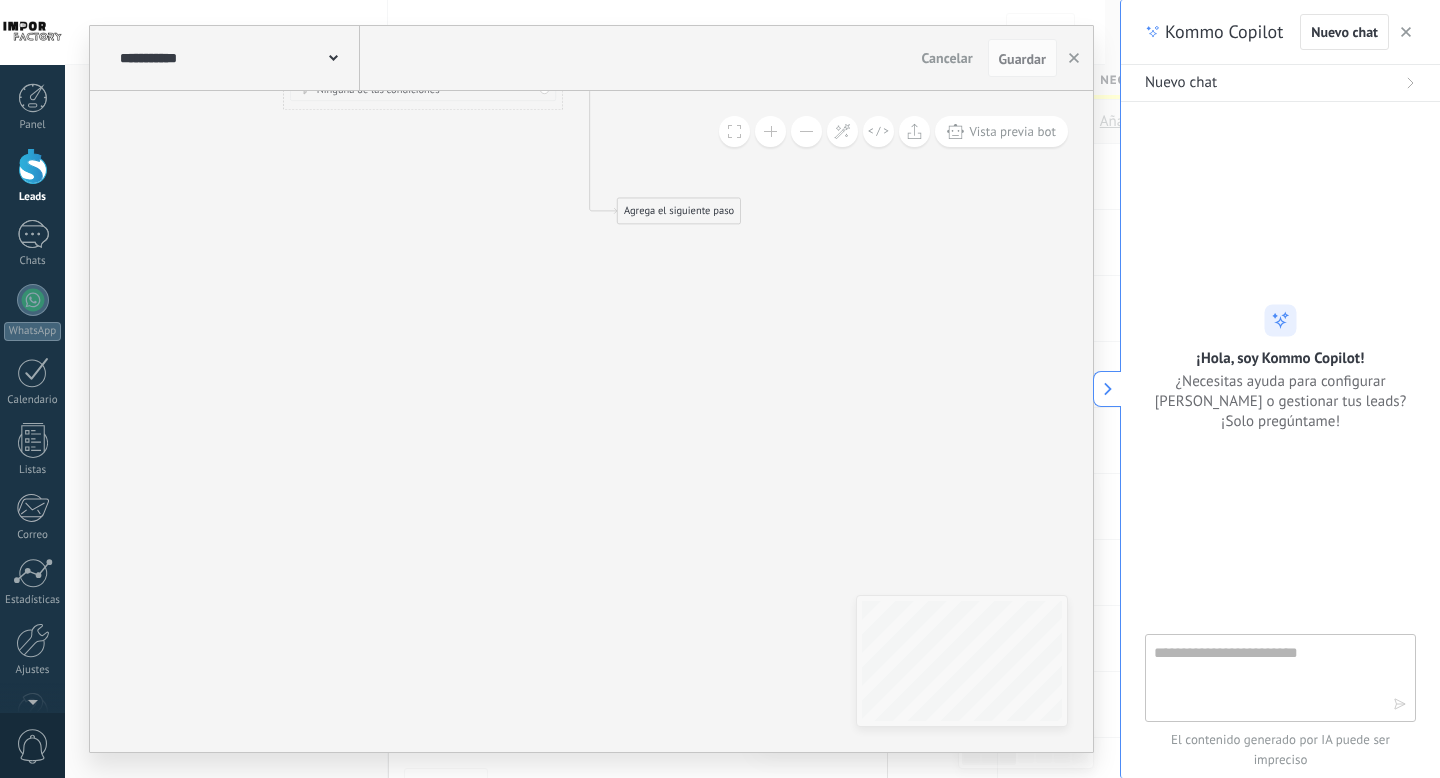 click at bounding box center (1266, 677) 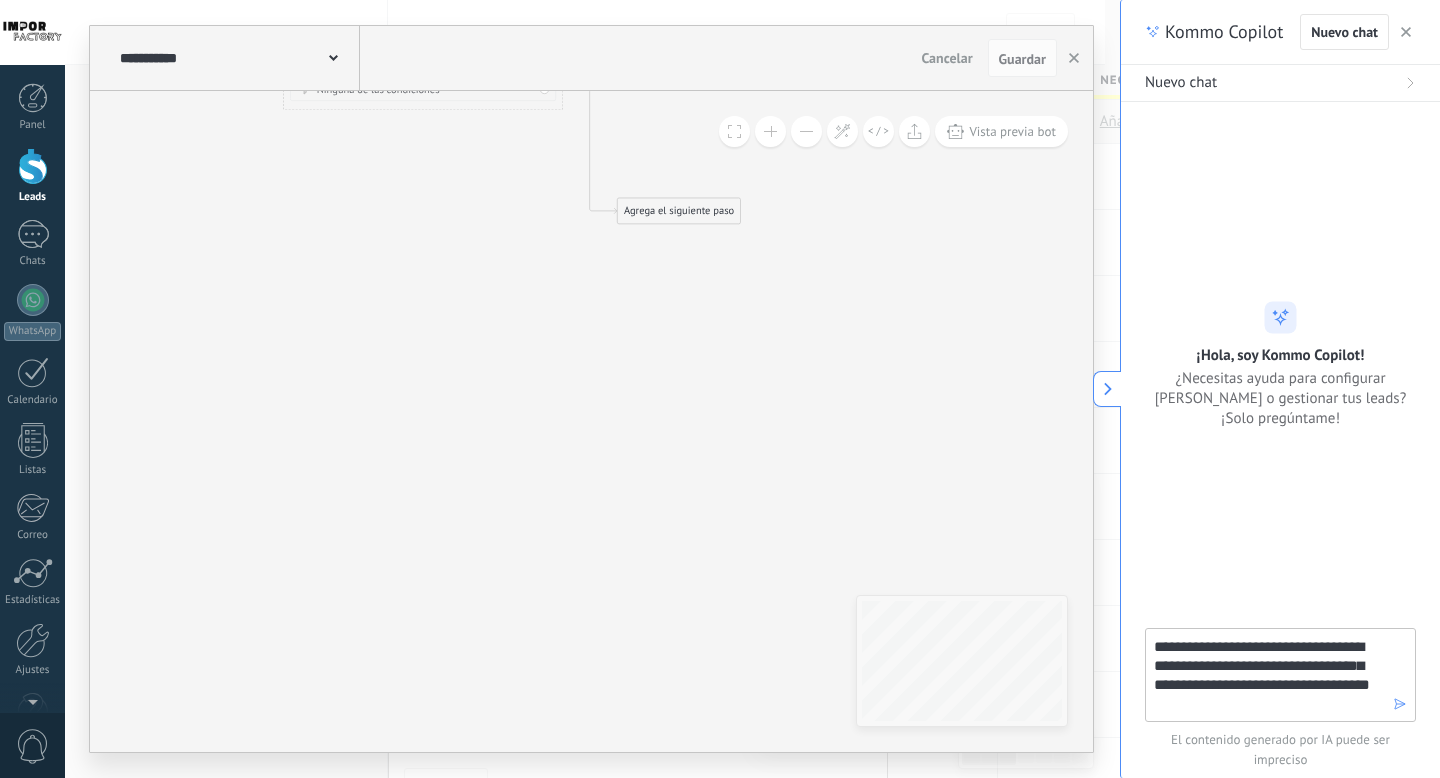 type on "**********" 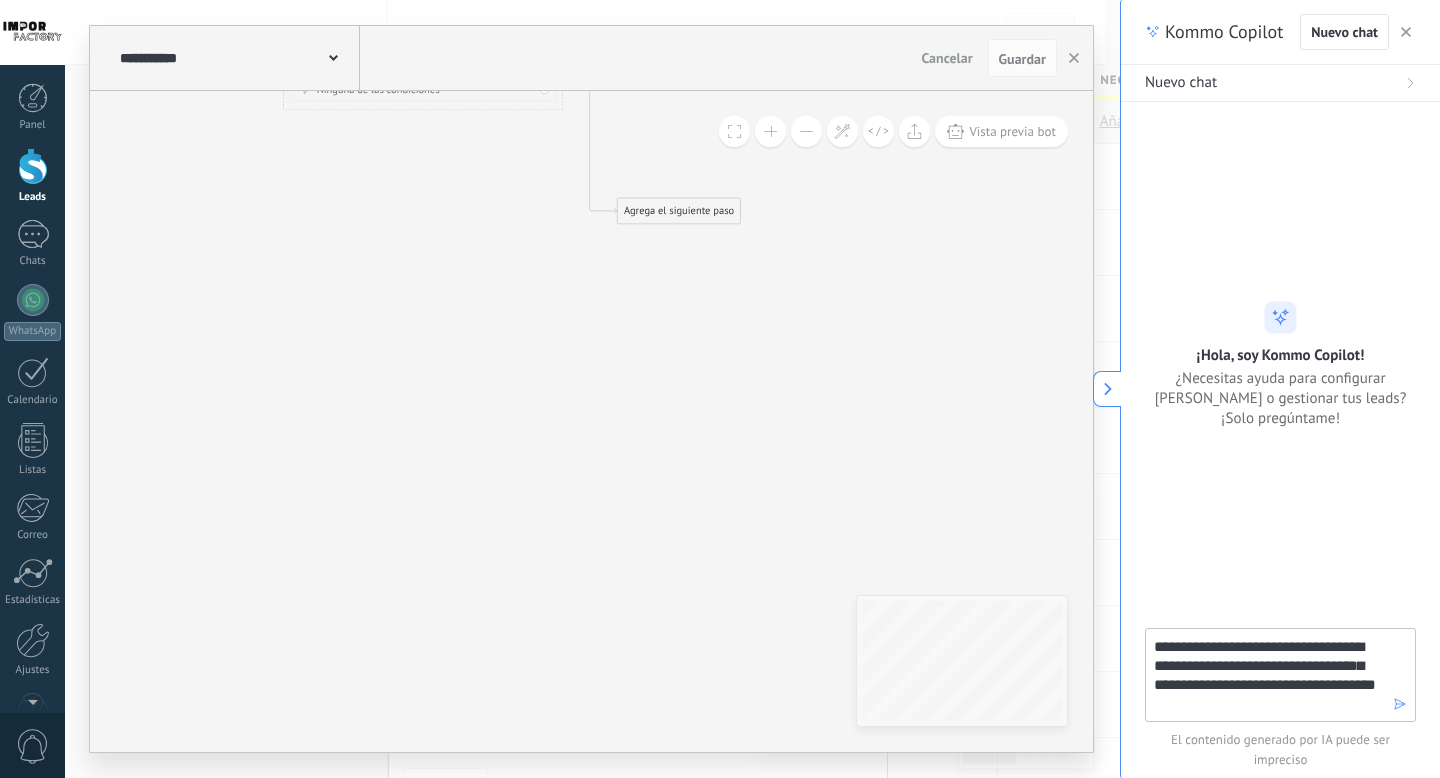 type 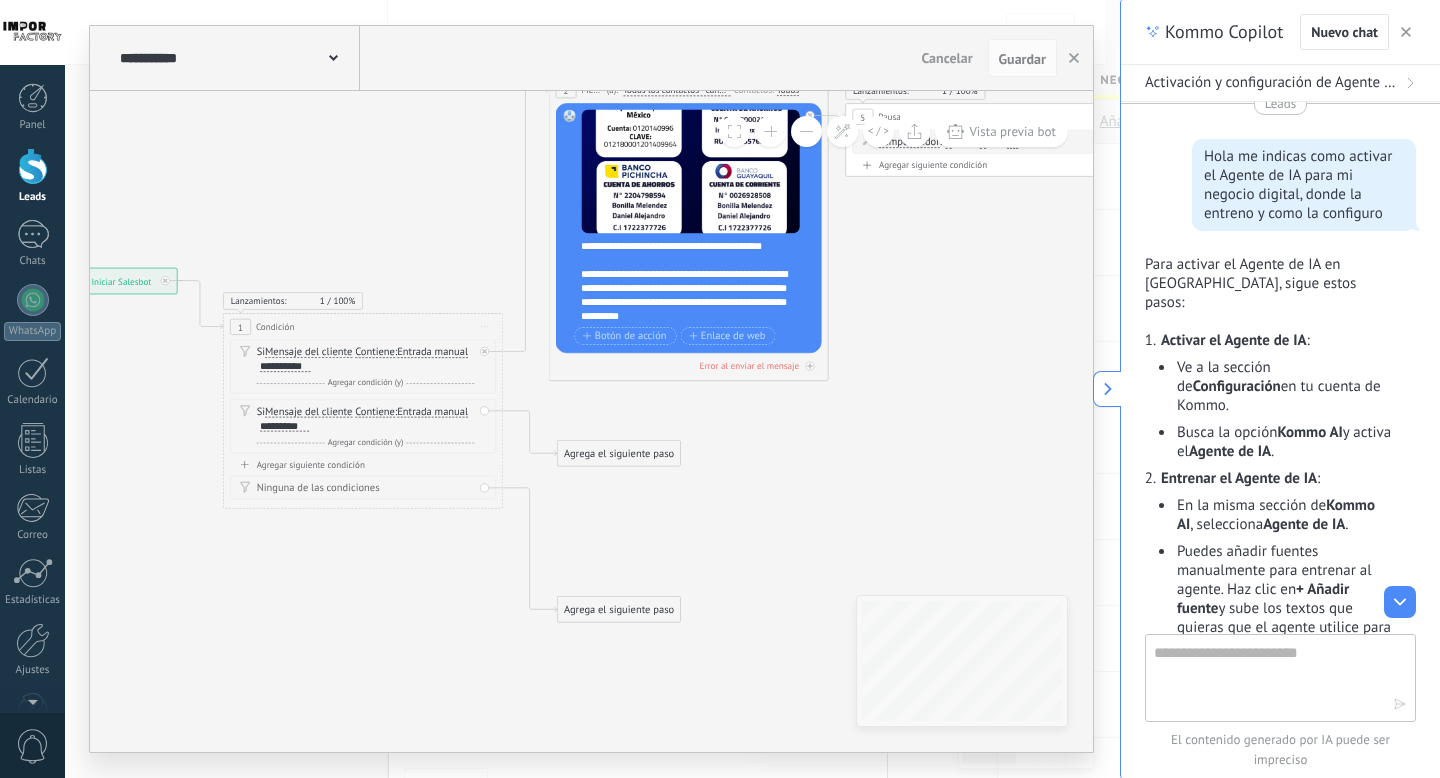scroll, scrollTop: 35, scrollLeft: 0, axis: vertical 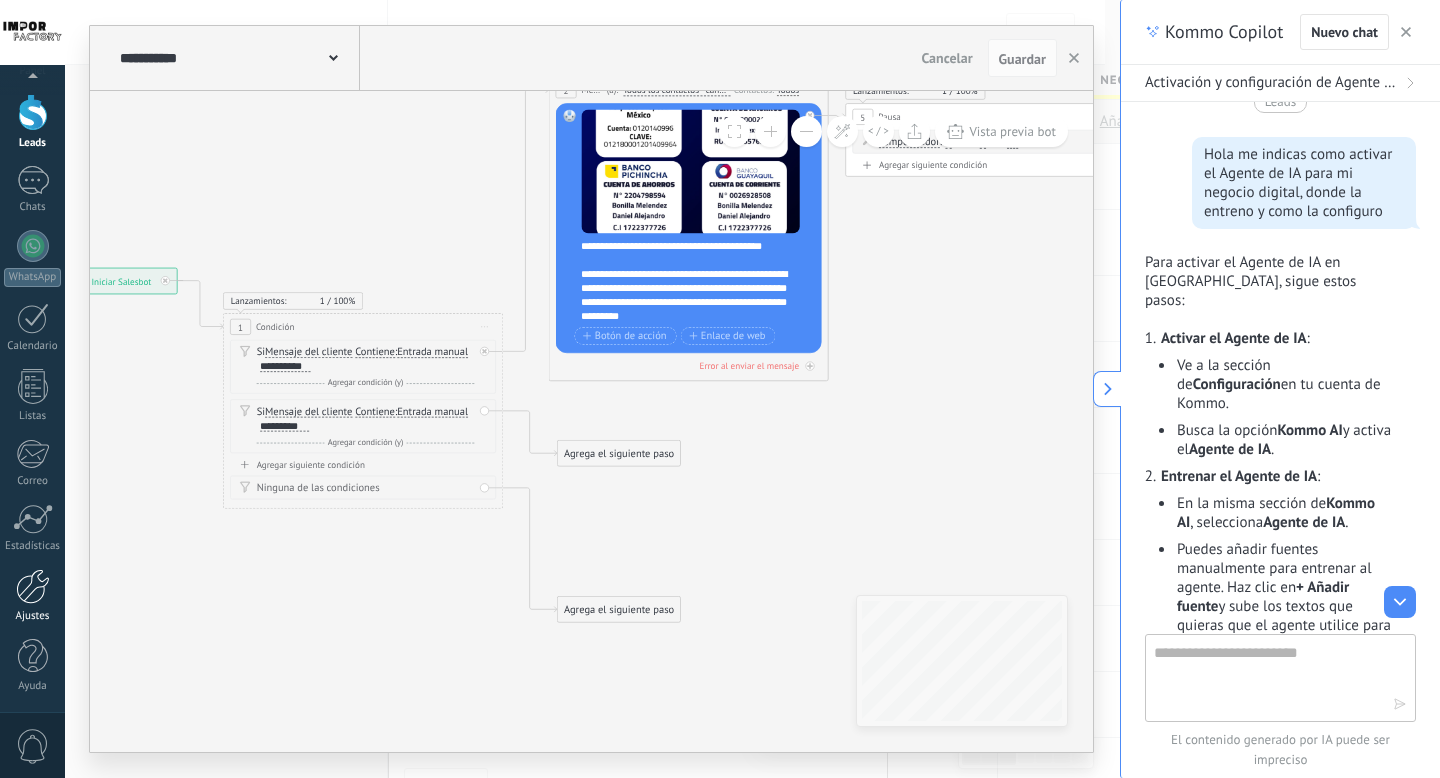 click at bounding box center (33, 586) 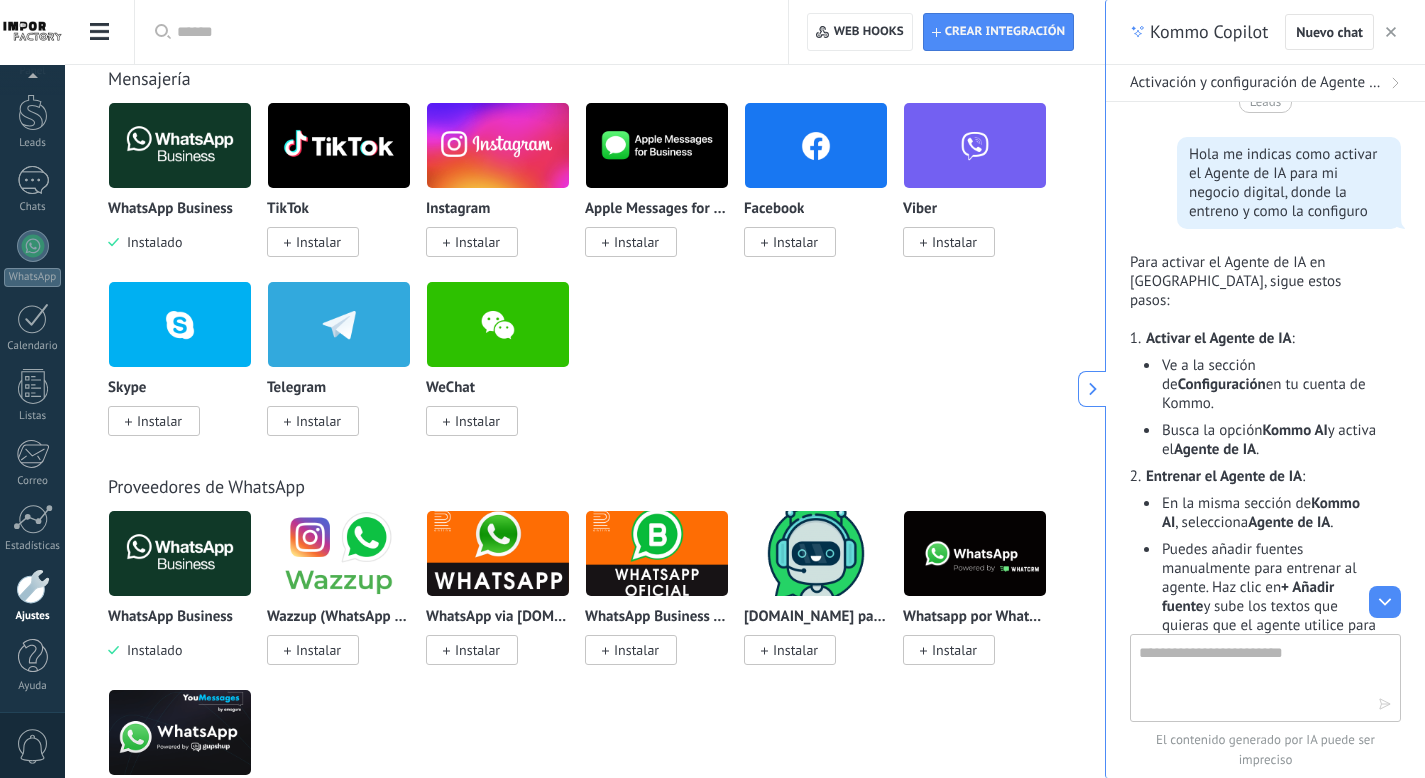 scroll, scrollTop: 431, scrollLeft: 0, axis: vertical 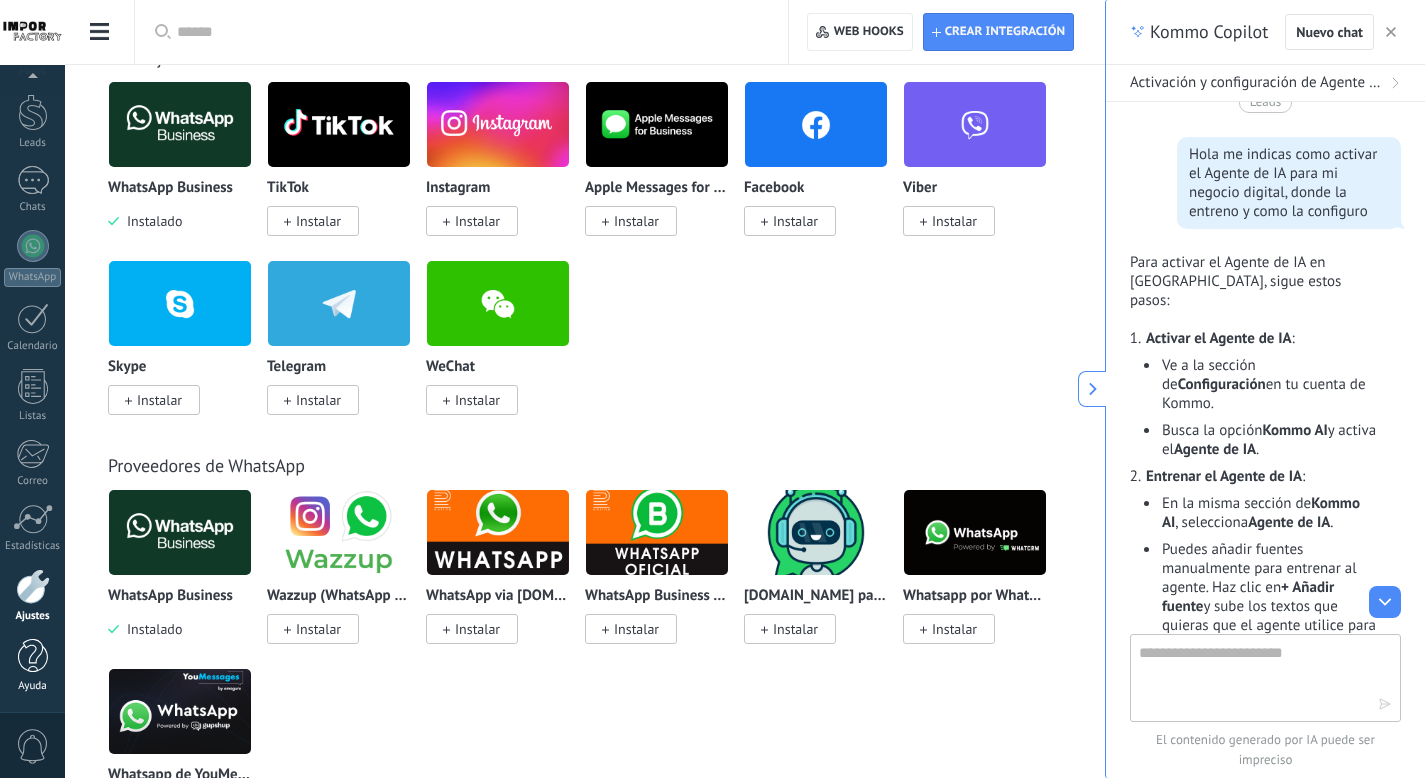 click at bounding box center (33, 656) 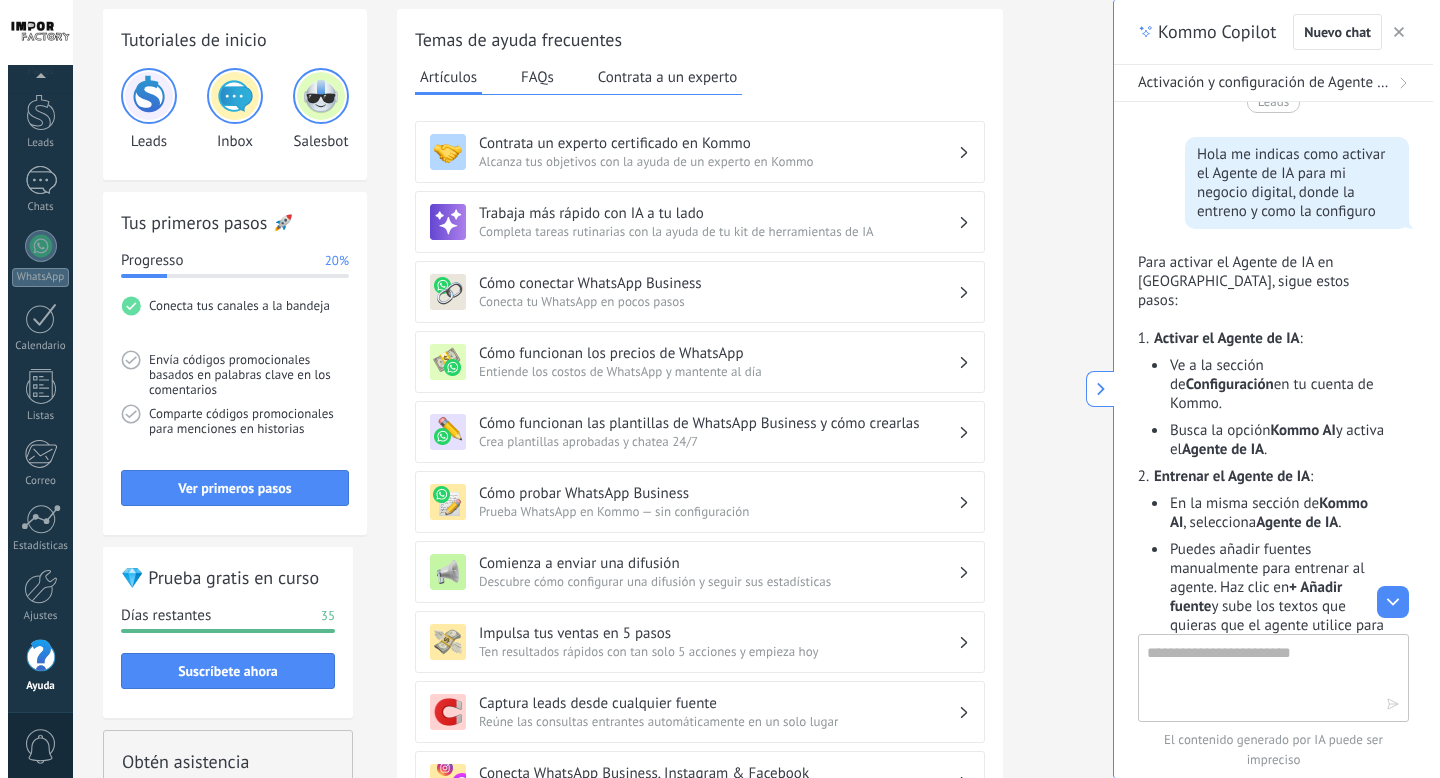 scroll, scrollTop: 88, scrollLeft: 0, axis: vertical 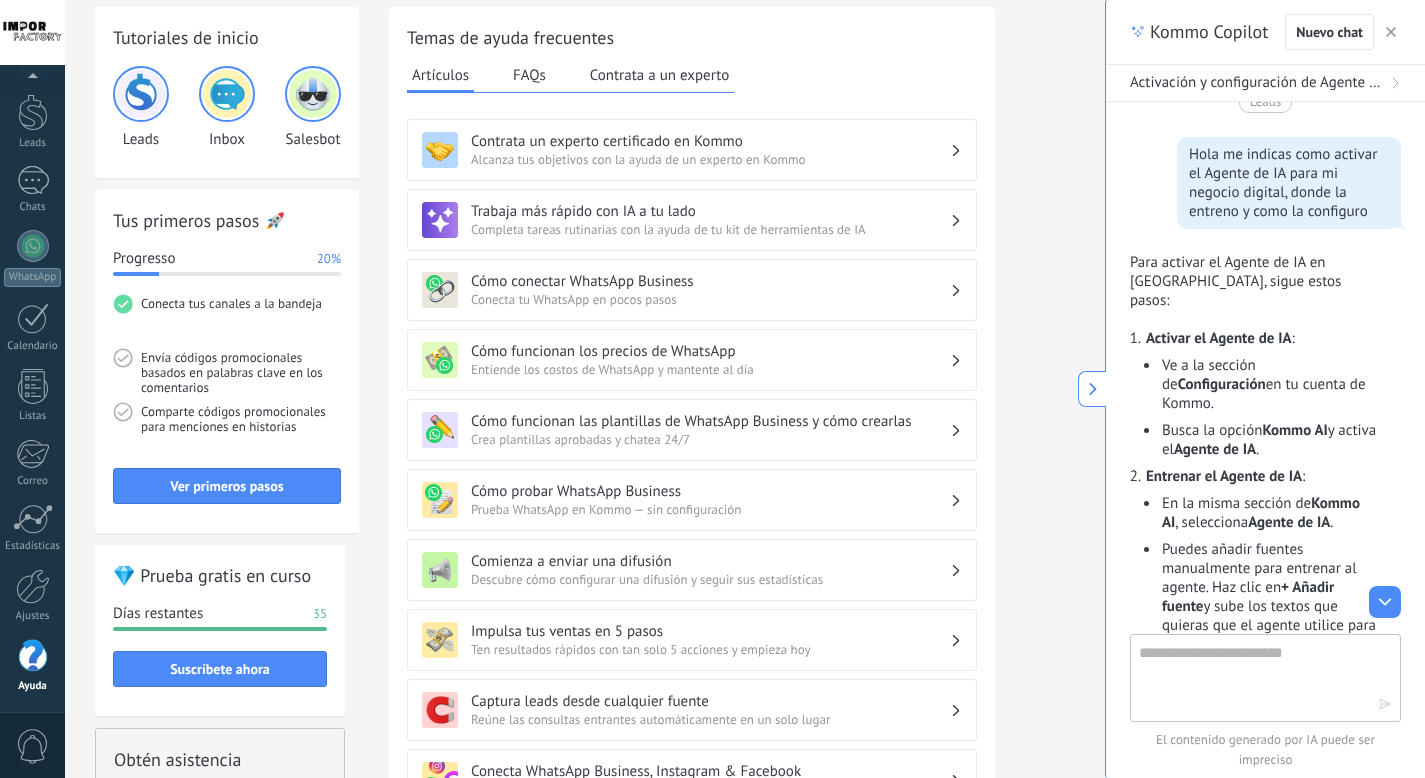 click on "0" at bounding box center (33, 746) 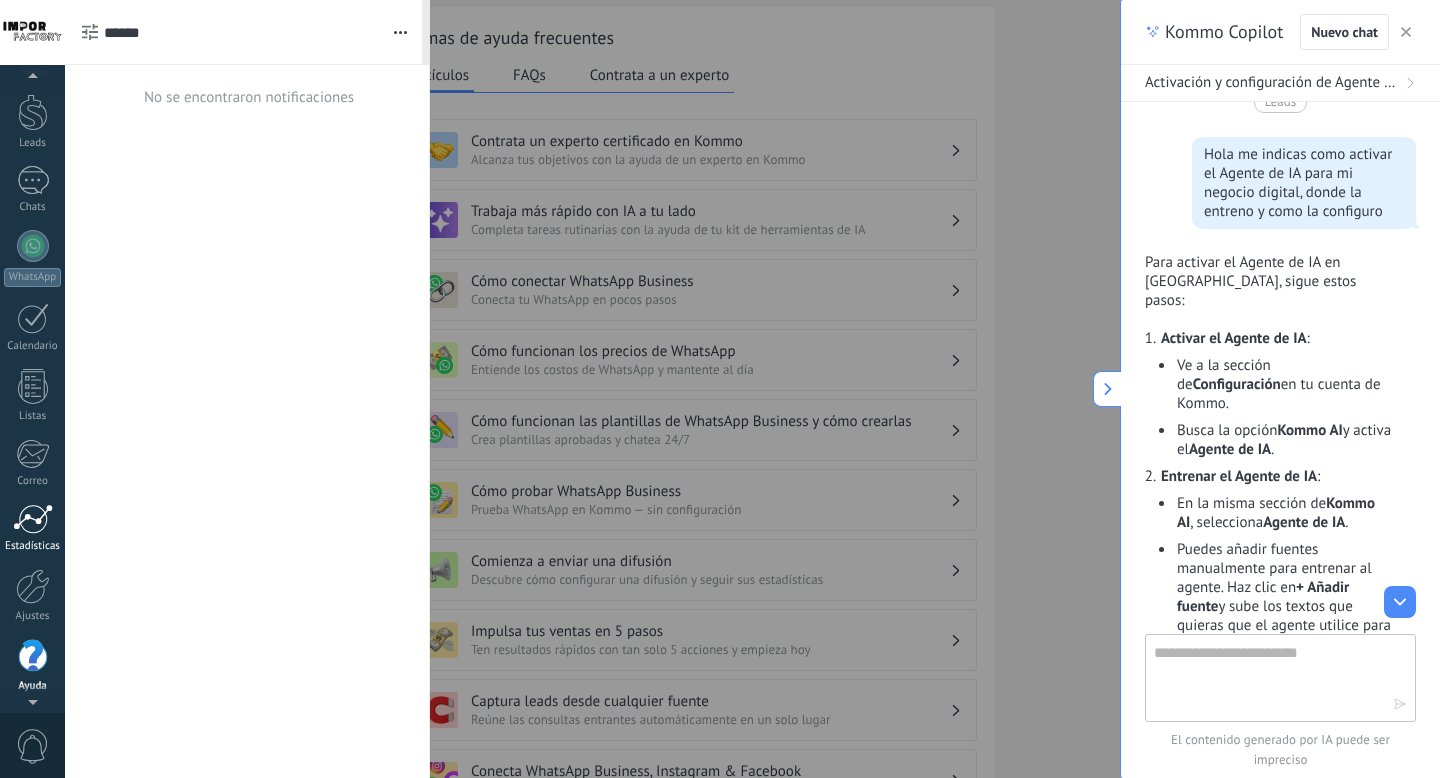 scroll, scrollTop: 0, scrollLeft: 0, axis: both 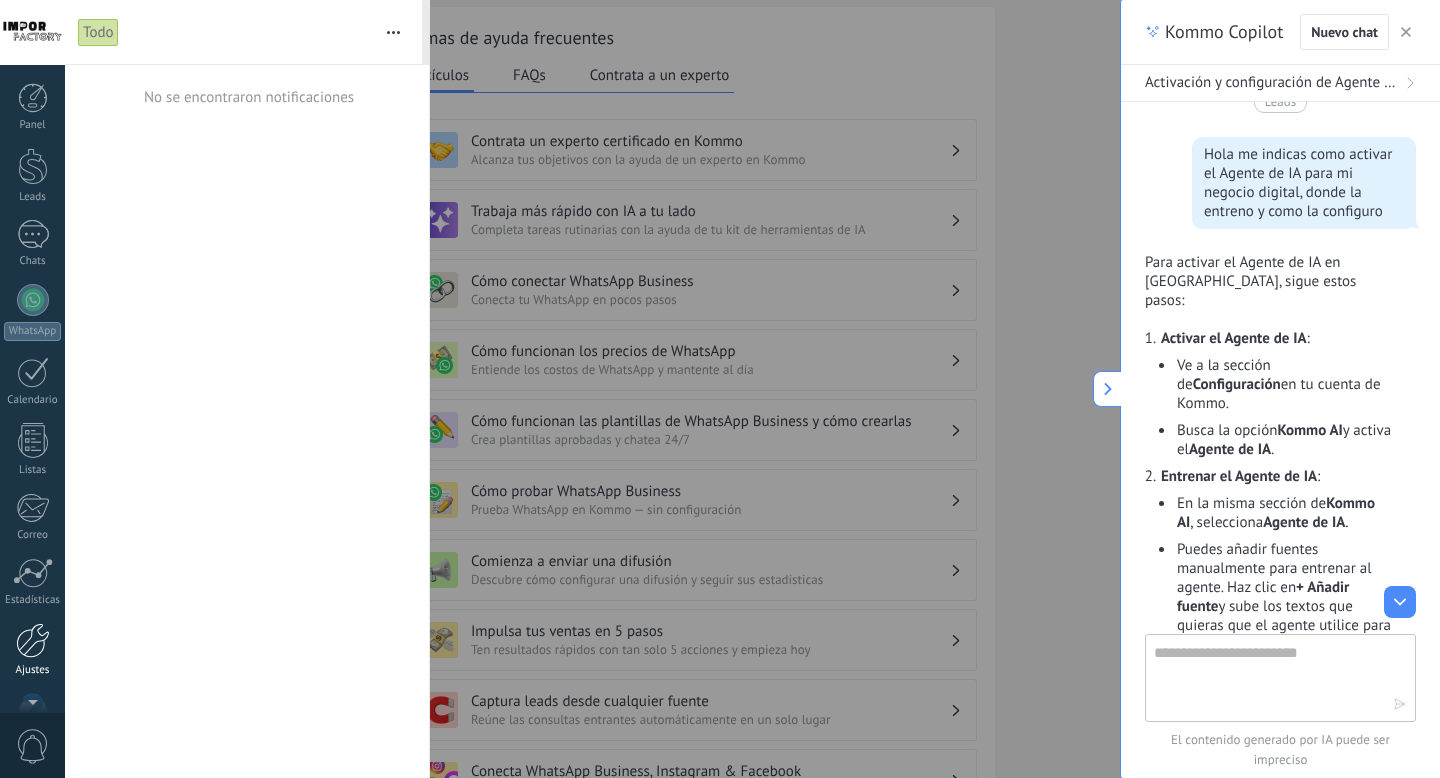 click on "Ajustes" at bounding box center [32, 650] 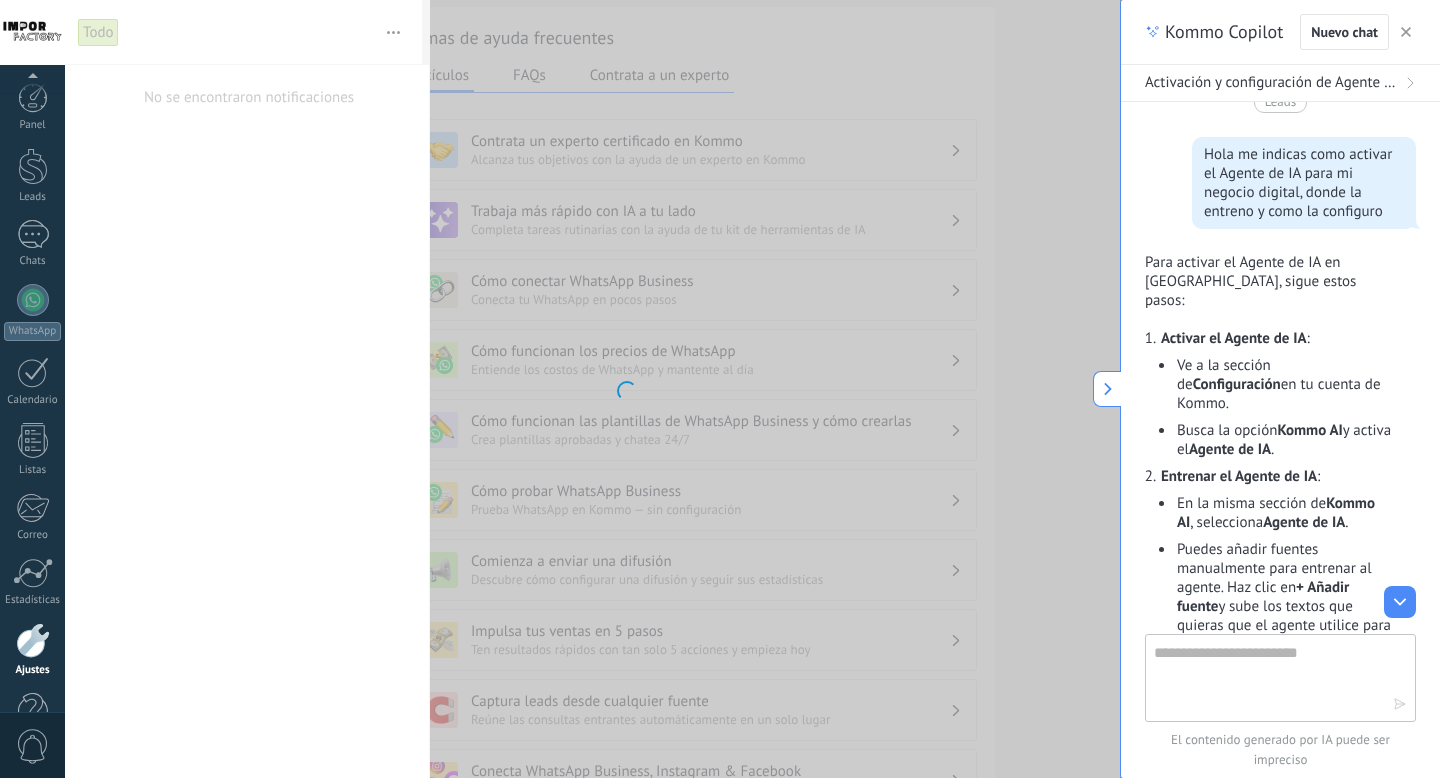 scroll, scrollTop: 54, scrollLeft: 0, axis: vertical 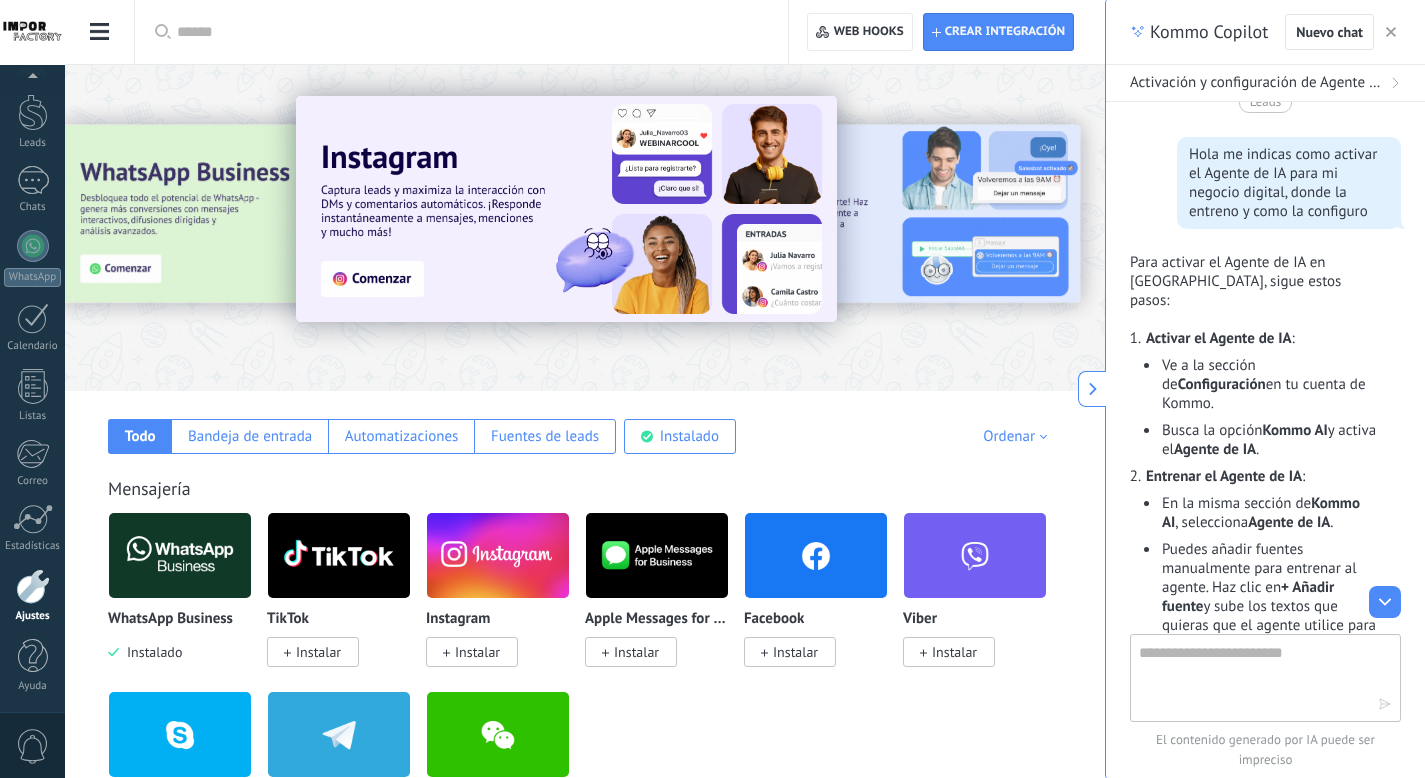 click at bounding box center (1391, 32) 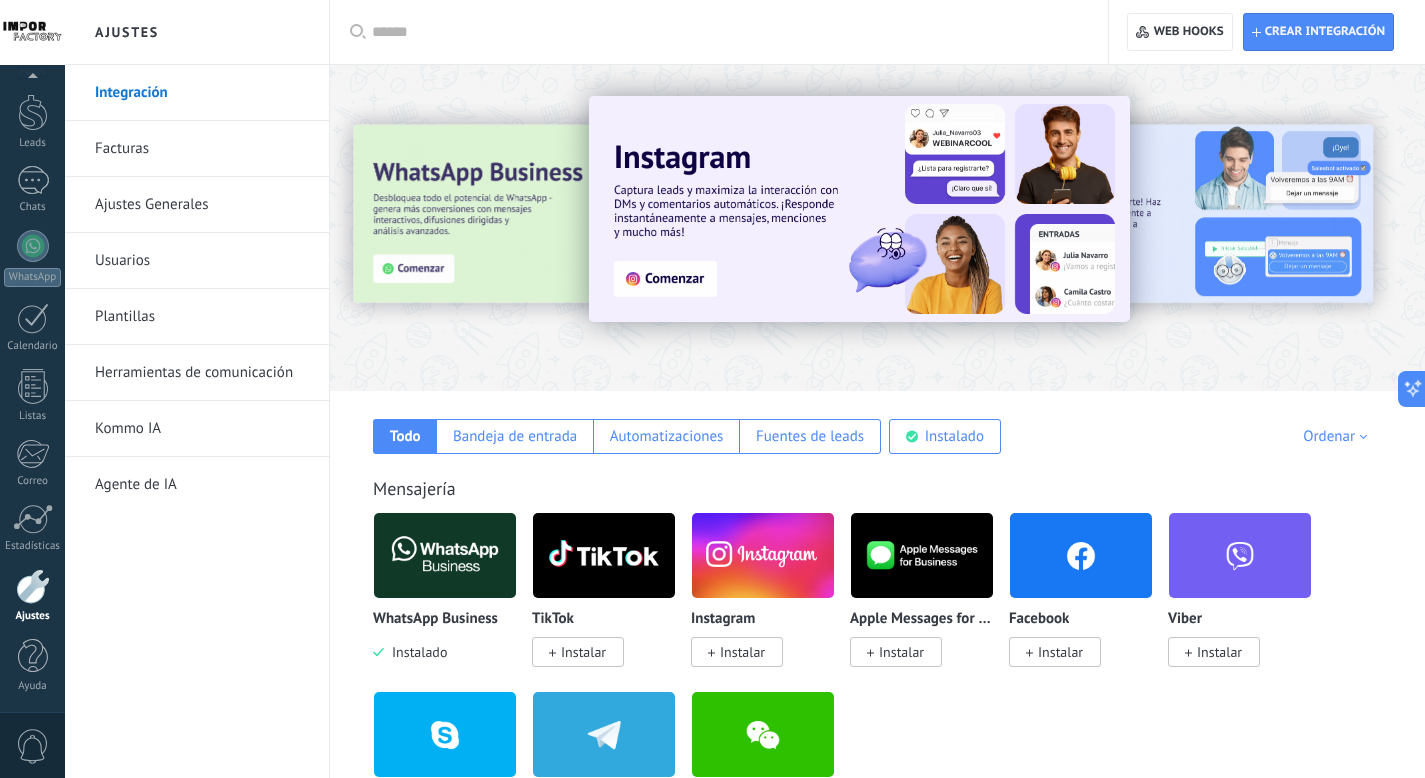 click on "Kommo IA" at bounding box center [202, 429] 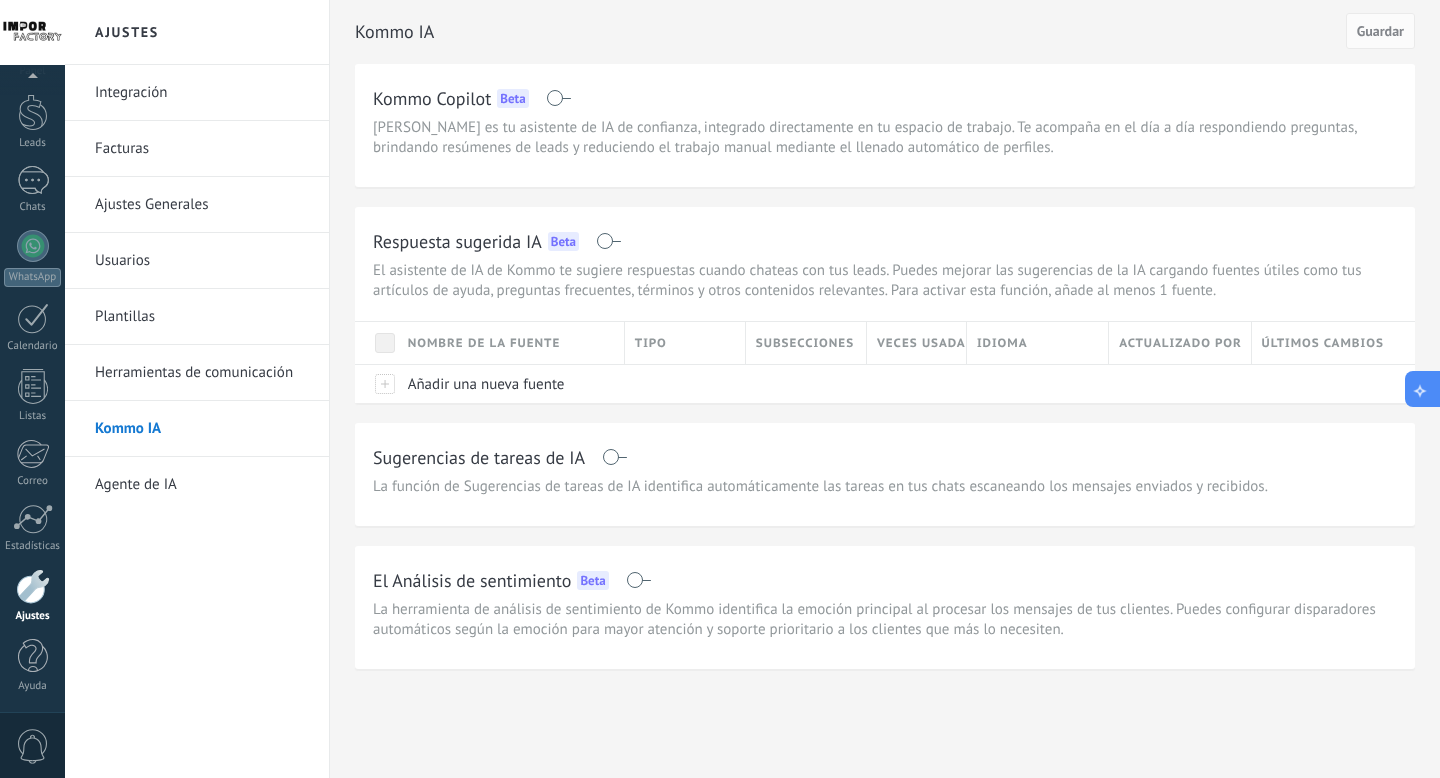 click 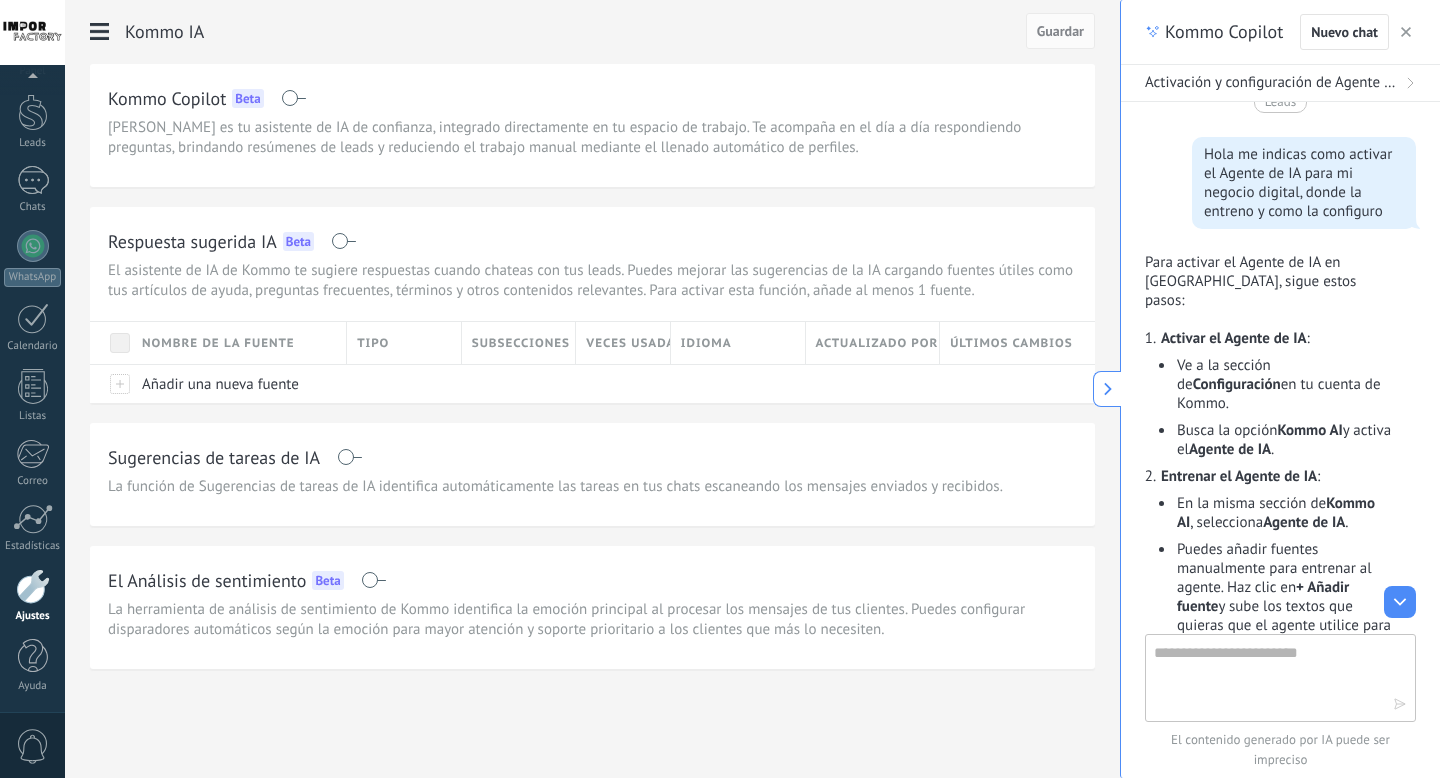 click at bounding box center [100, 32] 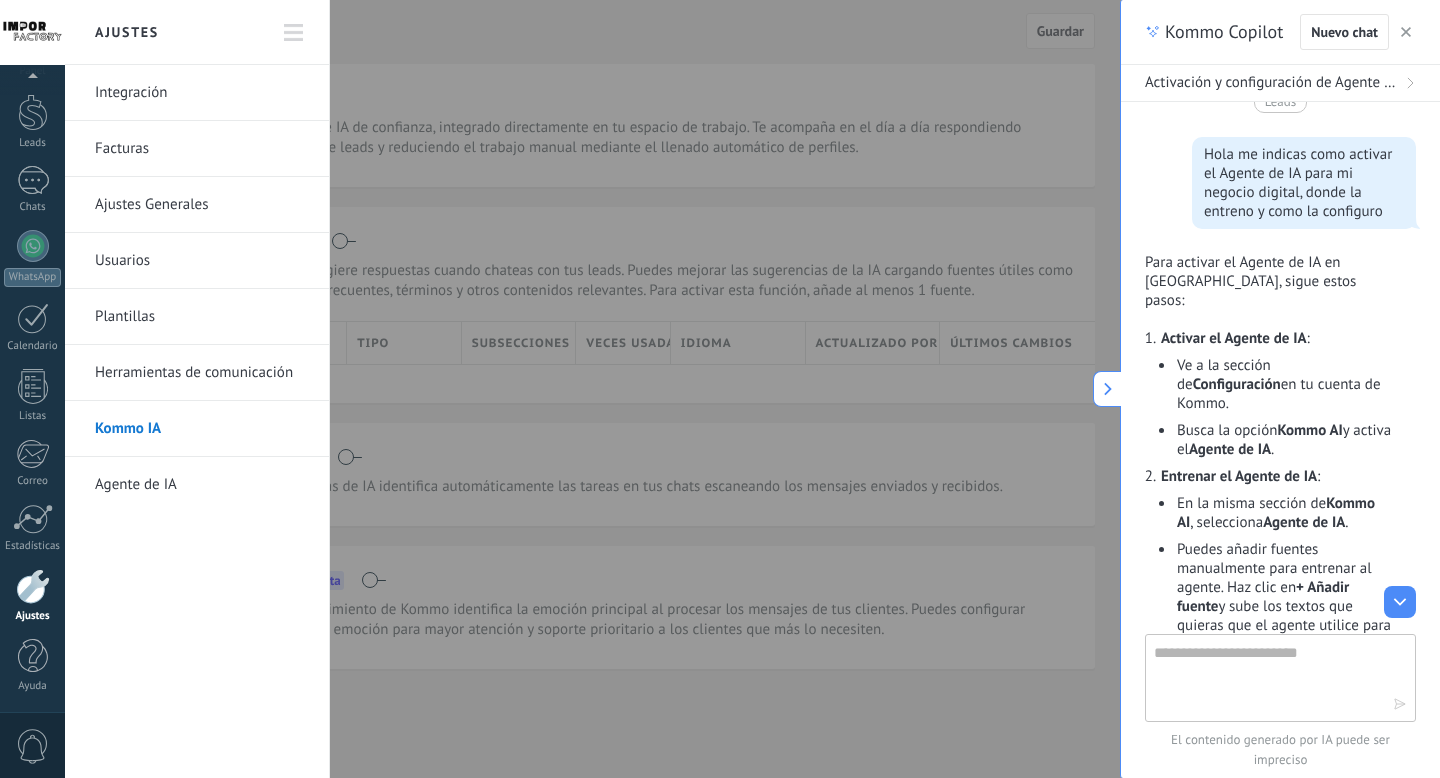 click on "Agente de IA" at bounding box center [202, 485] 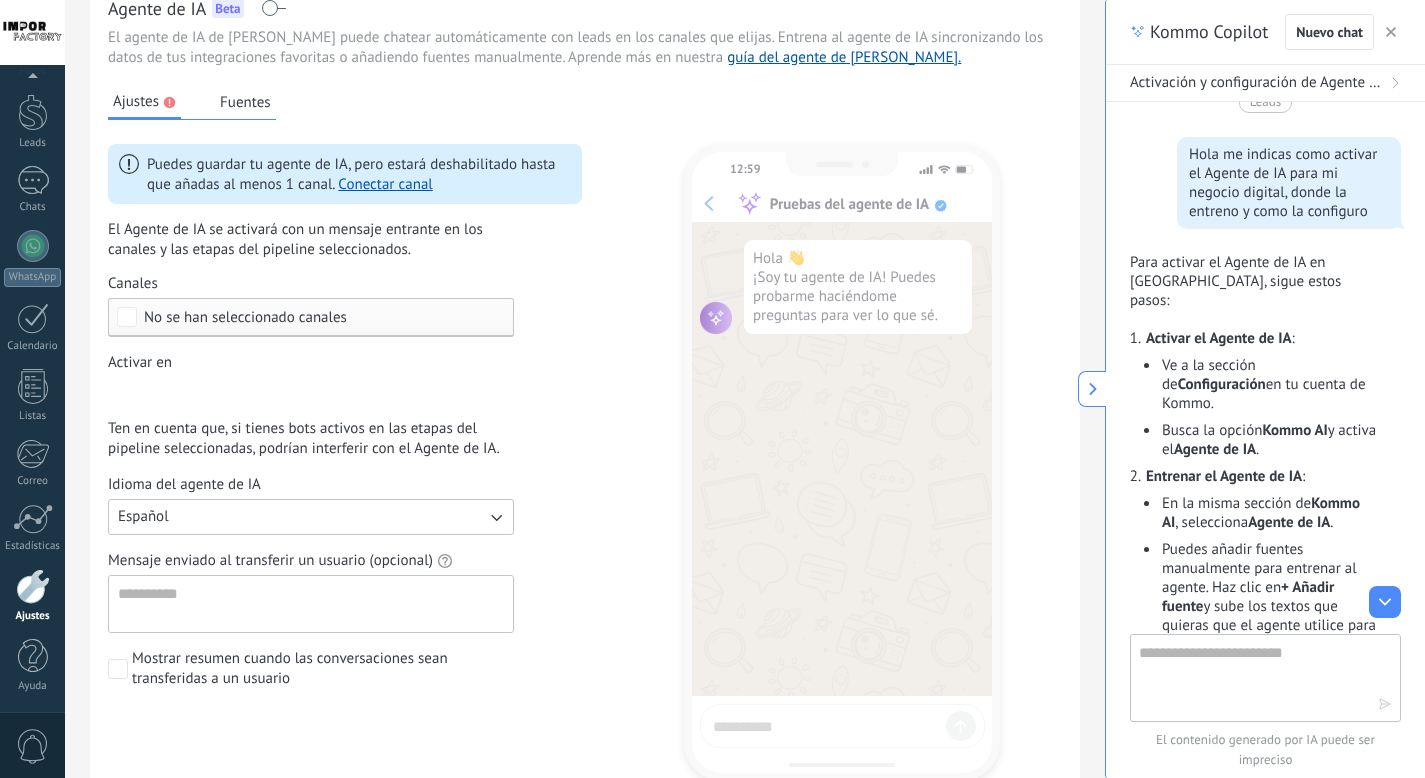 scroll, scrollTop: 58, scrollLeft: 0, axis: vertical 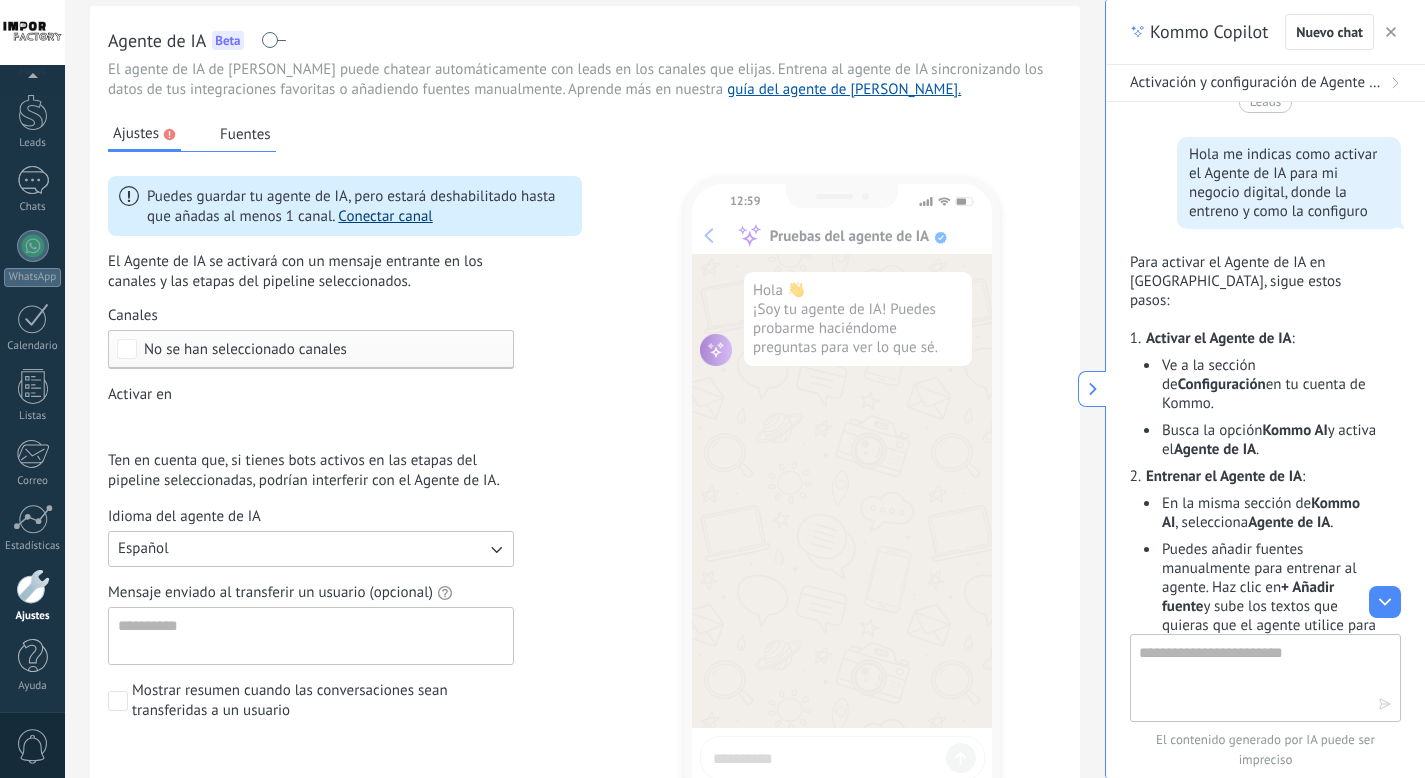 click on "Conectar canal" at bounding box center [385, 216] 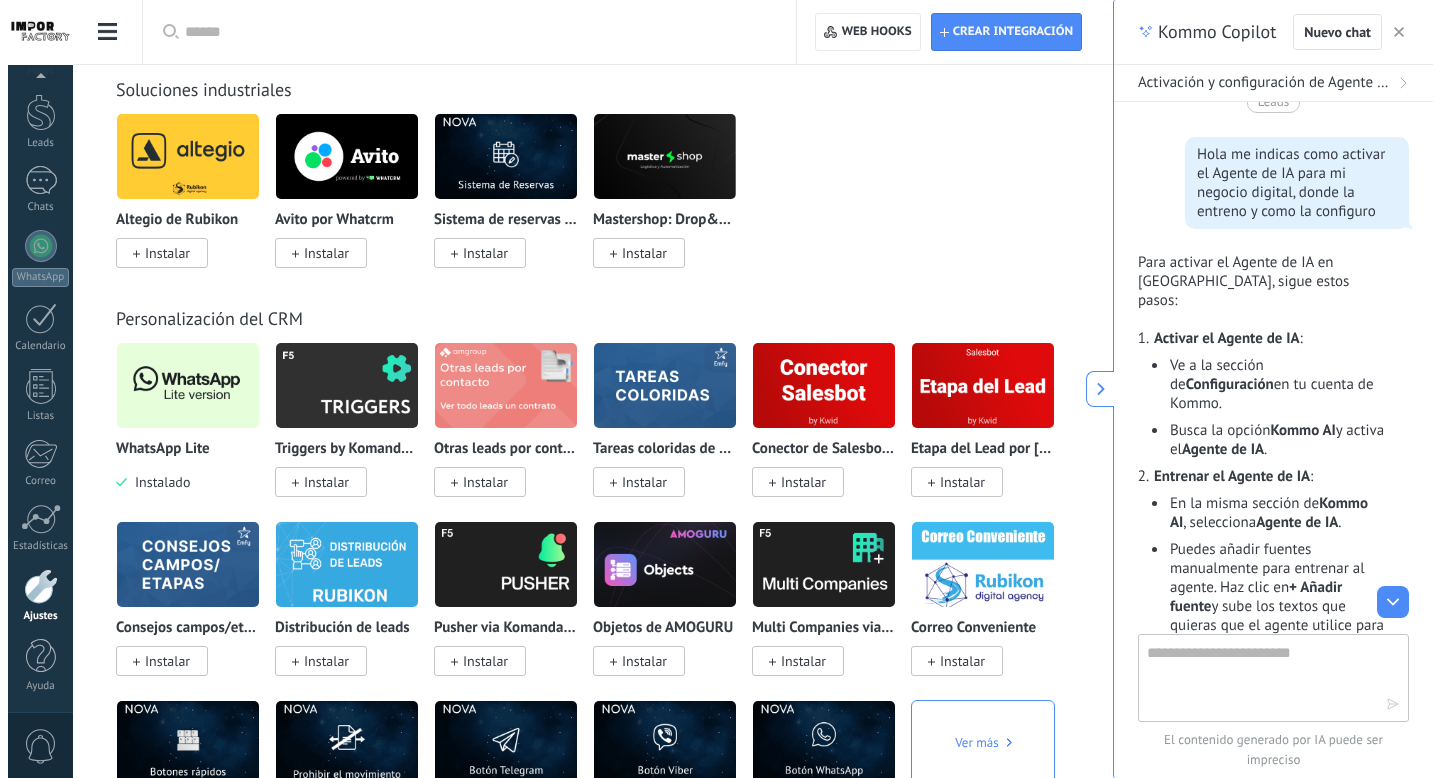scroll, scrollTop: 4474, scrollLeft: 0, axis: vertical 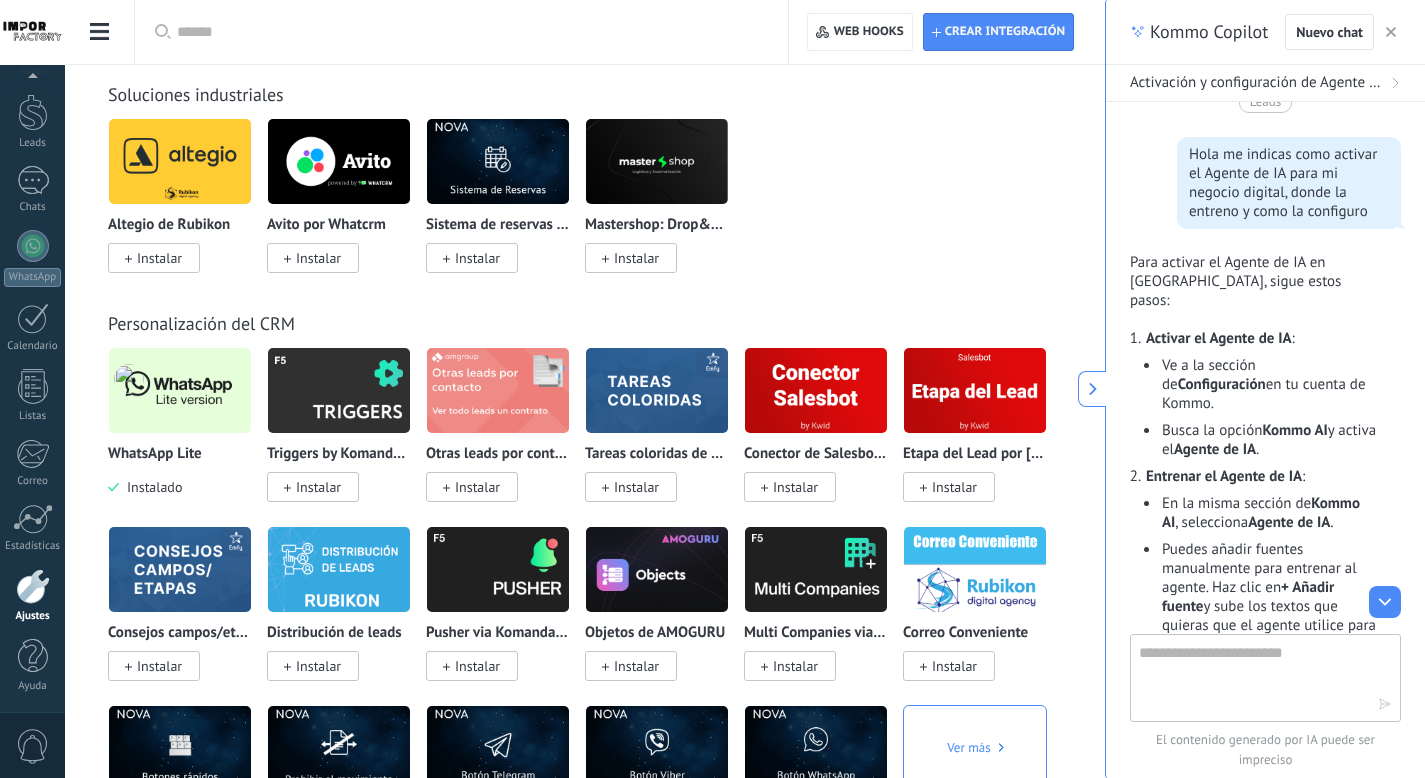 click at bounding box center [180, 390] 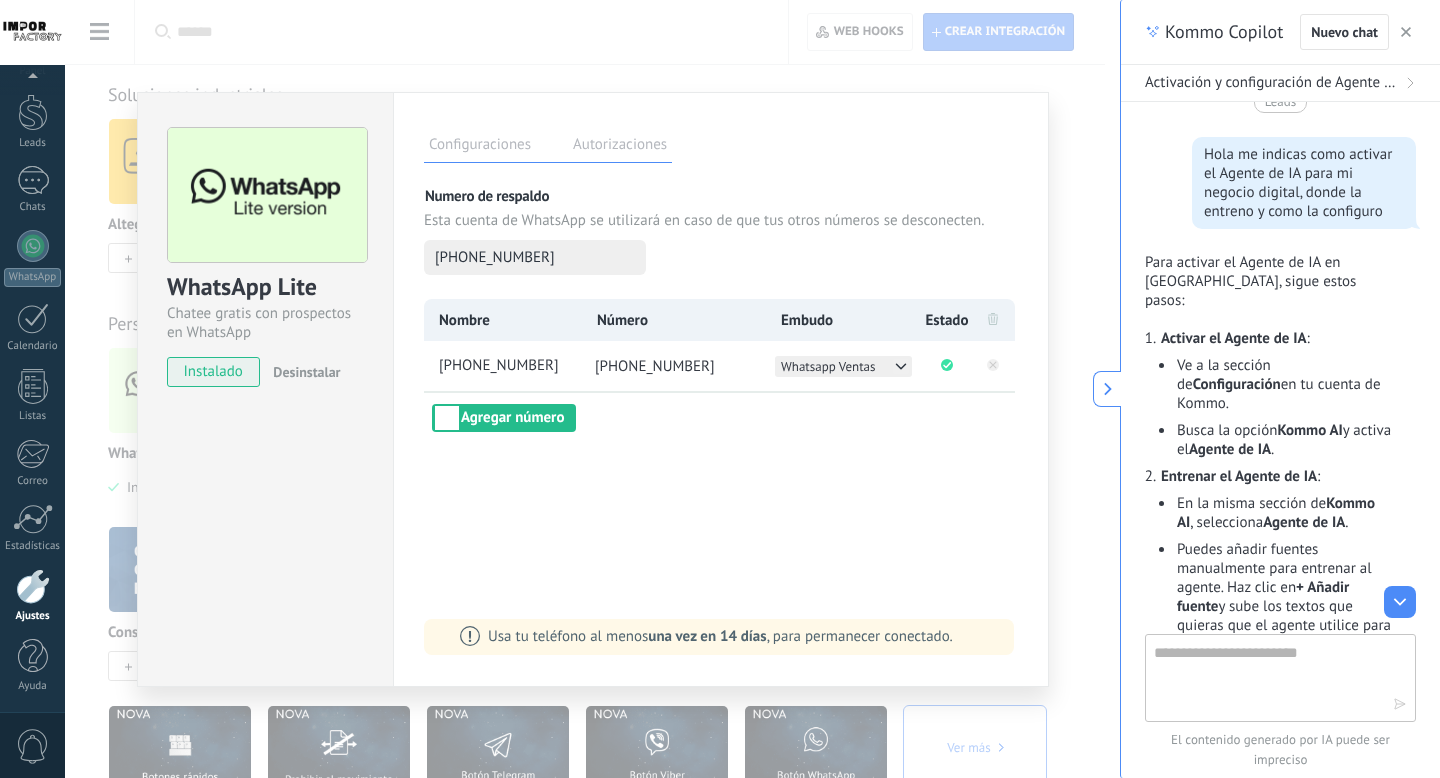 click on "Configuraciones Autorizaciones" at bounding box center [548, 145] 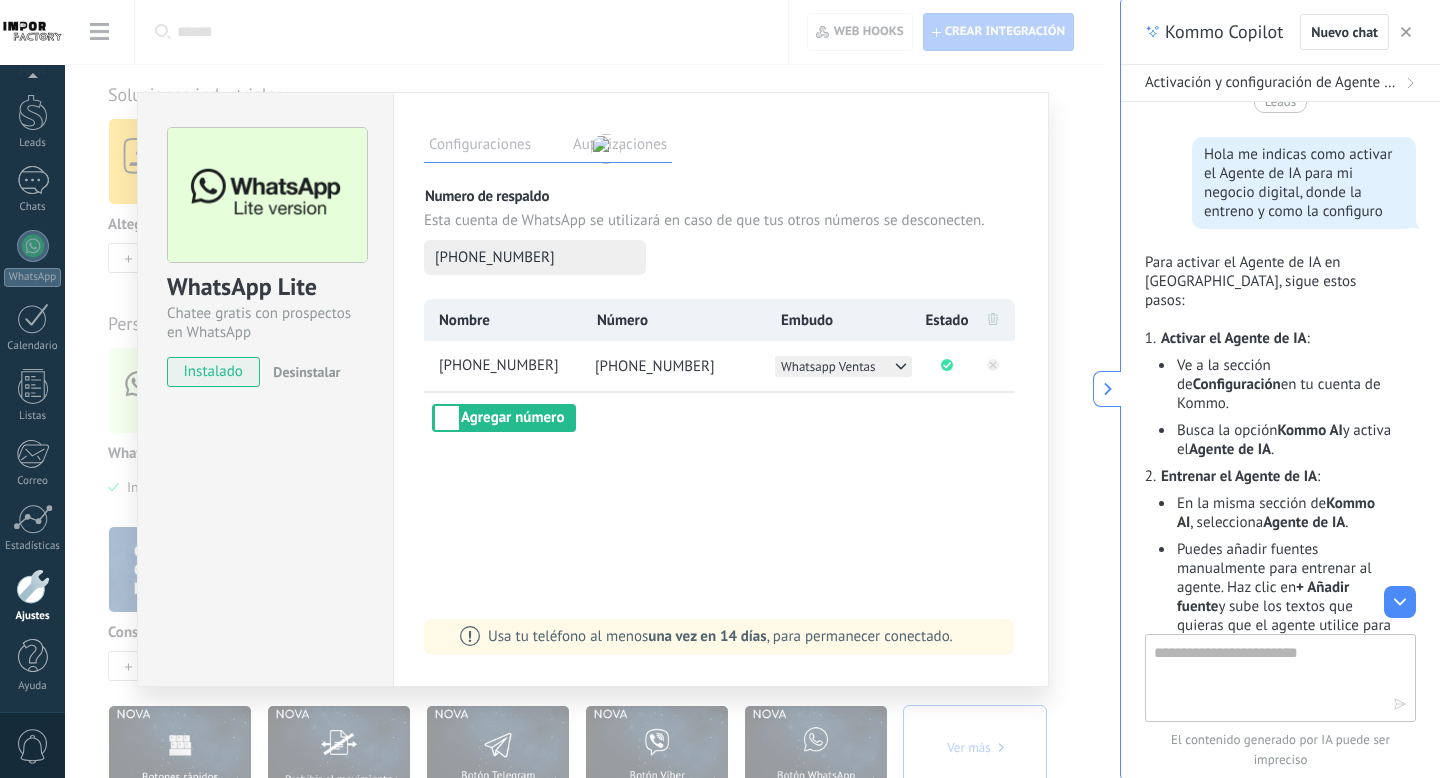 click on "Autorizaciones" at bounding box center [620, 147] 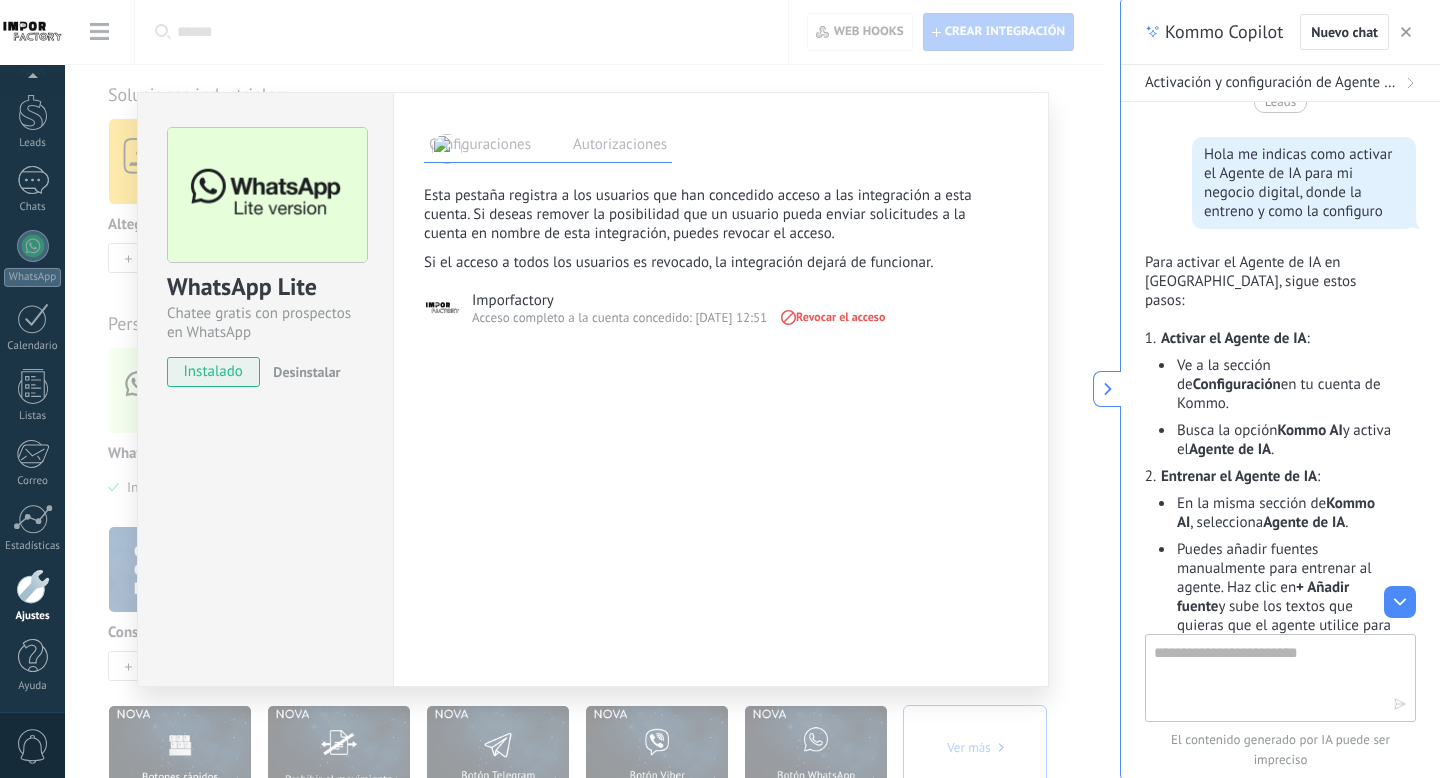 click on "Configuraciones" at bounding box center (480, 147) 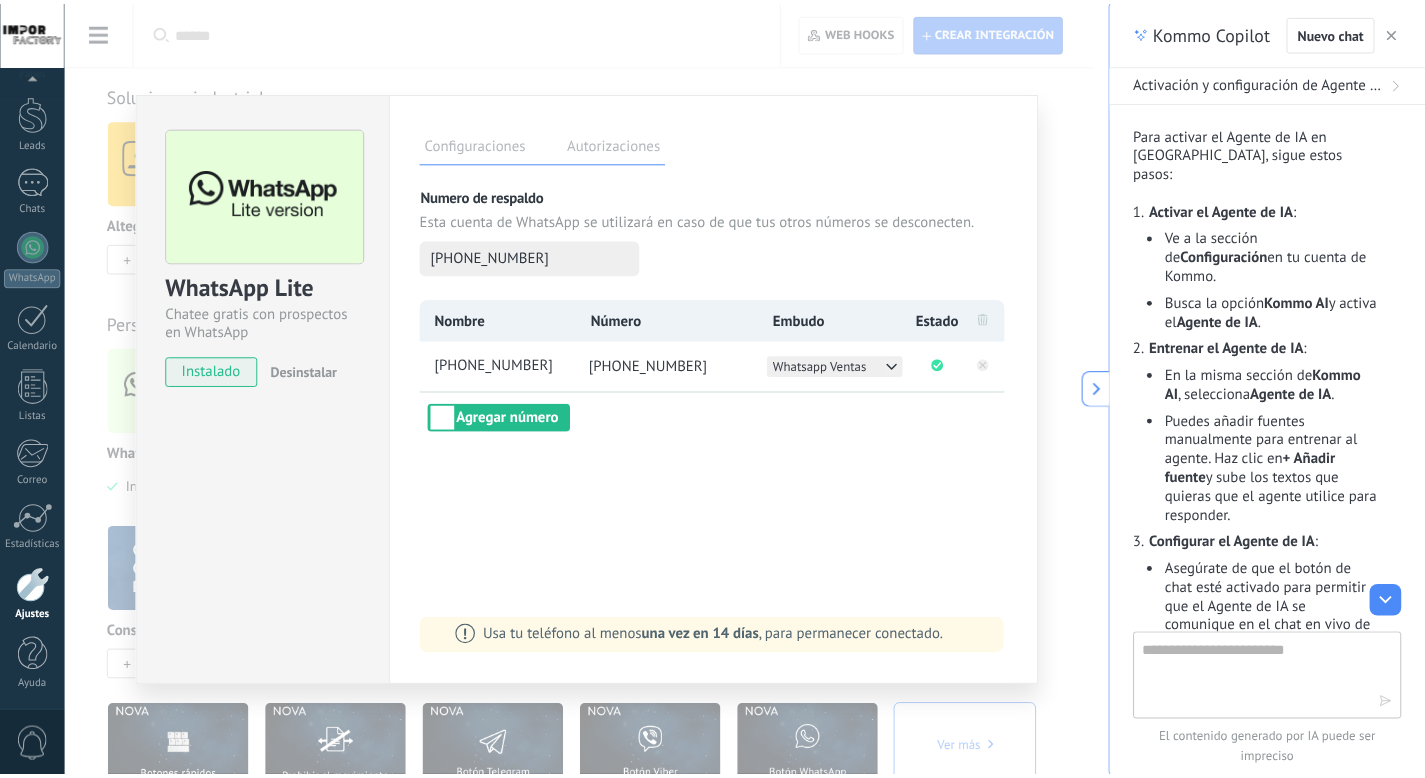 scroll, scrollTop: 167, scrollLeft: 0, axis: vertical 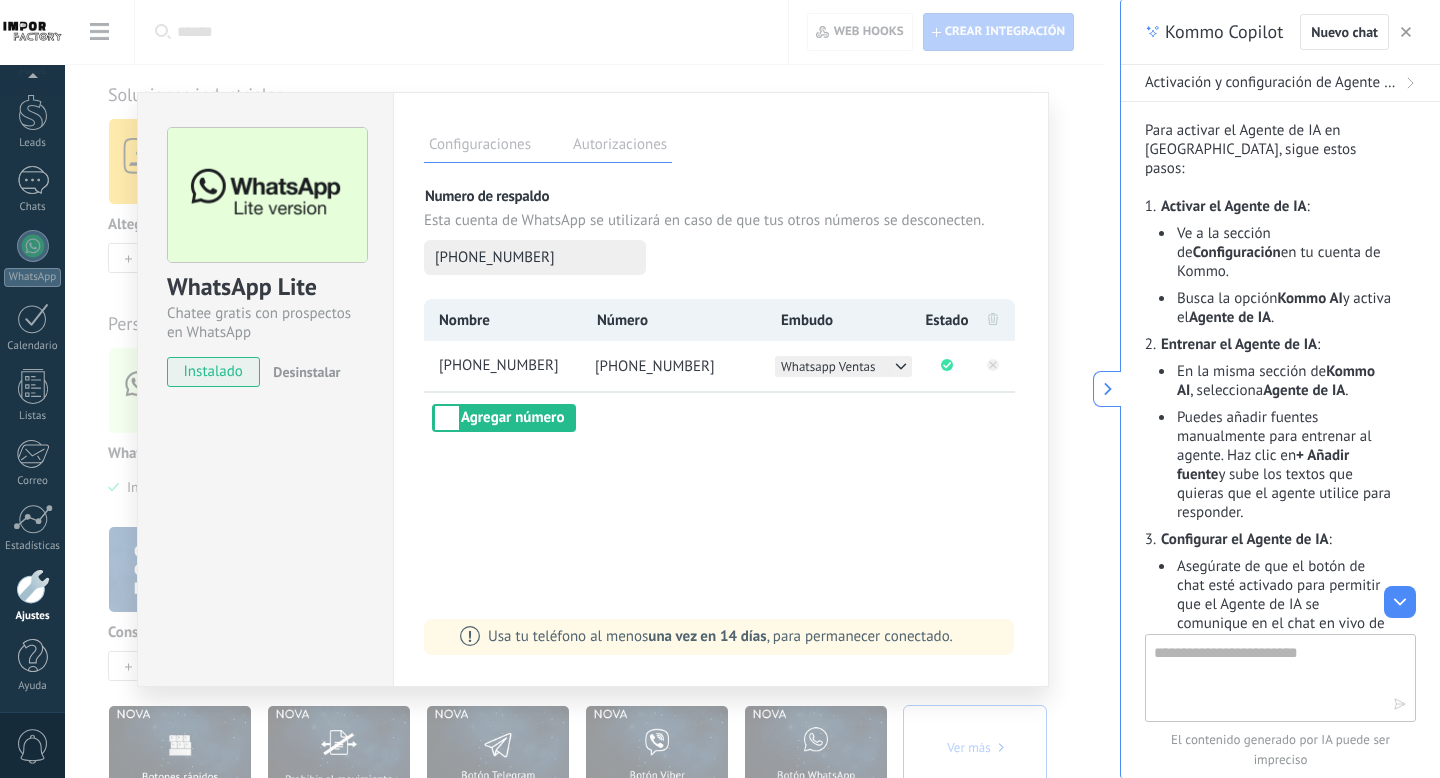 click on "WhatsApp Lite Chatee gratis con prospectos en WhatsApp instalado Desinstalar Configuraciones Autorizaciones Esta pestaña registra a los usuarios que han concedido acceso a las integración a esta cuenta. Si deseas remover la posibilidad que un usuario pueda enviar solicitudes a la cuenta en nombre de esta integración, puedes revocar el acceso. Si el acceso a todos los usuarios es revocado, la integración dejará de funcionar. Esta aplicacion está instalada, pero nadie le ha dado acceso aun. Más de 2 mil millones de personas utilizan activamente WhatsApp para conectarse con amigos, familiares y empresas. Esta integración agrega el chat más popular a tu arsenal de comunicación: captura automáticamente leads desde los mensajes entrantes, comparte el acceso al chat con todo tu equipo y potencia todo con las herramientas integradas de Kommo, como el botón de compromiso y Salesbot. más _:  Guardar Numero de respaldo Esta cuenta de WhatsApp se utilizará en caso de que tus otros números se desconecten." at bounding box center (592, 389) 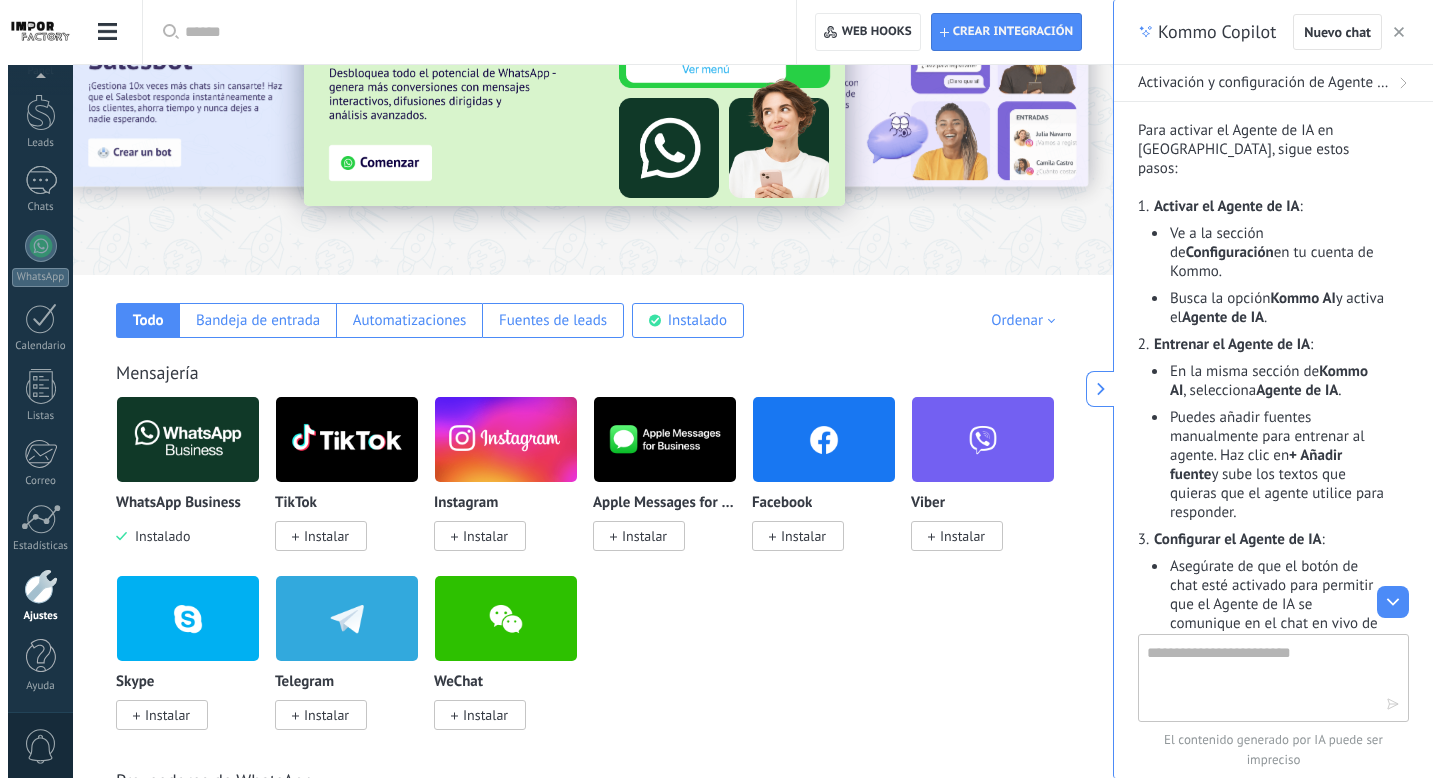 scroll, scrollTop: 0, scrollLeft: 0, axis: both 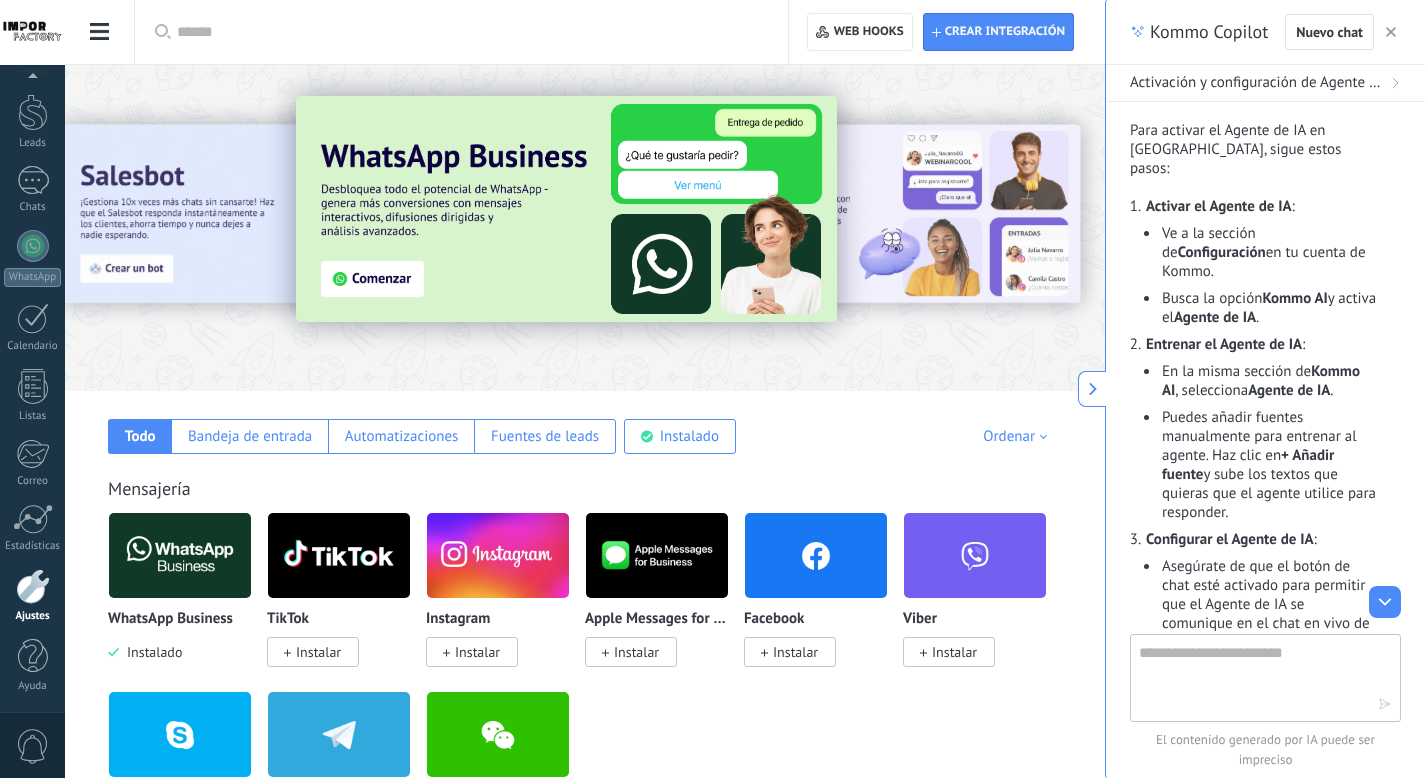 click on "Ajustes" at bounding box center (32, 596) 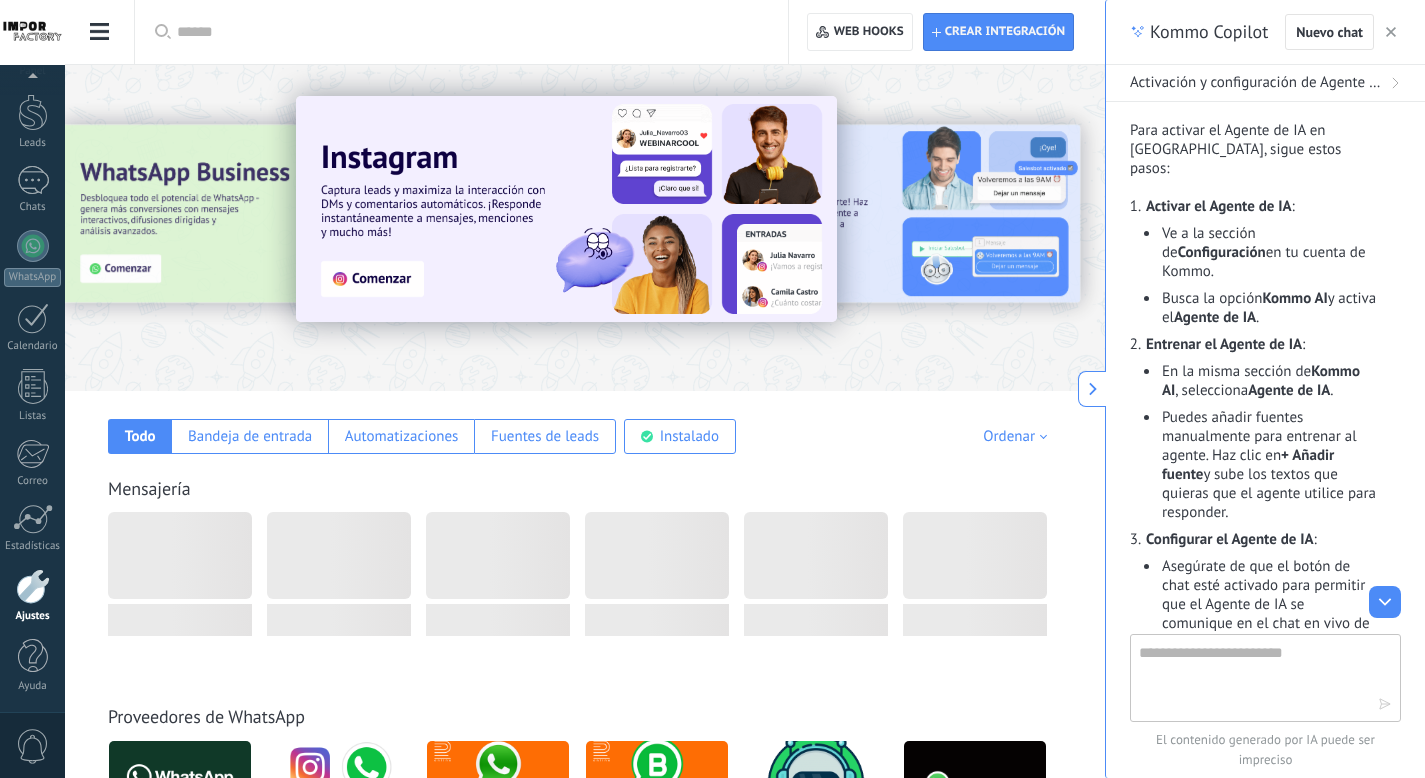 click at bounding box center (100, 32) 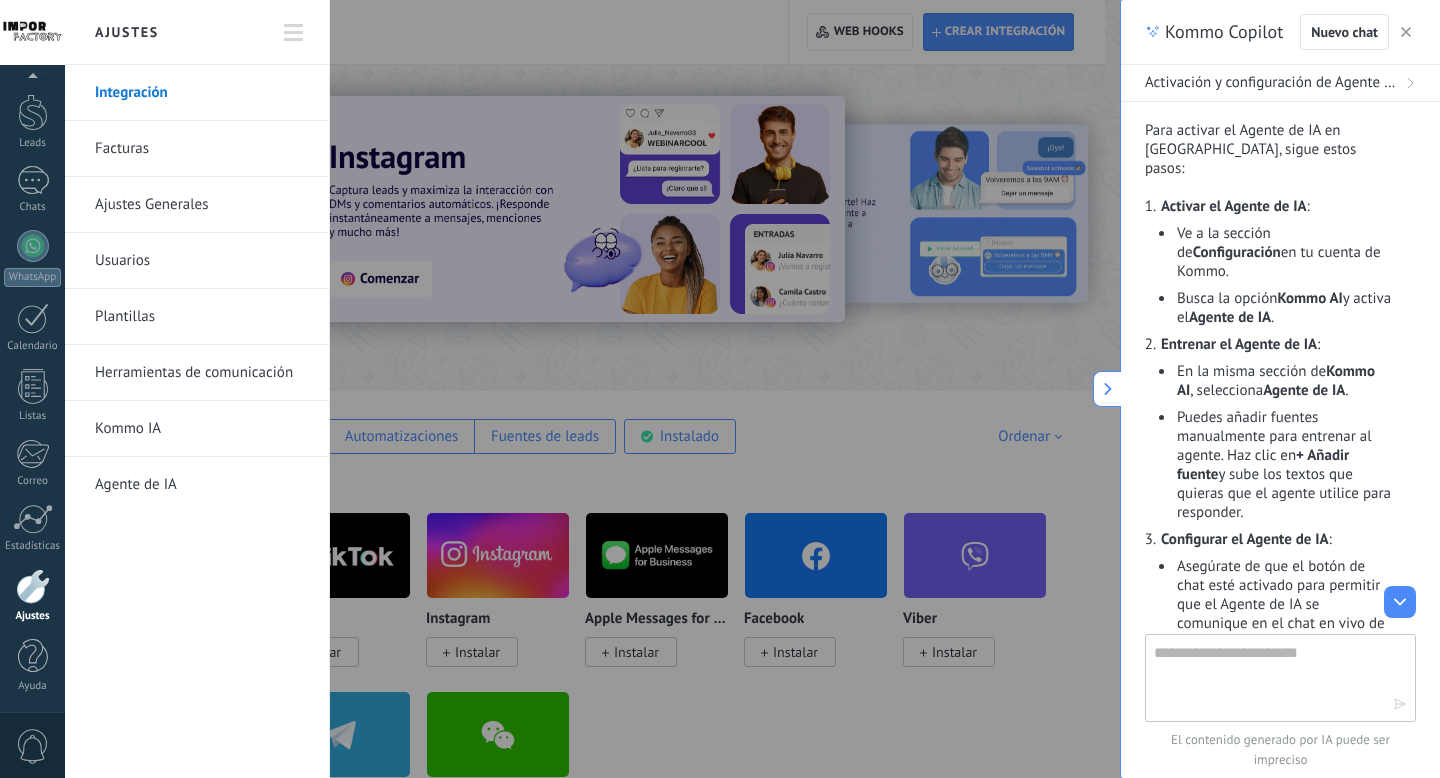 click on "Kommo IA" at bounding box center [202, 429] 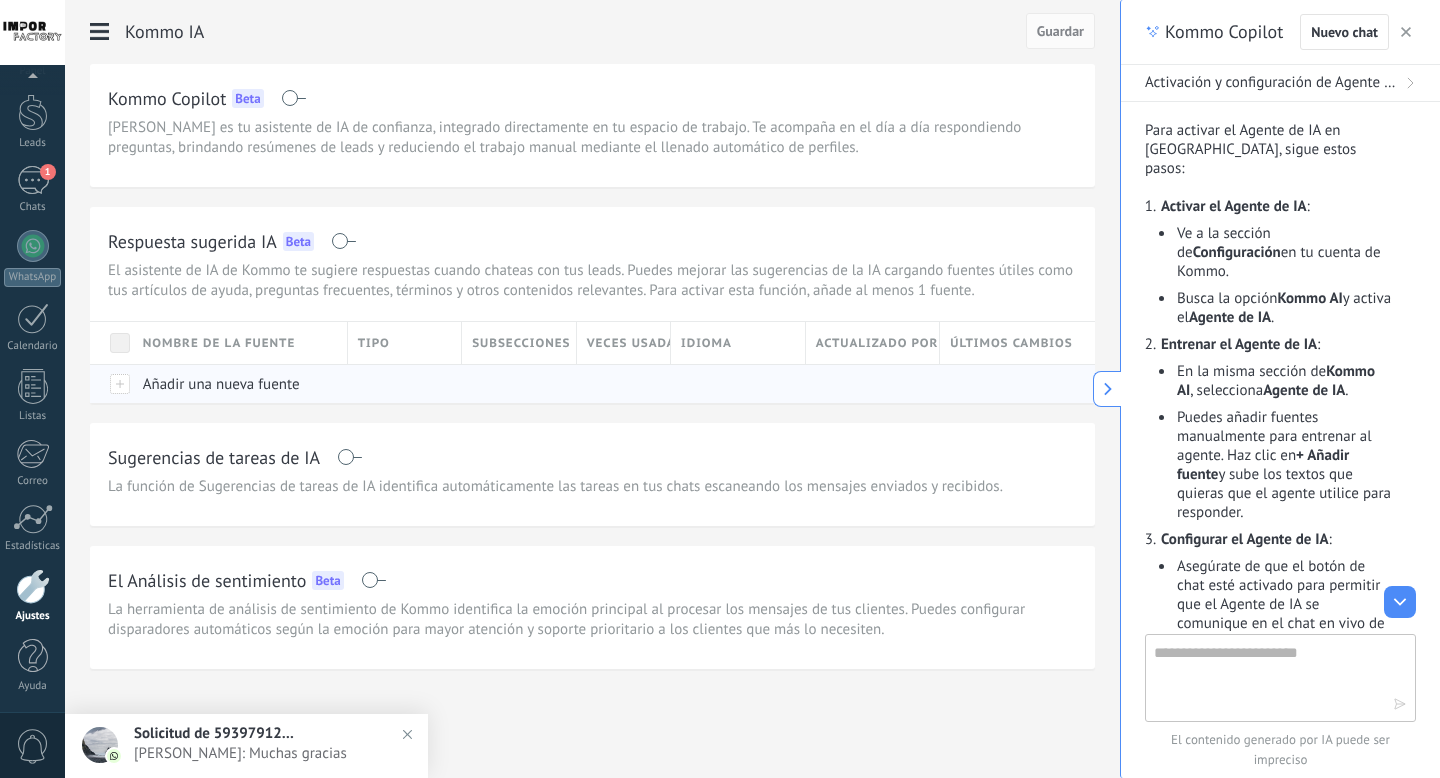 click on "Añadir una nueva fuente" at bounding box center (221, 384) 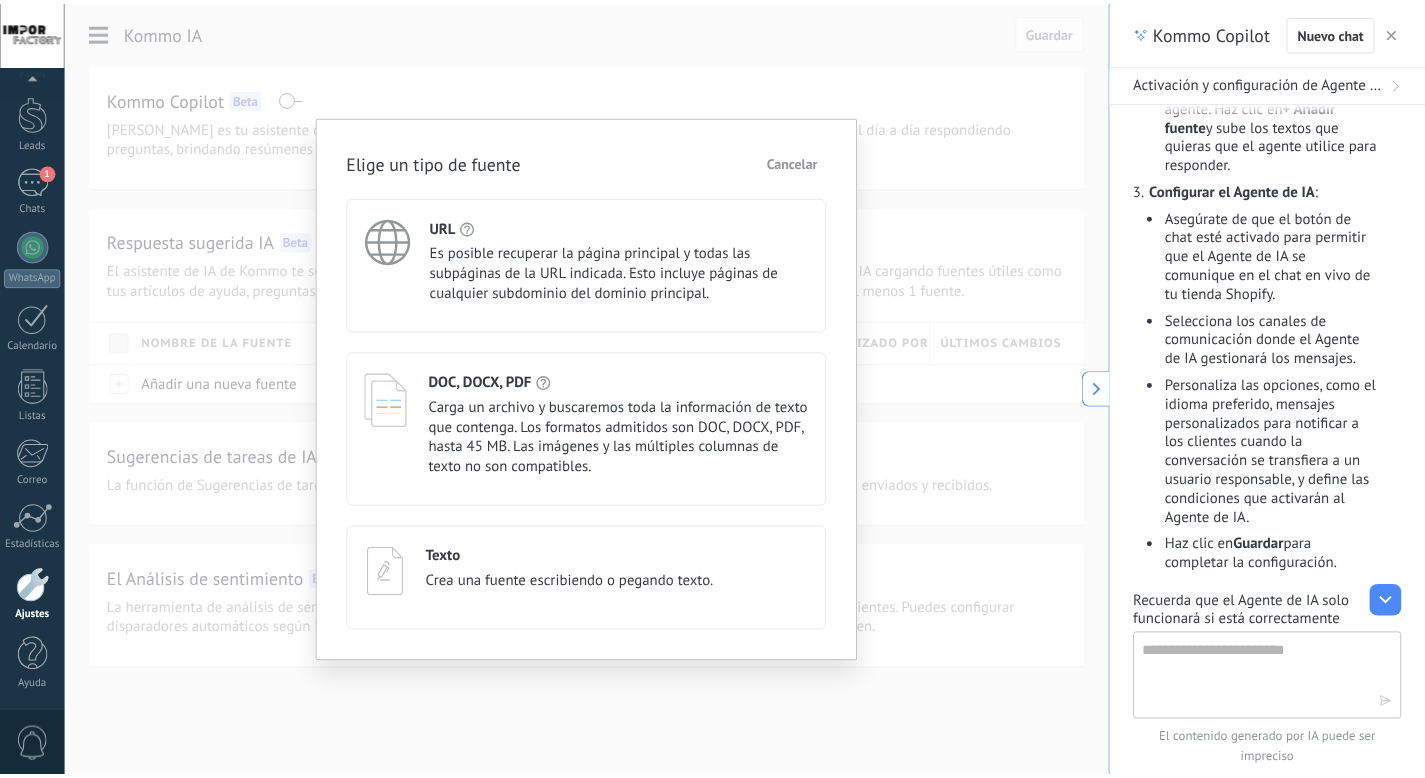 scroll, scrollTop: 520, scrollLeft: 0, axis: vertical 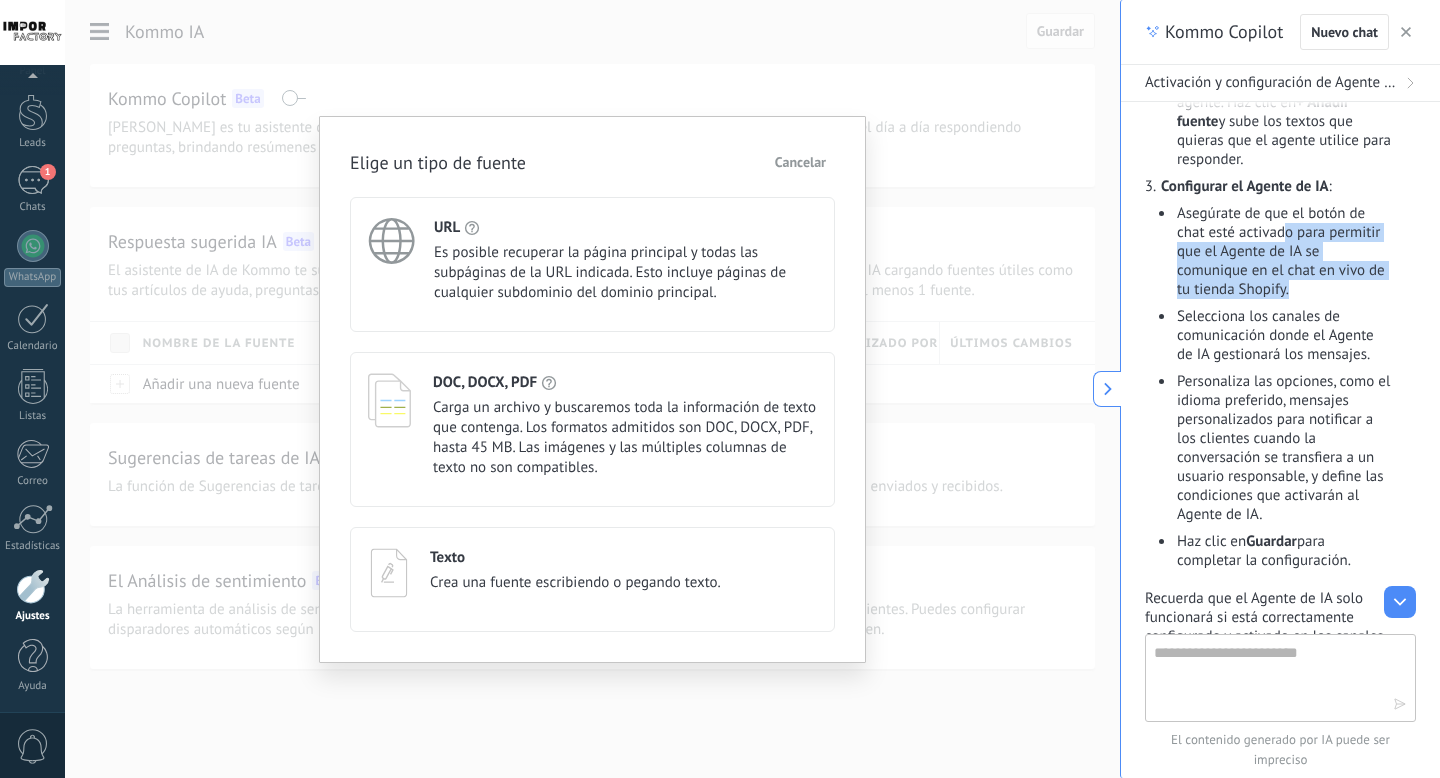 drag, startPoint x: 1282, startPoint y: 213, endPoint x: 1329, endPoint y: 266, distance: 70.837845 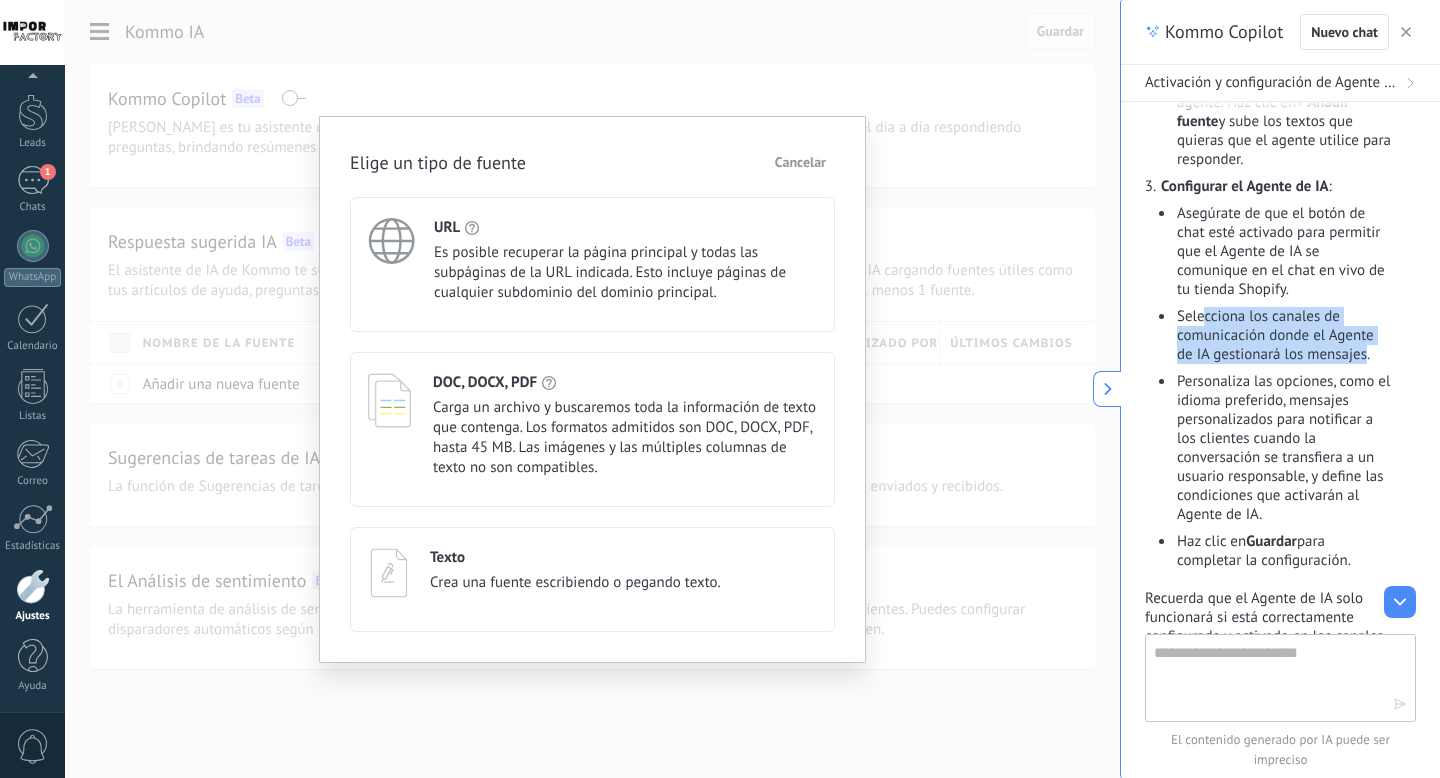 drag, startPoint x: 1202, startPoint y: 289, endPoint x: 1368, endPoint y: 336, distance: 172.52536 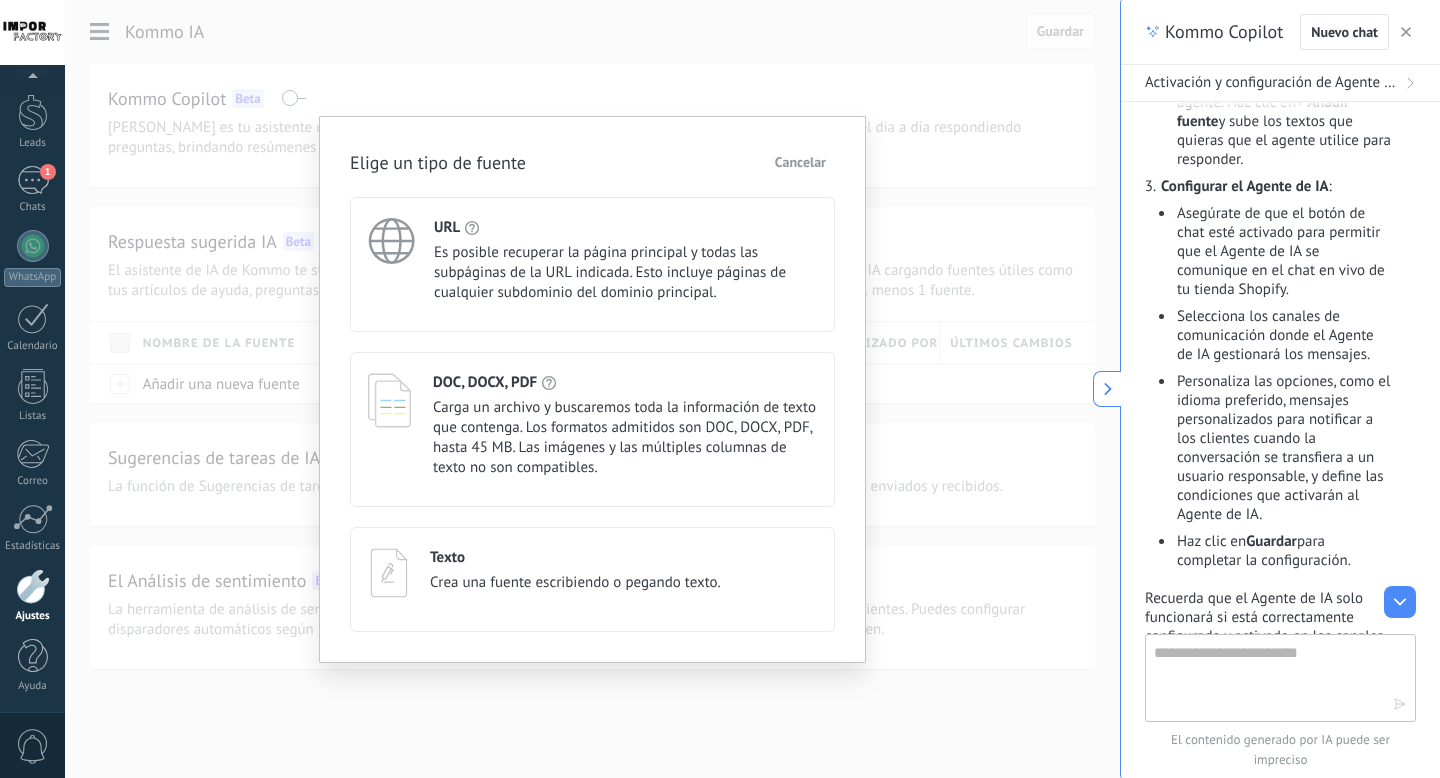 click on "Crea una fuente escribiendo o pegando texto." at bounding box center [575, 583] 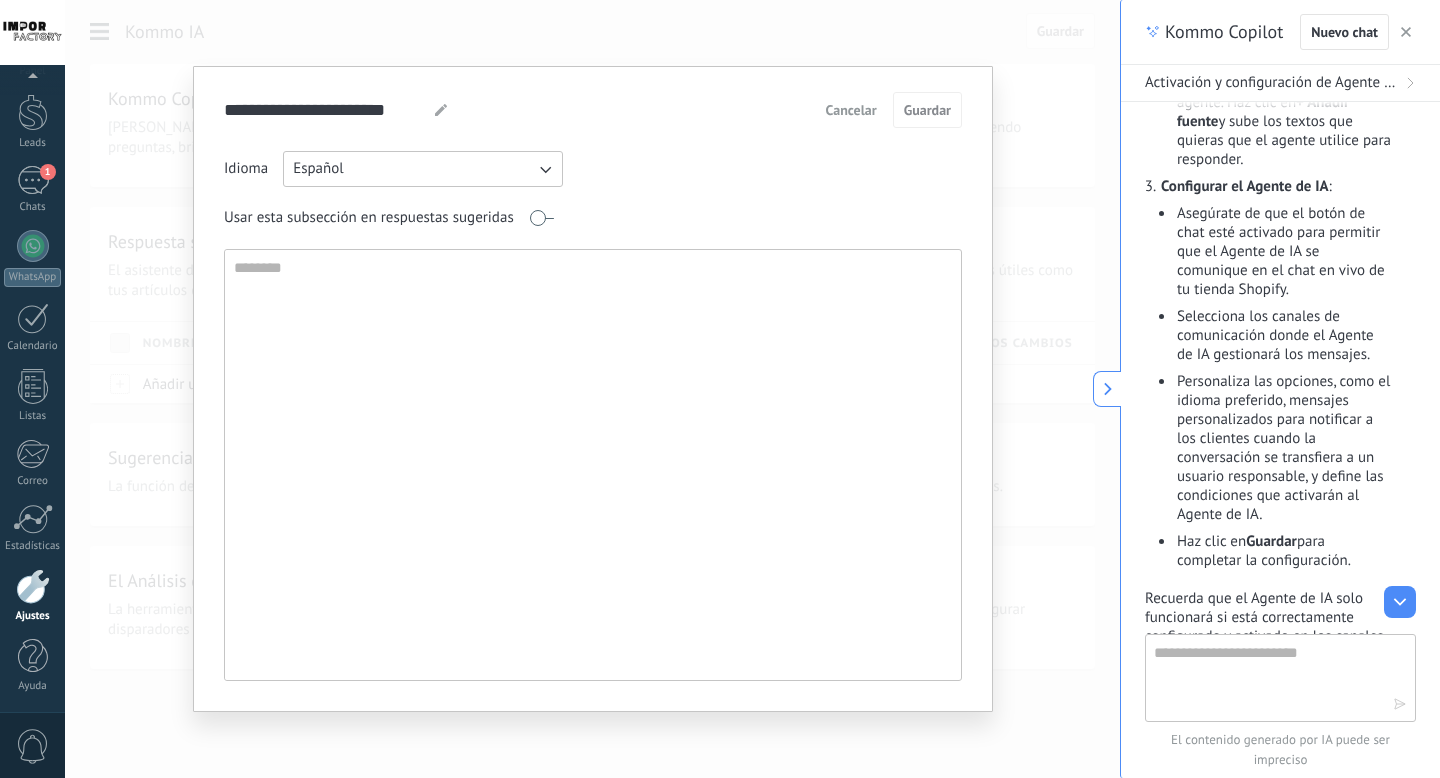 click on "Español" at bounding box center [423, 169] 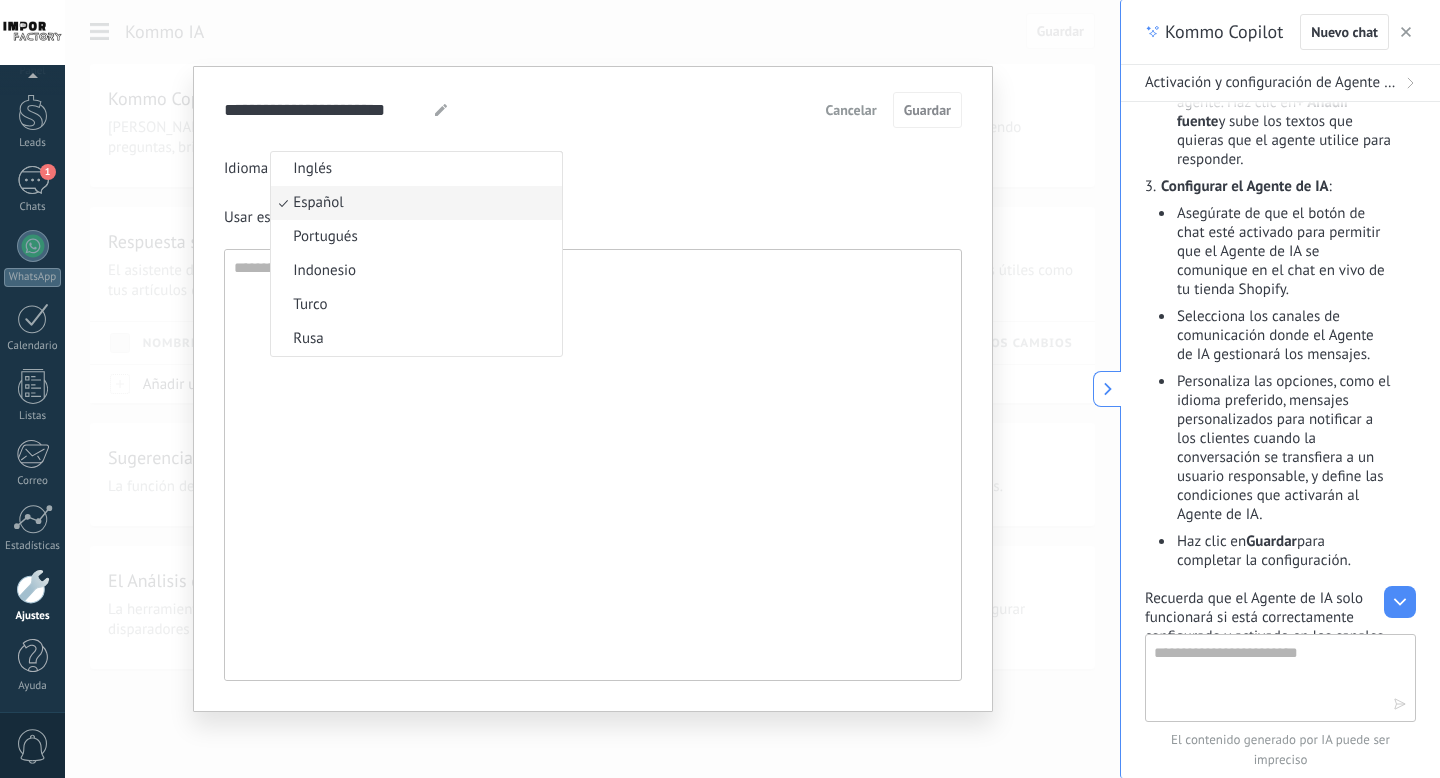 click on "Español" at bounding box center [416, 203] 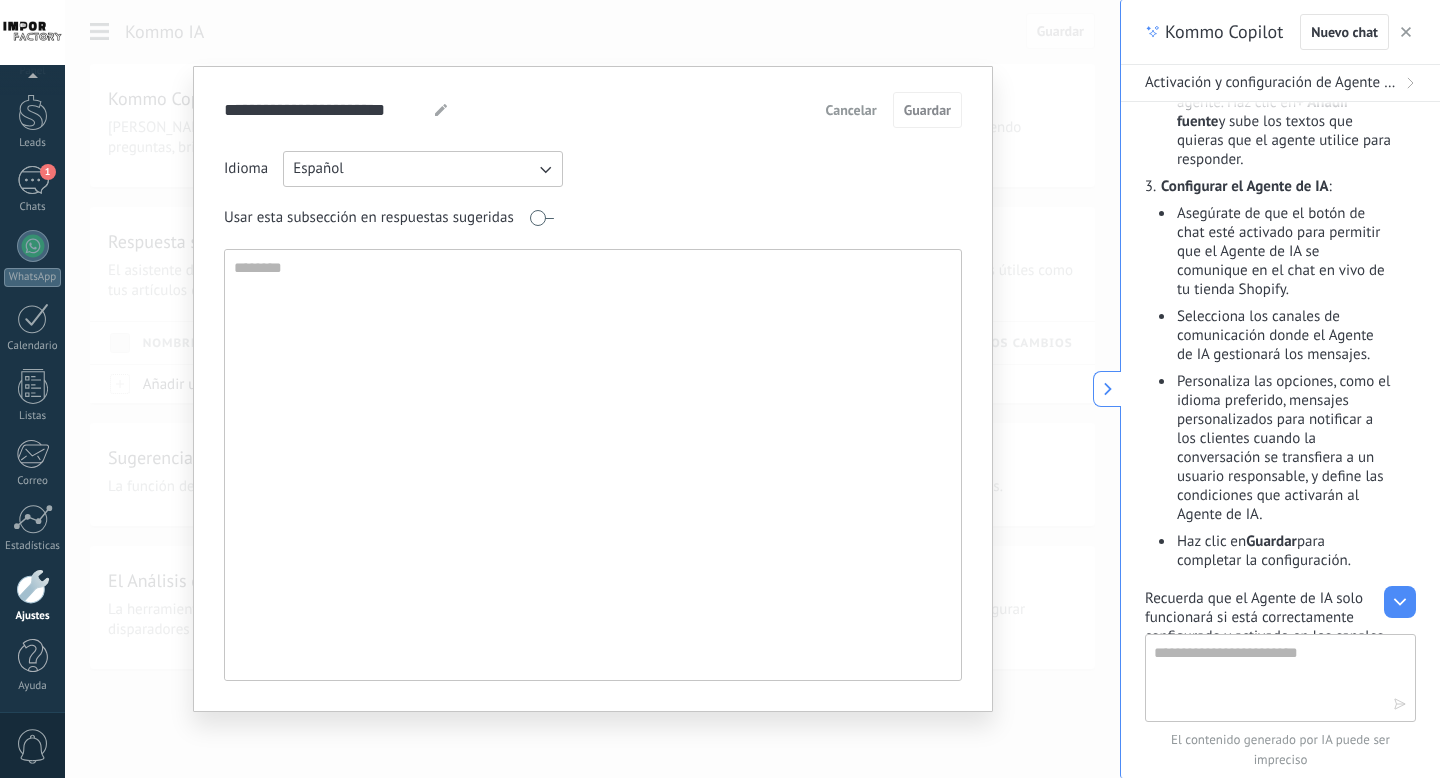 click at bounding box center [439, 110] 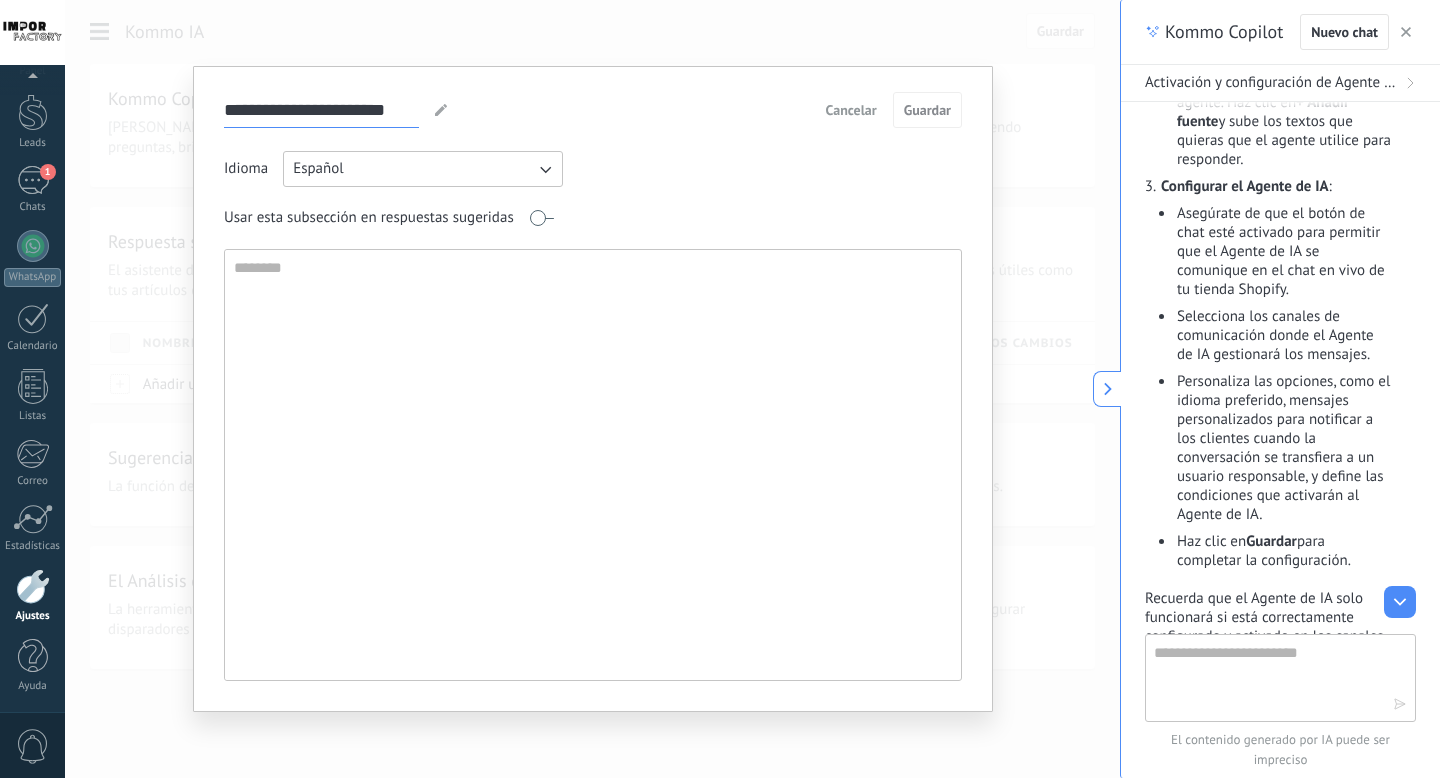 click on "**********" at bounding box center (321, 109) 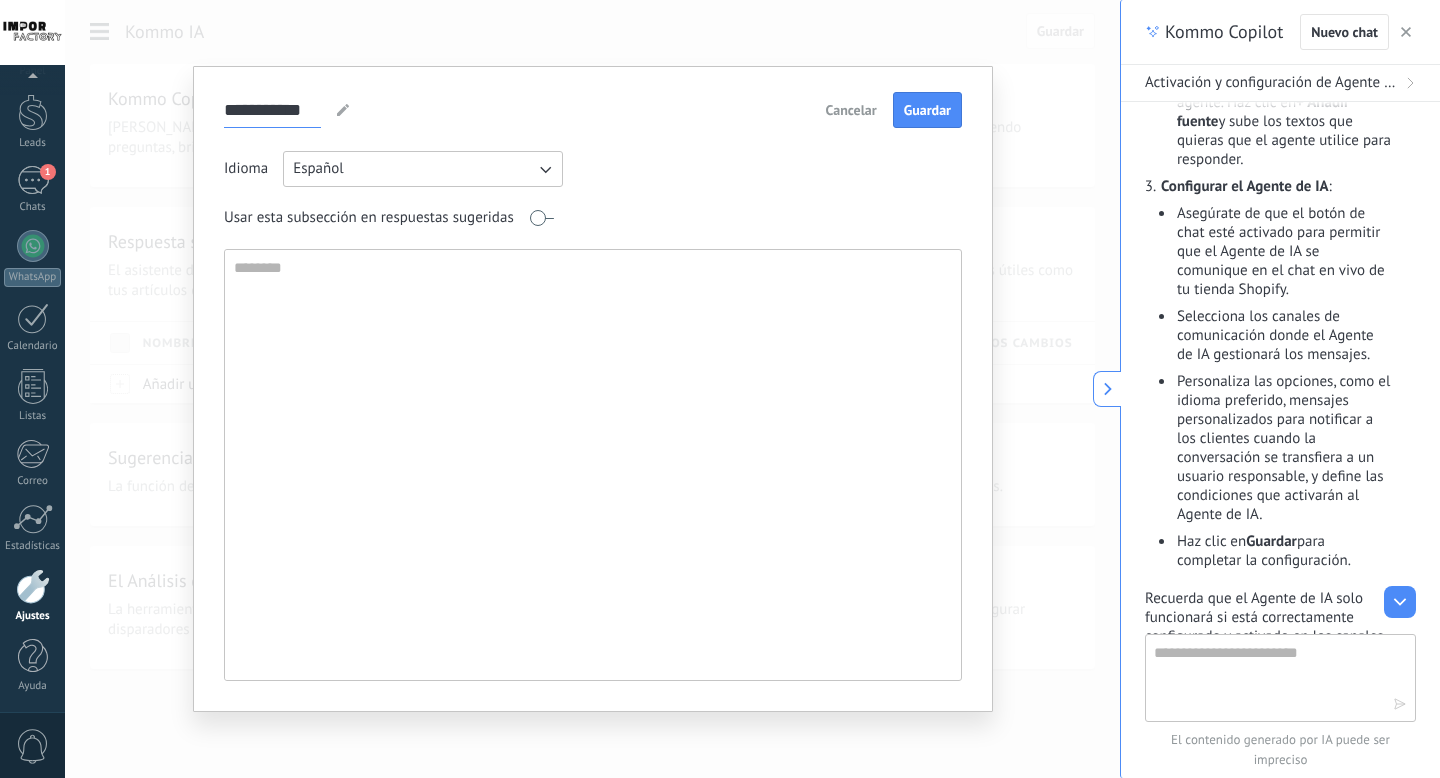 type on "**********" 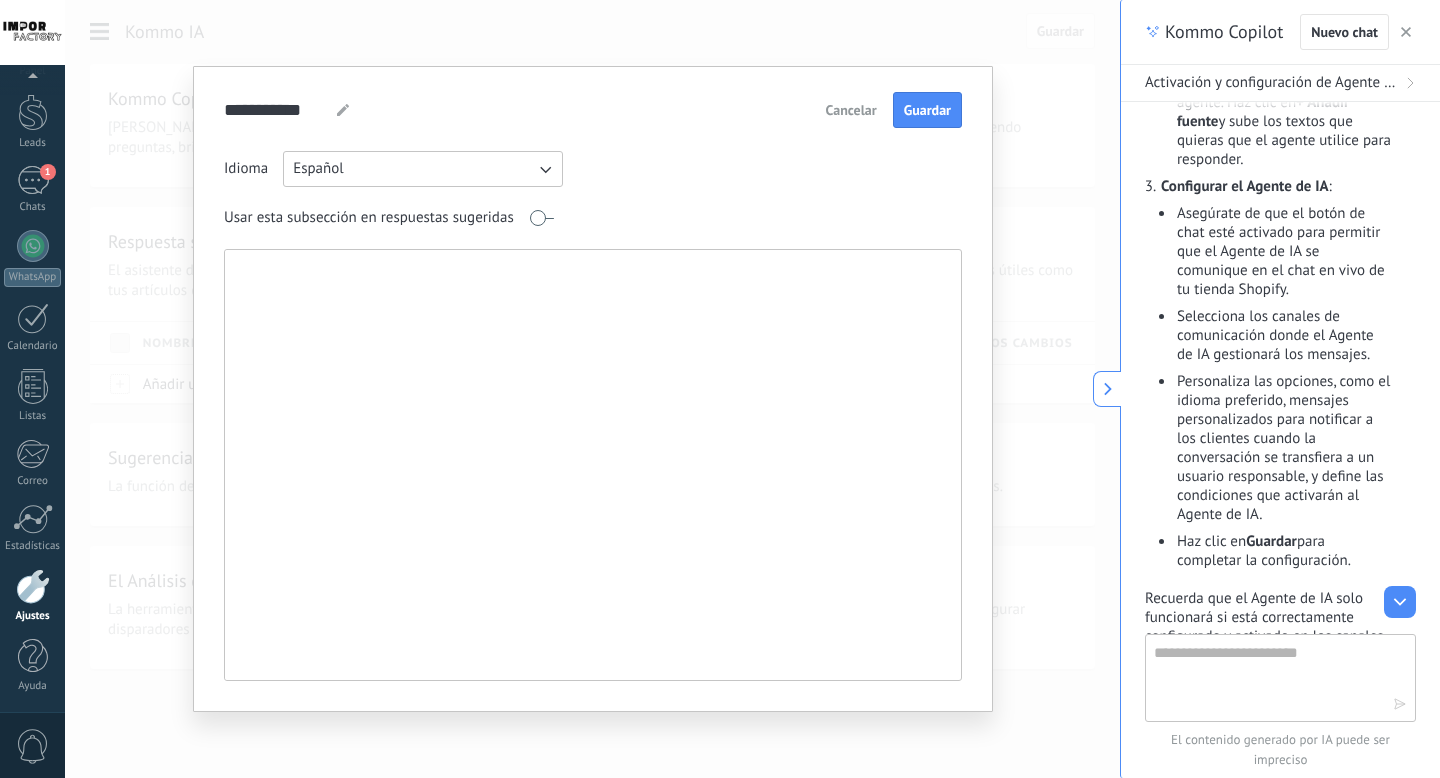 click at bounding box center [591, 465] 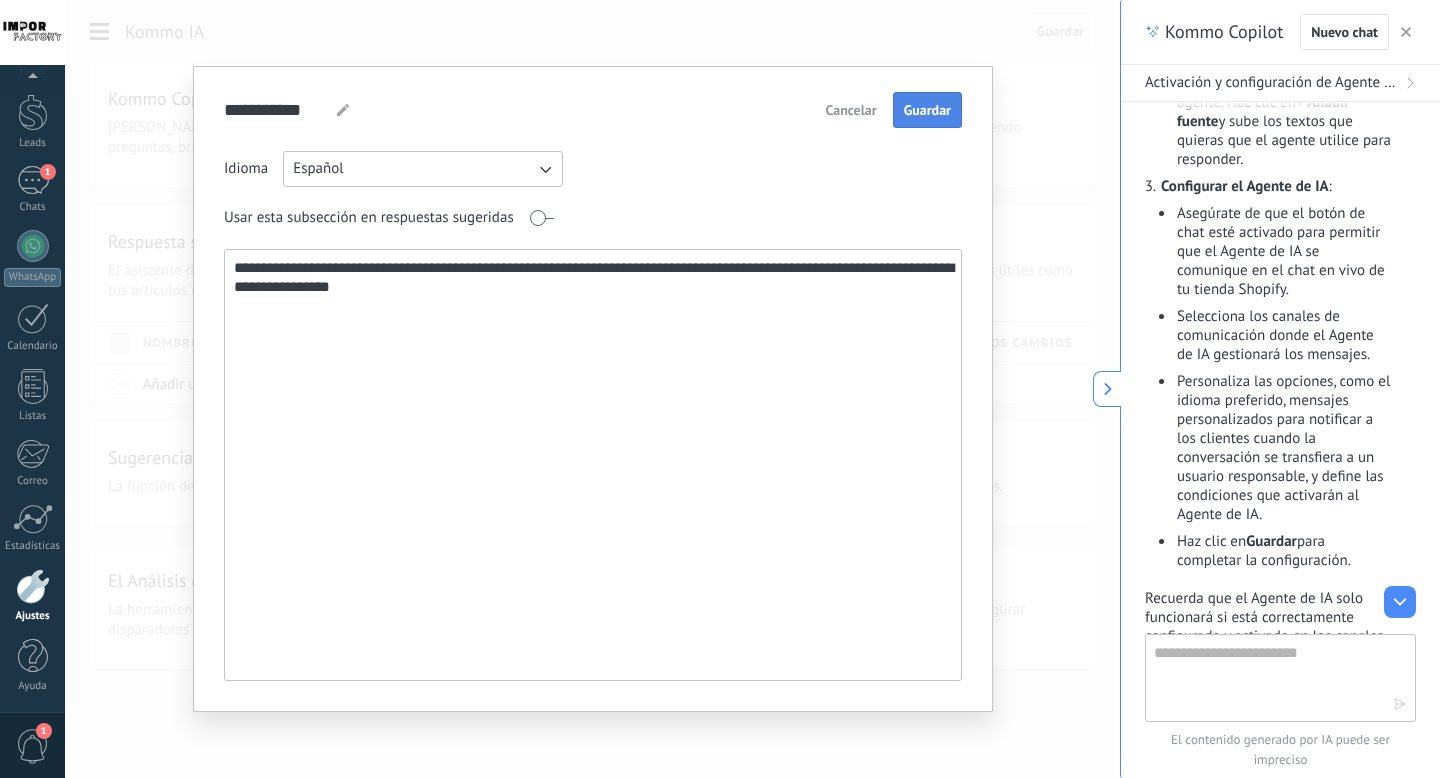 type on "**********" 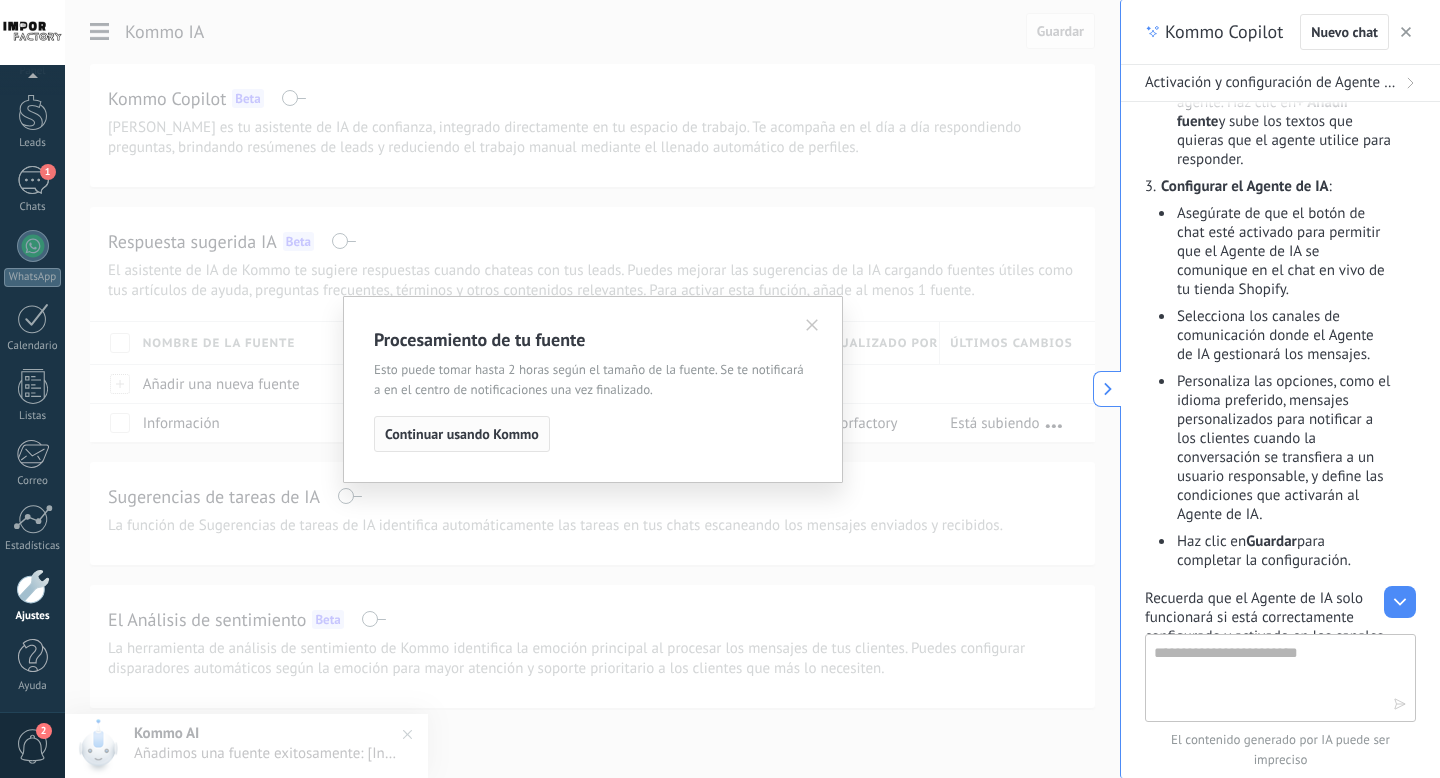 click on "Continuar usando Kommo" at bounding box center [462, 434] 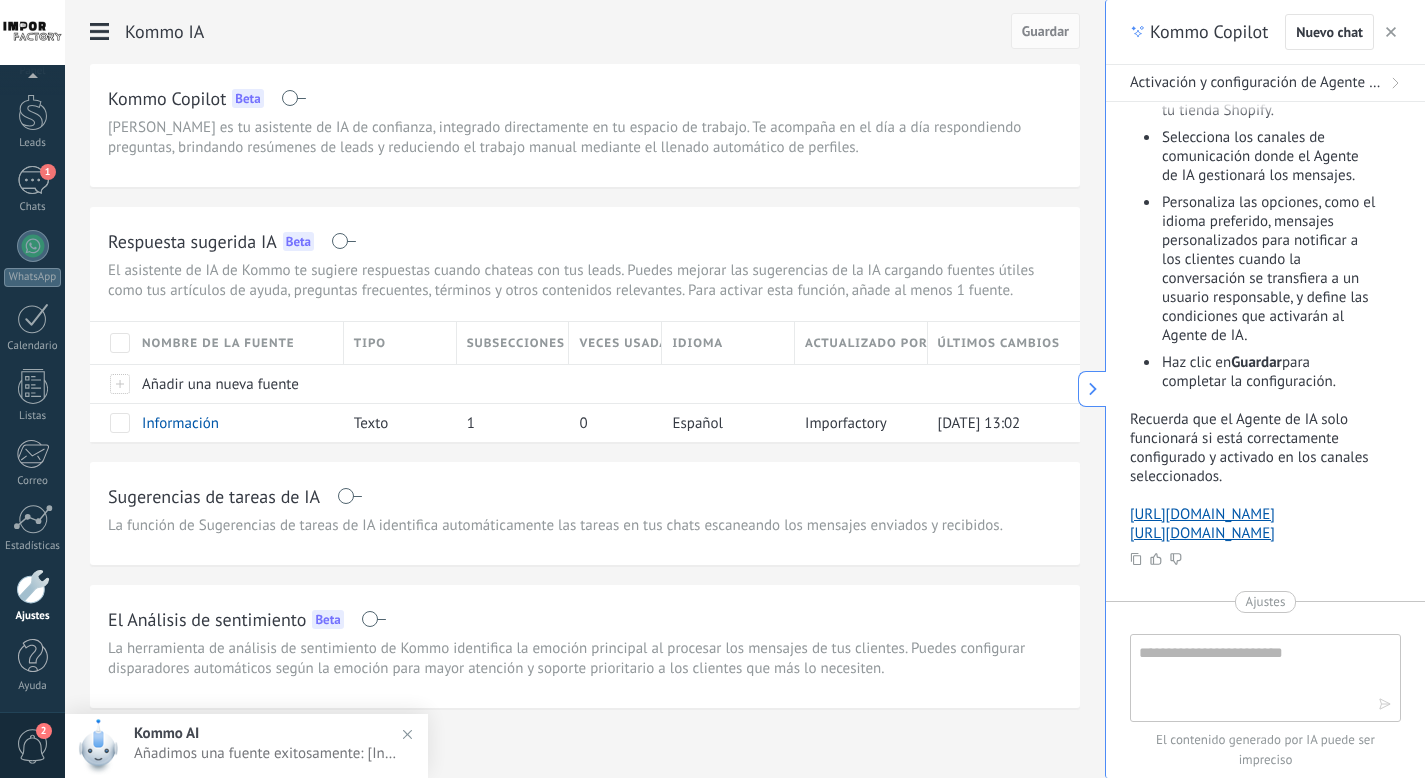 scroll, scrollTop: 697, scrollLeft: 0, axis: vertical 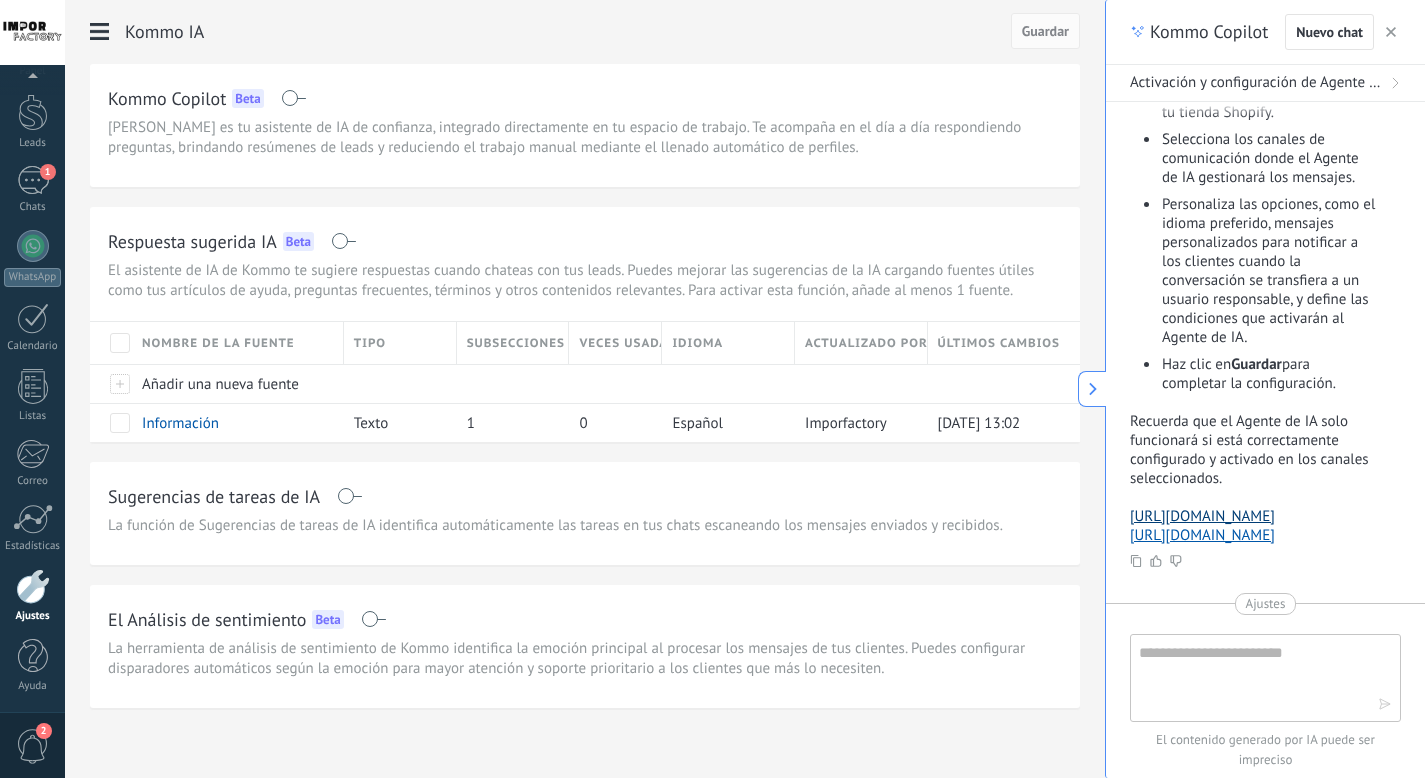 click on "https://www.kommo.com/support/crm/ai-power-up" at bounding box center [1202, 516] 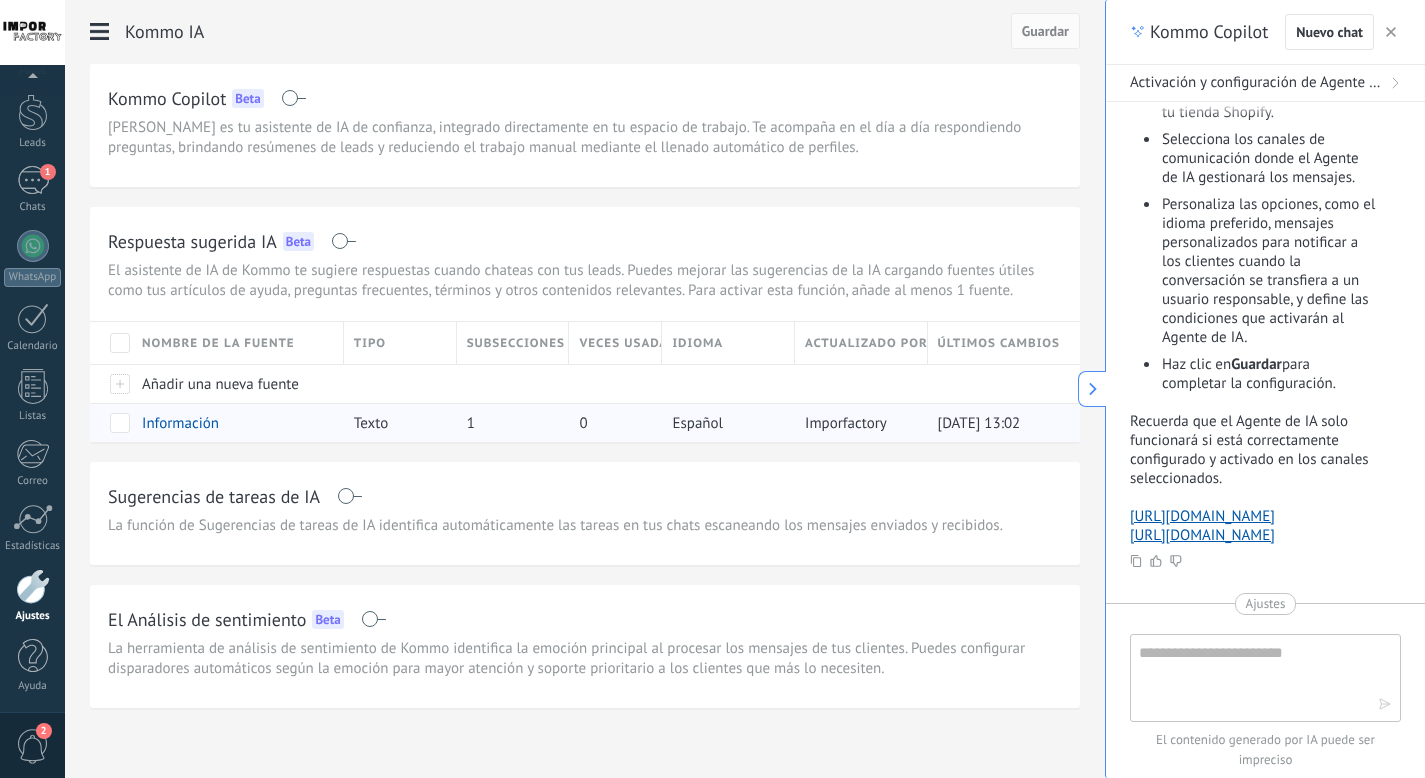 scroll, scrollTop: 1, scrollLeft: 0, axis: vertical 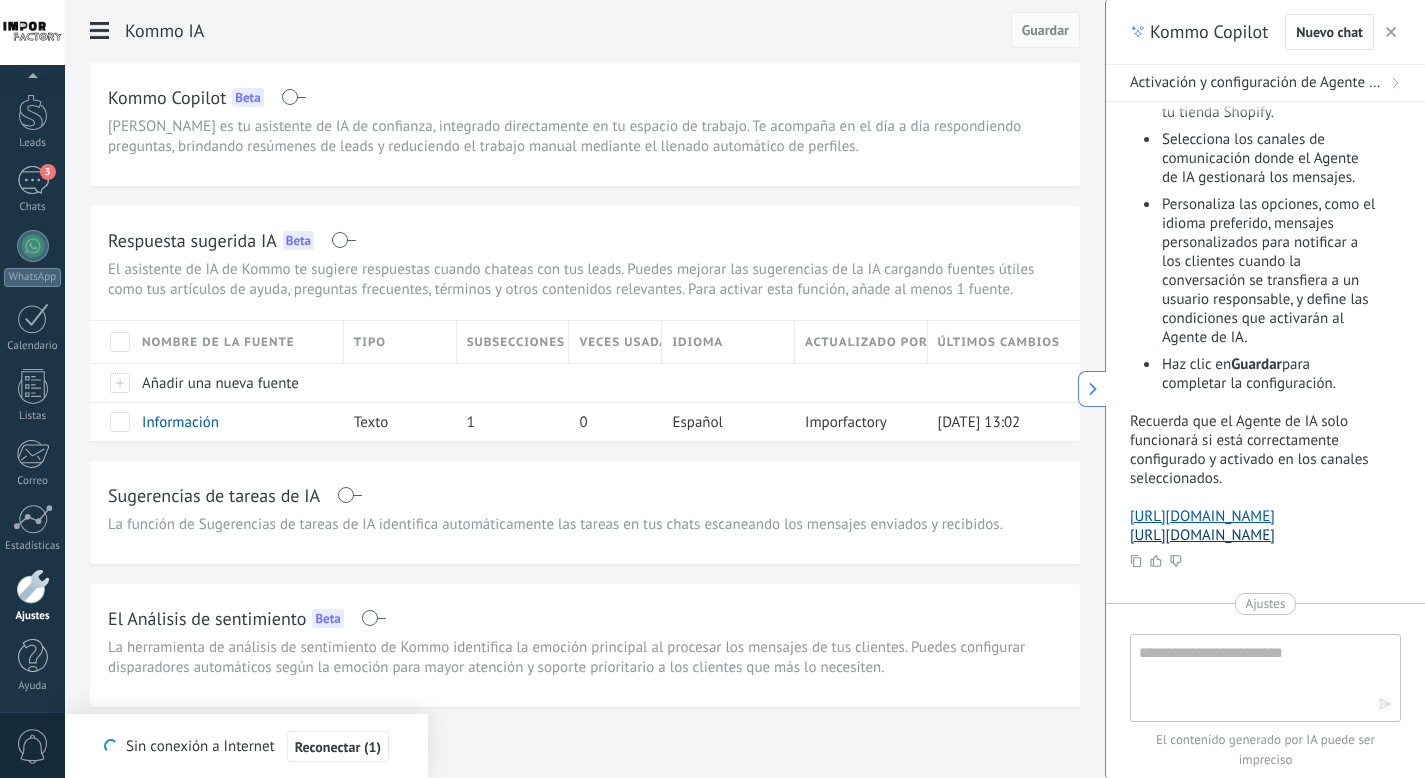 click on "https://www.kommo.com/support/crm/kommo-ai-agent" at bounding box center (1202, 535) 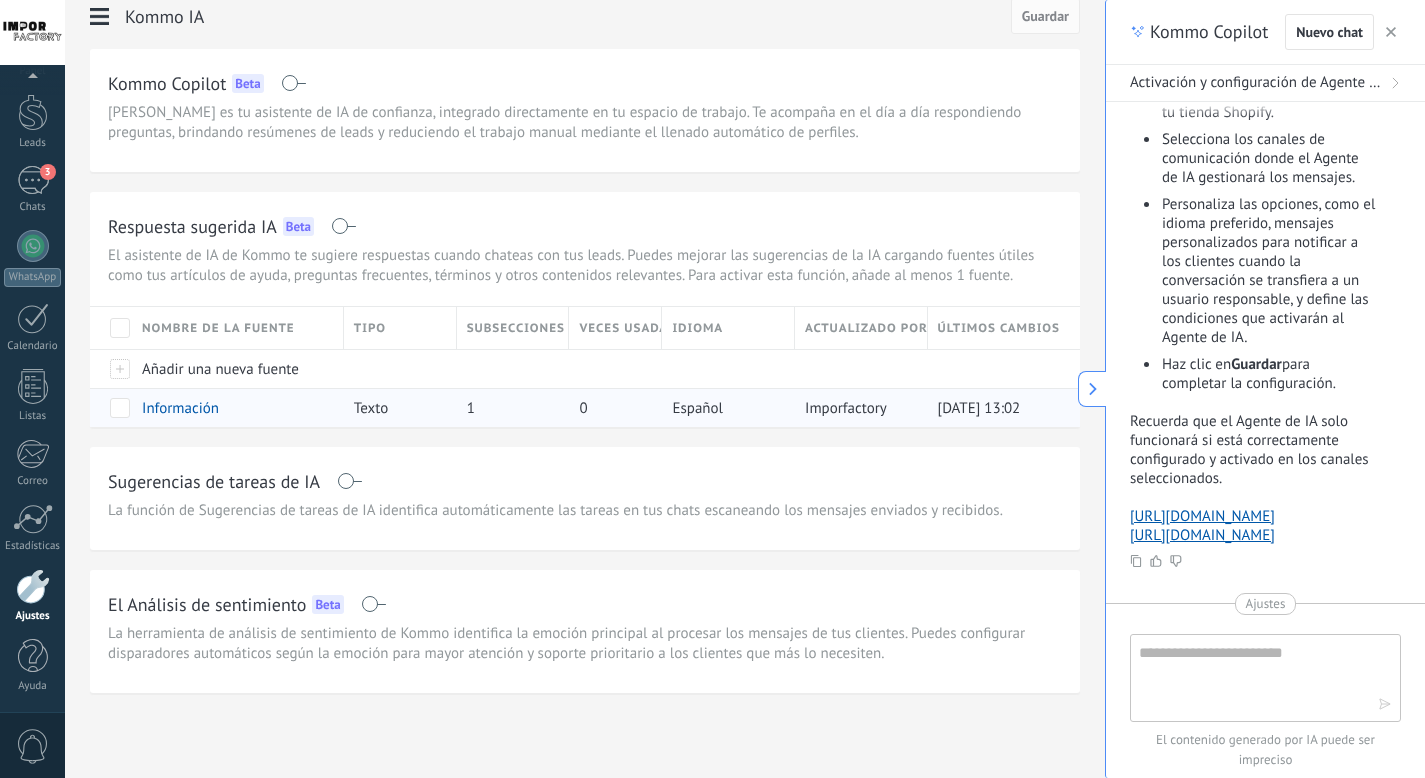 scroll, scrollTop: 0, scrollLeft: 0, axis: both 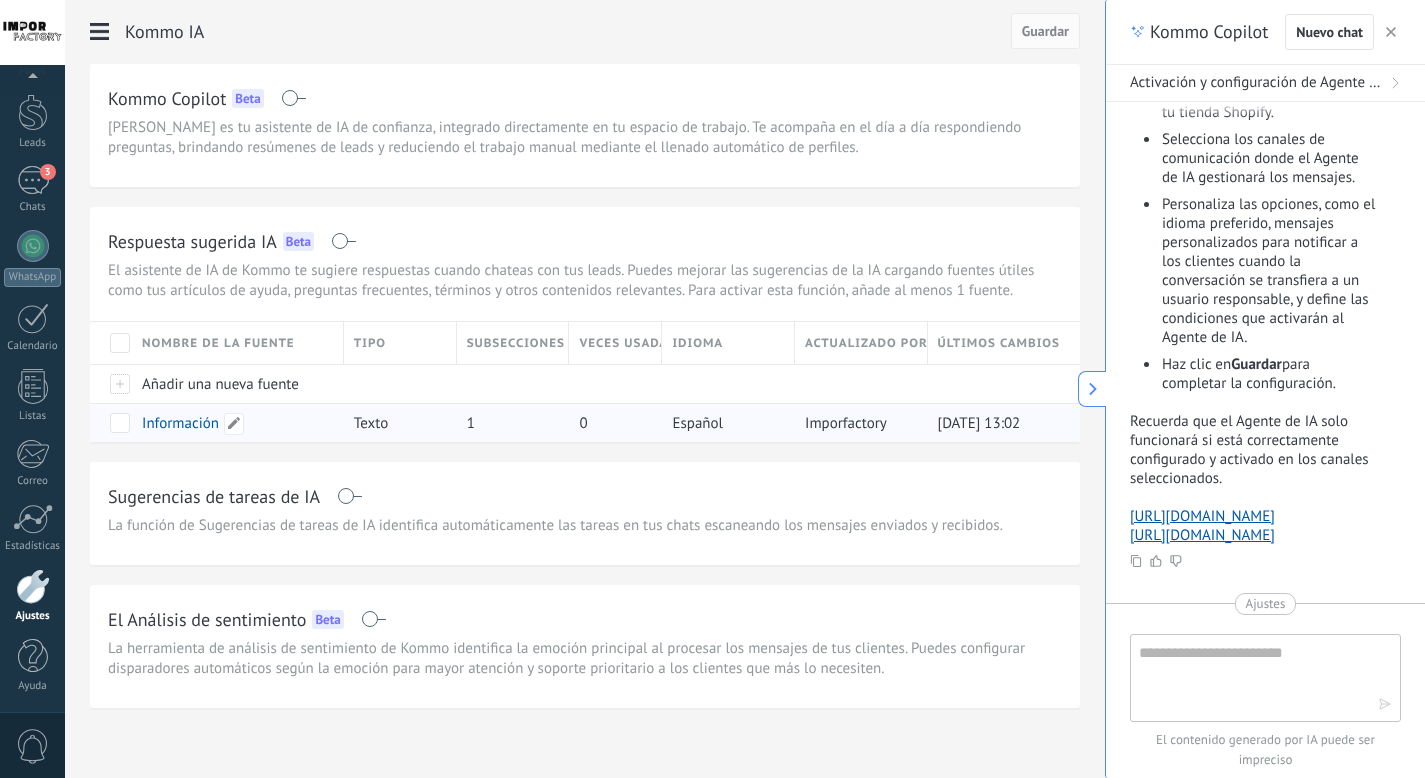 click on "Información" at bounding box center [180, 423] 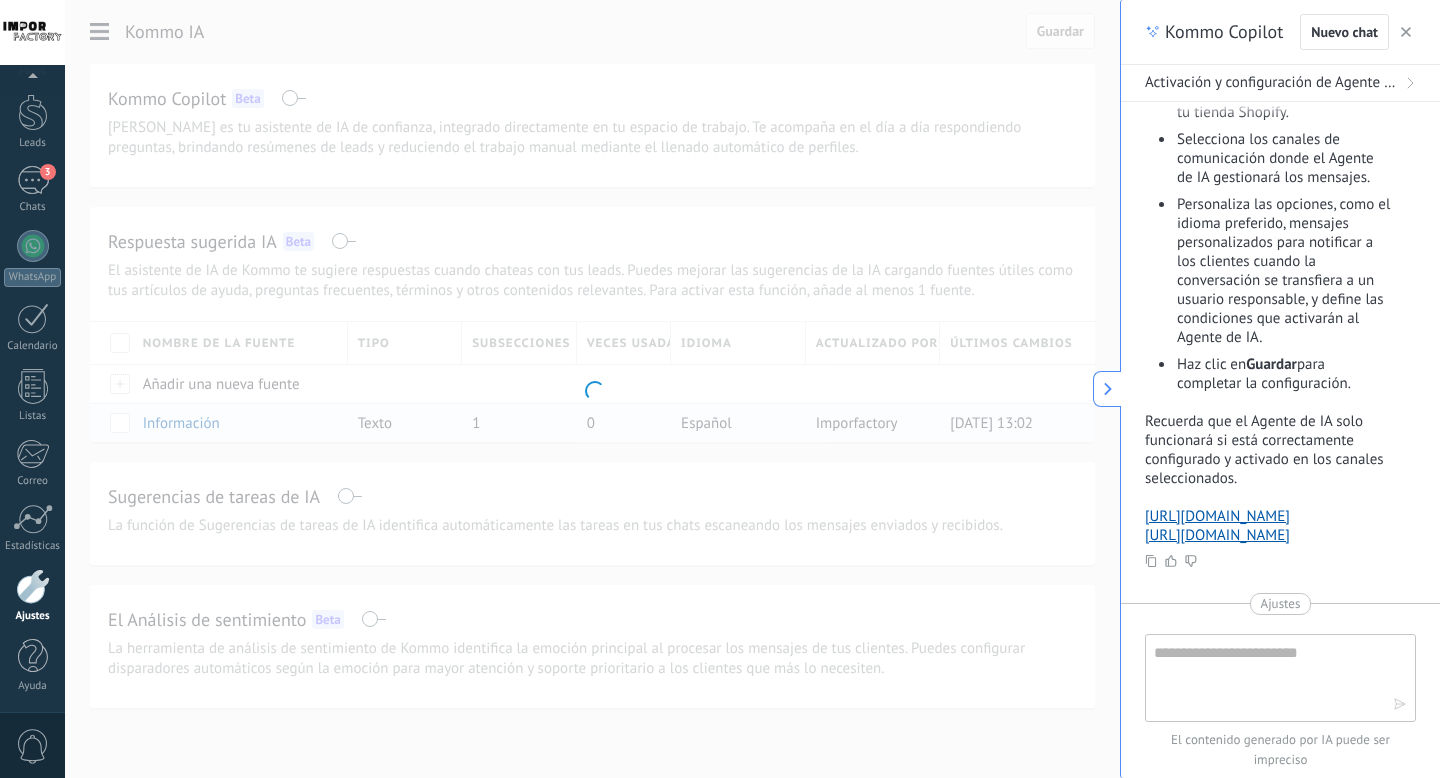 type on "**********" 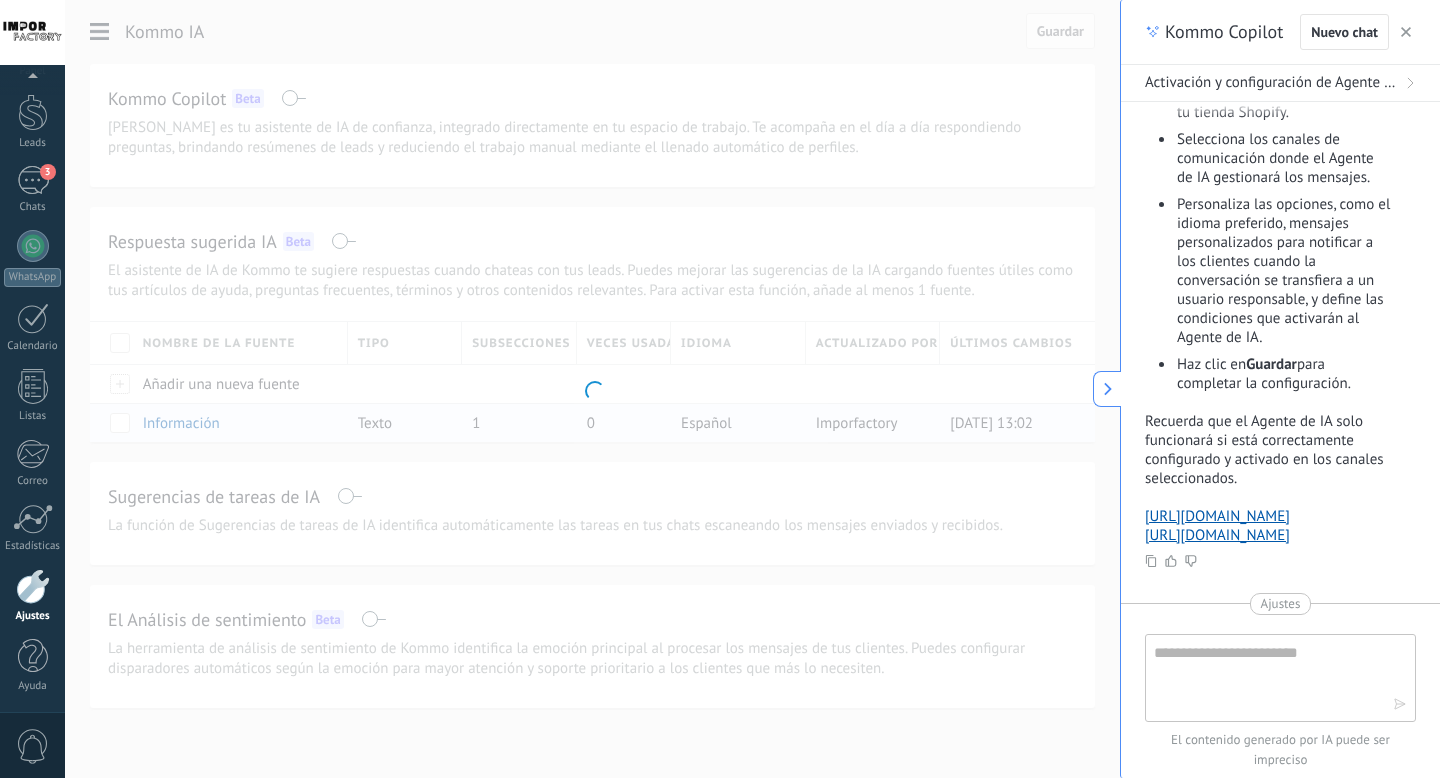 type on "**********" 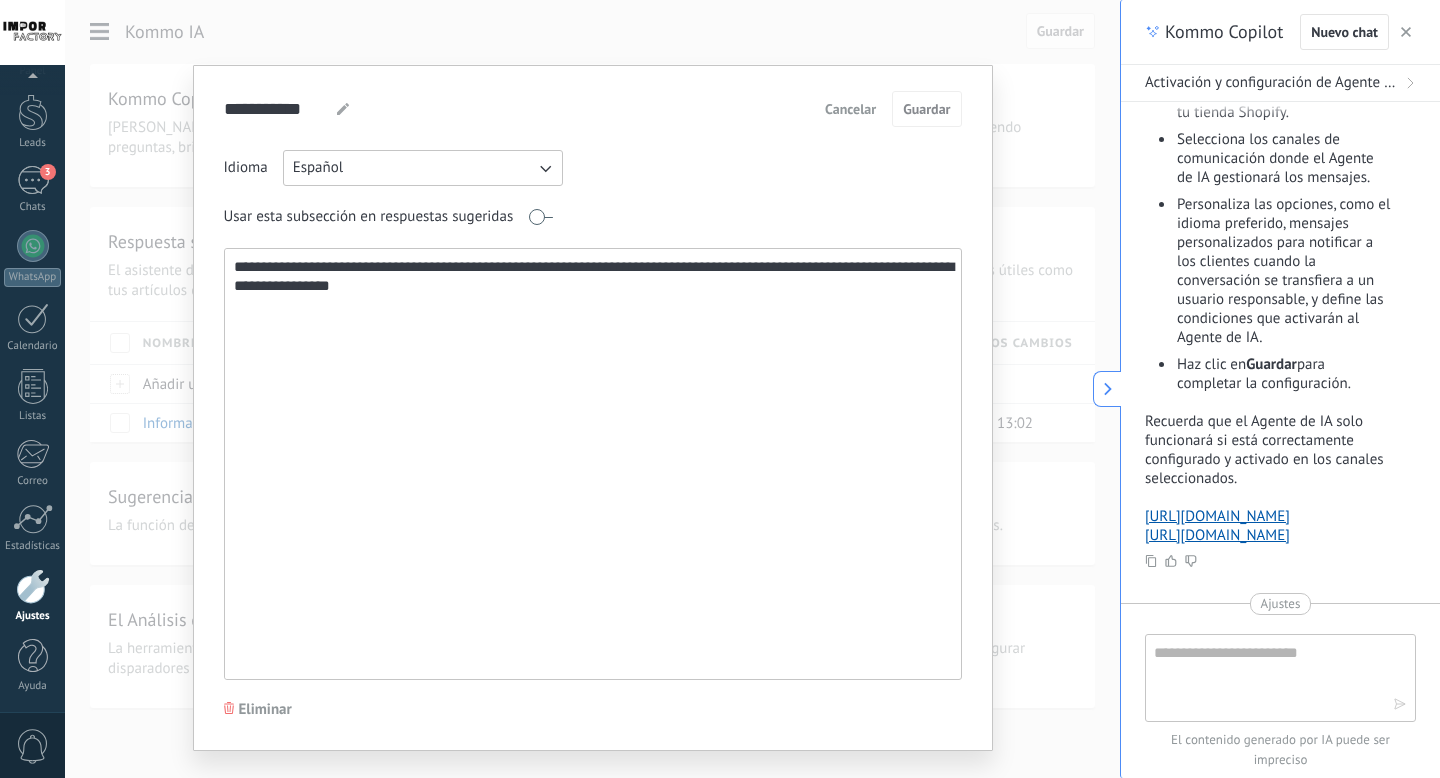 click on "Cancelar" at bounding box center [850, 109] 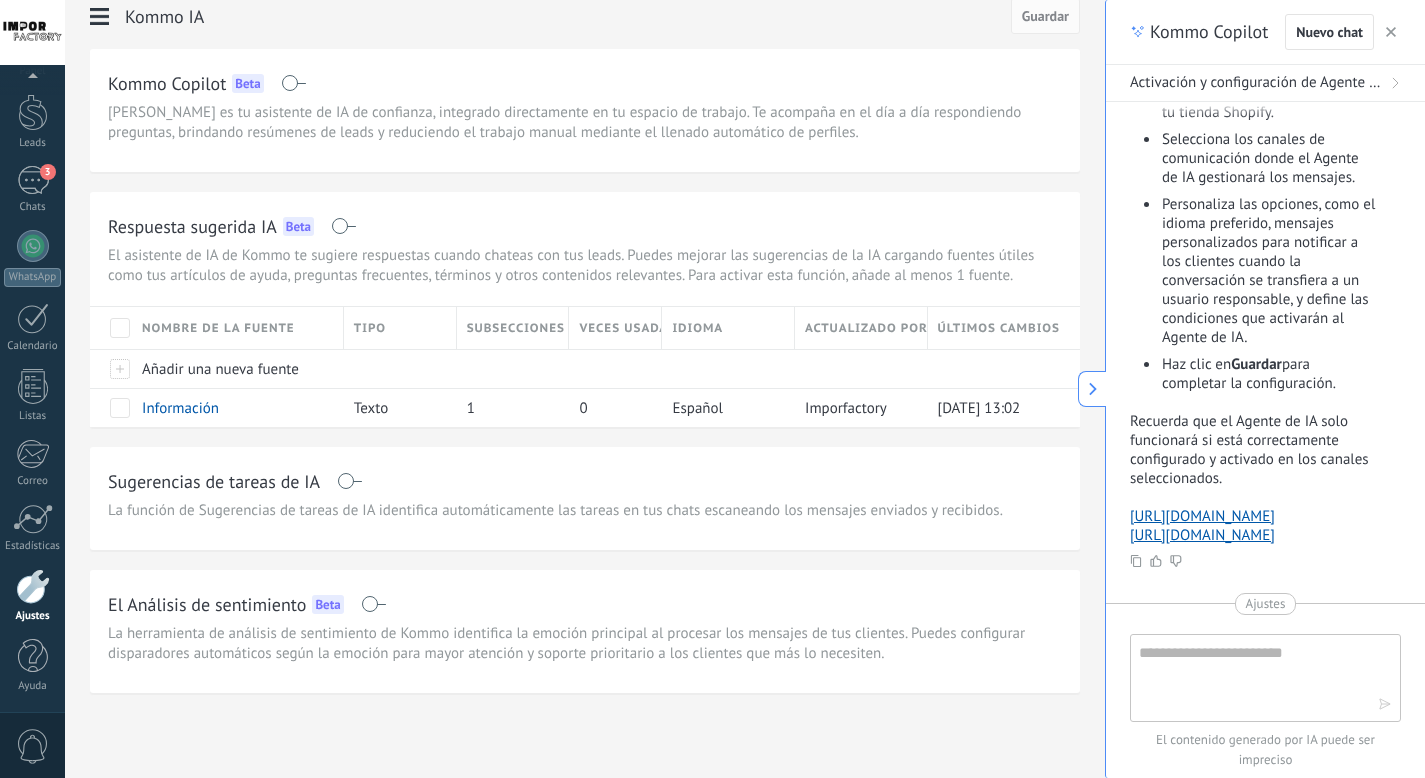 scroll, scrollTop: 0, scrollLeft: 0, axis: both 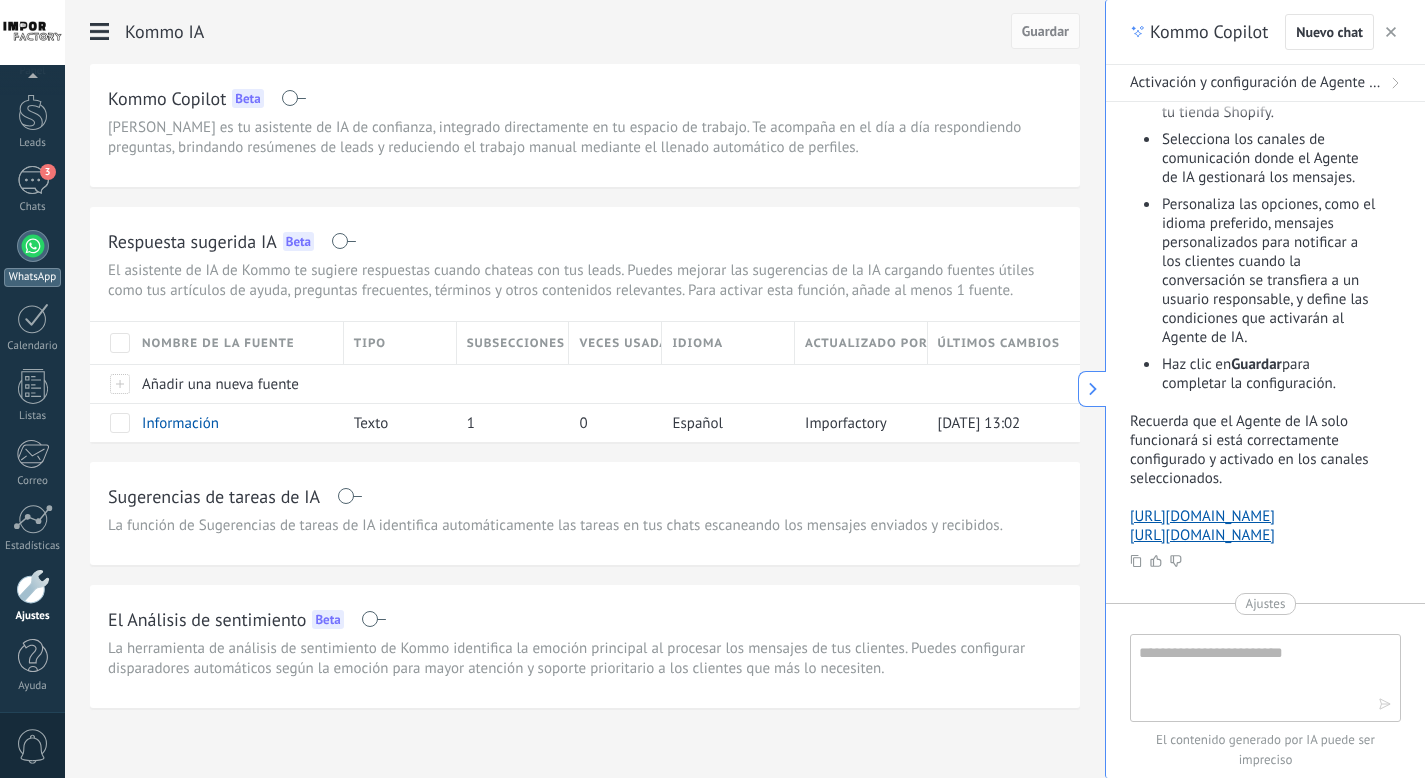 click on "WhatsApp" at bounding box center [32, 258] 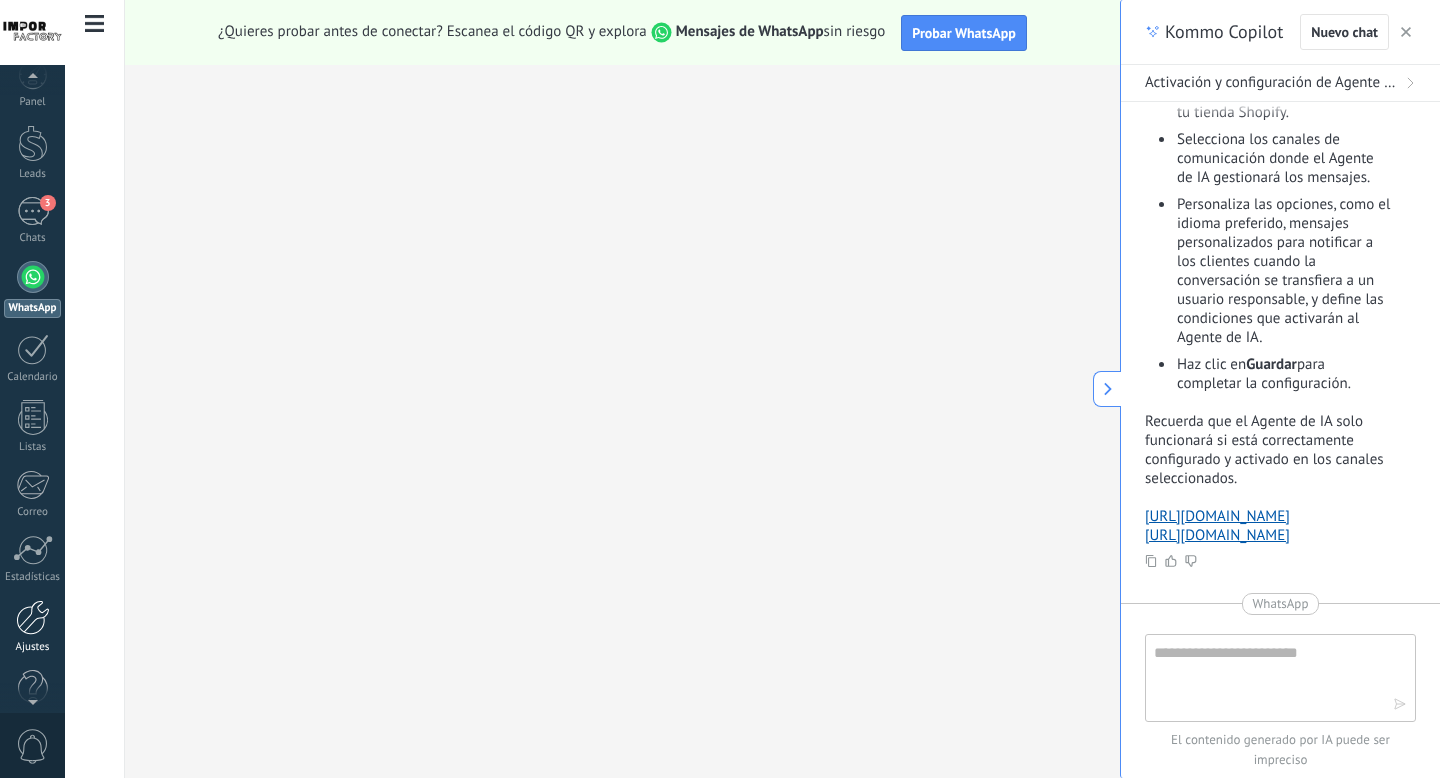 scroll, scrollTop: 18, scrollLeft: 0, axis: vertical 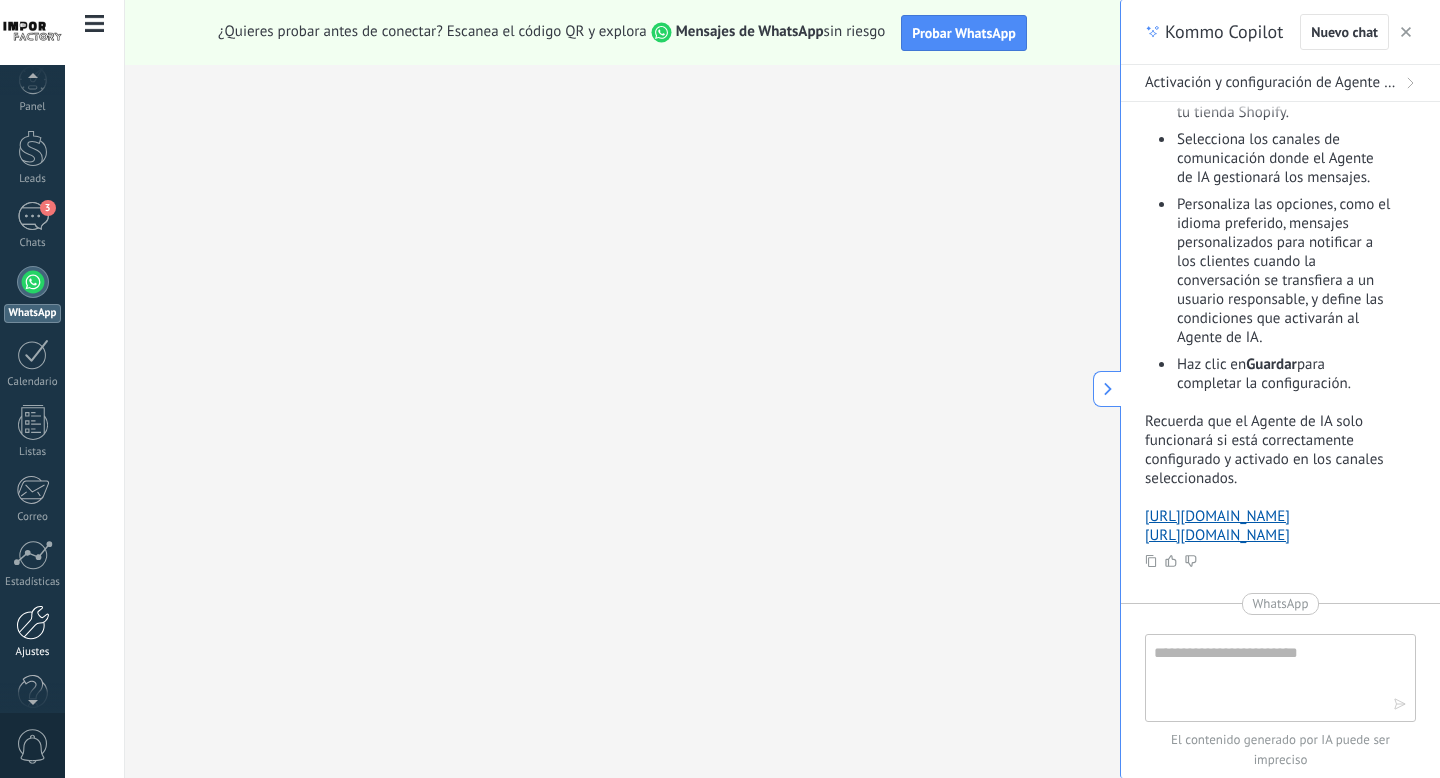 click at bounding box center [33, 622] 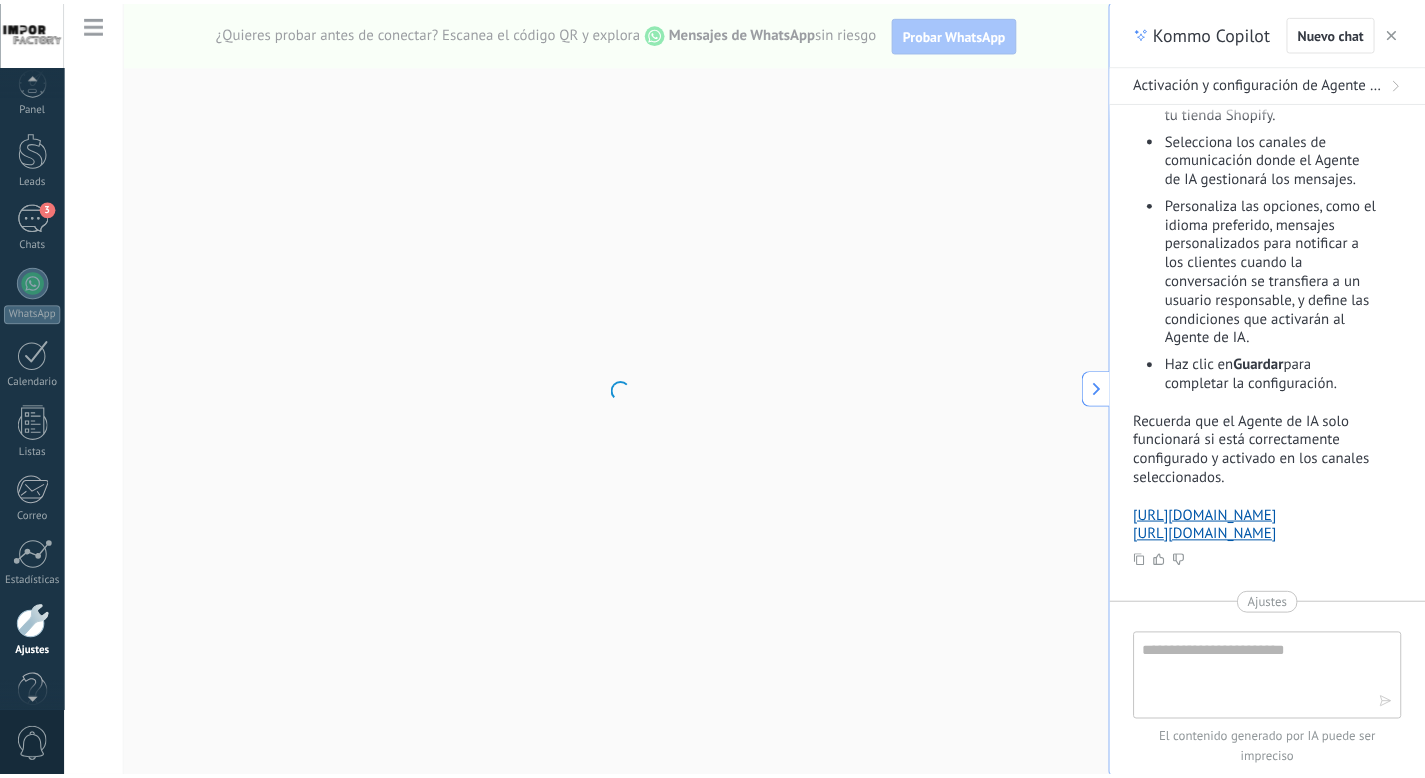 scroll, scrollTop: 54, scrollLeft: 0, axis: vertical 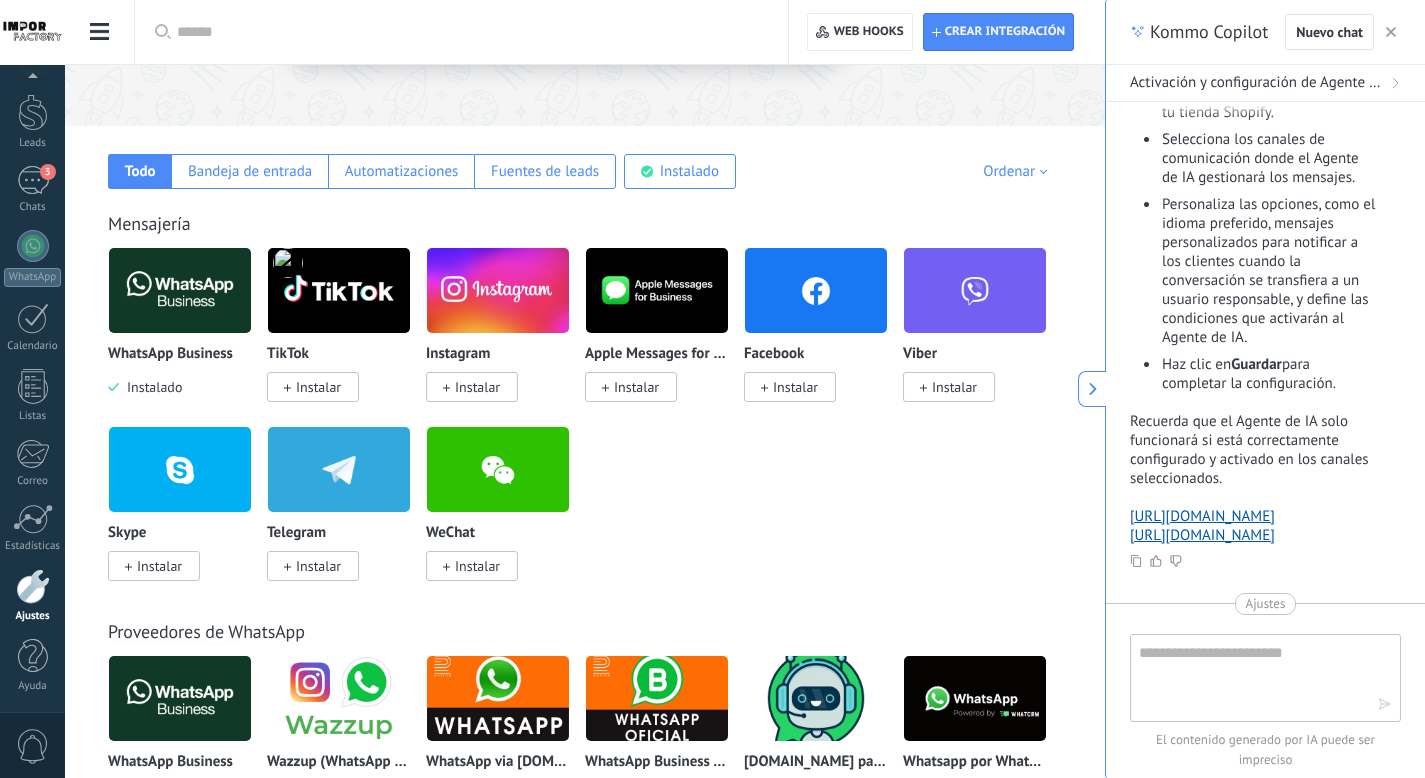 click at bounding box center (339, 290) 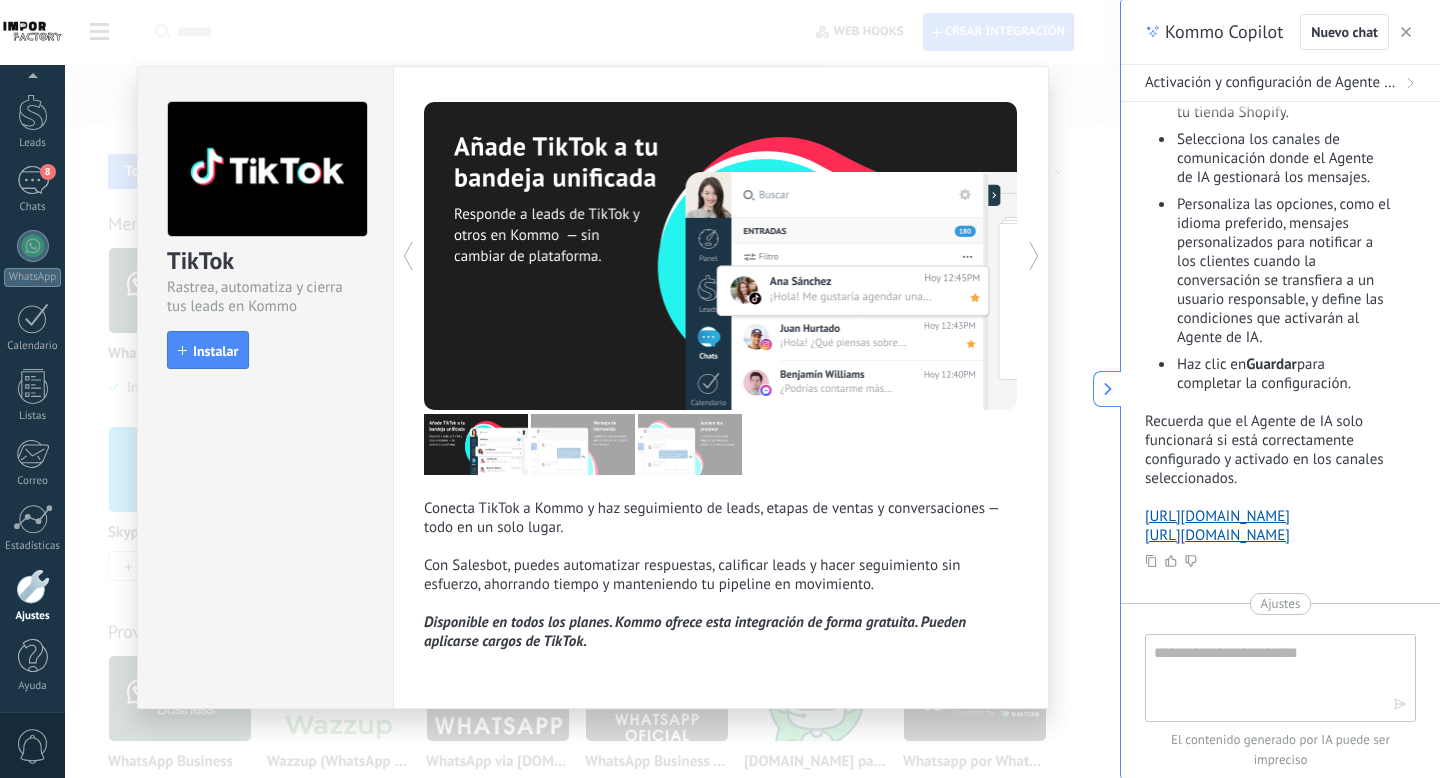 click on "TikTok Rastrea, automatiza y cierra tus leads en Kommo install Instalar Conecta TikTok a Kommo y haz seguimiento de leads, etapas de ventas y conversaciones — todo en un solo lugar.   Con Salesbot, puedes automatizar respuestas, calificar leads y hacer seguimiento sin esfuerzo, ahorrando tiempo y manteniendo tu pipeline en movimiento.    Disponible en todos los planes. Kommo ofrece esta integración de forma gratuita. Pueden aplicarse cargos de TikTok. más" at bounding box center [592, 389] 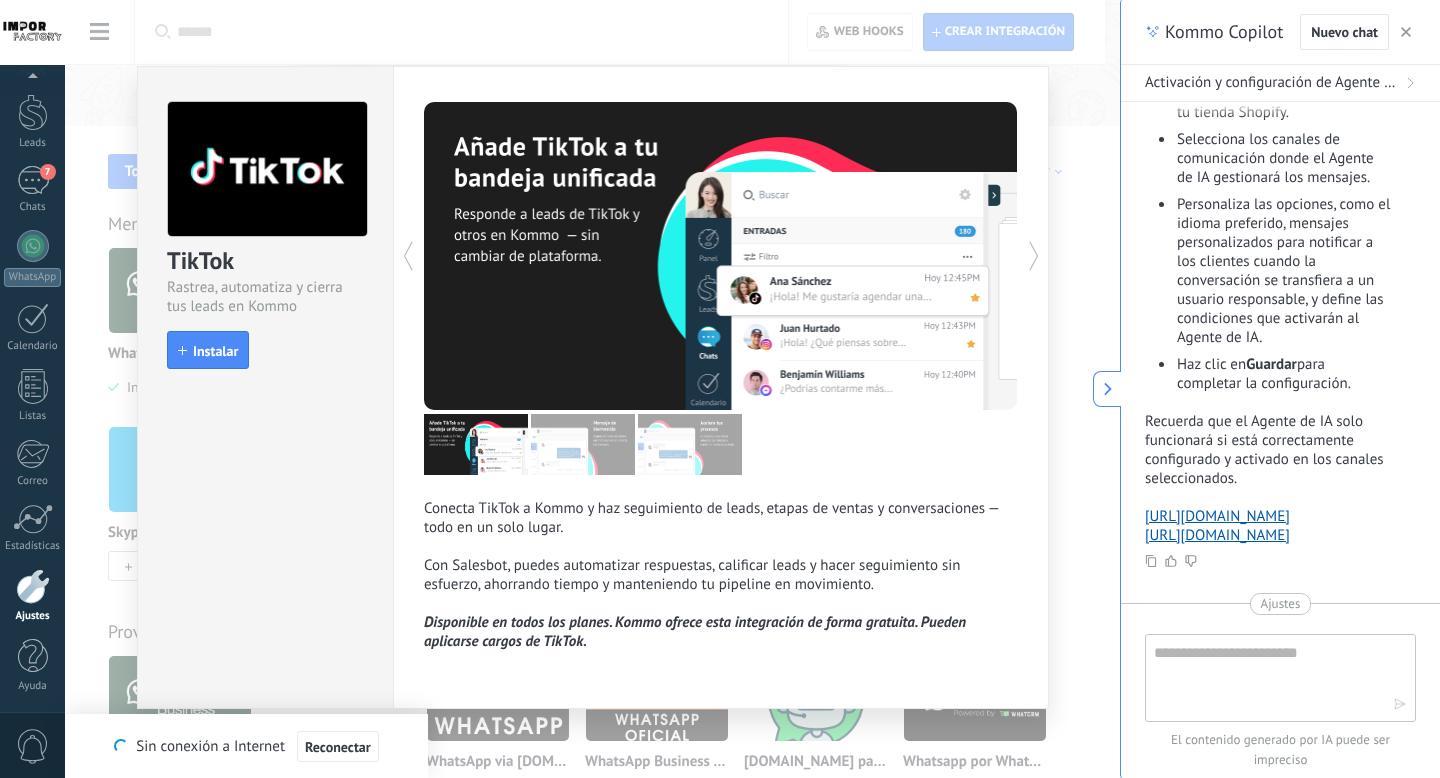 click on "TikTok Rastrea, automatiza y cierra tus leads en Kommo install Instalar Conecta TikTok a Kommo y haz seguimiento de leads, etapas de ventas y conversaciones — todo en un solo lugar.   Con Salesbot, puedes automatizar respuestas, calificar leads y hacer seguimiento sin esfuerzo, ahorrando tiempo y manteniendo tu pipeline en movimiento.    Disponible en todos los planes. Kommo ofrece esta integración de forma gratuita. Pueden aplicarse cargos de TikTok. más" at bounding box center (592, 389) 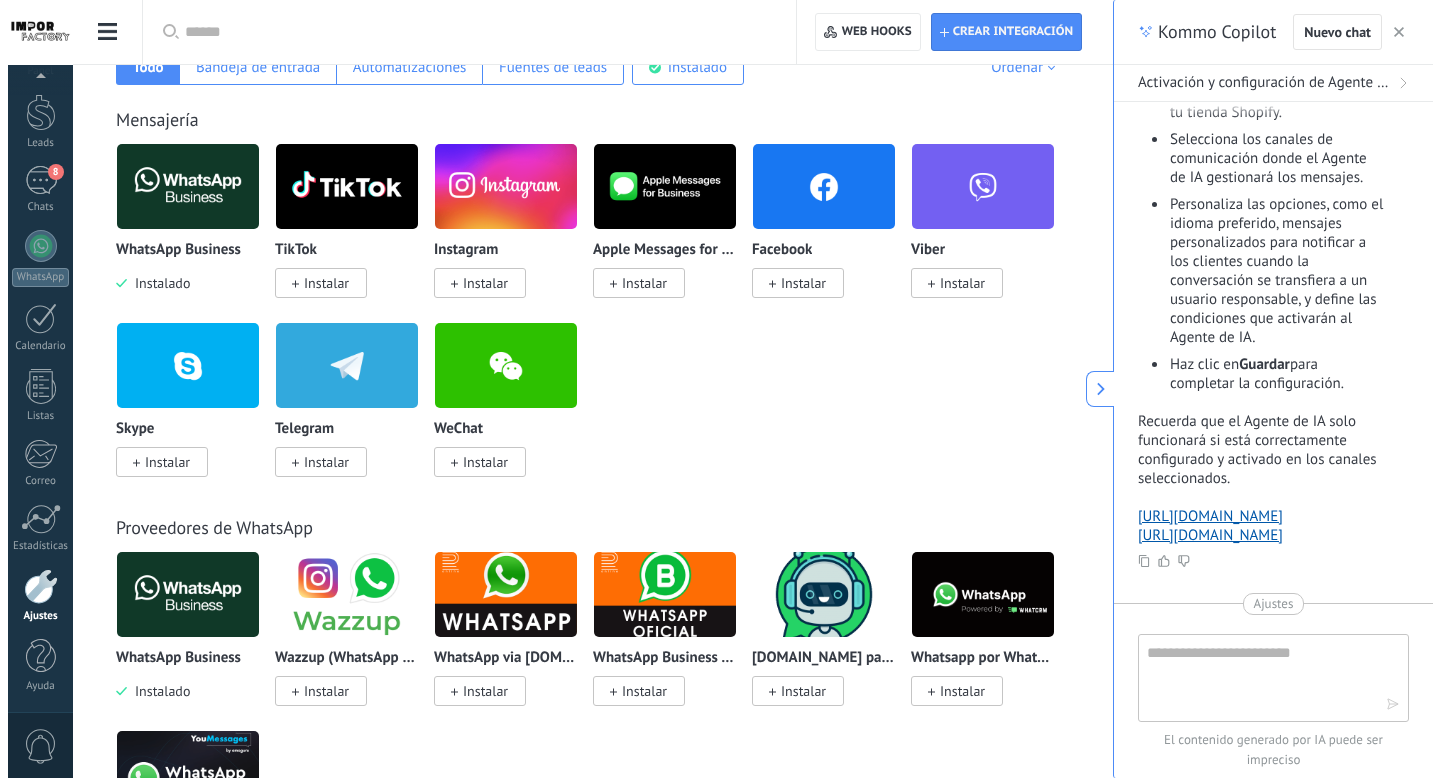scroll, scrollTop: 0, scrollLeft: 0, axis: both 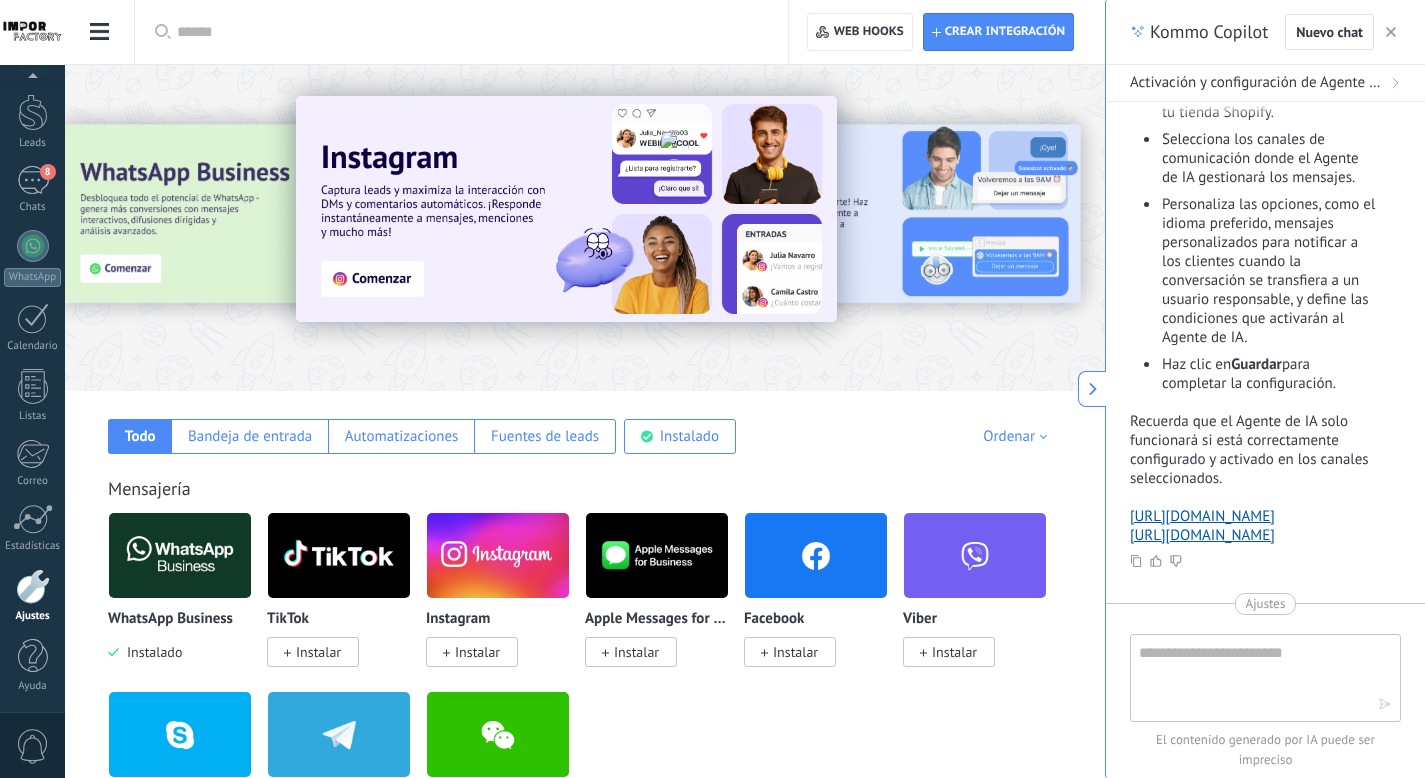 click at bounding box center [1081, 227] 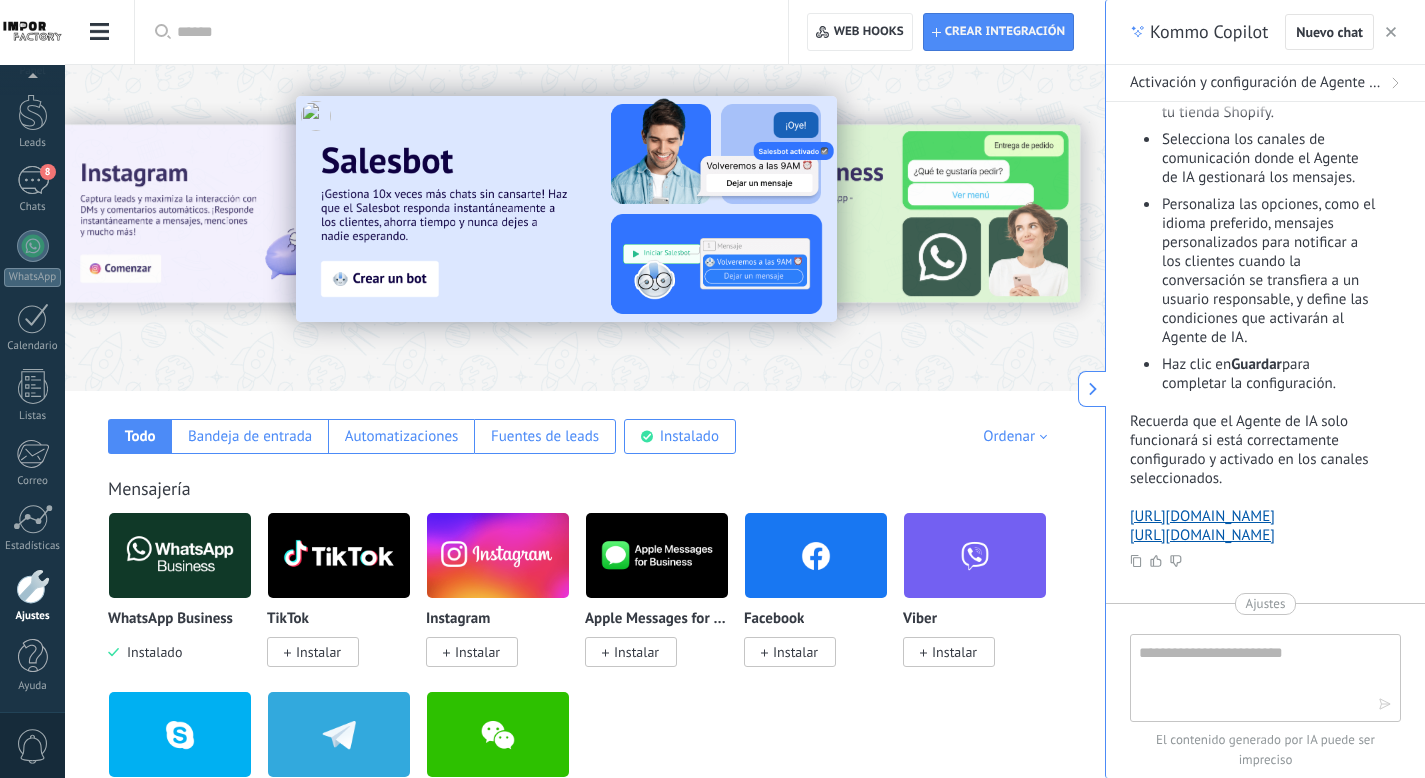 click at bounding box center (566, 209) 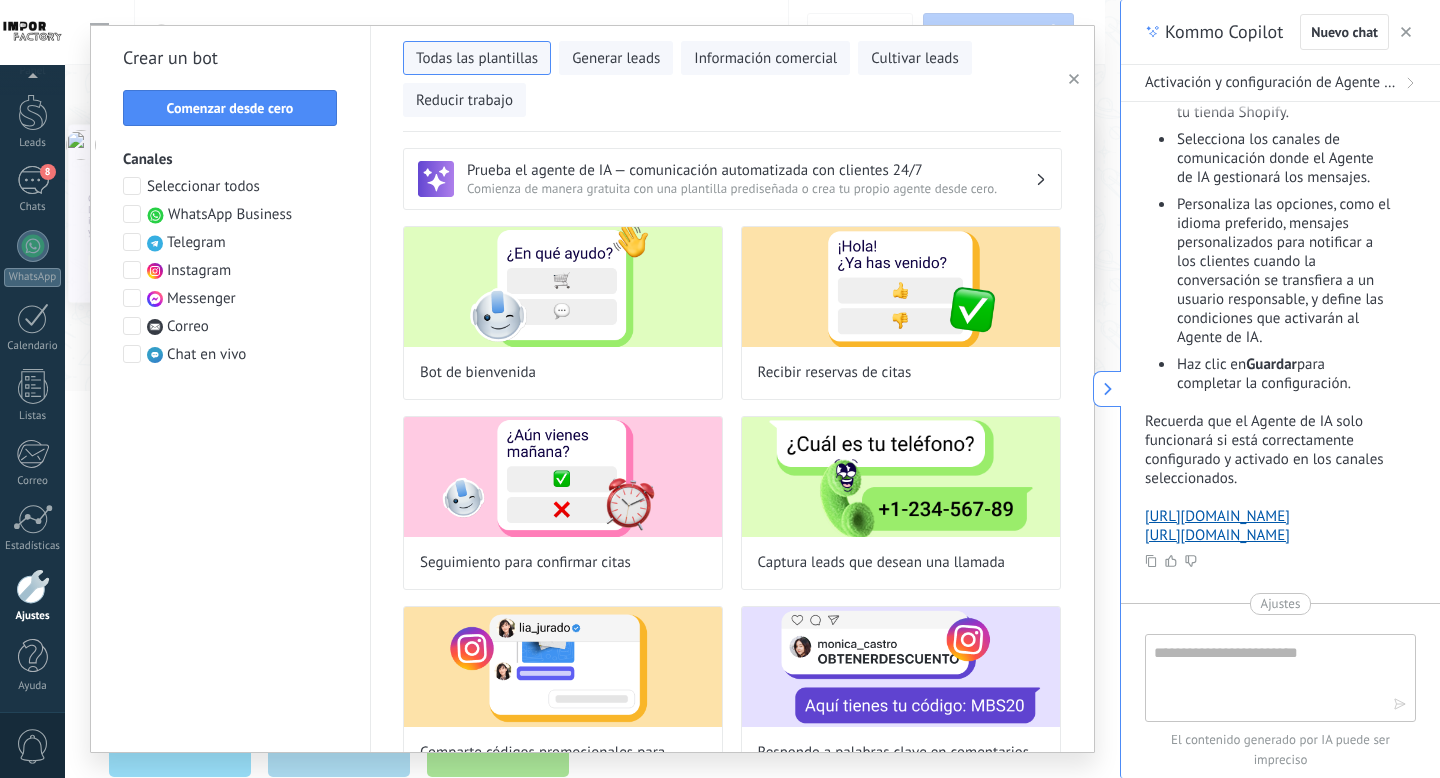 click at bounding box center (132, 214) 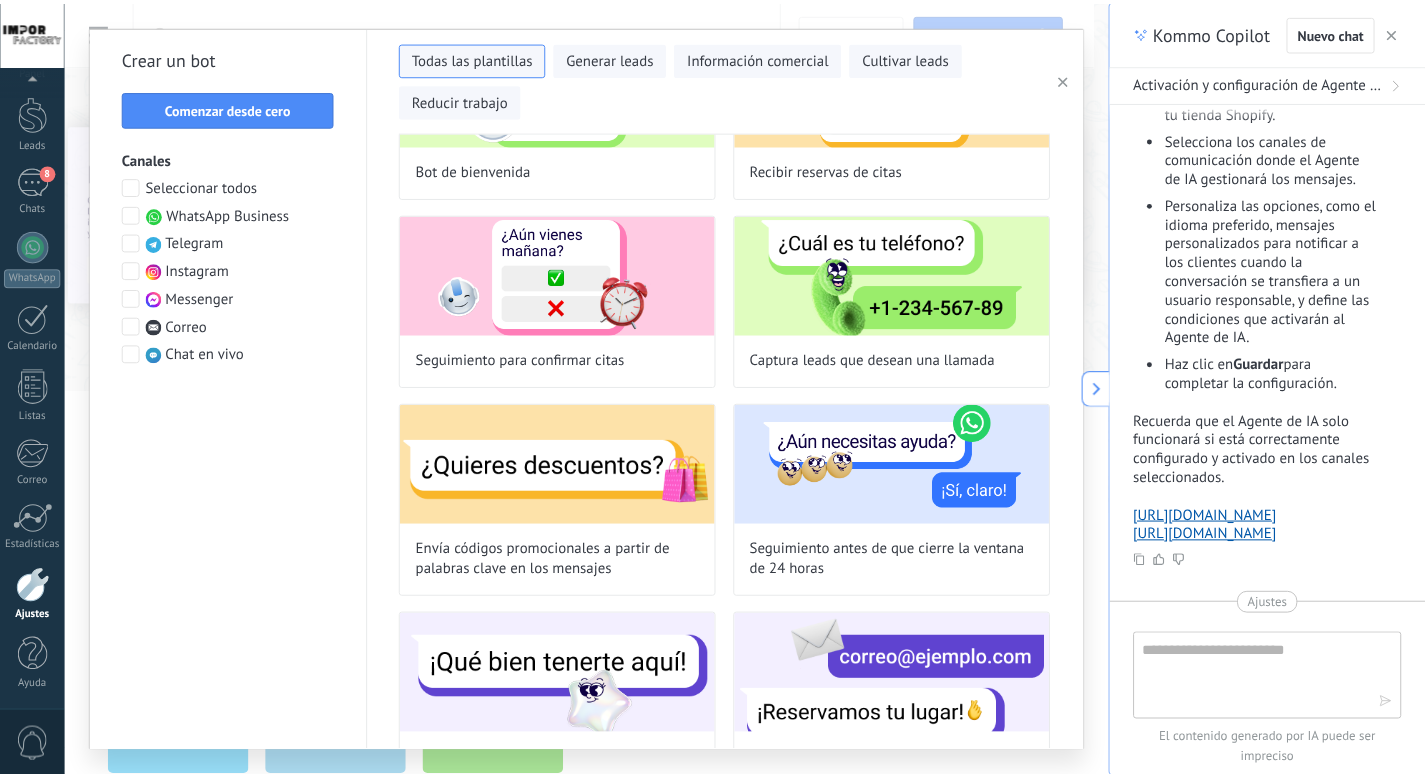 scroll, scrollTop: 0, scrollLeft: 0, axis: both 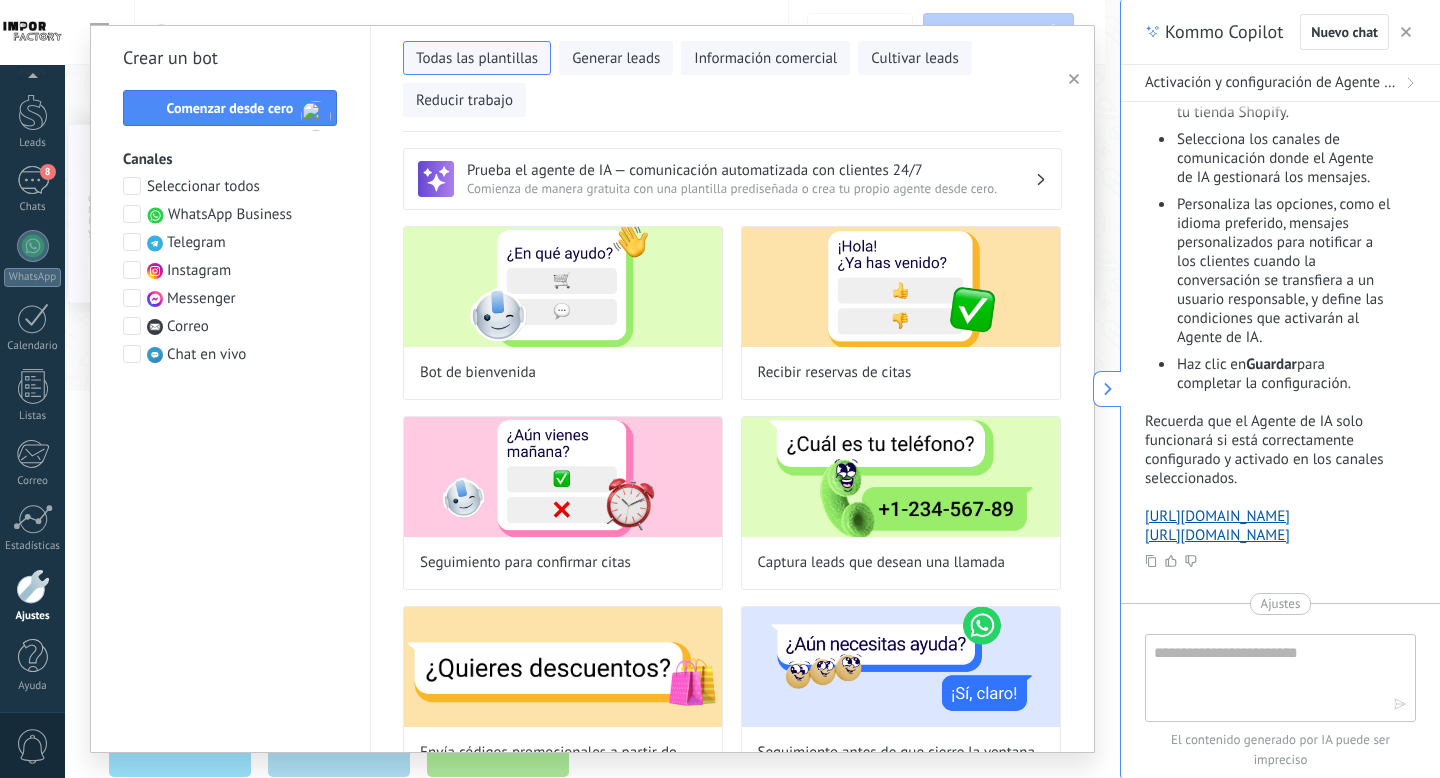 click on "Prueba el agente de IA — comunicación automatizada con clientes 24/7" at bounding box center (751, 170) 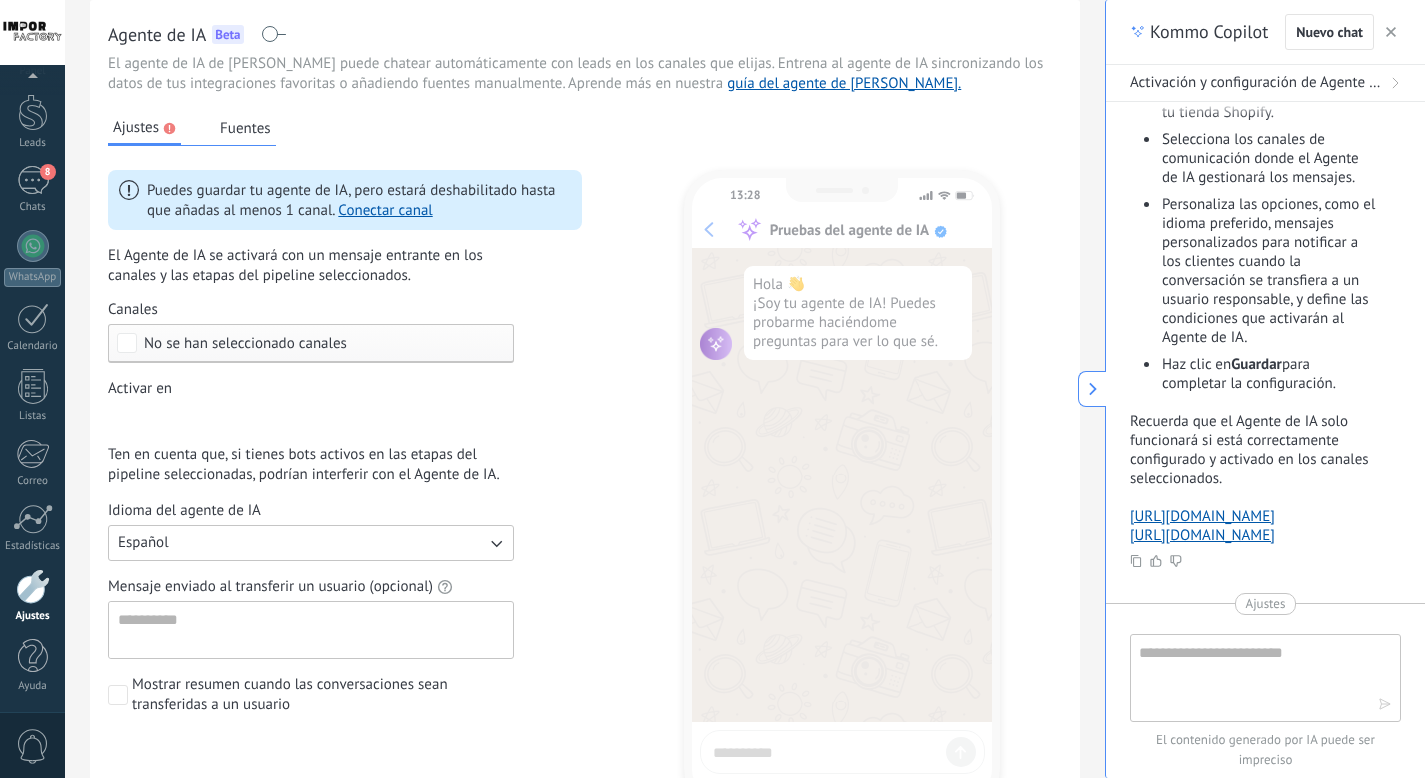 scroll, scrollTop: 7, scrollLeft: 0, axis: vertical 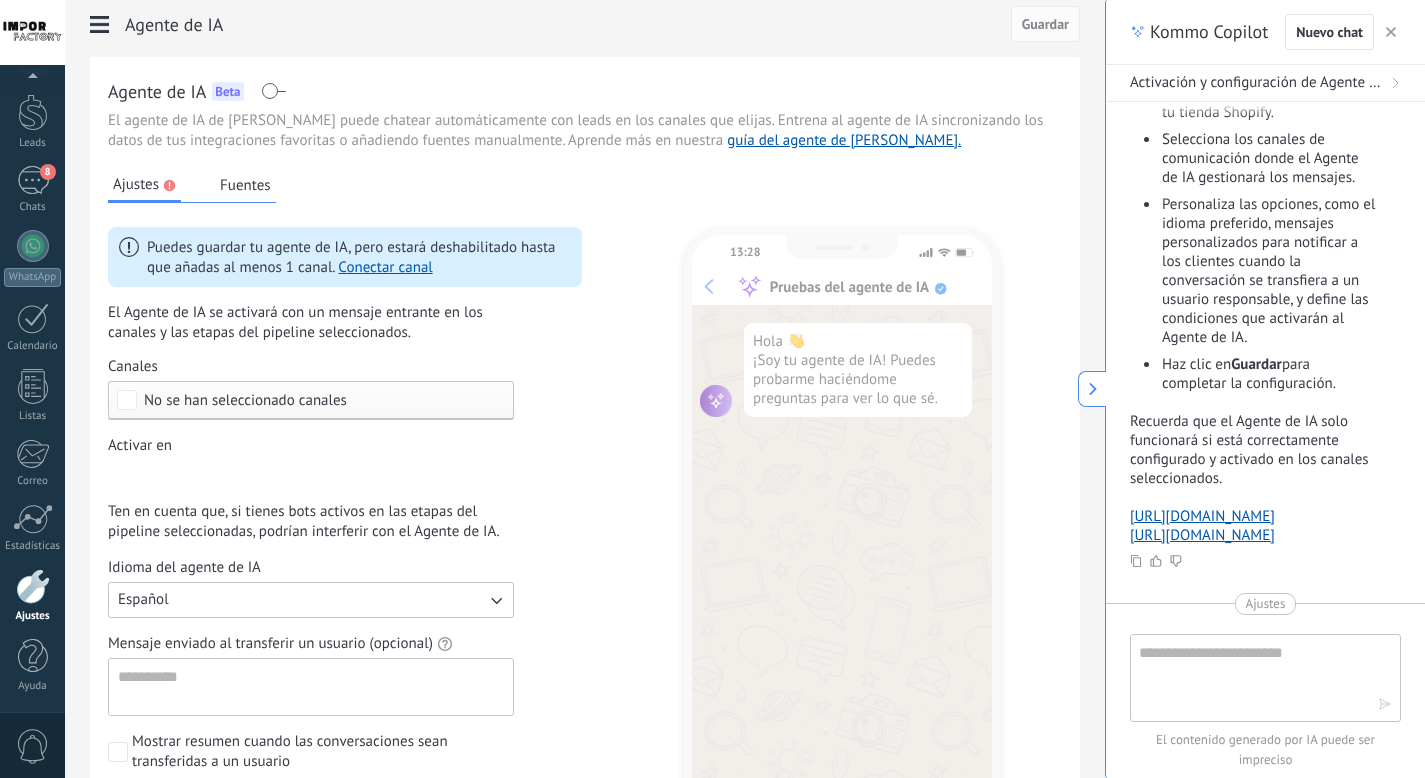 click on "Fuentes" at bounding box center (245, 185) 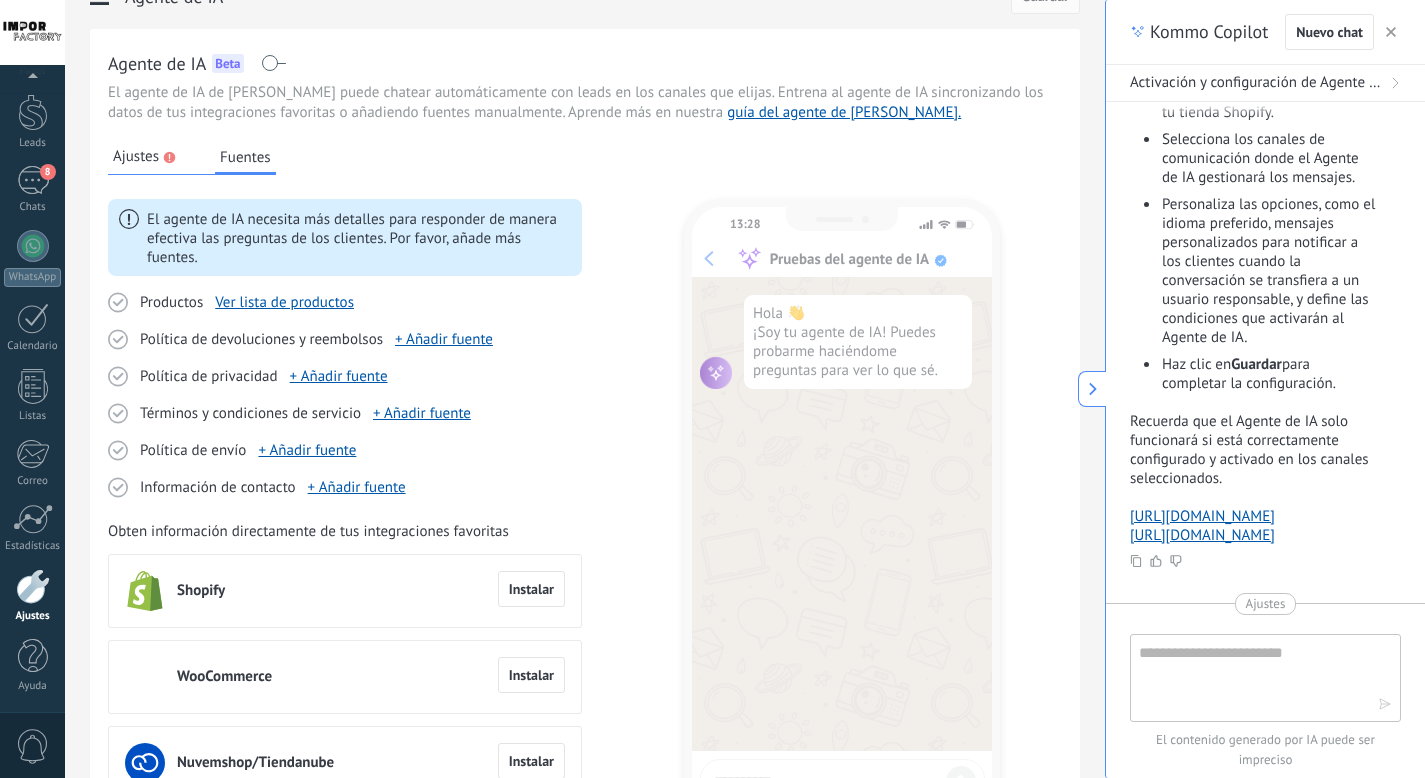 scroll, scrollTop: 0, scrollLeft: 0, axis: both 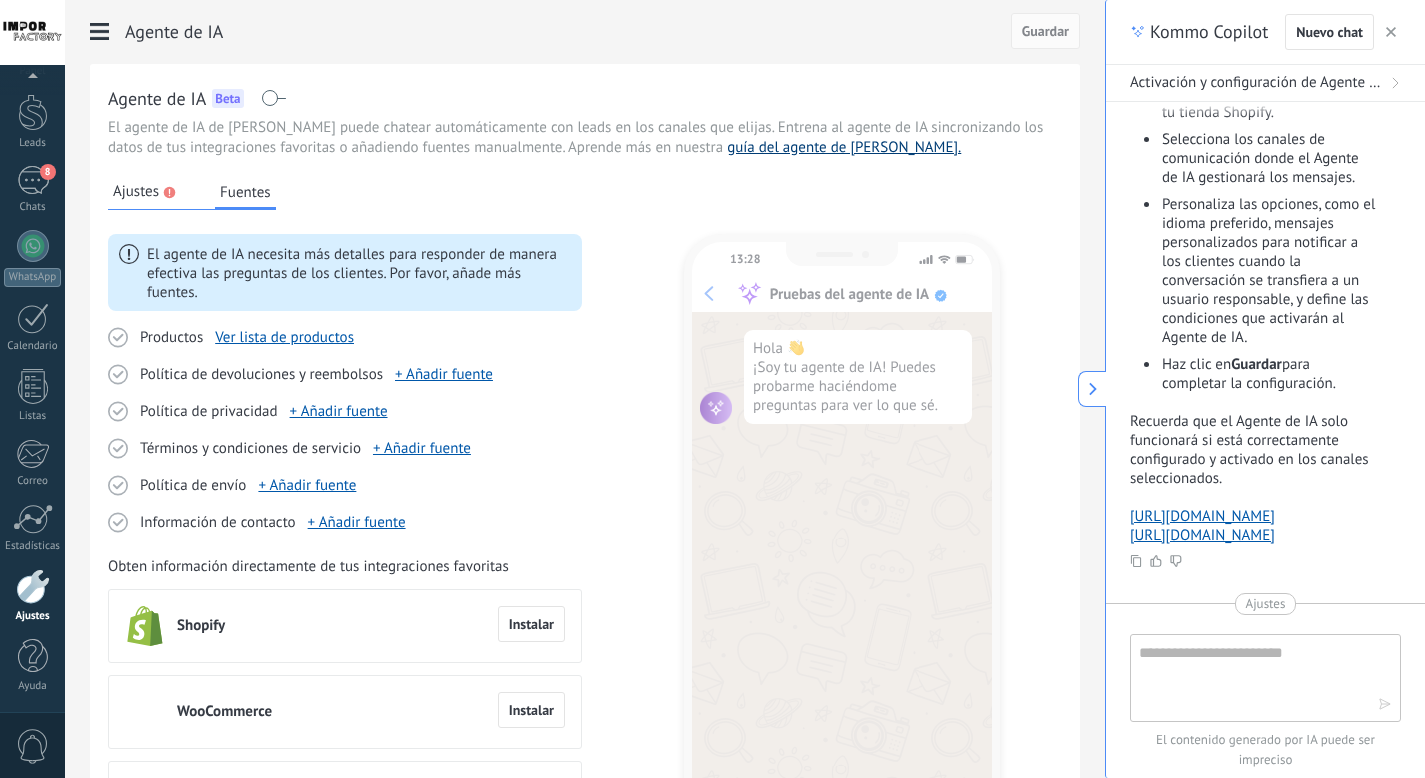 click on "guía del agente de [PERSON_NAME]." at bounding box center [844, 147] 